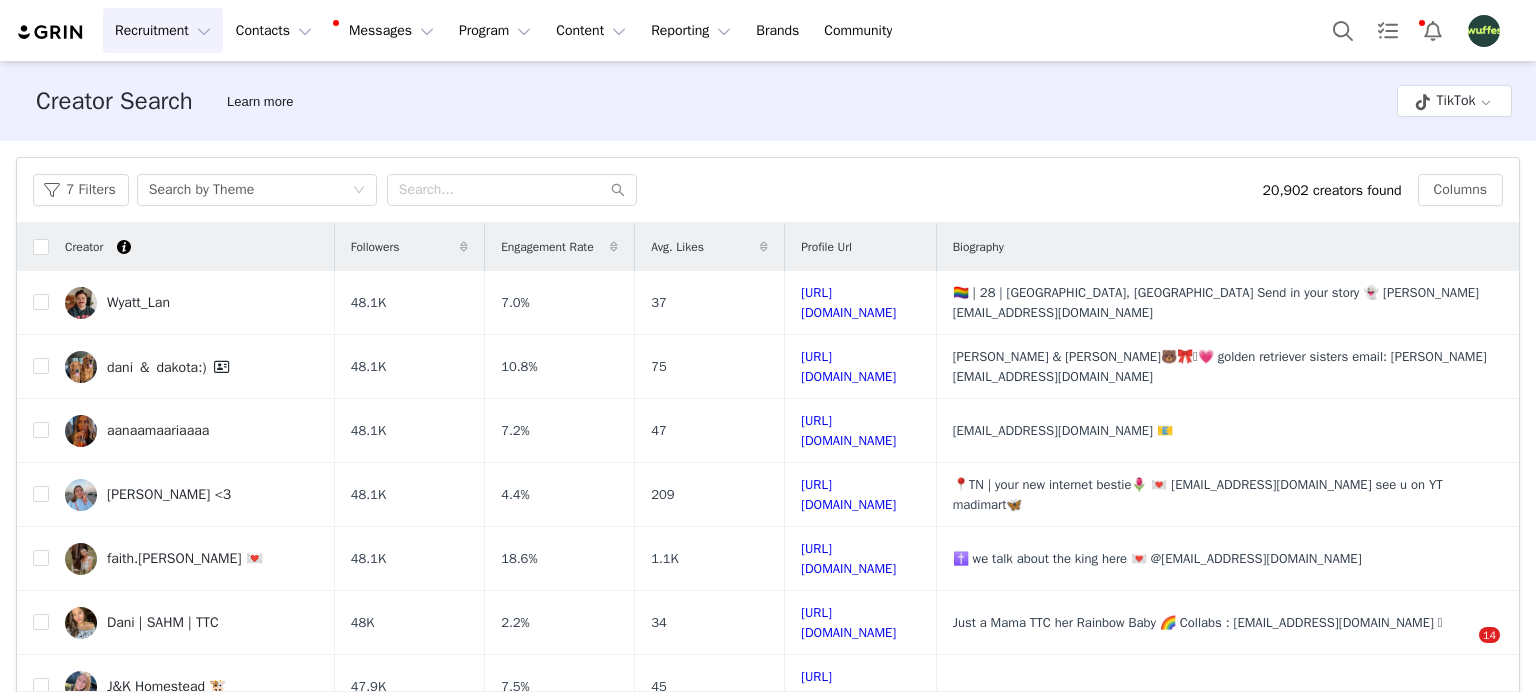 scroll, scrollTop: 0, scrollLeft: 0, axis: both 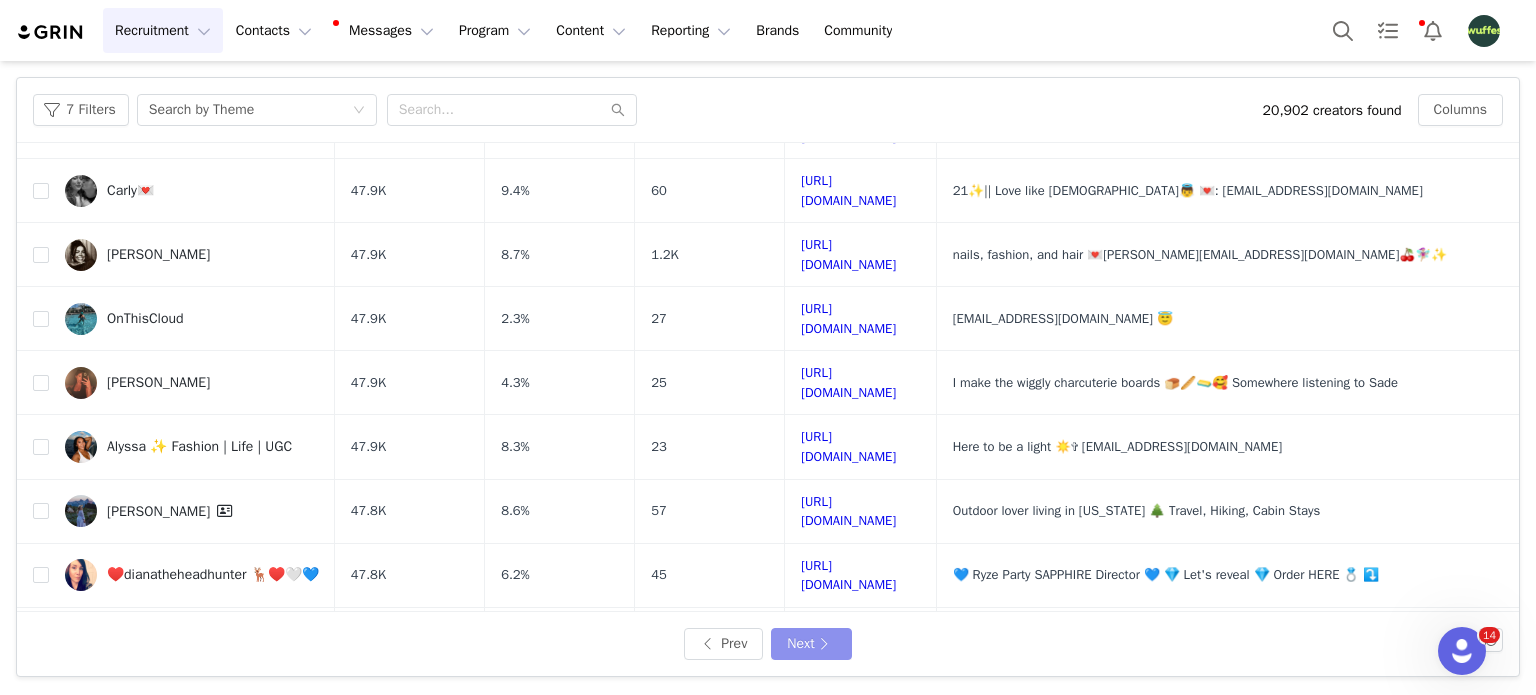 click on "Next" at bounding box center (811, 644) 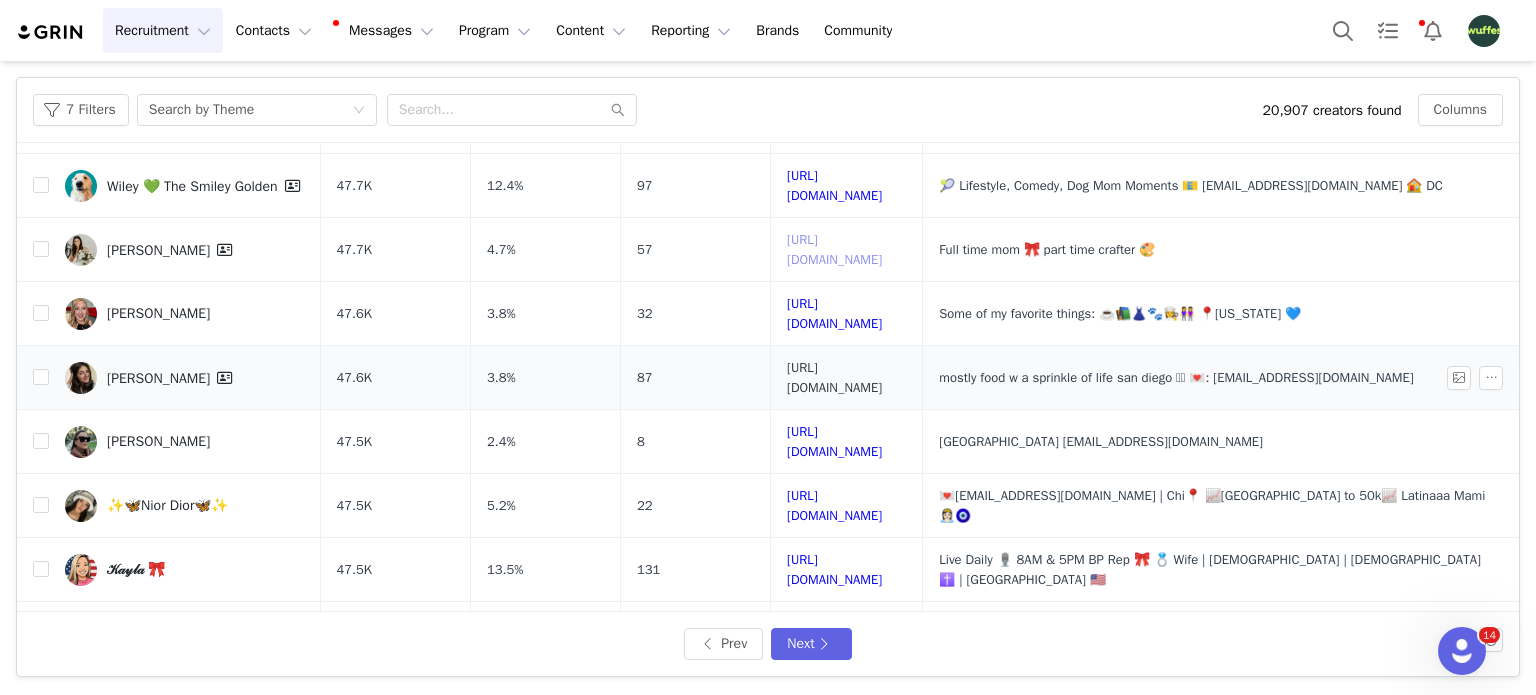 scroll, scrollTop: 200, scrollLeft: 0, axis: vertical 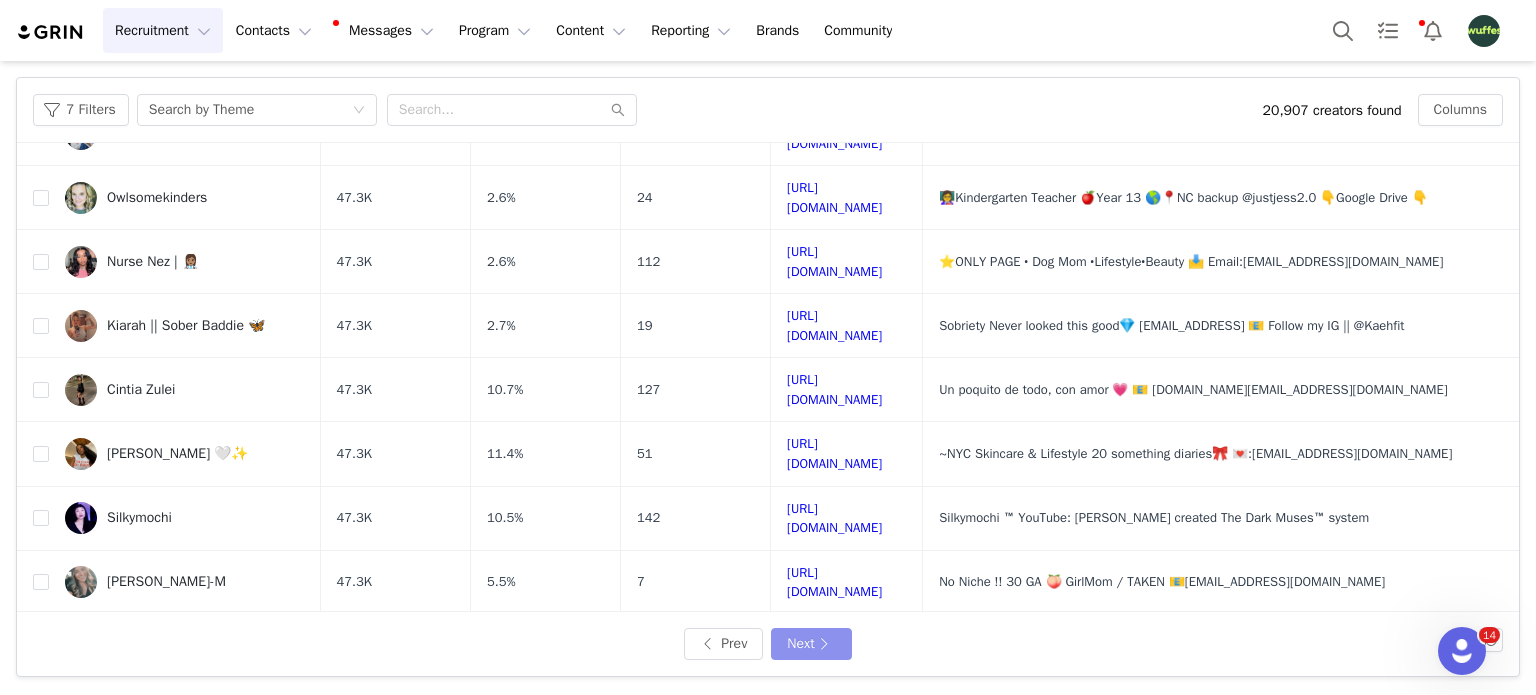 click on "Next" at bounding box center (811, 644) 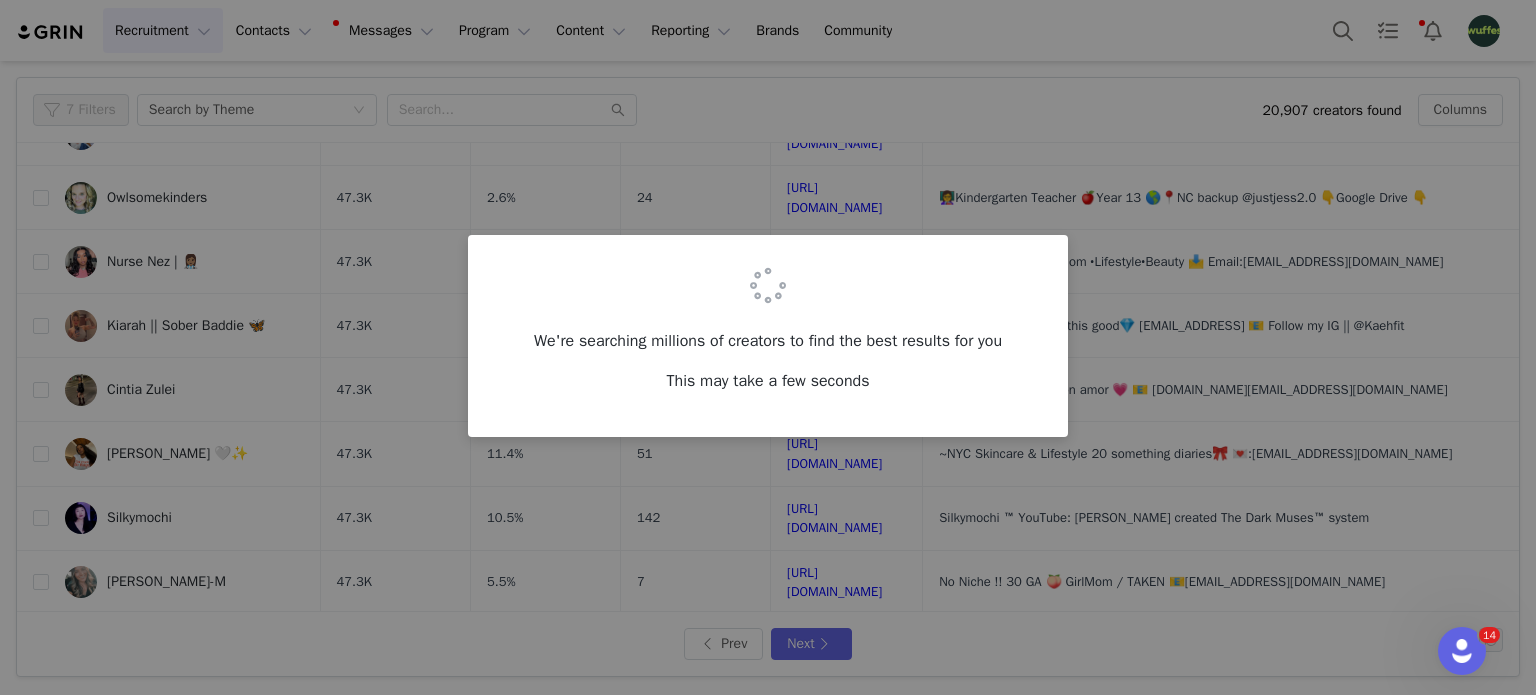 scroll, scrollTop: 0, scrollLeft: 0, axis: both 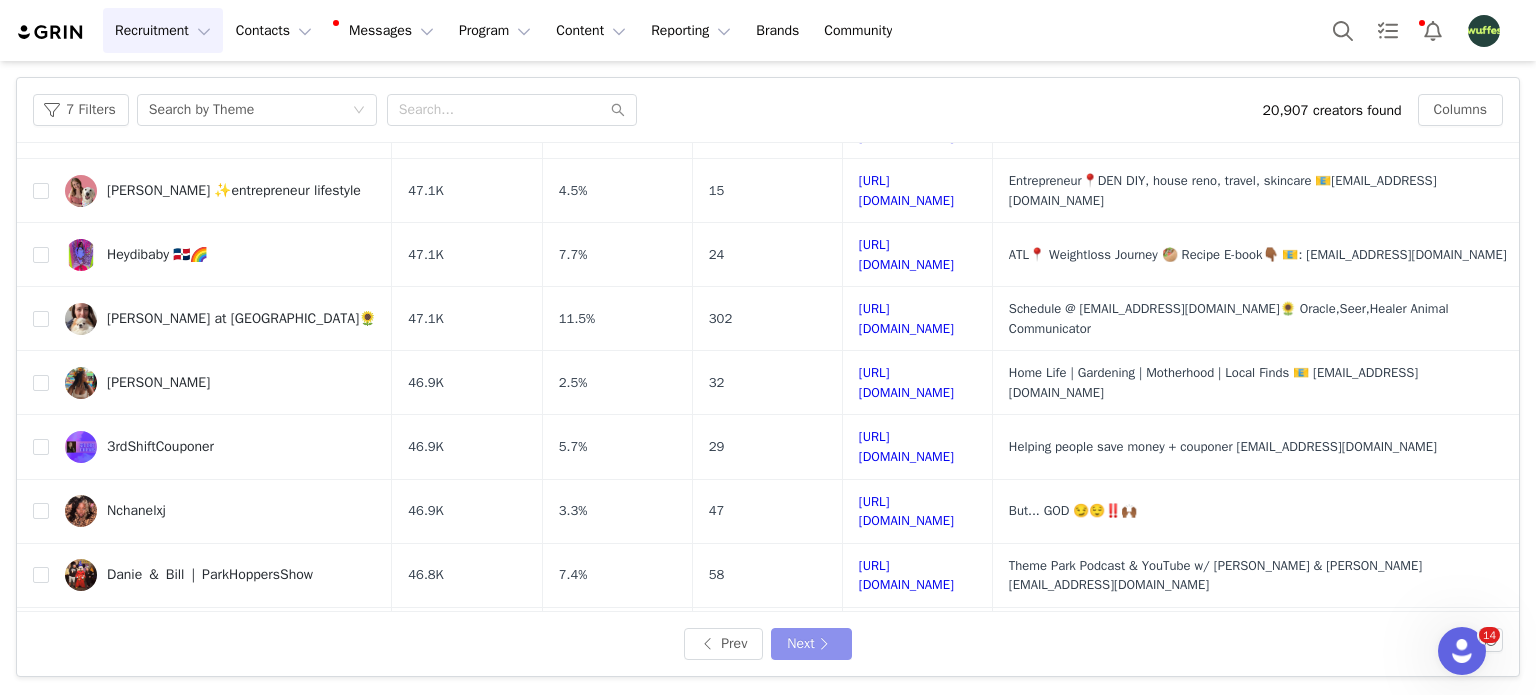 click on "Next" at bounding box center (811, 644) 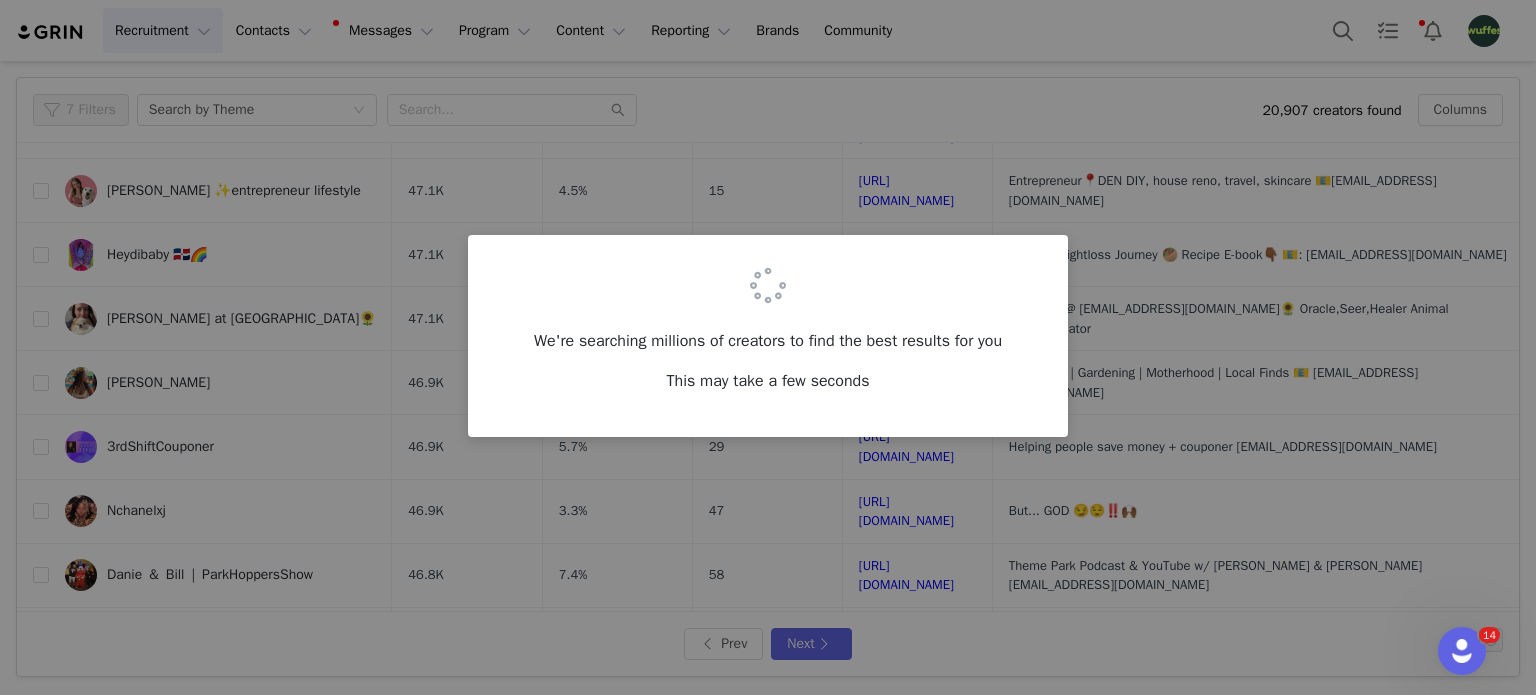 scroll, scrollTop: 0, scrollLeft: 0, axis: both 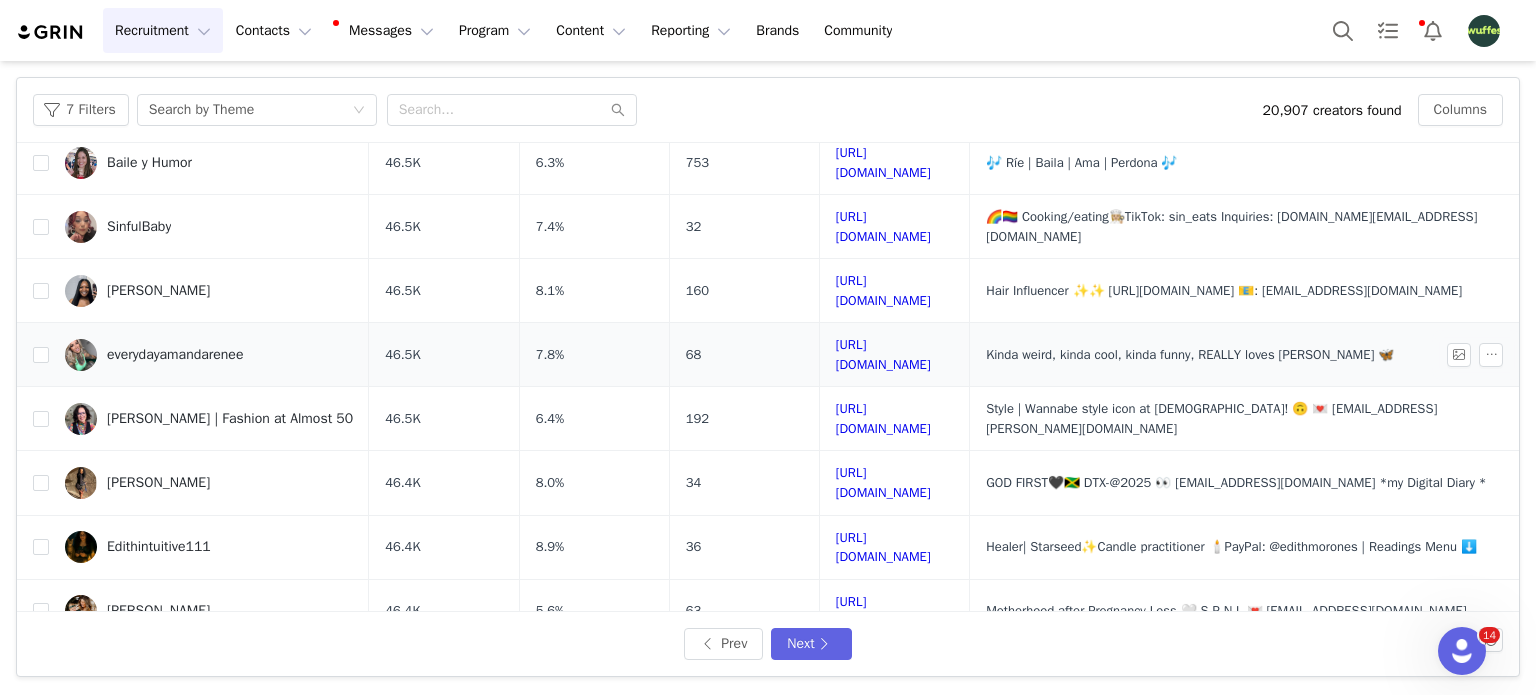 drag, startPoint x: 872, startPoint y: 280, endPoint x: 821, endPoint y: 280, distance: 51 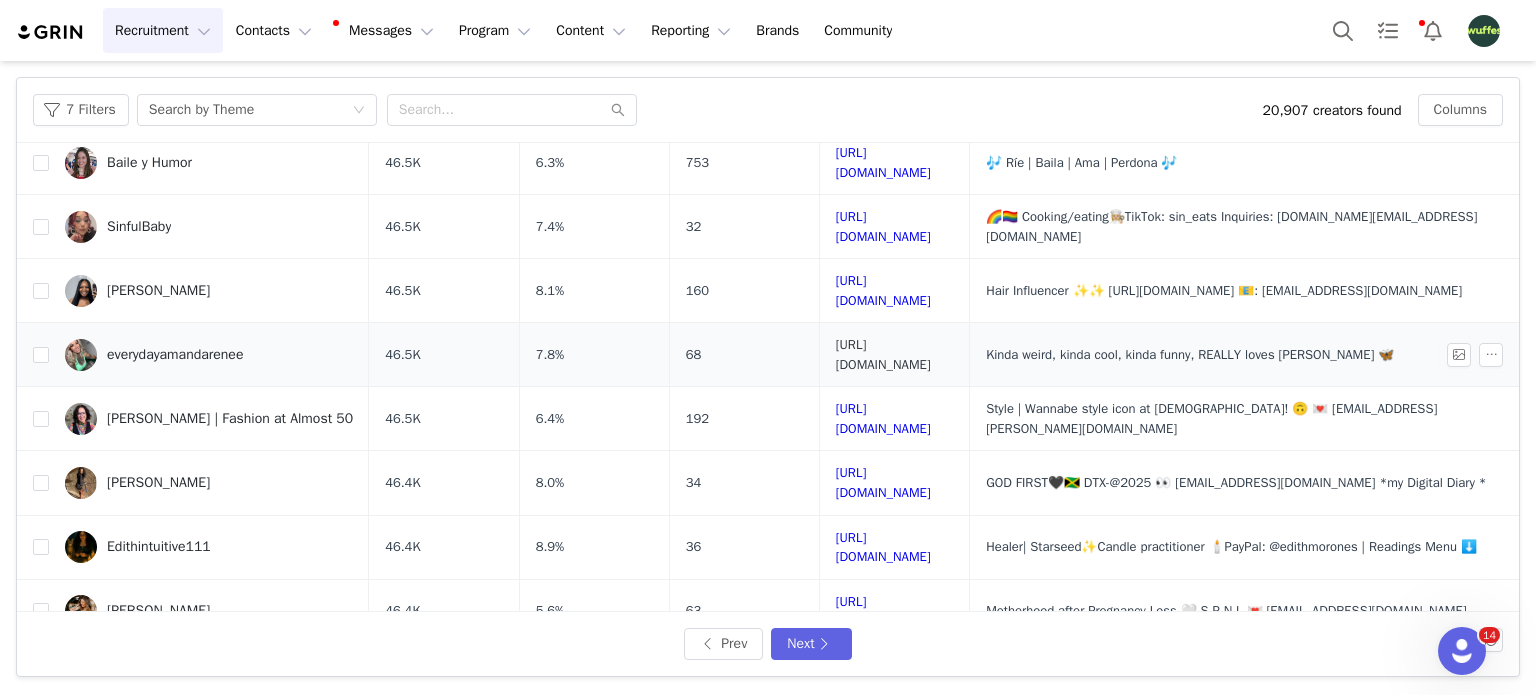 drag, startPoint x: 821, startPoint y: 280, endPoint x: 768, endPoint y: 273, distance: 53.460266 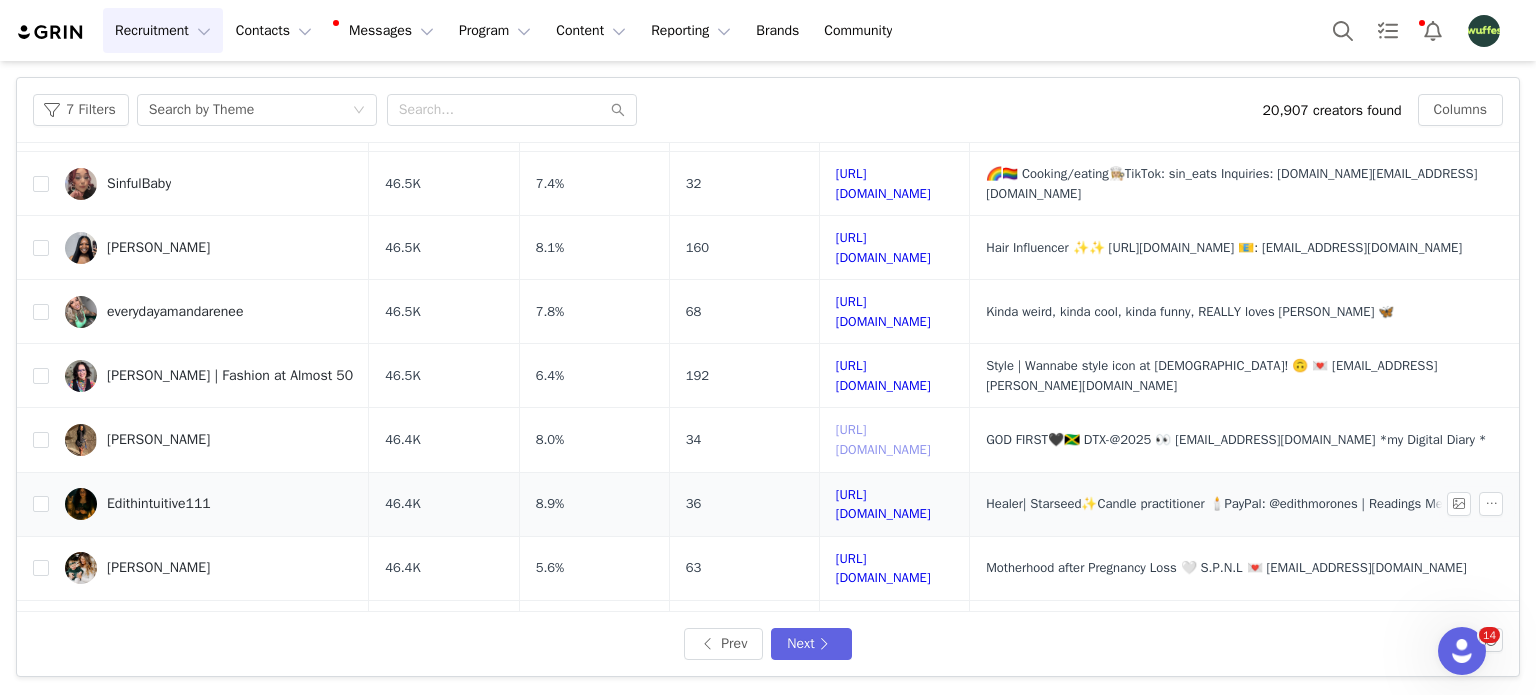 scroll, scrollTop: 744, scrollLeft: 0, axis: vertical 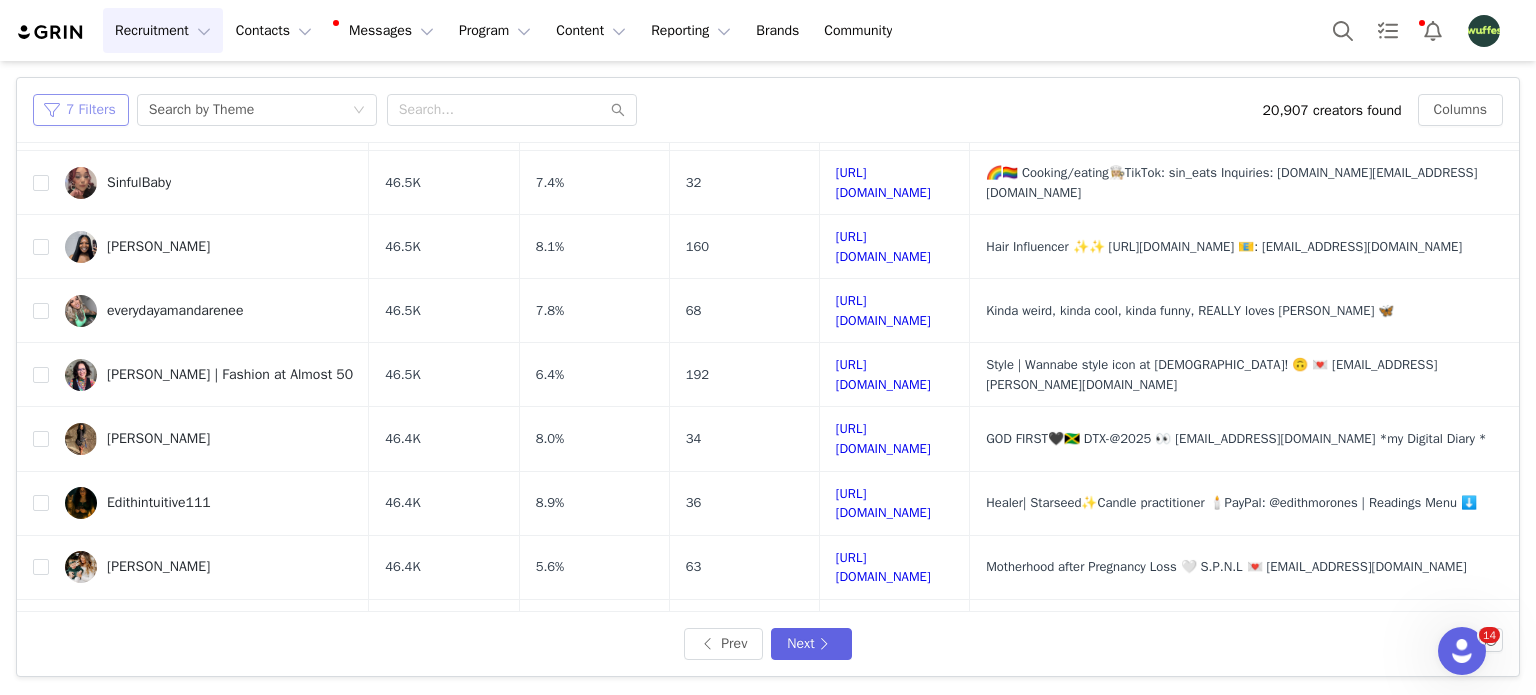 click on "7 Filters" at bounding box center (81, 110) 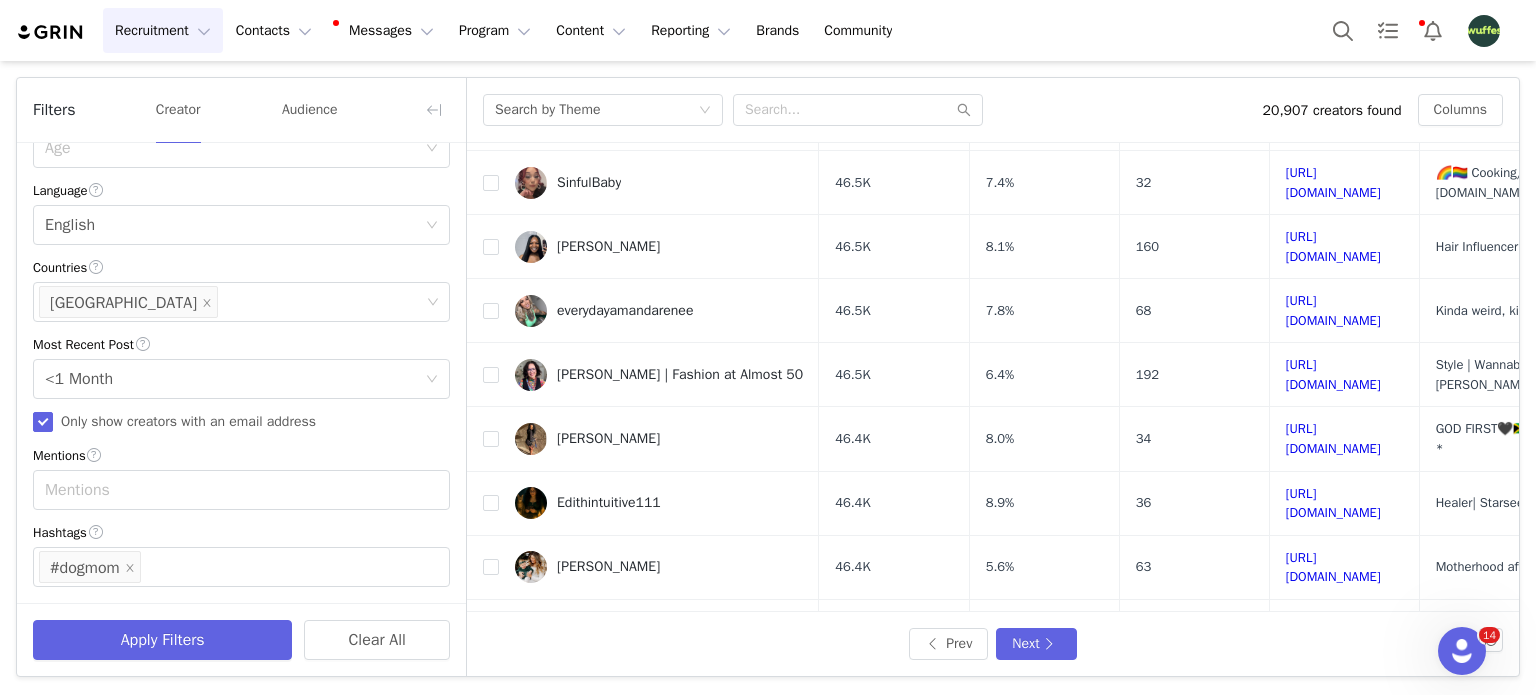 scroll, scrollTop: 0, scrollLeft: 0, axis: both 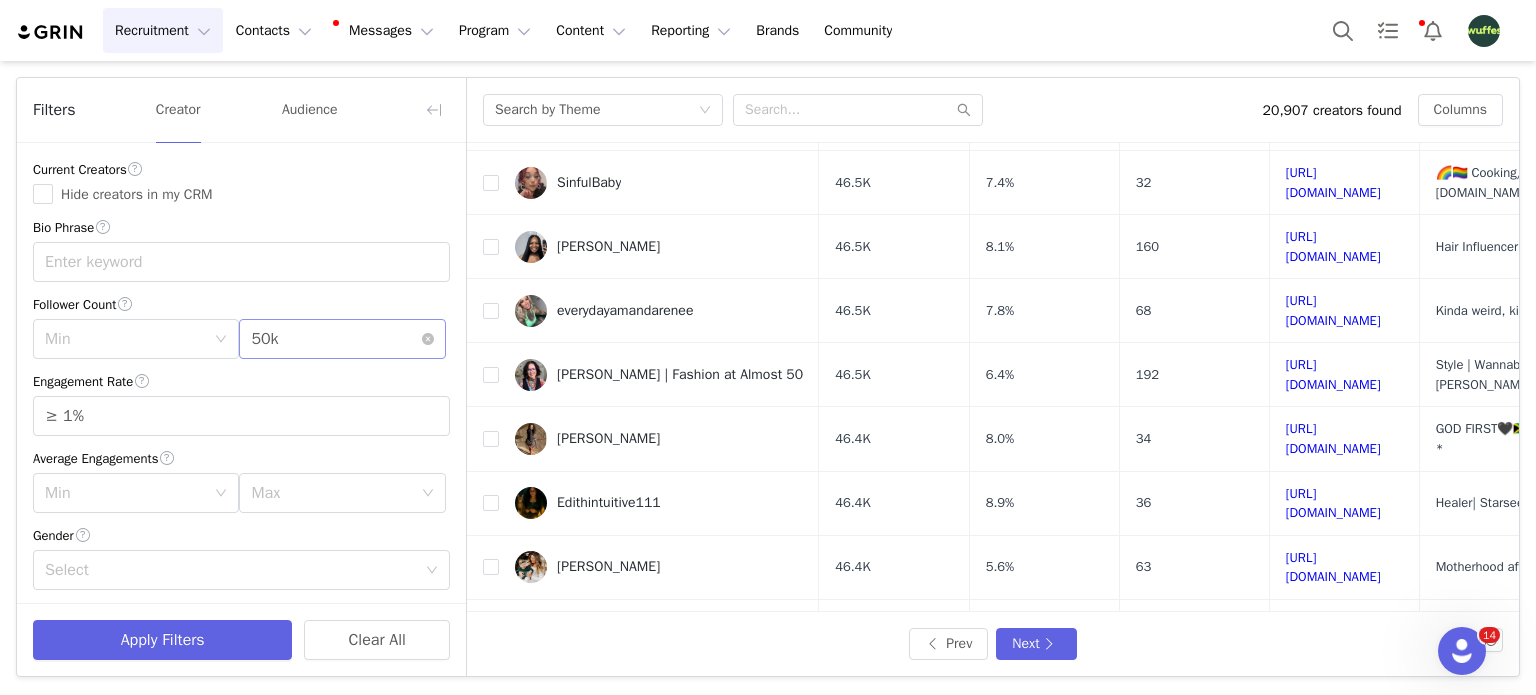 click on "Max 50k" at bounding box center [335, 339] 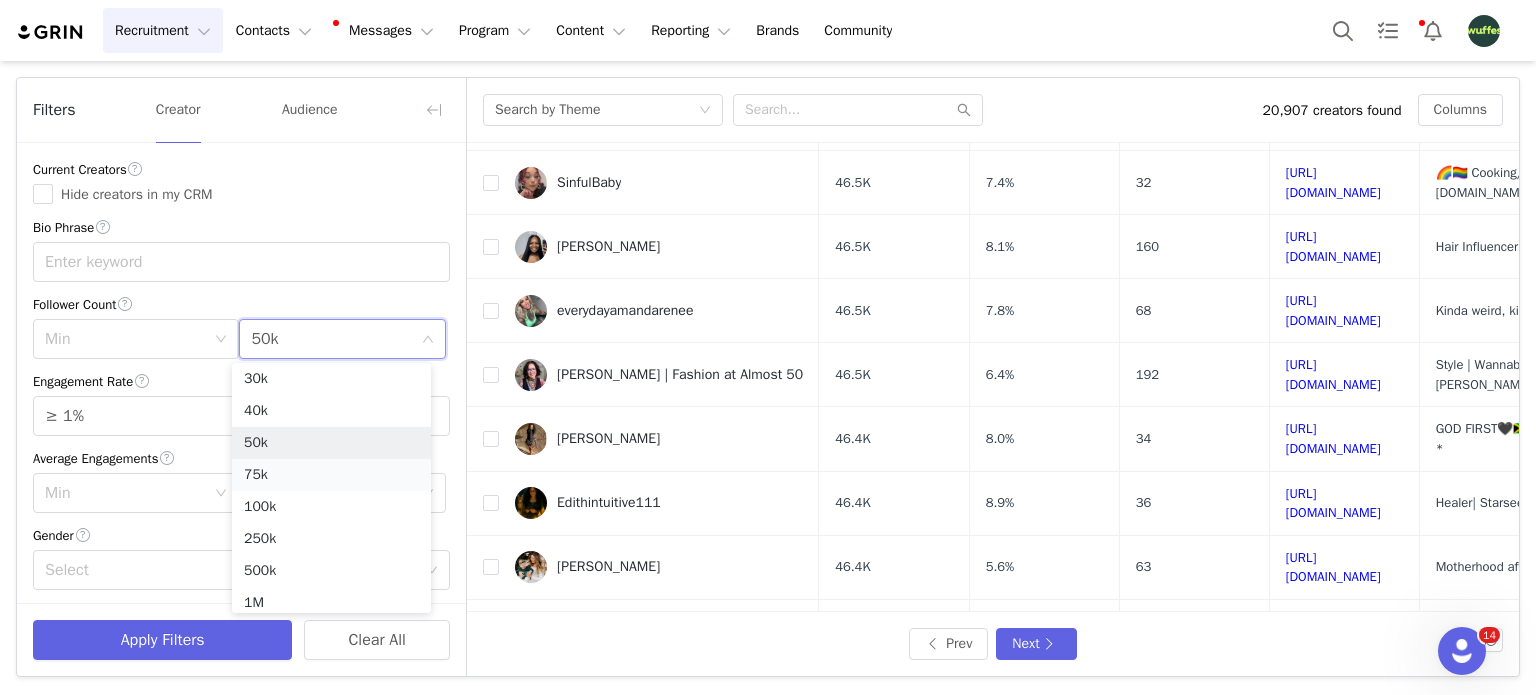 scroll, scrollTop: 0, scrollLeft: 0, axis: both 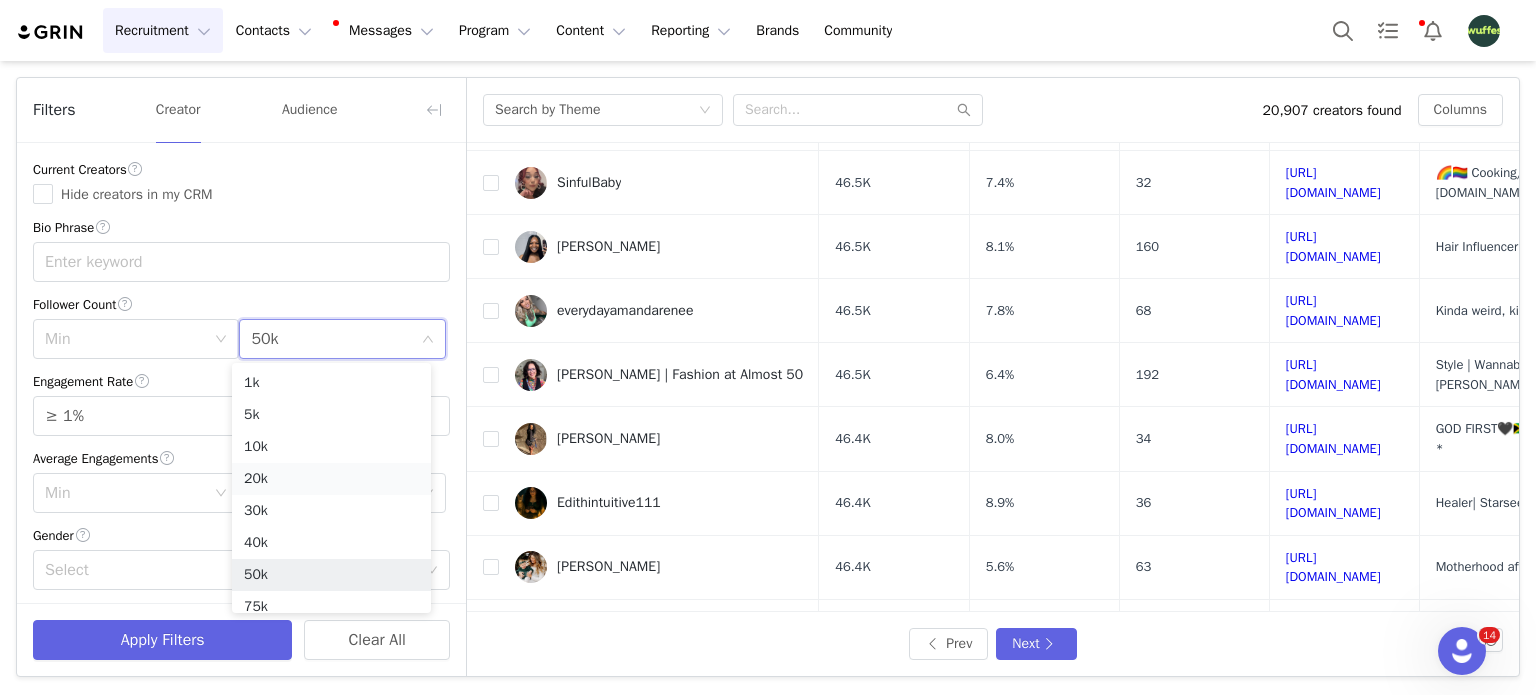 click on "20k" at bounding box center [331, 479] 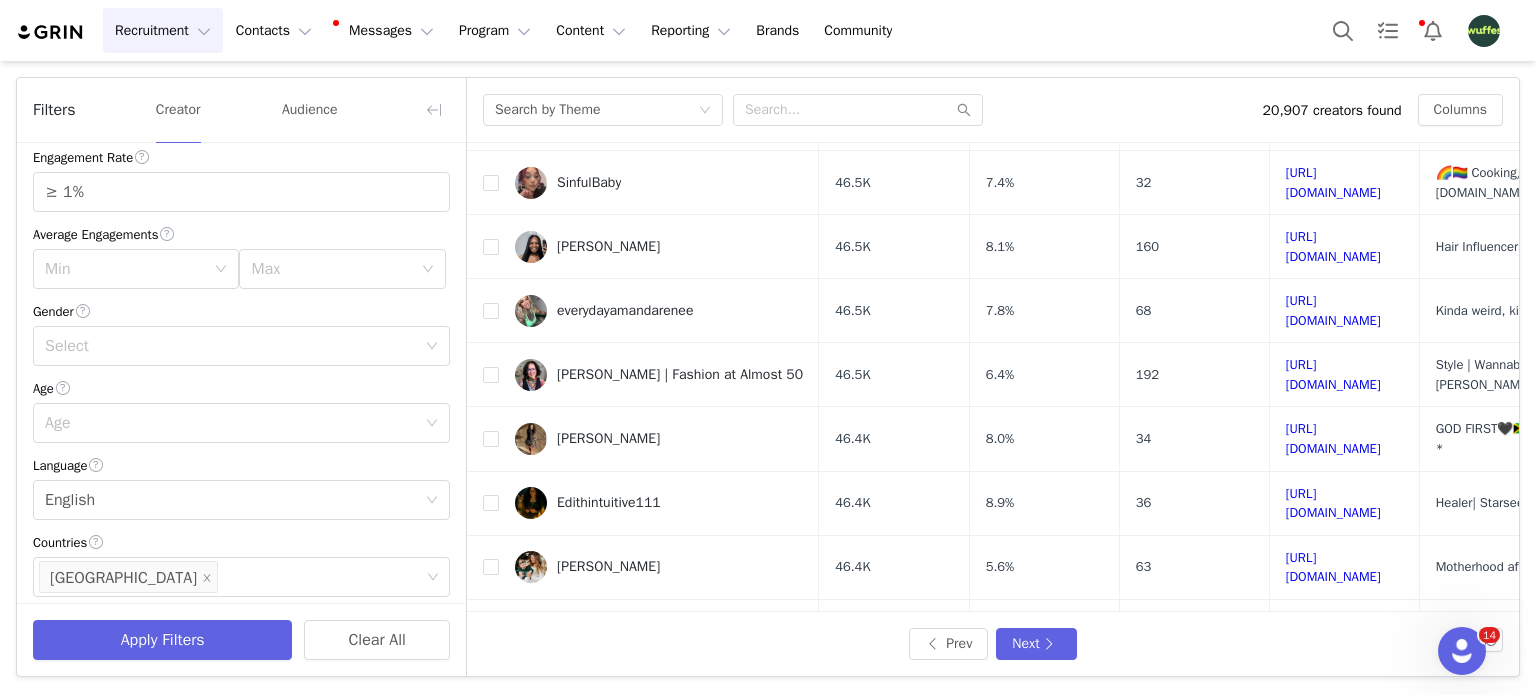 scroll, scrollTop: 500, scrollLeft: 0, axis: vertical 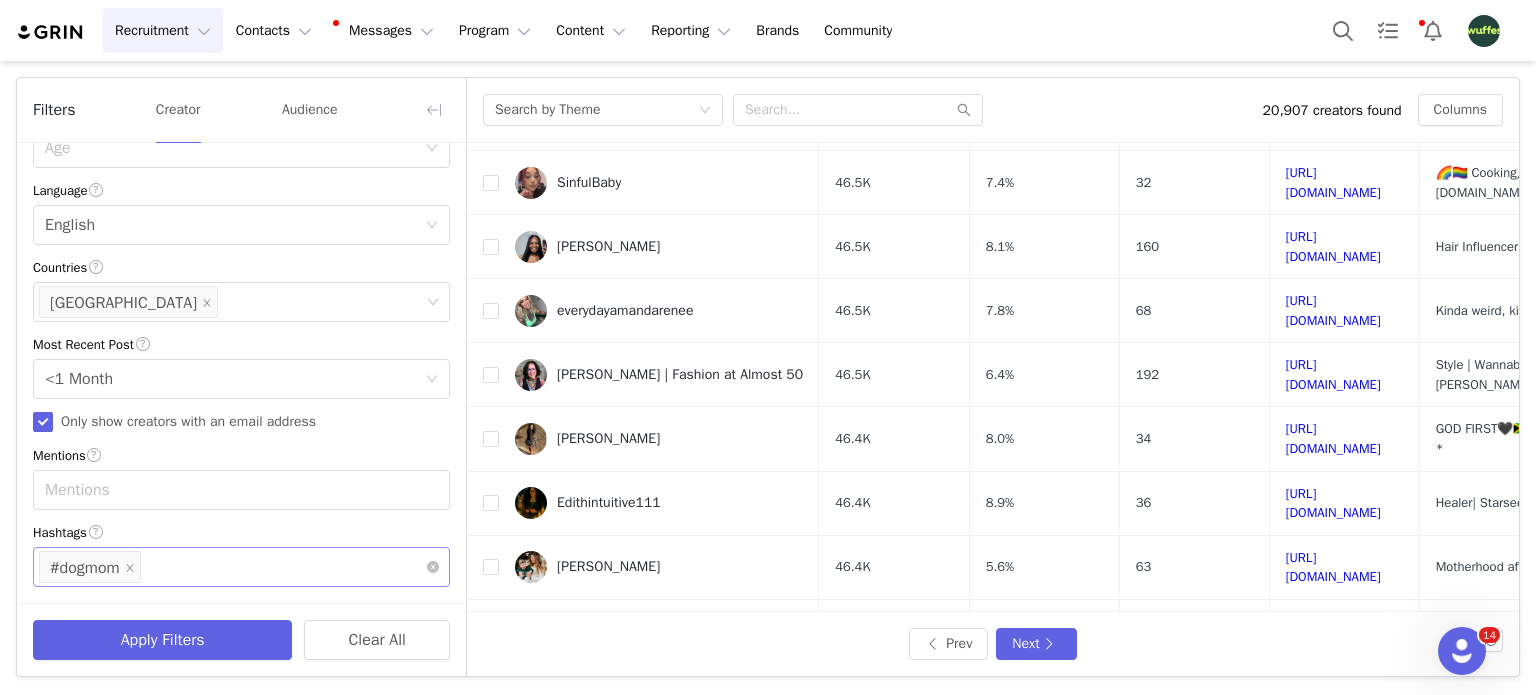 click on "Enter hashtag #dogmom" at bounding box center [234, 567] 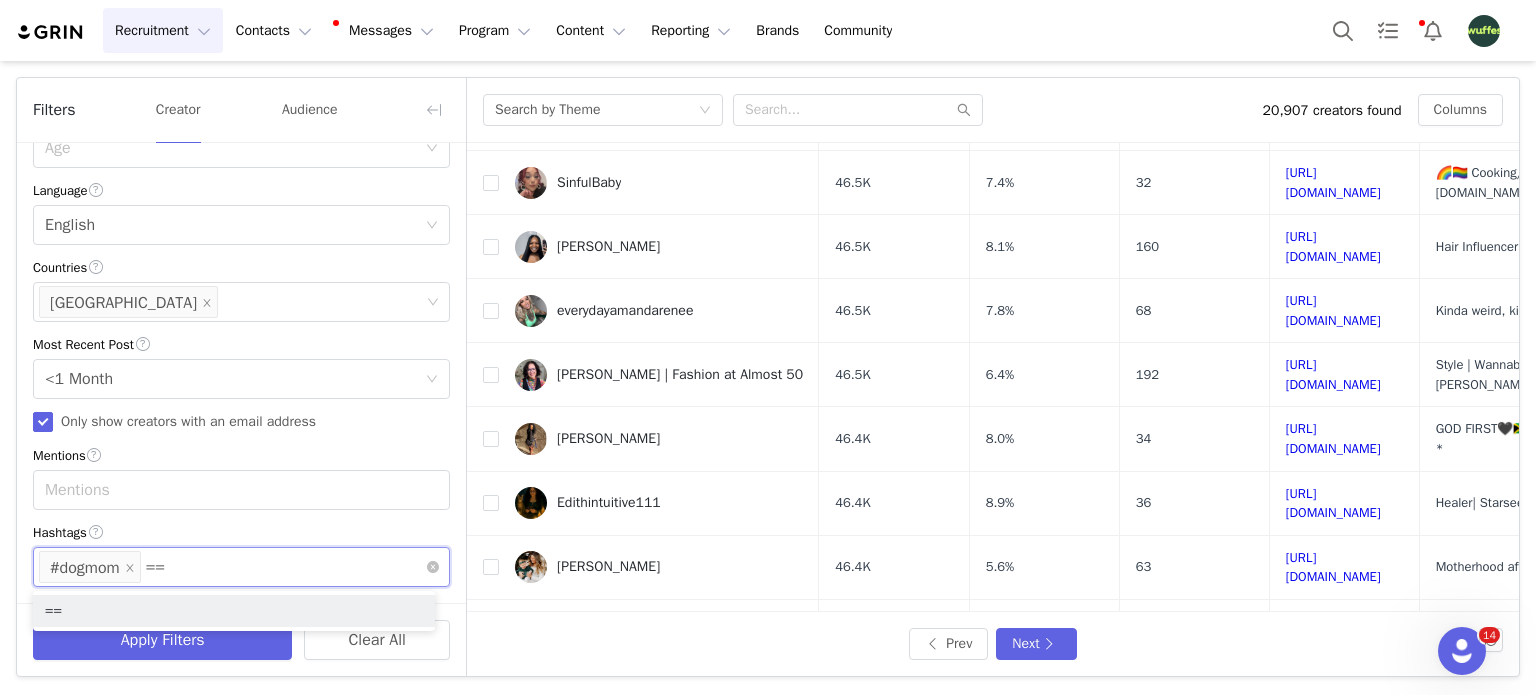 type on "=" 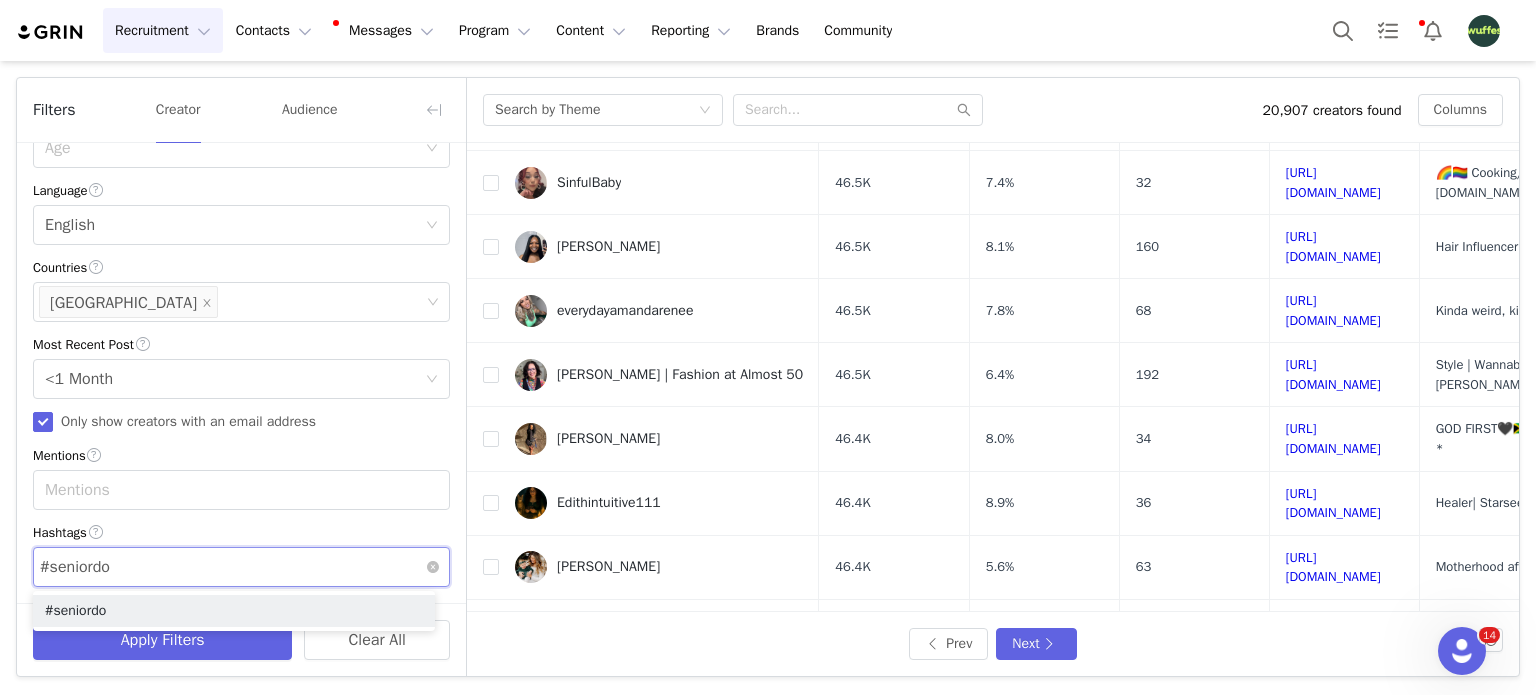 type on "#seniordog" 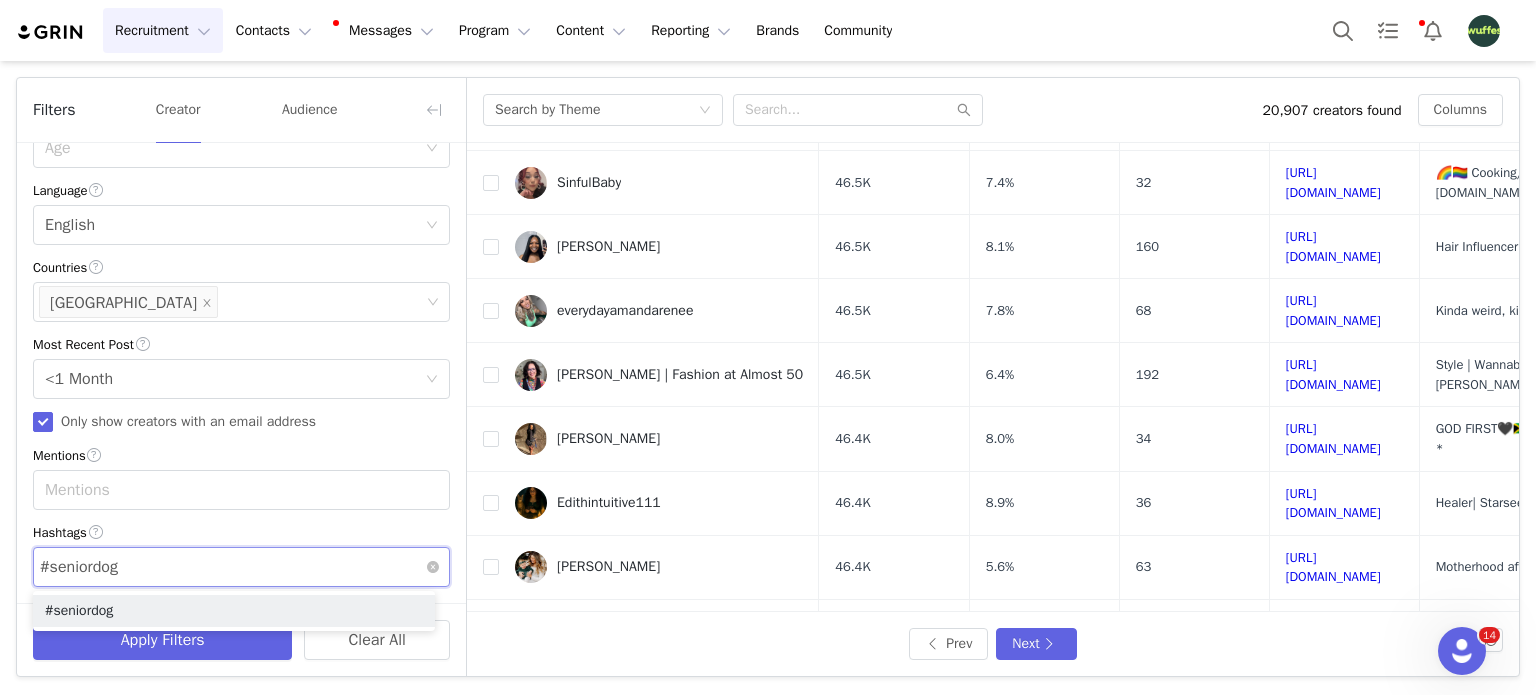 type 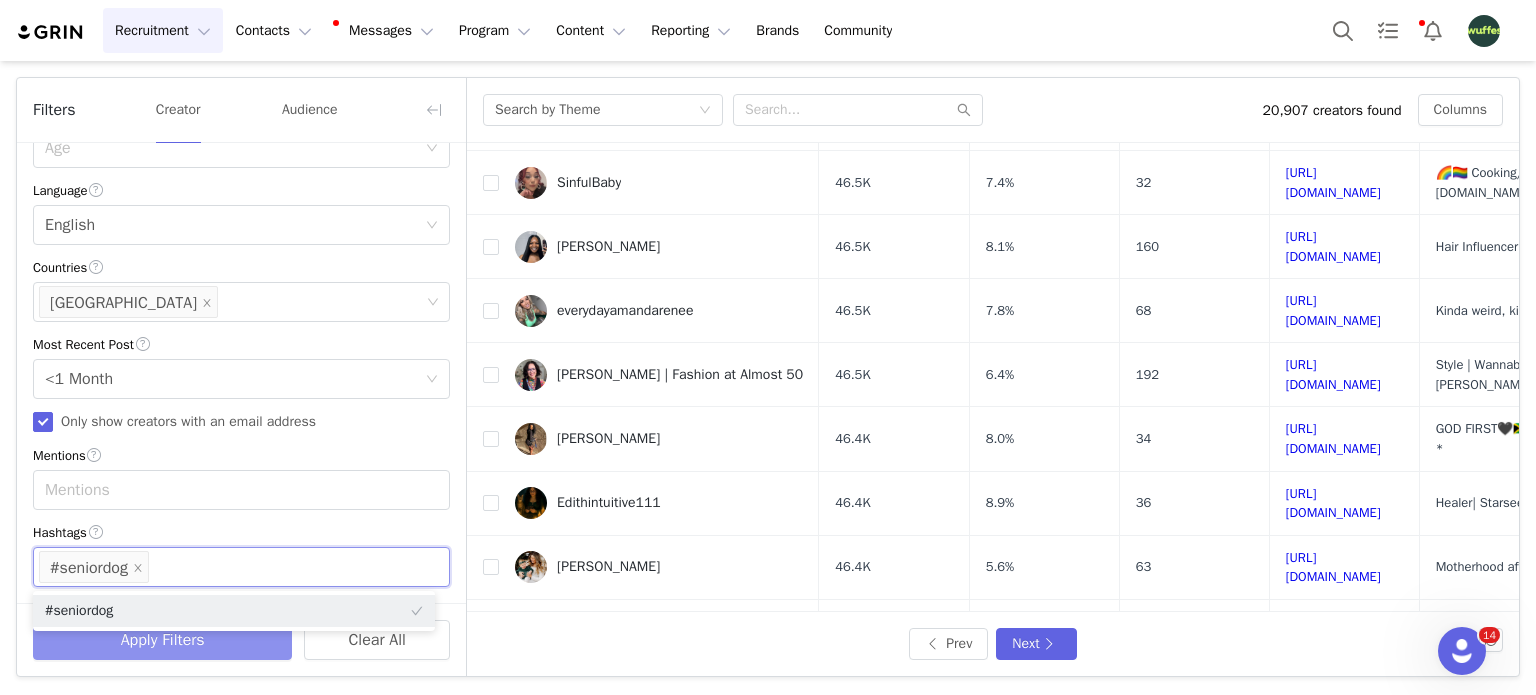 click on "Apply Filters" at bounding box center [162, 640] 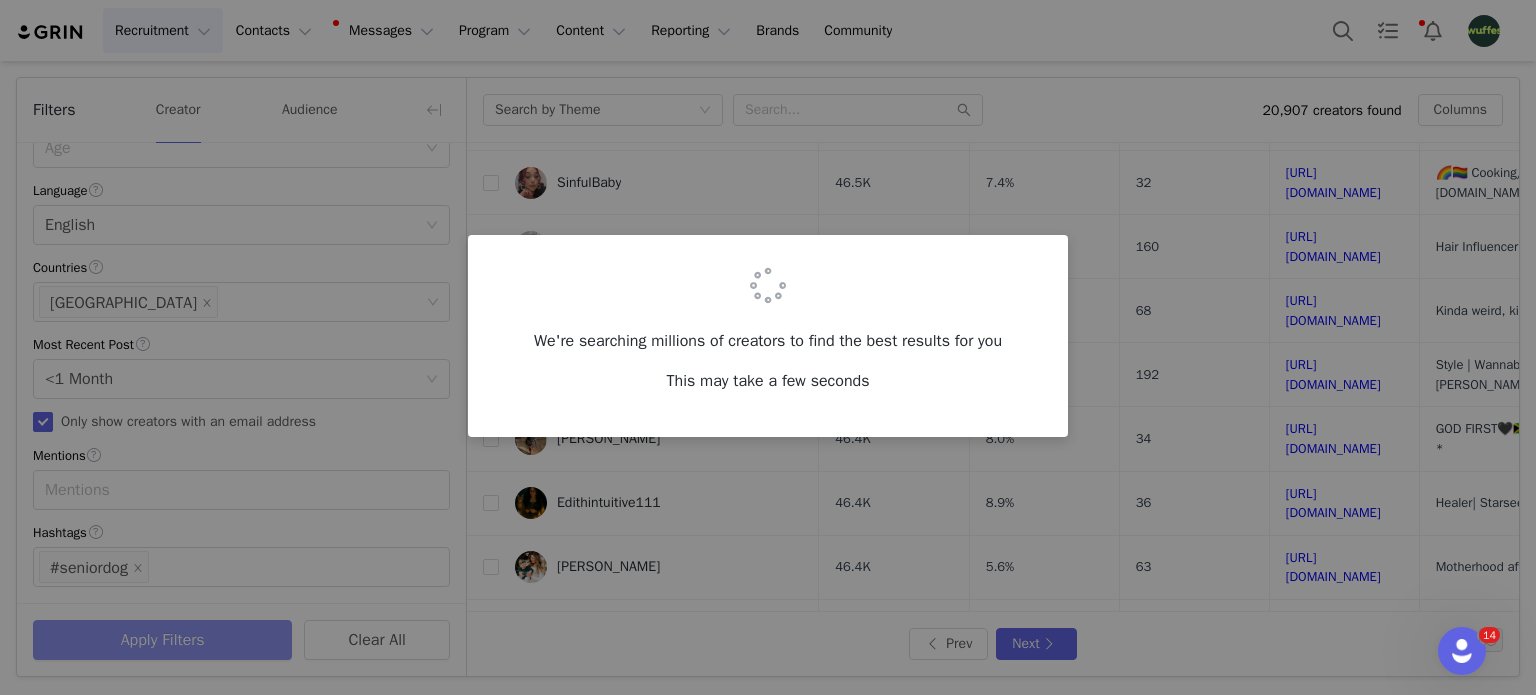 scroll, scrollTop: 0, scrollLeft: 0, axis: both 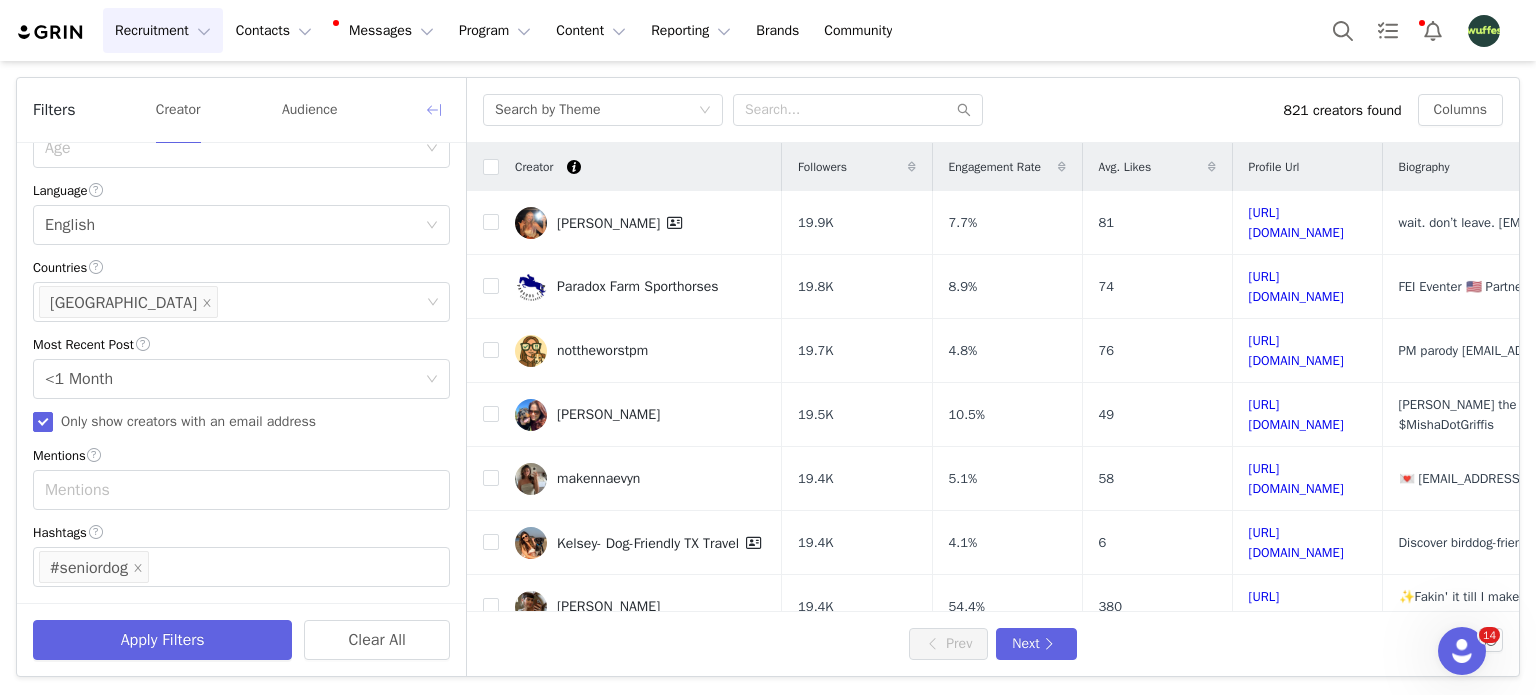 click at bounding box center [434, 110] 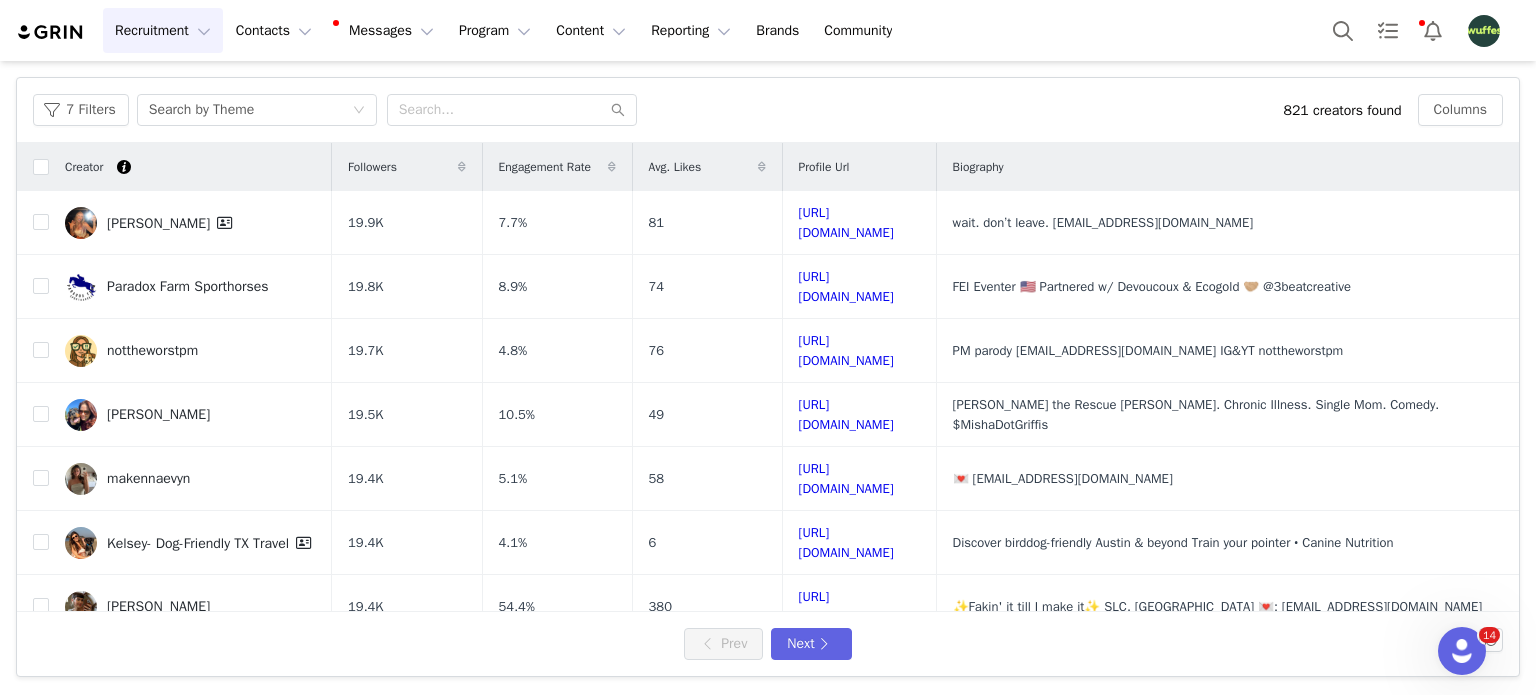 scroll, scrollTop: 899, scrollLeft: 0, axis: vertical 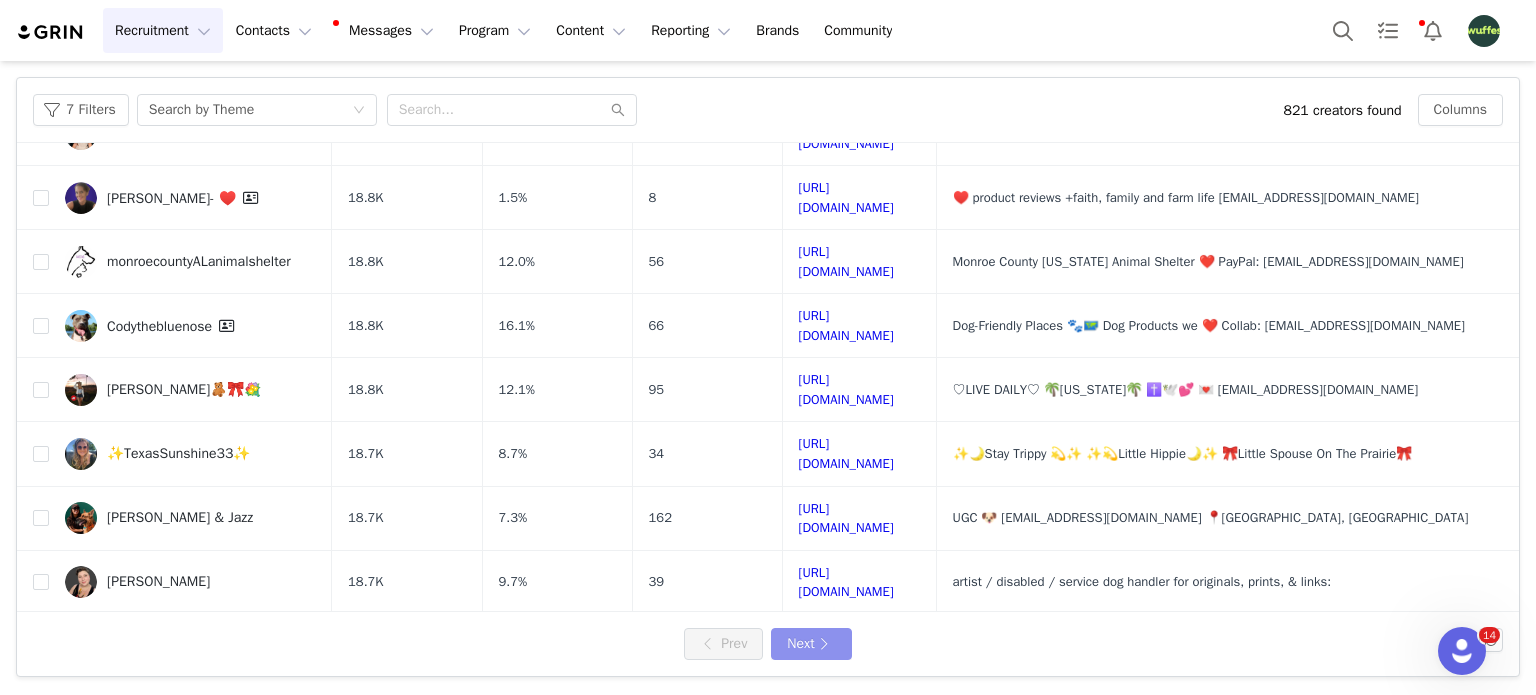 click on "Prev Next" at bounding box center [768, 644] 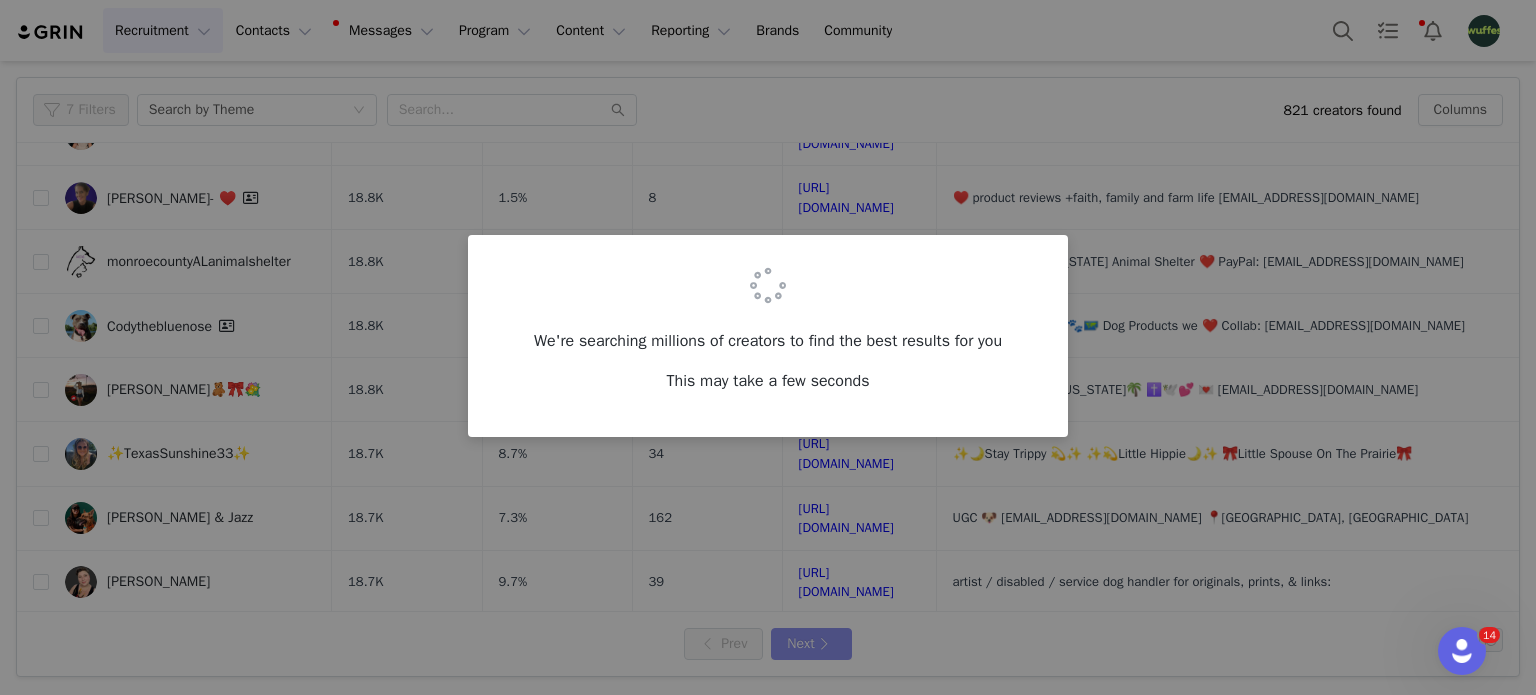 scroll, scrollTop: 0, scrollLeft: 0, axis: both 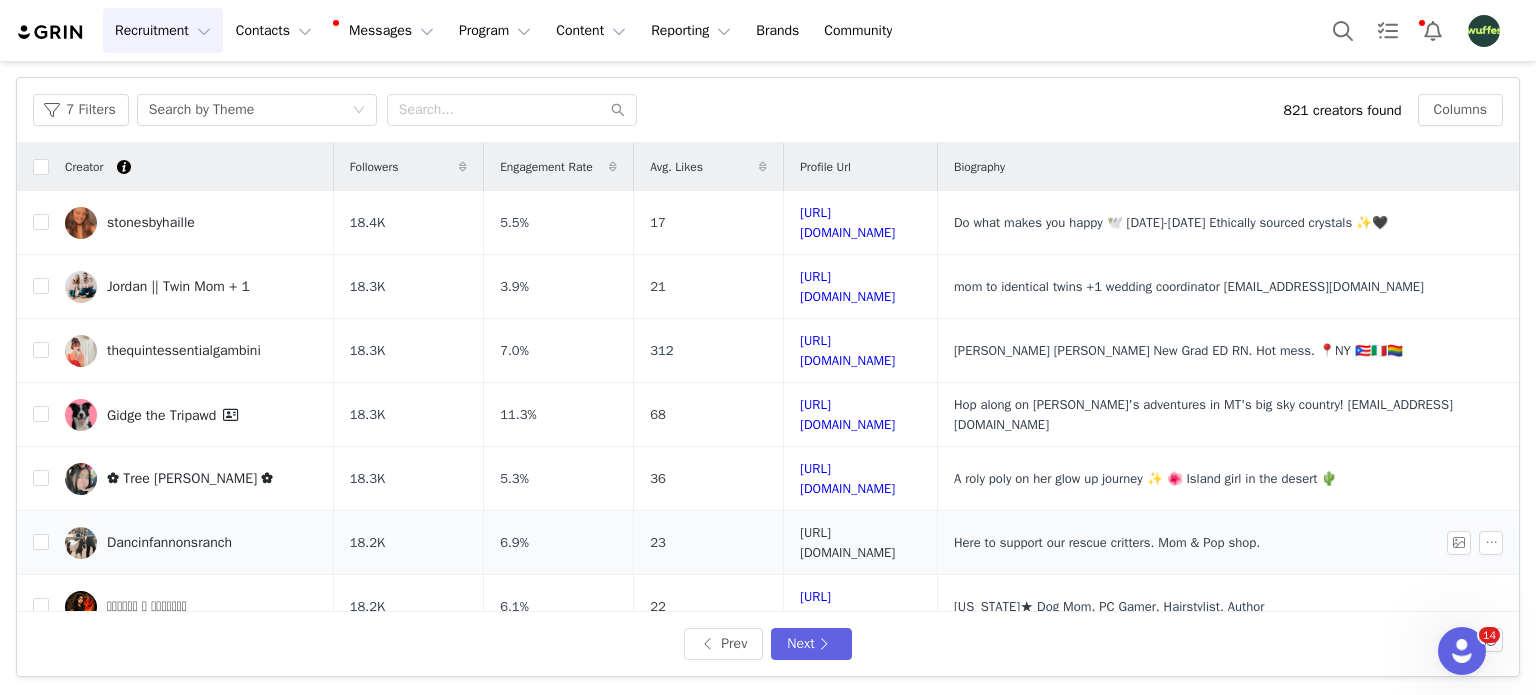 drag, startPoint x: 900, startPoint y: 487, endPoint x: 904, endPoint y: 497, distance: 10.770329 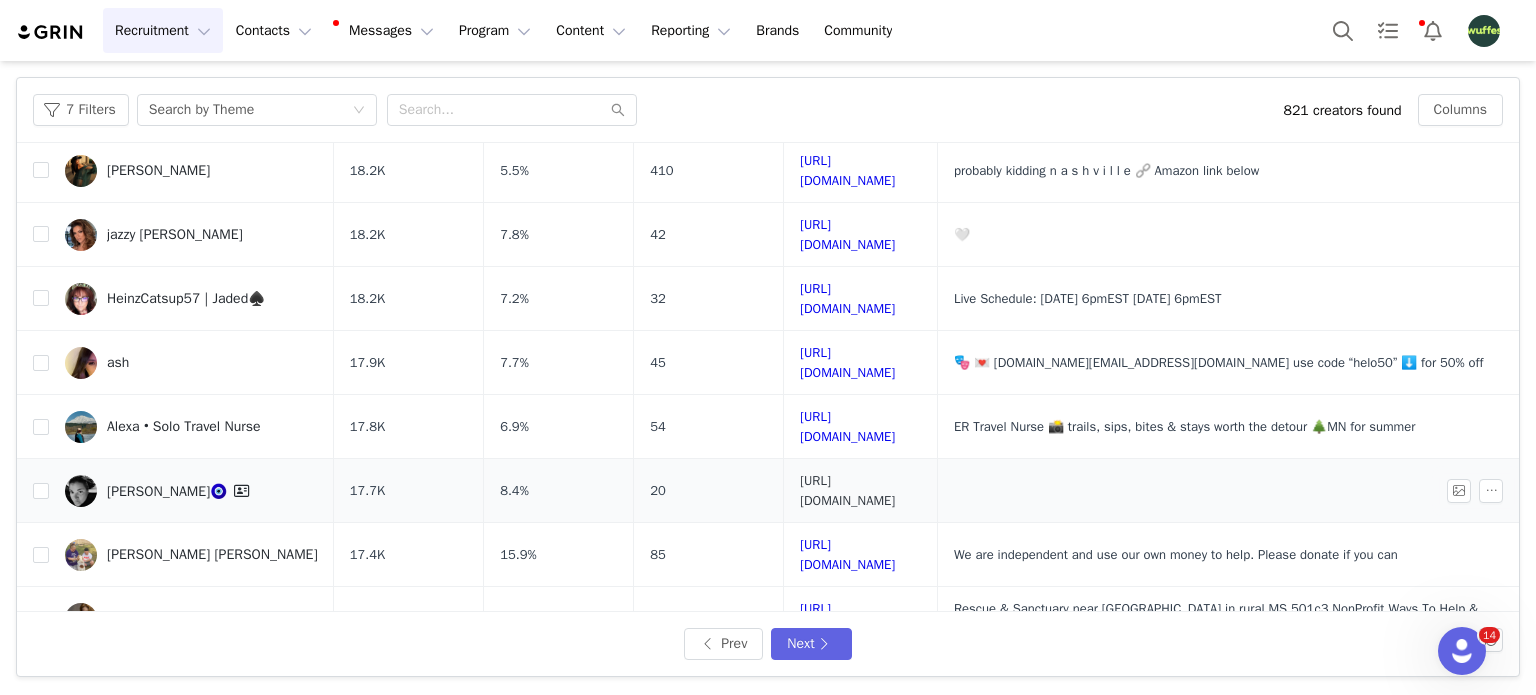 scroll, scrollTop: 300, scrollLeft: 0, axis: vertical 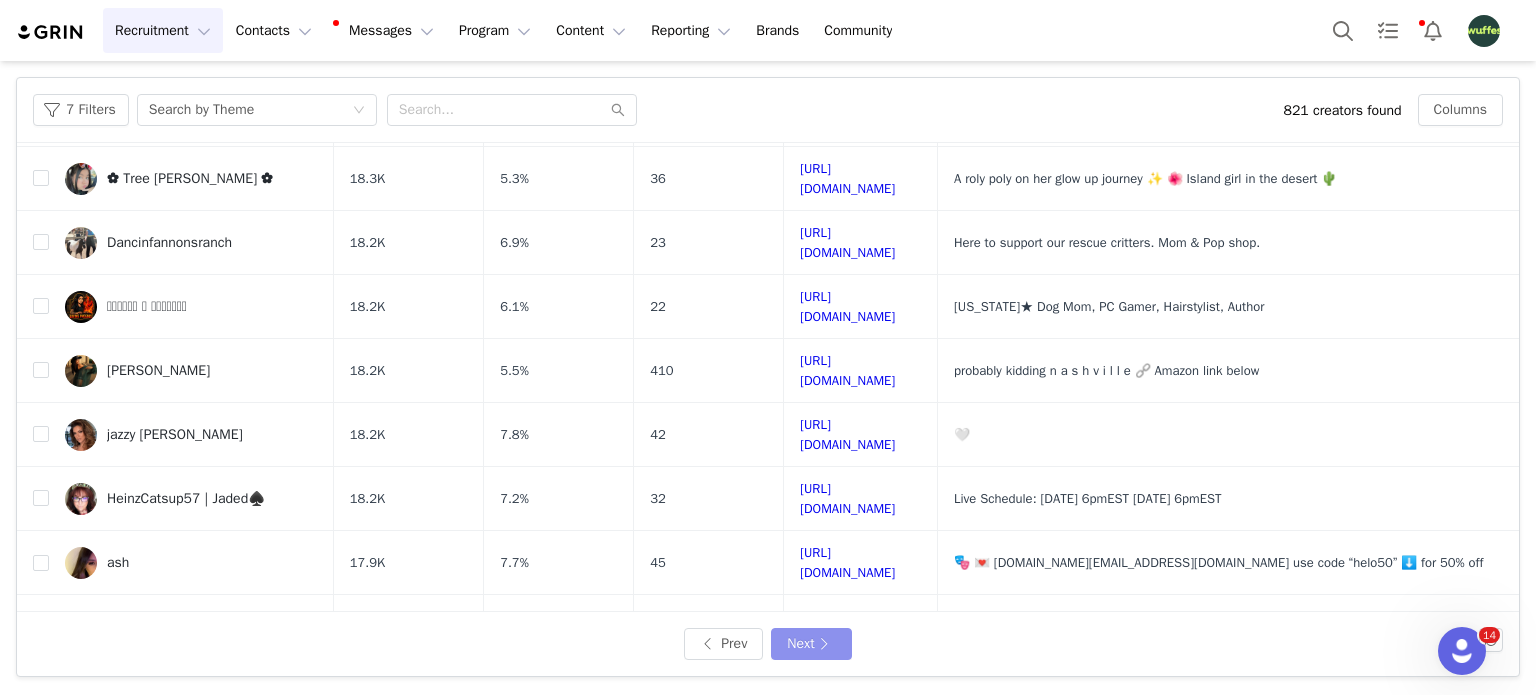 click on "Next" at bounding box center (811, 644) 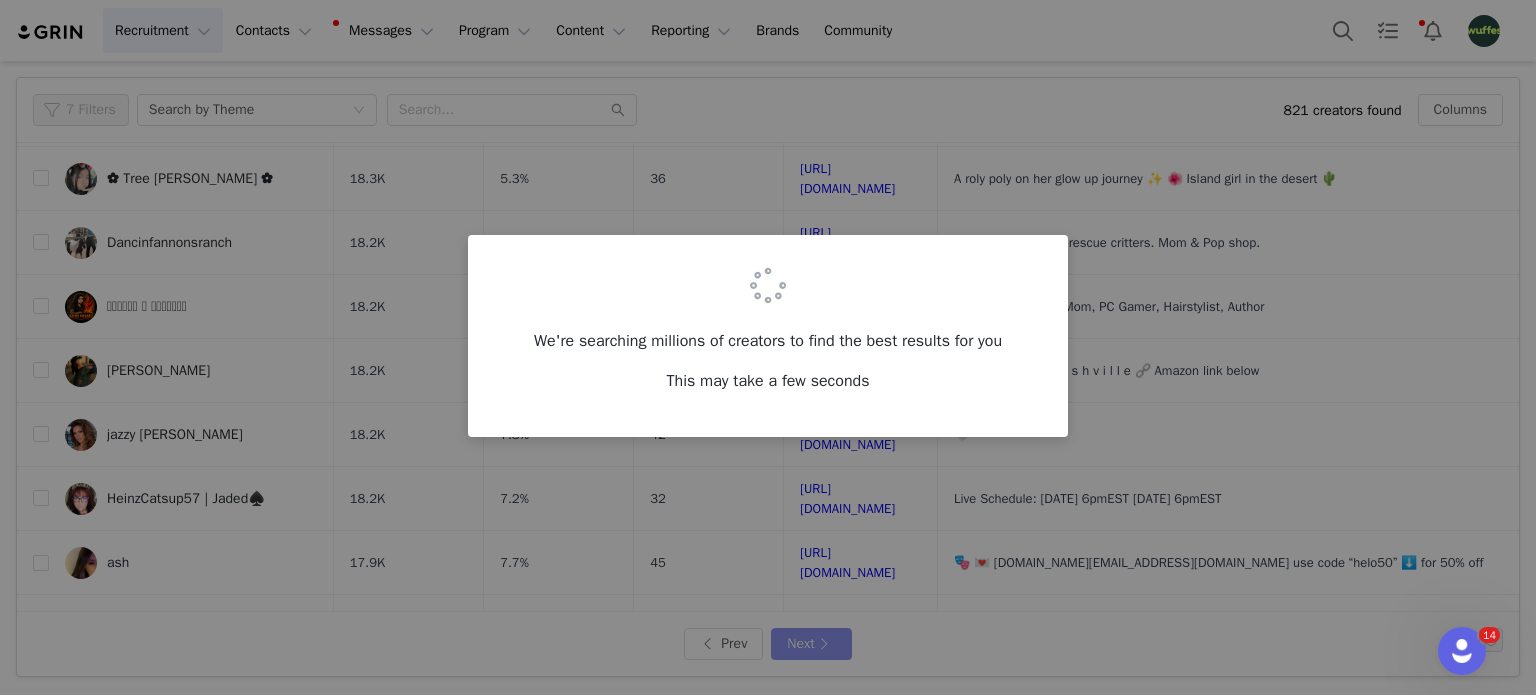scroll, scrollTop: 0, scrollLeft: 0, axis: both 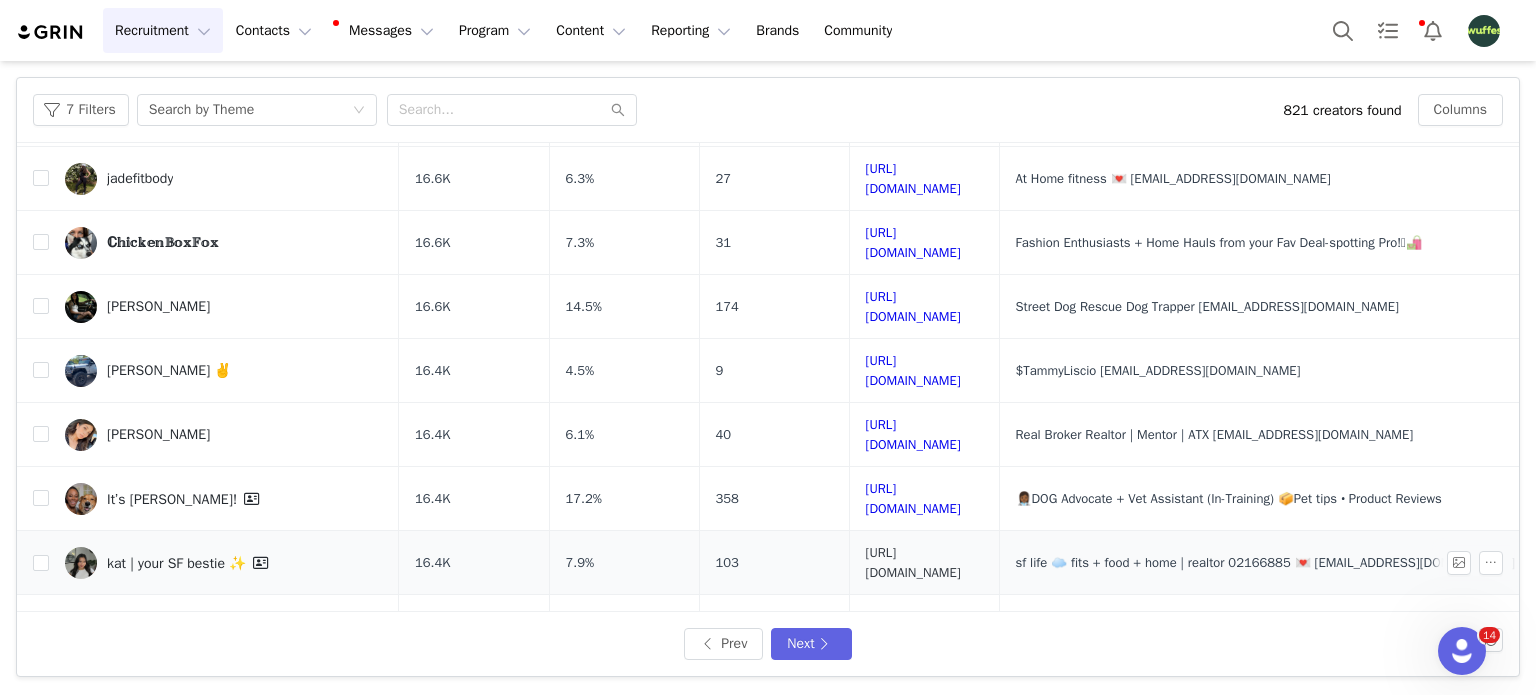 drag, startPoint x: 899, startPoint y: 495, endPoint x: 858, endPoint y: 486, distance: 41.976185 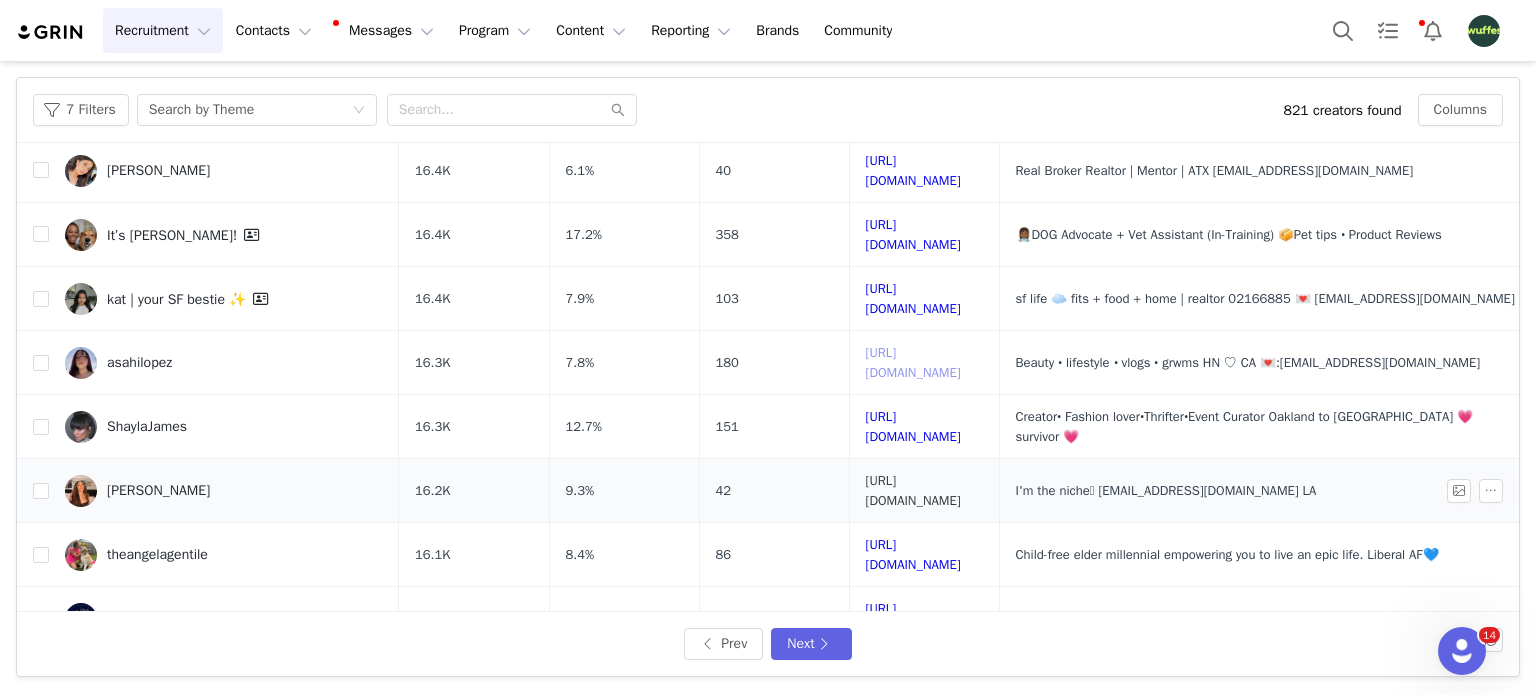 scroll, scrollTop: 600, scrollLeft: 0, axis: vertical 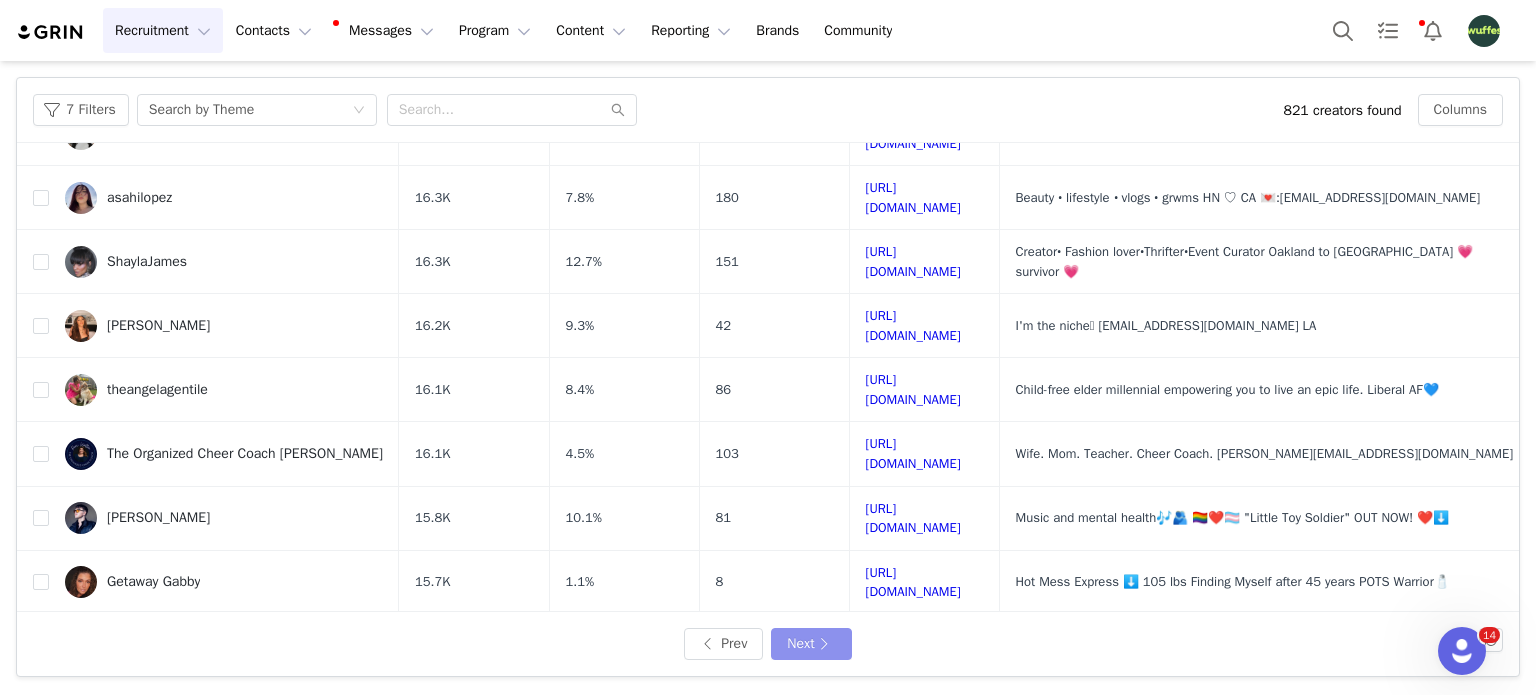 click on "Next" at bounding box center [811, 644] 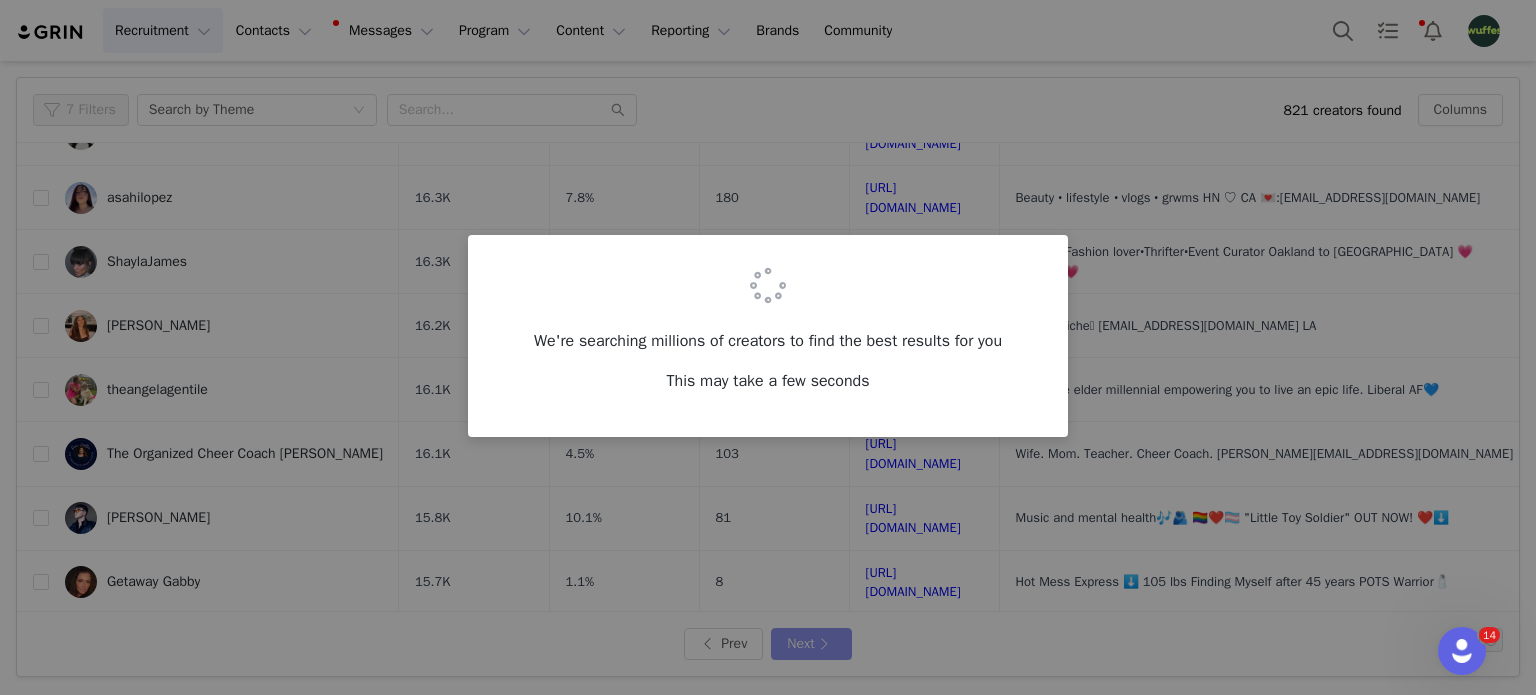 scroll, scrollTop: 0, scrollLeft: 0, axis: both 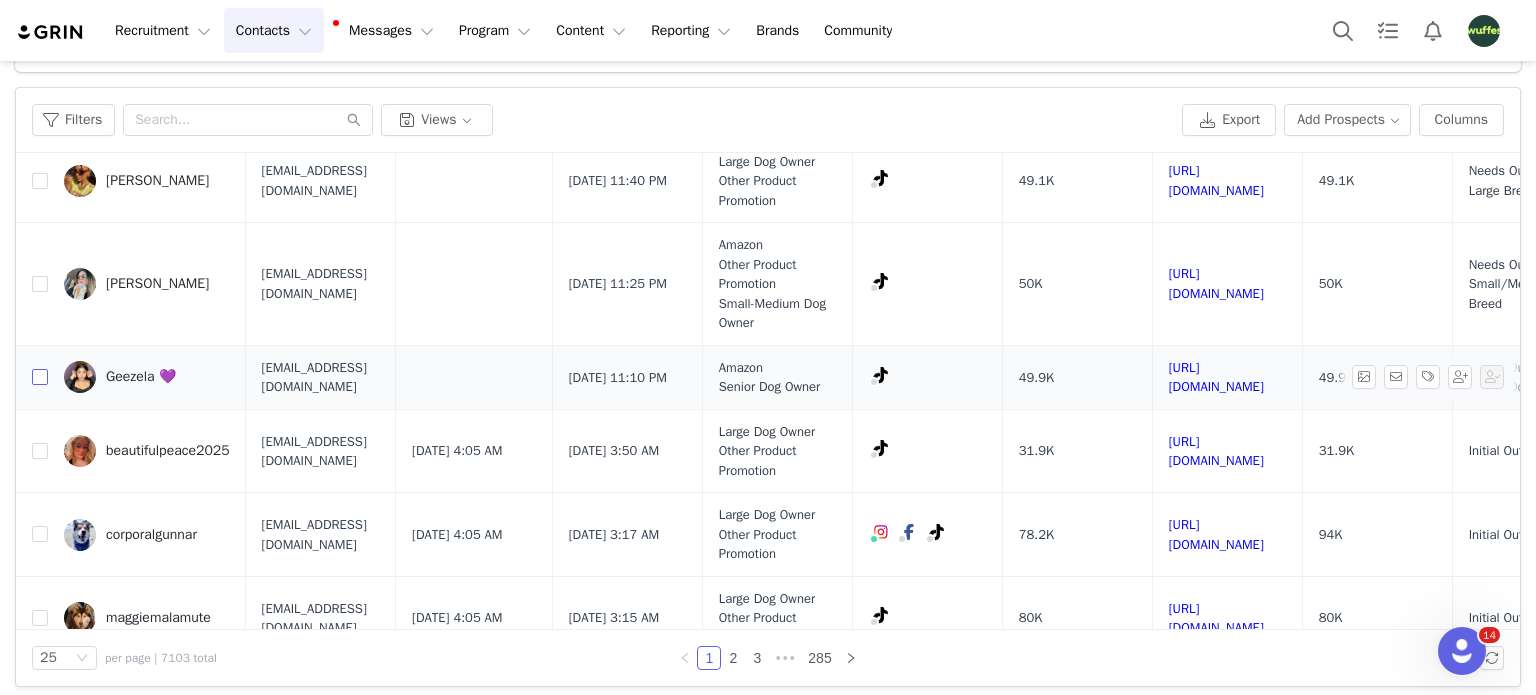 click at bounding box center [40, 377] 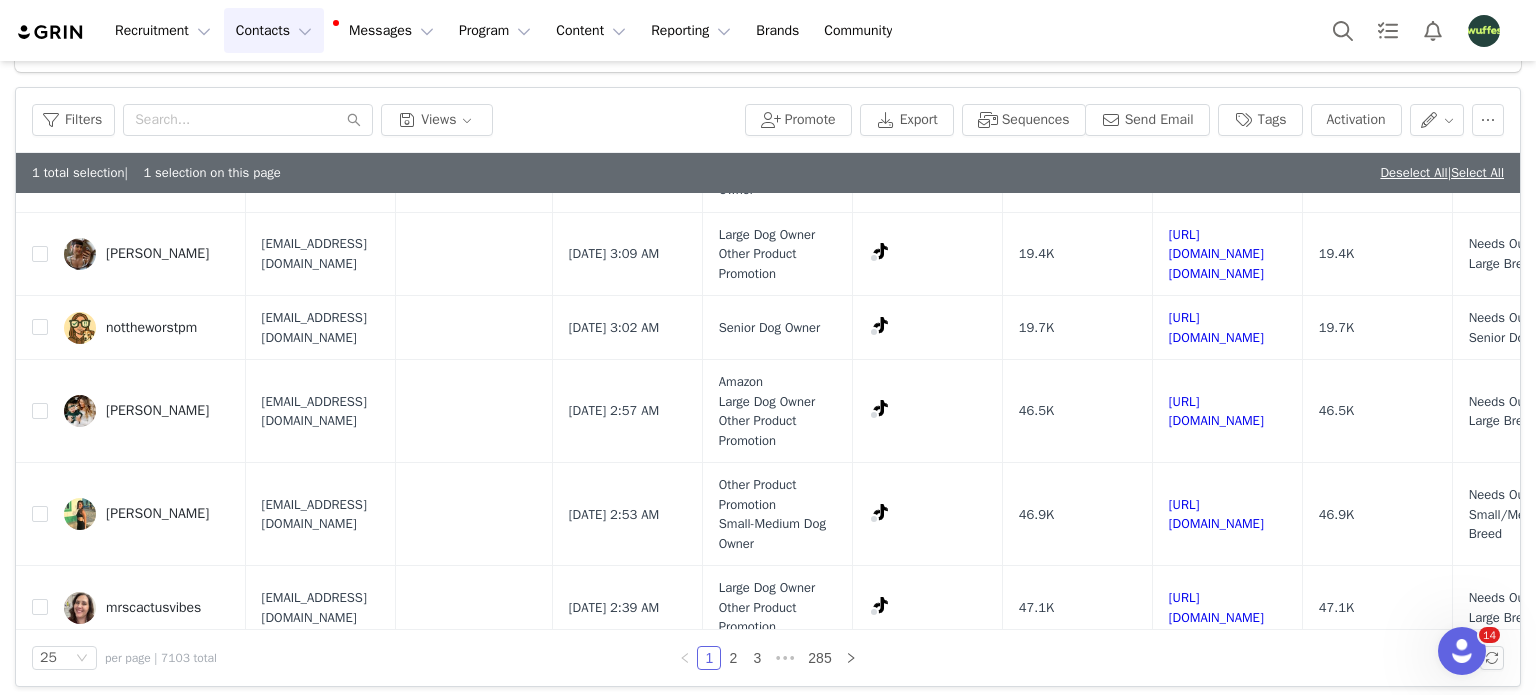 scroll, scrollTop: 200, scrollLeft: 0, axis: vertical 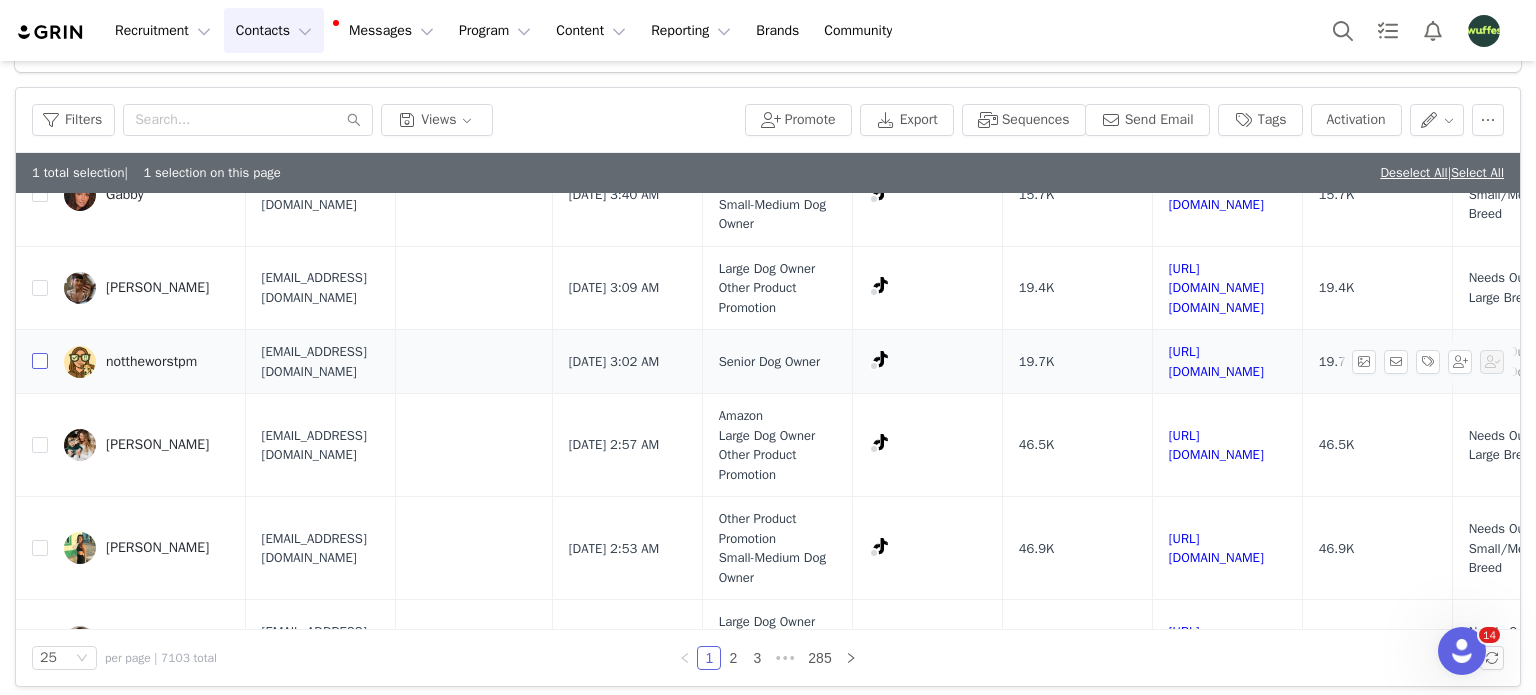 click at bounding box center [40, 361] 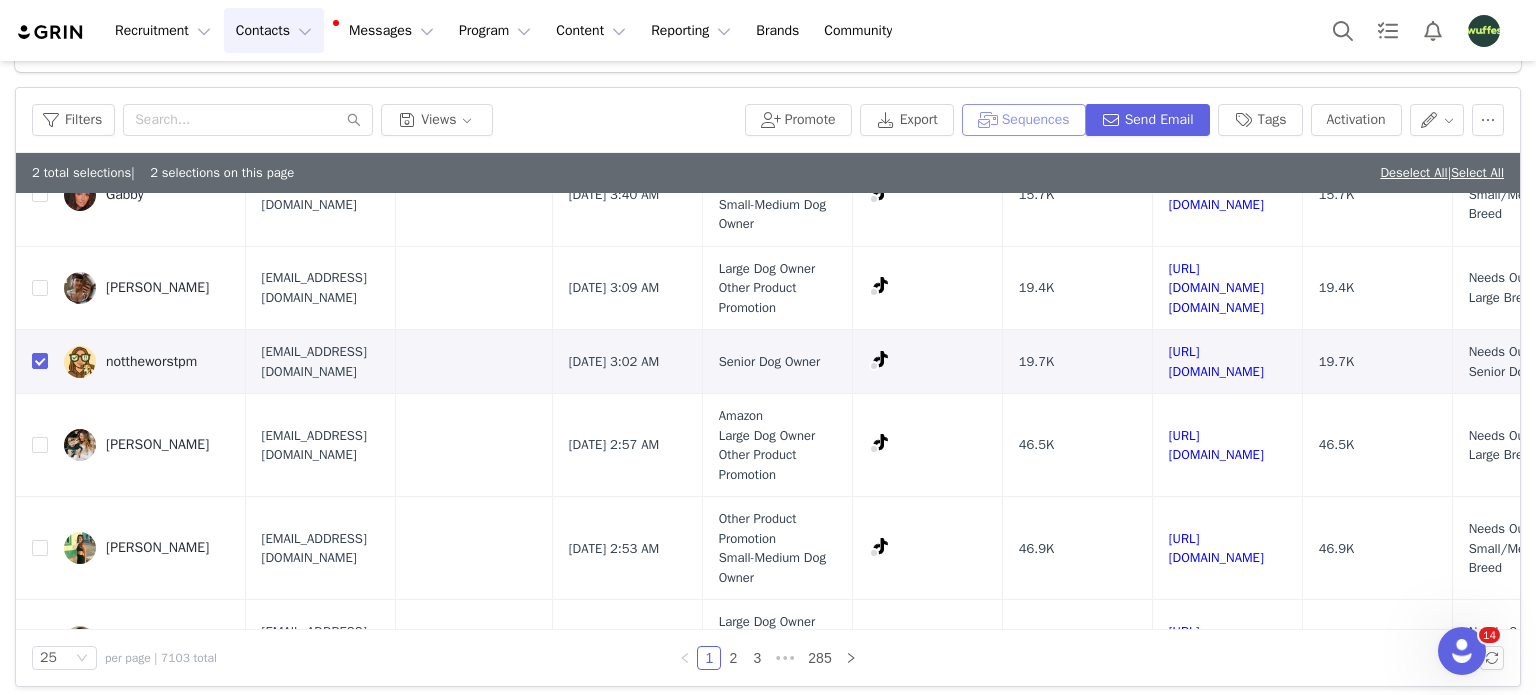 click on "Sequences" at bounding box center [1024, 120] 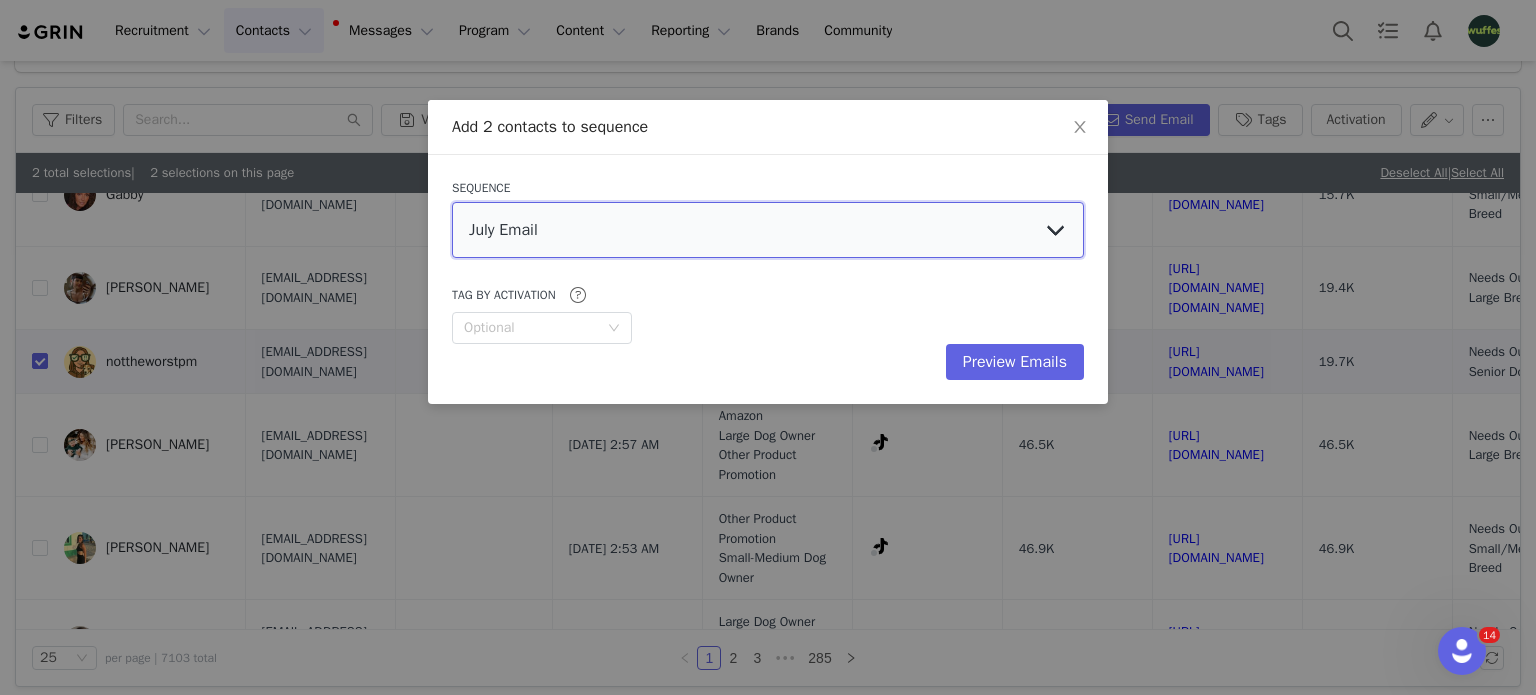 click on "July Email   Hybrid Welcome Email - UGC Only   Clinical Trial - Commission-Only Creators (Email 6)   Clinical Trial - Commission-Only Experts (Email 5)   Clinical Trial - Paid Creators Brief (Email 4)   Clinical Trial - Paid Experts Brief (Email 3)   Clinical Trial - Paid Experts Invitation (Email 1)   Clinical Trial - Paid Creators Invitation (Email 2)   April Sequence - TT Affiliate Prospects   Retargeting: Standard Program Prospects   Retargeting: Expert Program Prospects   TikTok Shop Existing Prospects   Initial Outreach - Experts   UPDATED Hybrid Campaign Details   Expert Campaign Details   Paid Usage Rights/ Whitelisting - Existing Content   Expert Welcome Email   Hybrid Welcome Email   Welcome Email   Campaign Details   Initial Outreach - Senior Dogs   Initial Outreach - Small/Medium Breed   Initial Outreach - Large Breeds" at bounding box center (768, 230) 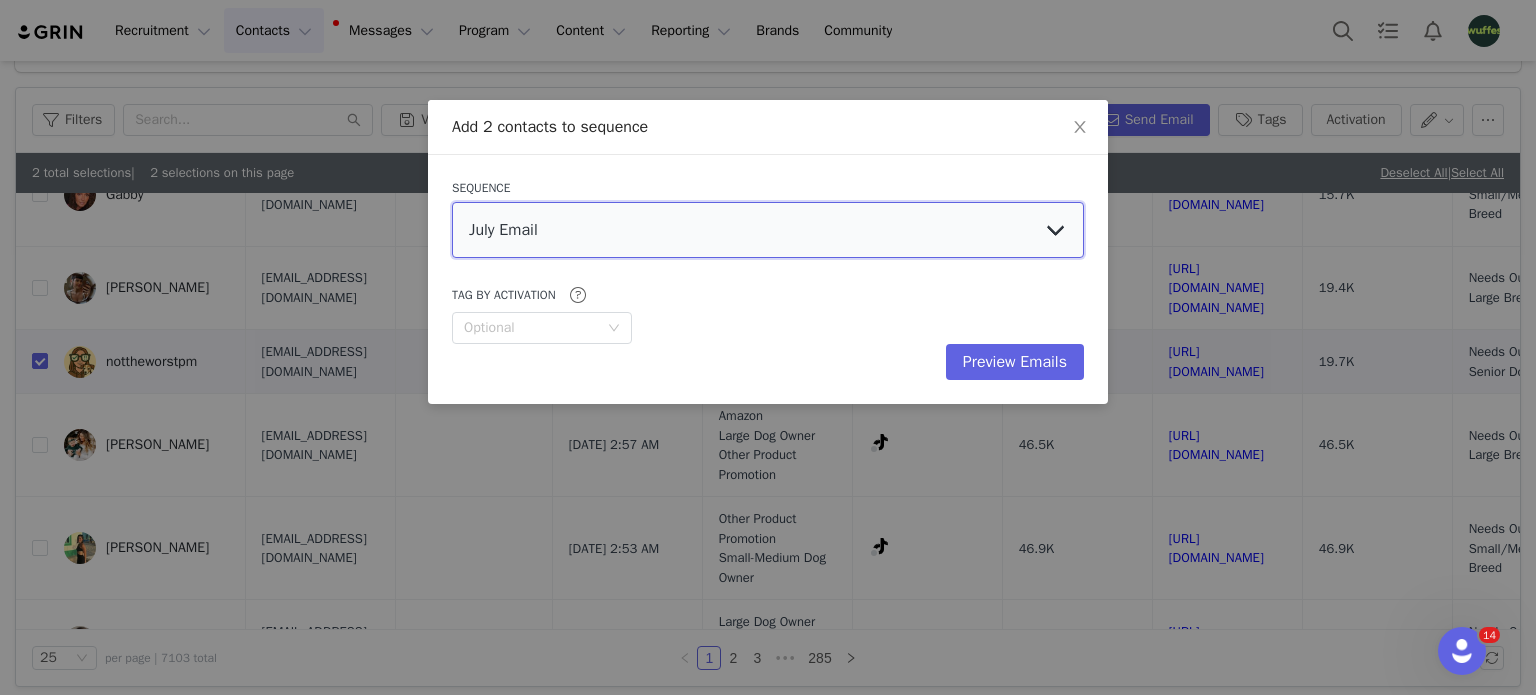 select on "8b570418-a6c2-4270-be93-b28801fbd8ff" 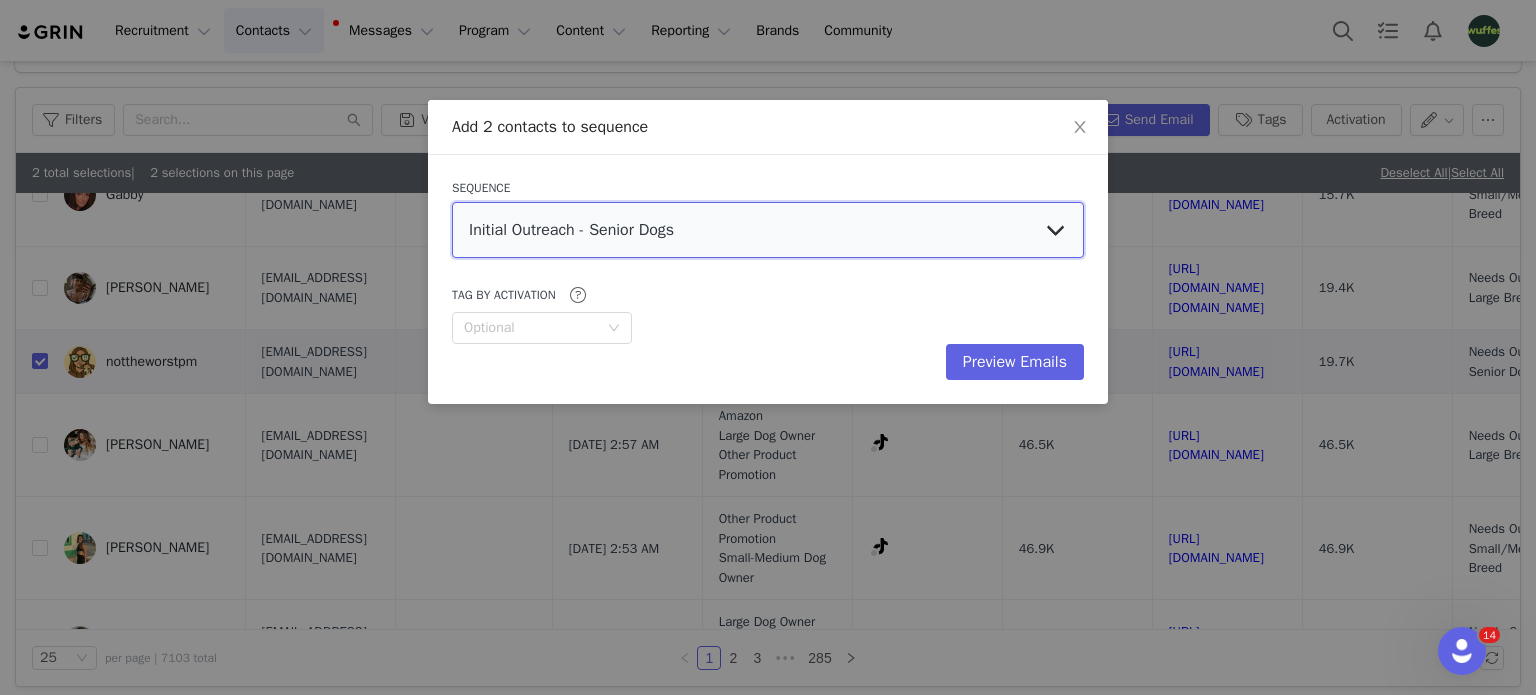 click on "July Email   Hybrid Welcome Email - UGC Only   Clinical Trial - Commission-Only Creators (Email 6)   Clinical Trial - Commission-Only Experts (Email 5)   Clinical Trial - Paid Creators Brief (Email 4)   Clinical Trial - Paid Experts Brief (Email 3)   Clinical Trial - Paid Experts Invitation (Email 1)   Clinical Trial - Paid Creators Invitation (Email 2)   April Sequence - TT Affiliate Prospects   Retargeting: Standard Program Prospects   Retargeting: Expert Program Prospects   TikTok Shop Existing Prospects   Initial Outreach - Experts   UPDATED Hybrid Campaign Details   Expert Campaign Details   Paid Usage Rights/ Whitelisting - Existing Content   Expert Welcome Email   Hybrid Welcome Email   Welcome Email   Campaign Details   Initial Outreach - Senior Dogs   Initial Outreach - Small/Medium Breed   Initial Outreach - Large Breeds" at bounding box center (768, 230) 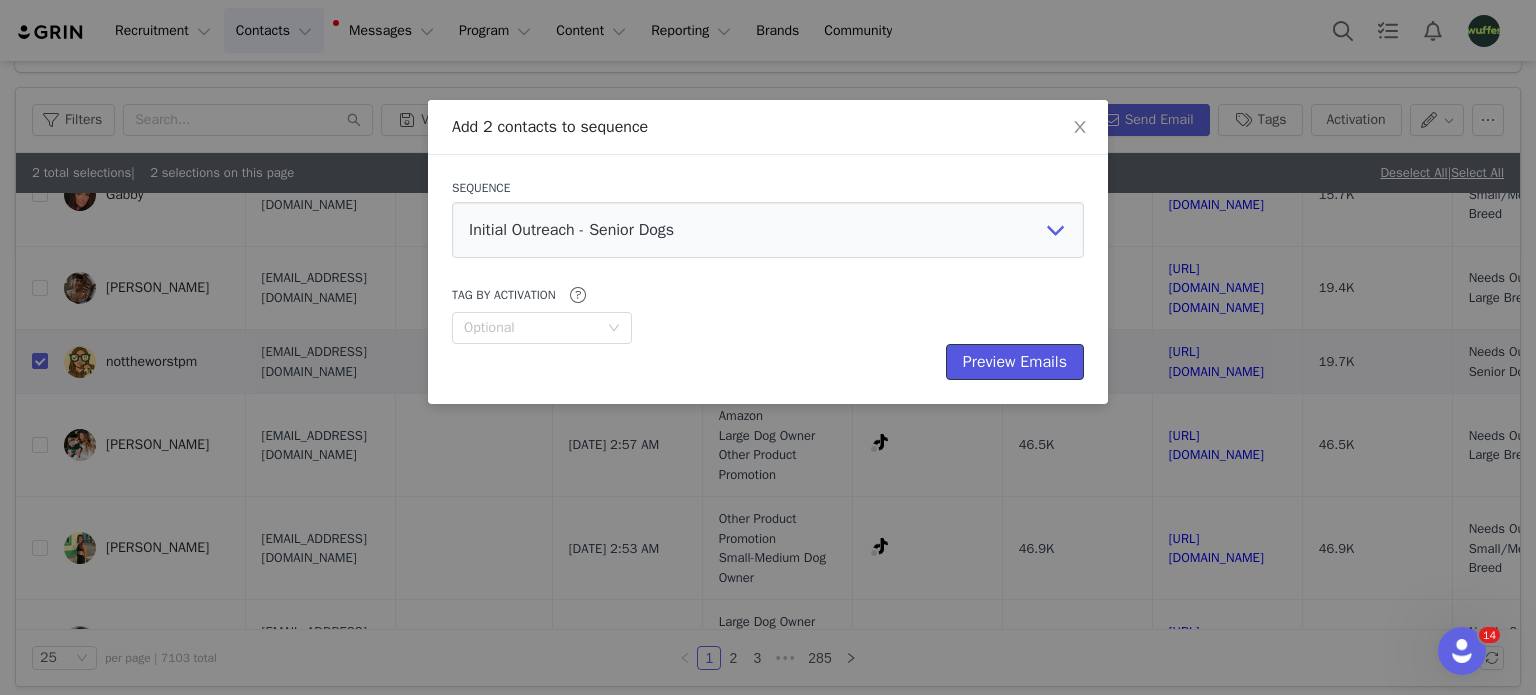 click on "Preview Emails" at bounding box center (1015, 362) 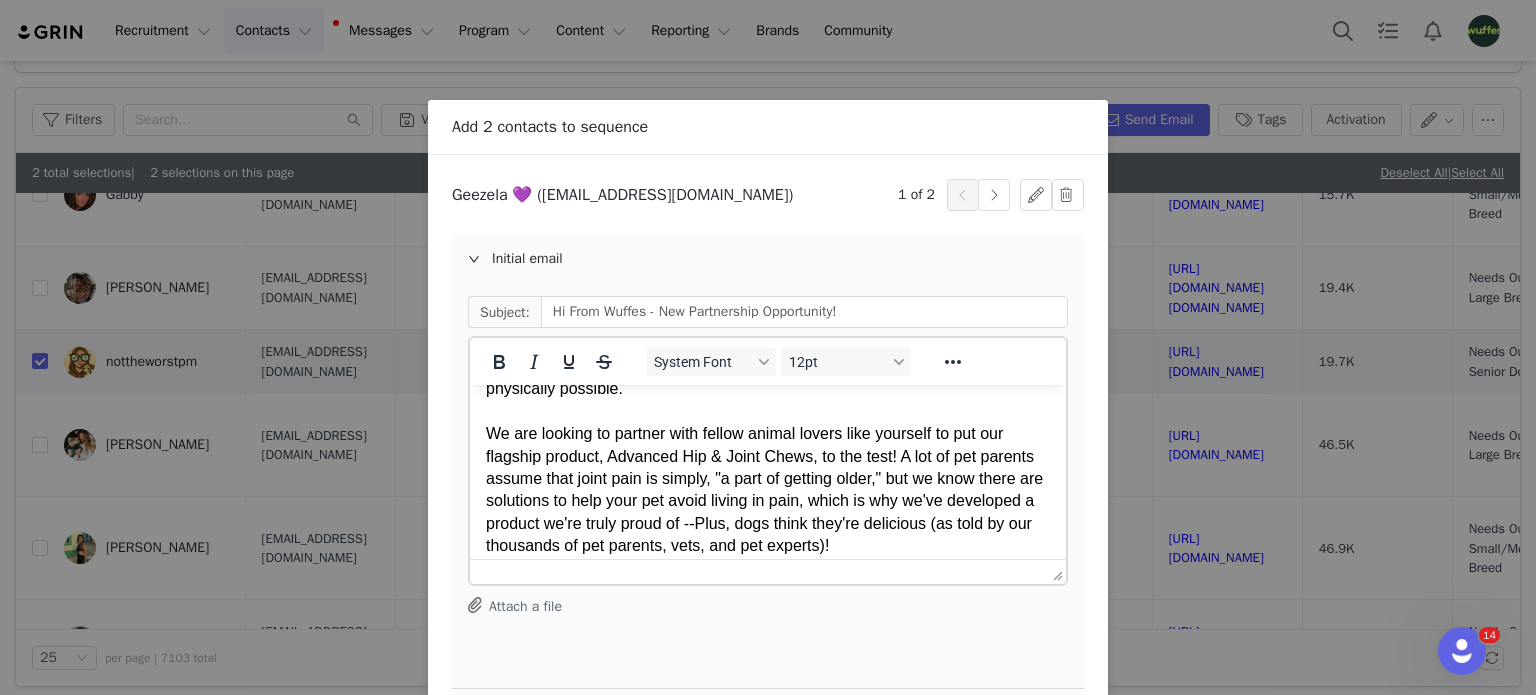 scroll, scrollTop: 200, scrollLeft: 0, axis: vertical 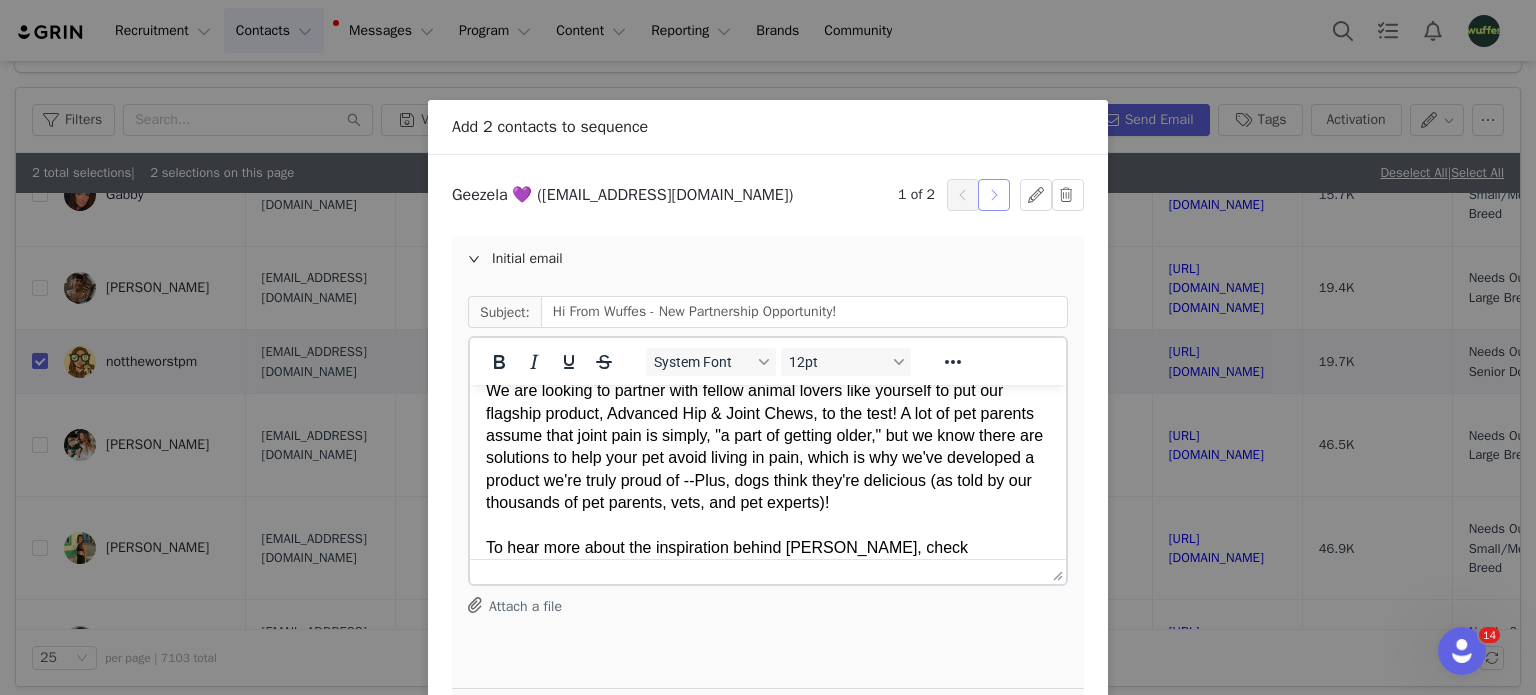 click at bounding box center [994, 195] 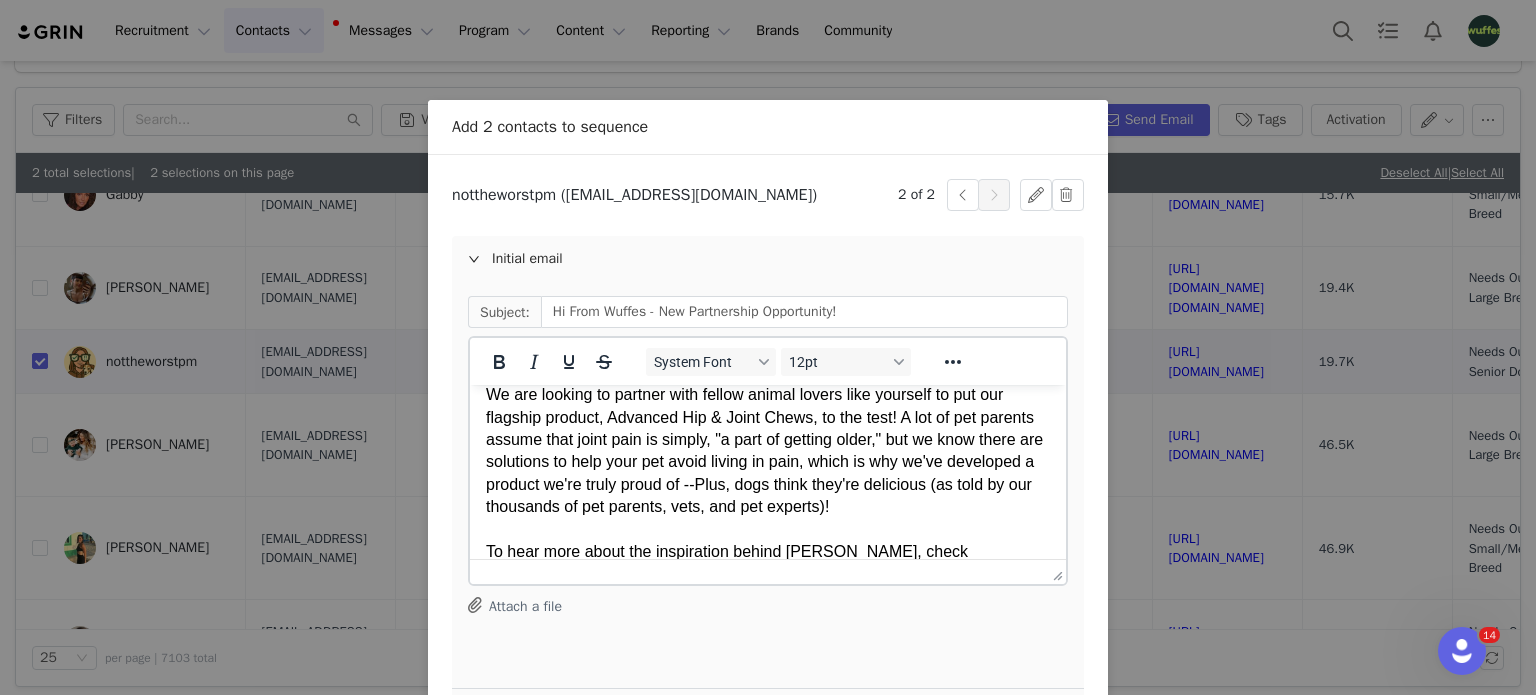 scroll, scrollTop: 200, scrollLeft: 0, axis: vertical 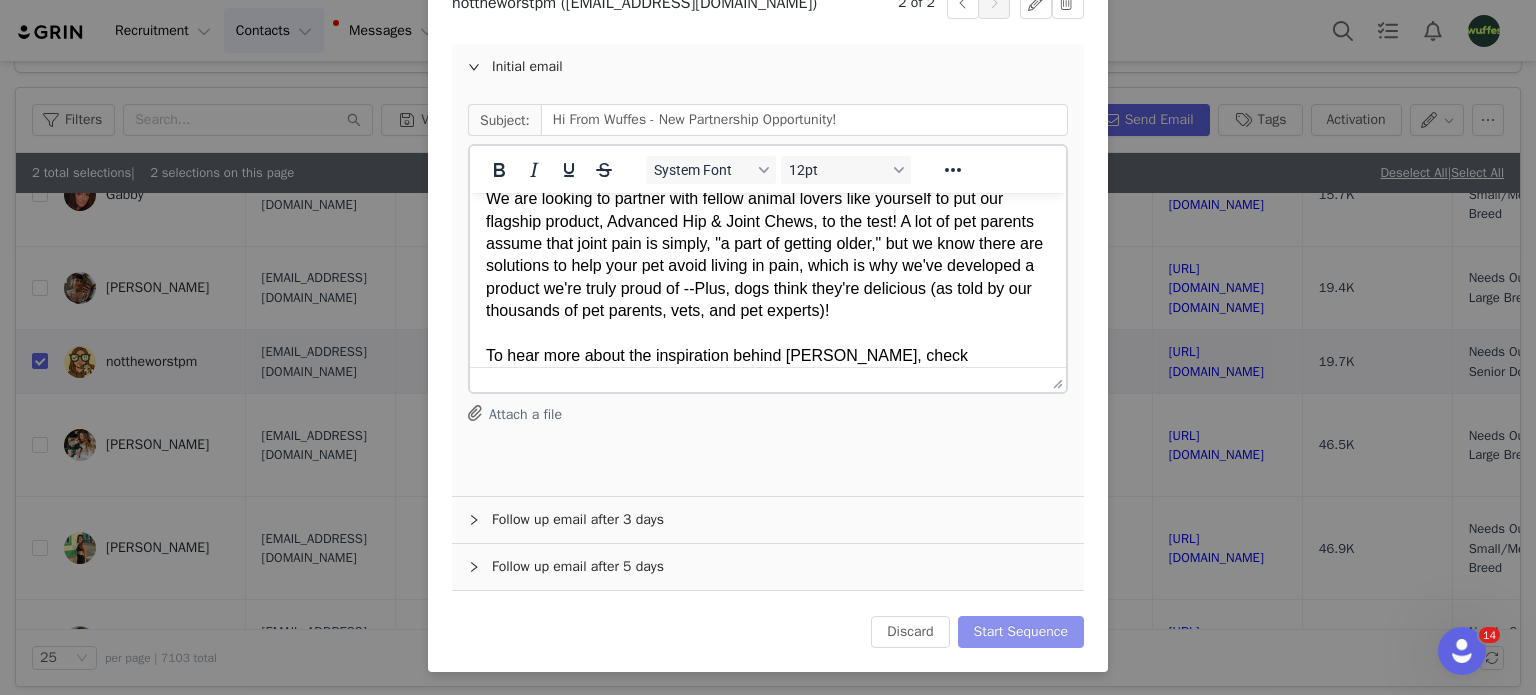 click on "Start Sequence" at bounding box center [1021, 632] 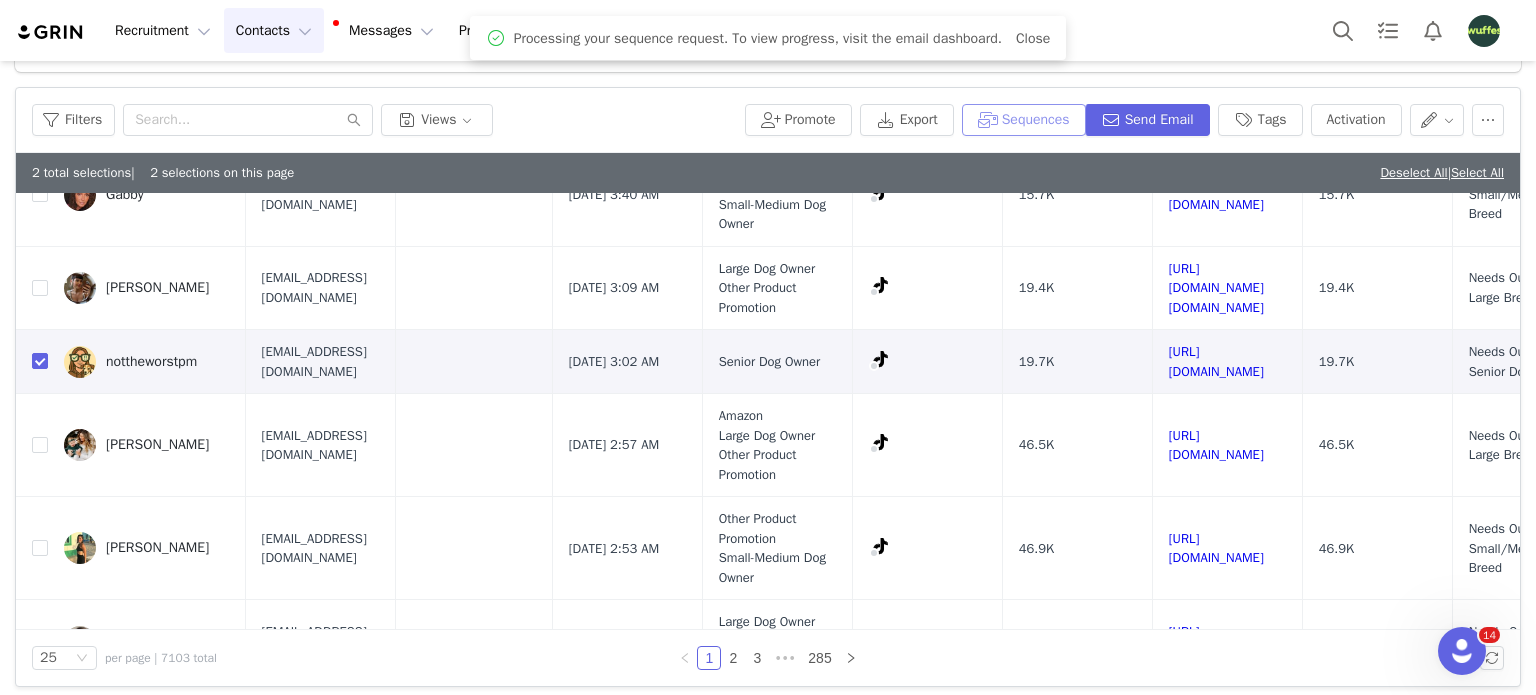 scroll, scrollTop: 0, scrollLeft: 0, axis: both 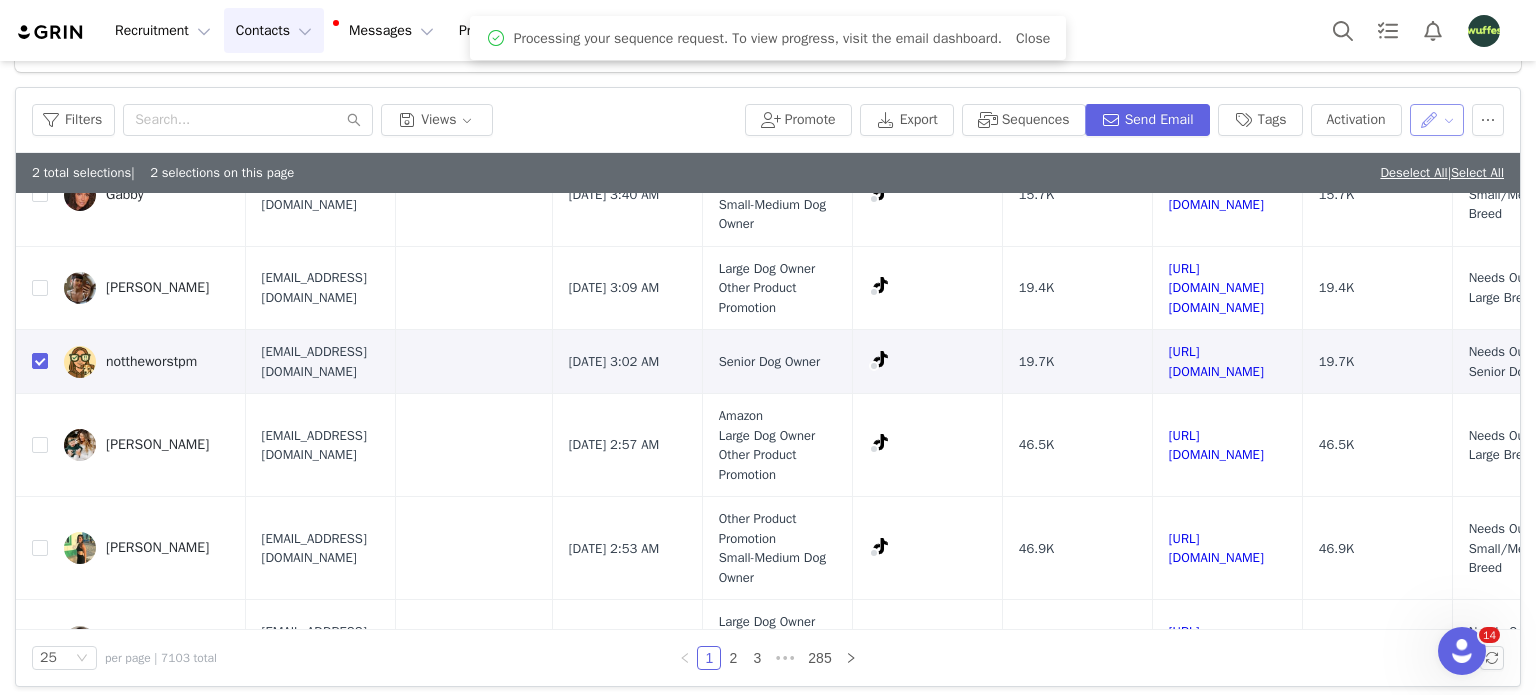 click at bounding box center (1437, 120) 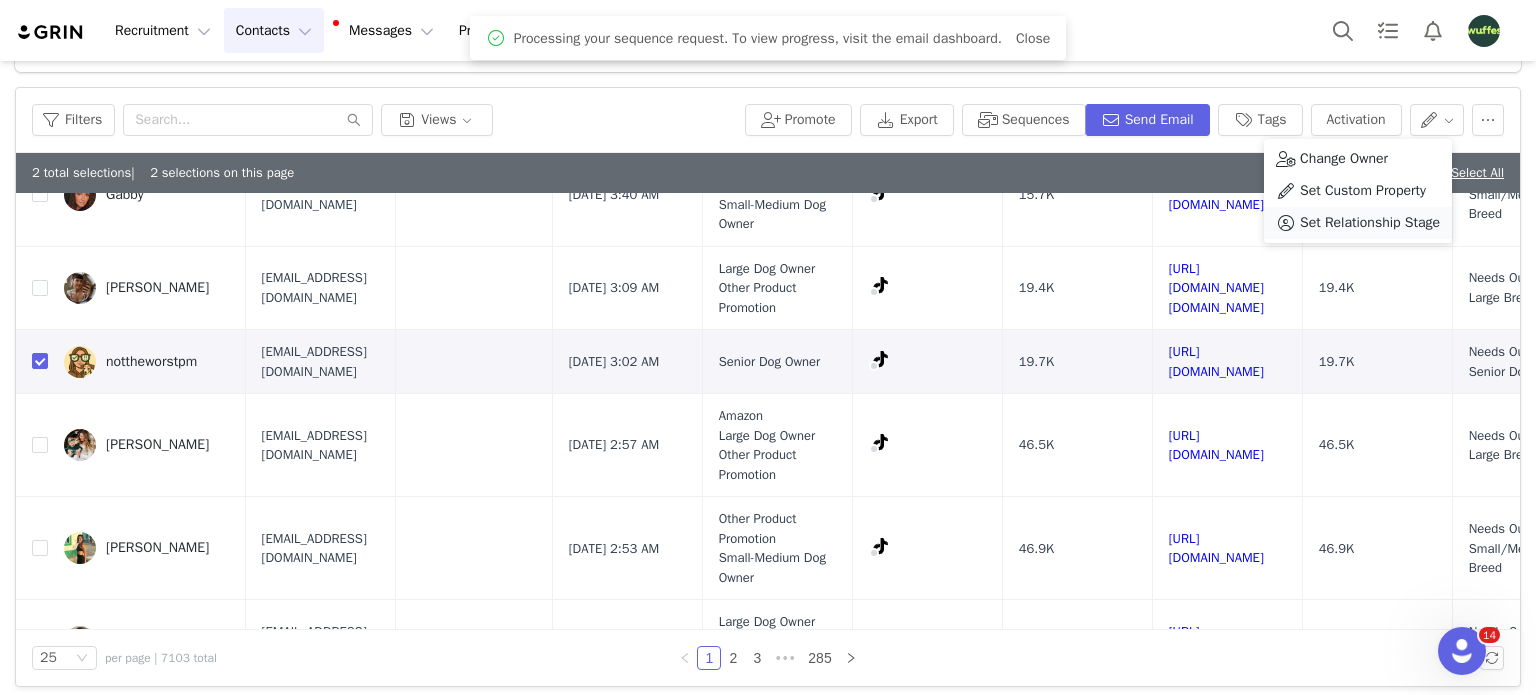 click on "Set Relationship Stage" at bounding box center [1370, 223] 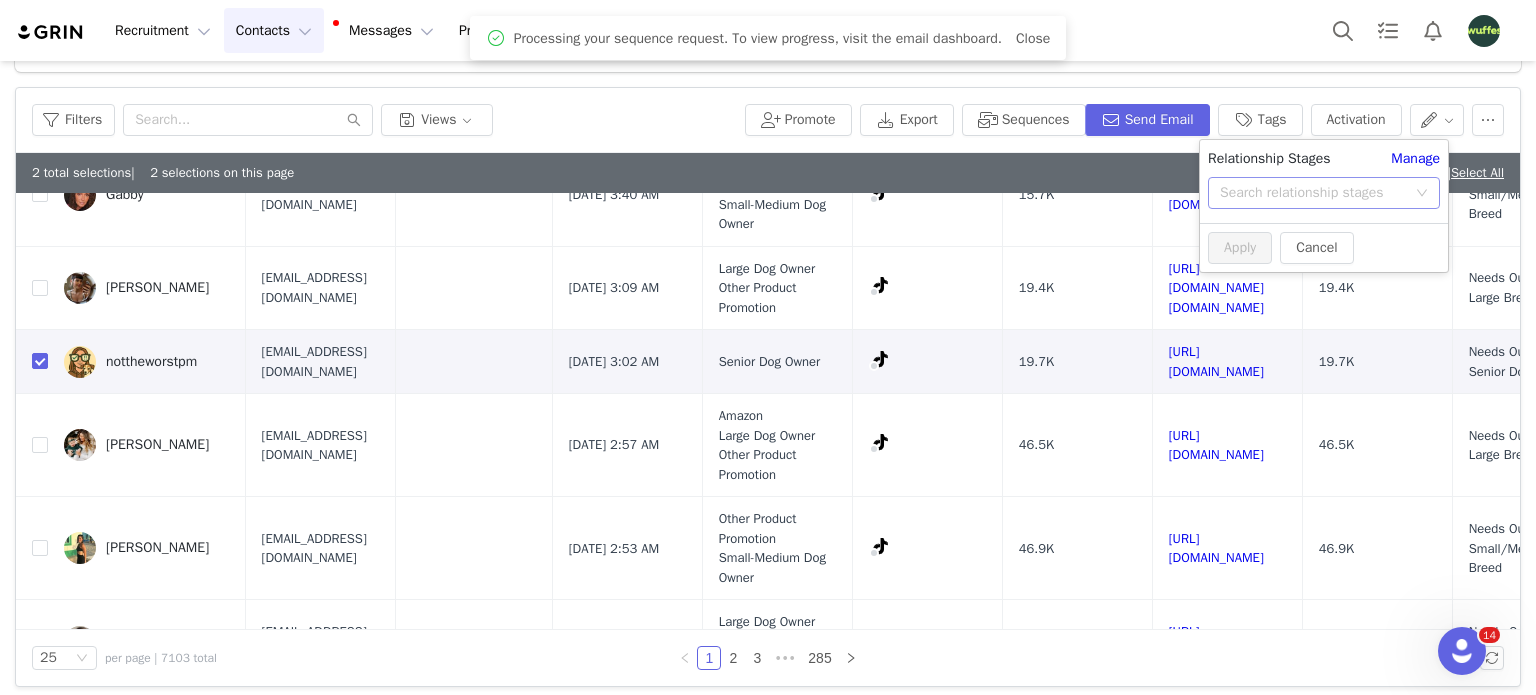 click on "Search relationship stages" at bounding box center [1313, 193] 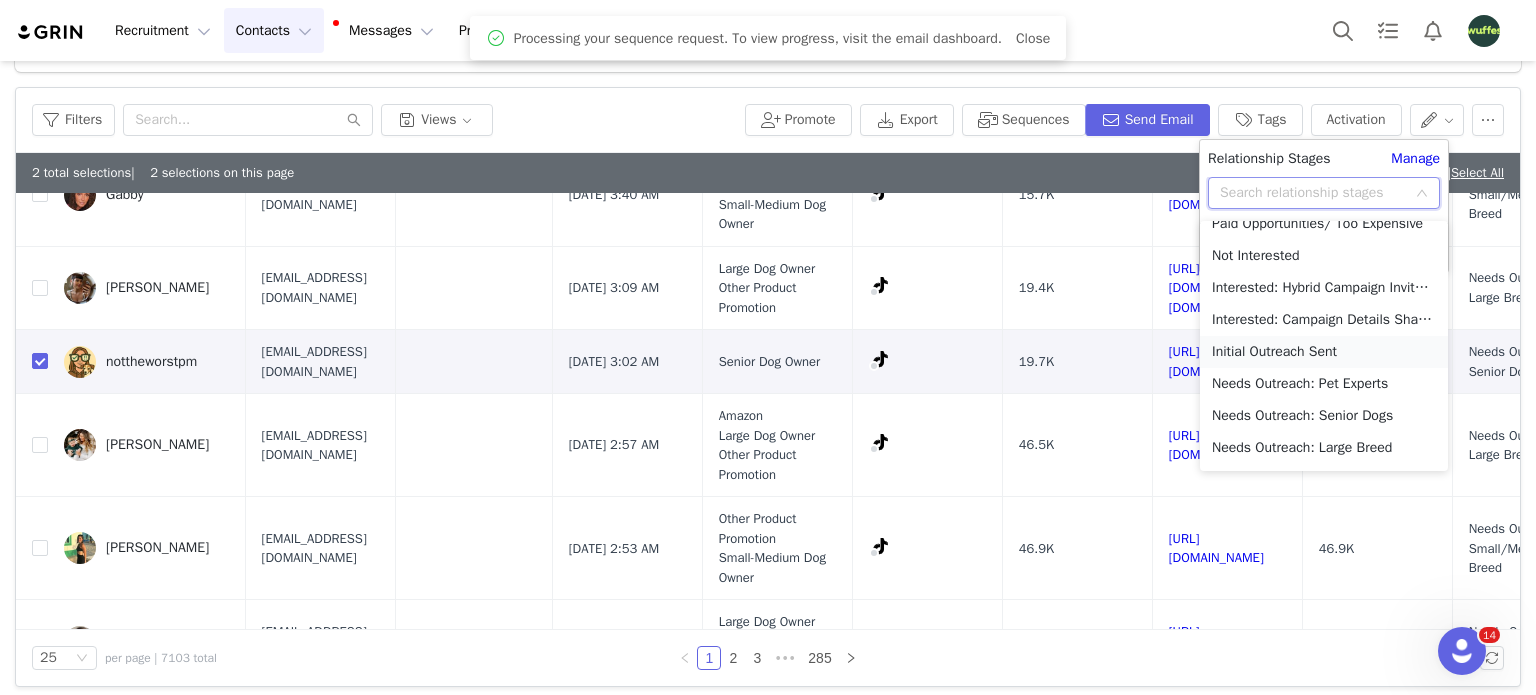 scroll, scrollTop: 653, scrollLeft: 0, axis: vertical 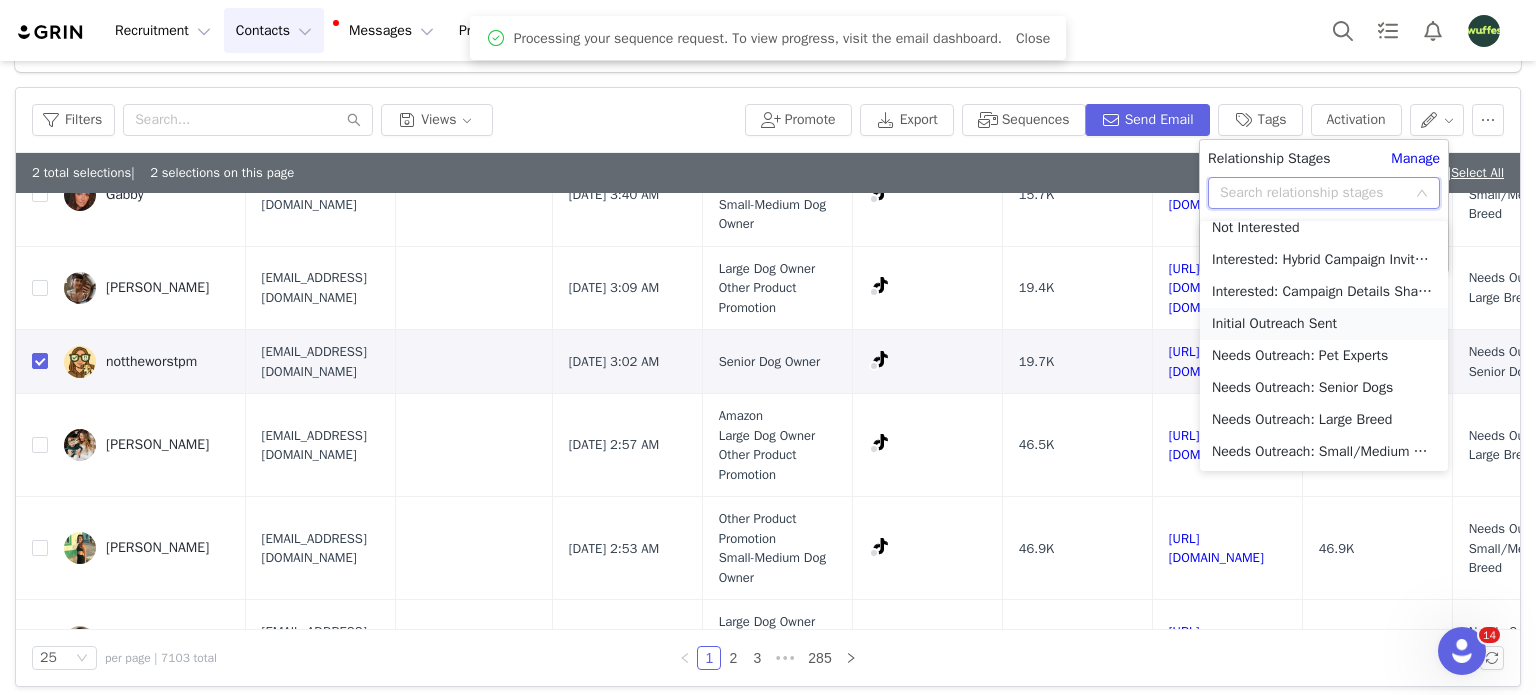 click on "Initial Outreach Sent" at bounding box center (1324, 324) 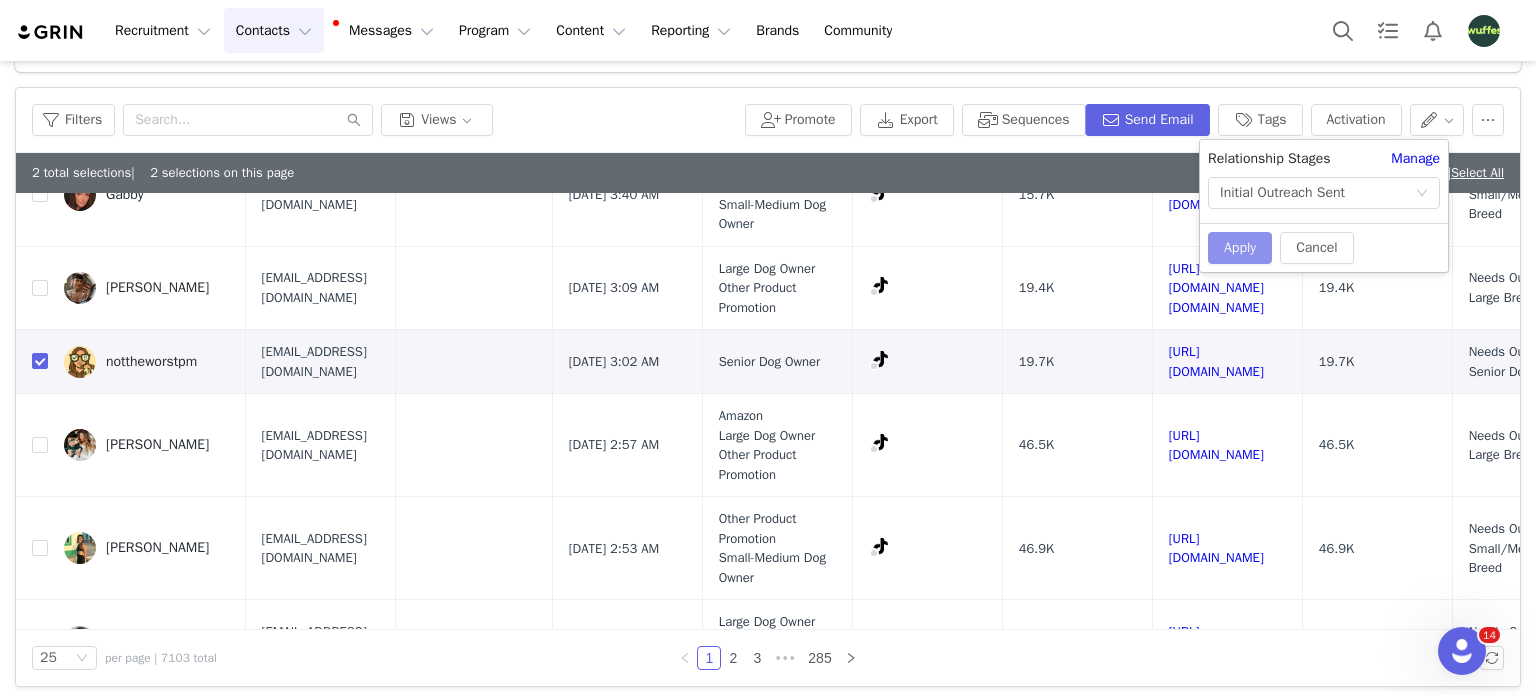 click on "Apply" at bounding box center [1240, 248] 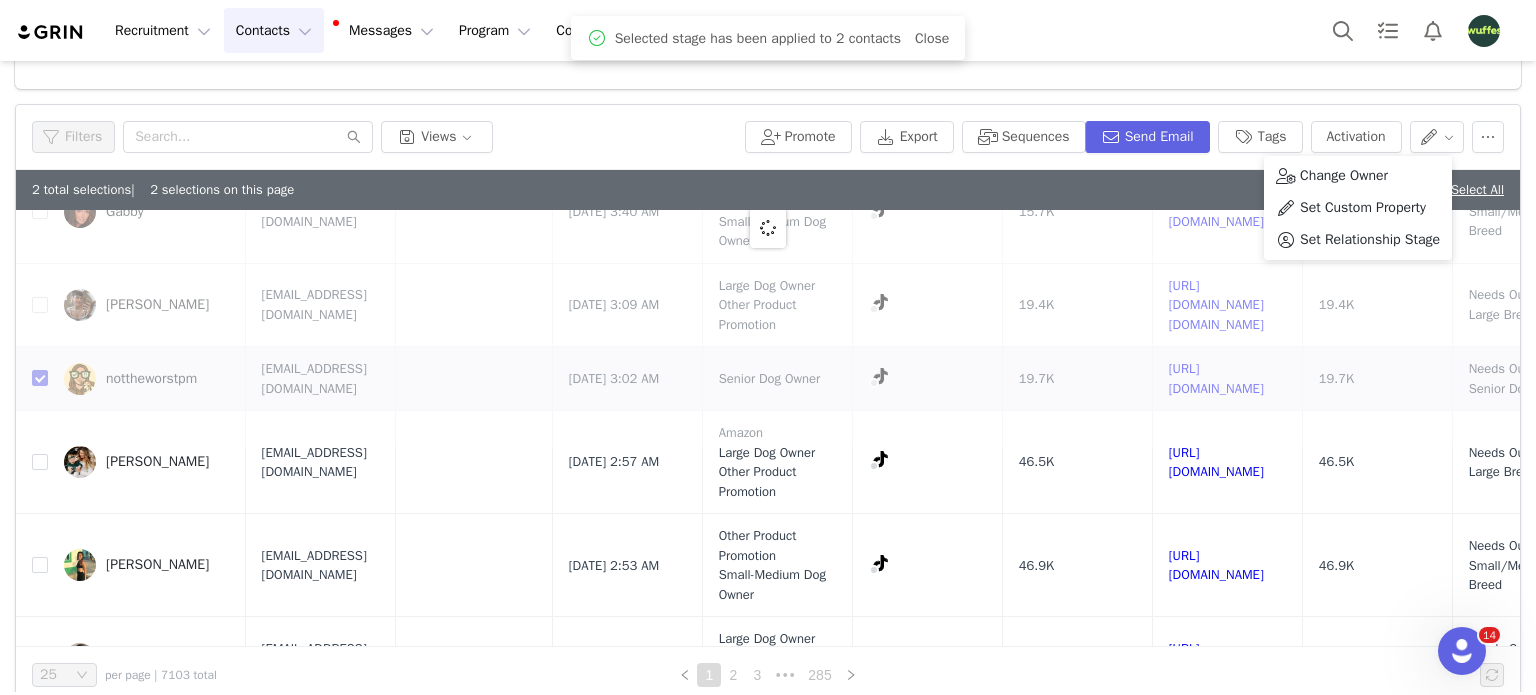 scroll, scrollTop: 0, scrollLeft: 0, axis: both 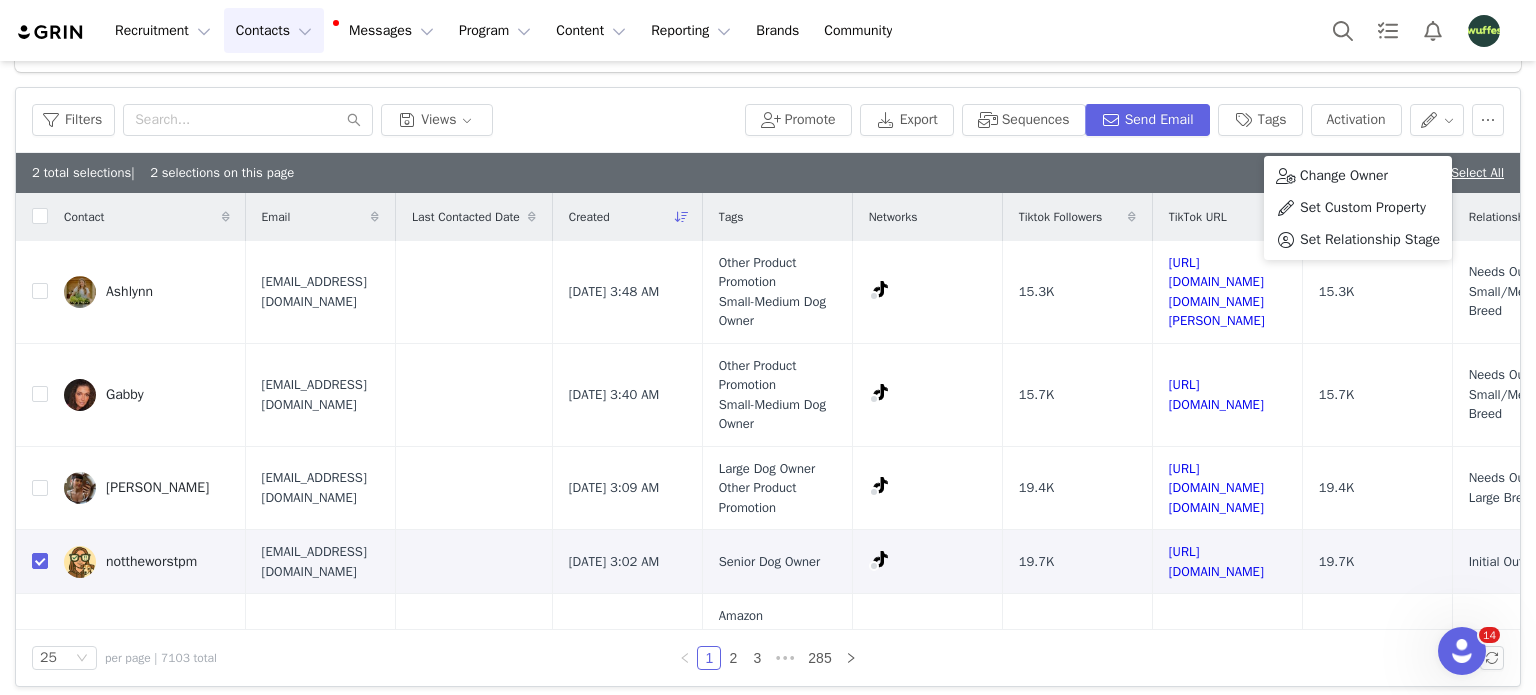click on "2 total selections     |    2 selections on this page  Deselect All     |     Select All" at bounding box center [768, 173] 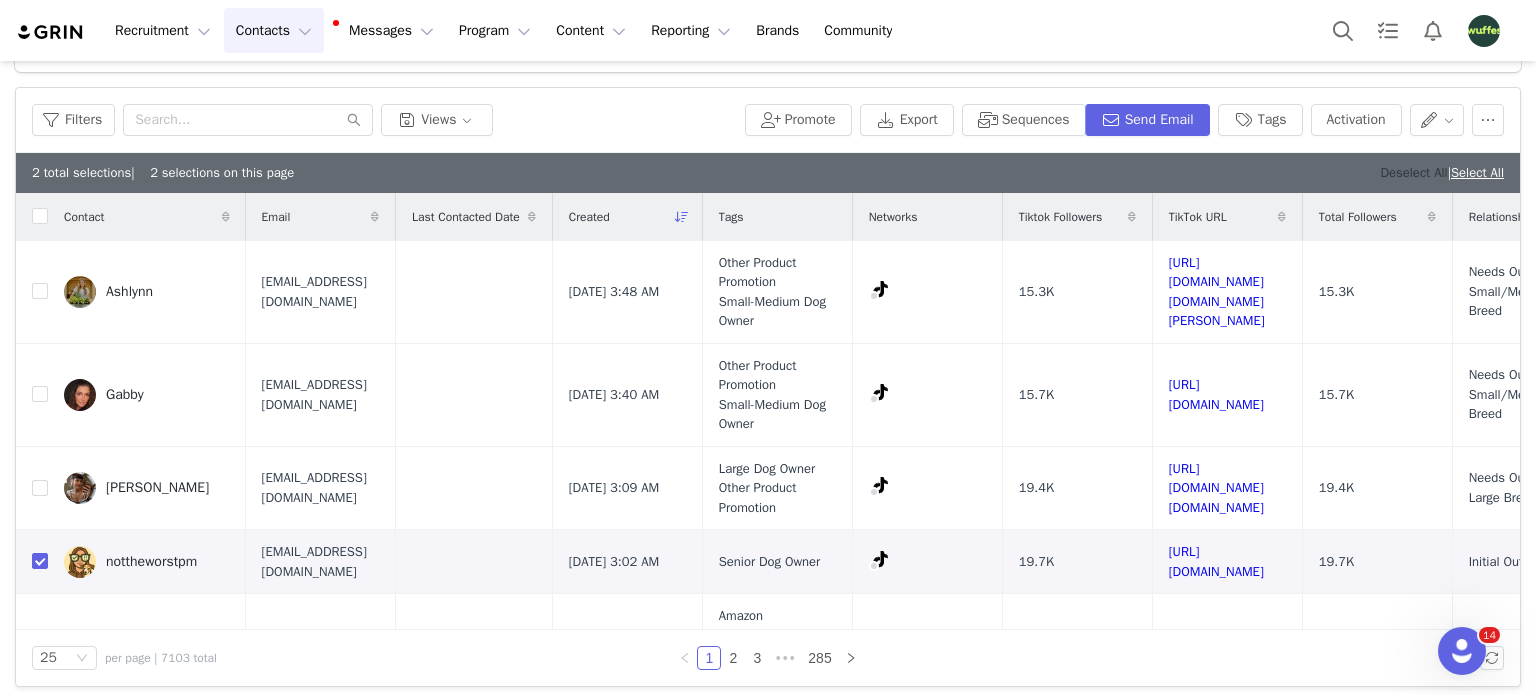click on "Deselect All" at bounding box center [1413, 172] 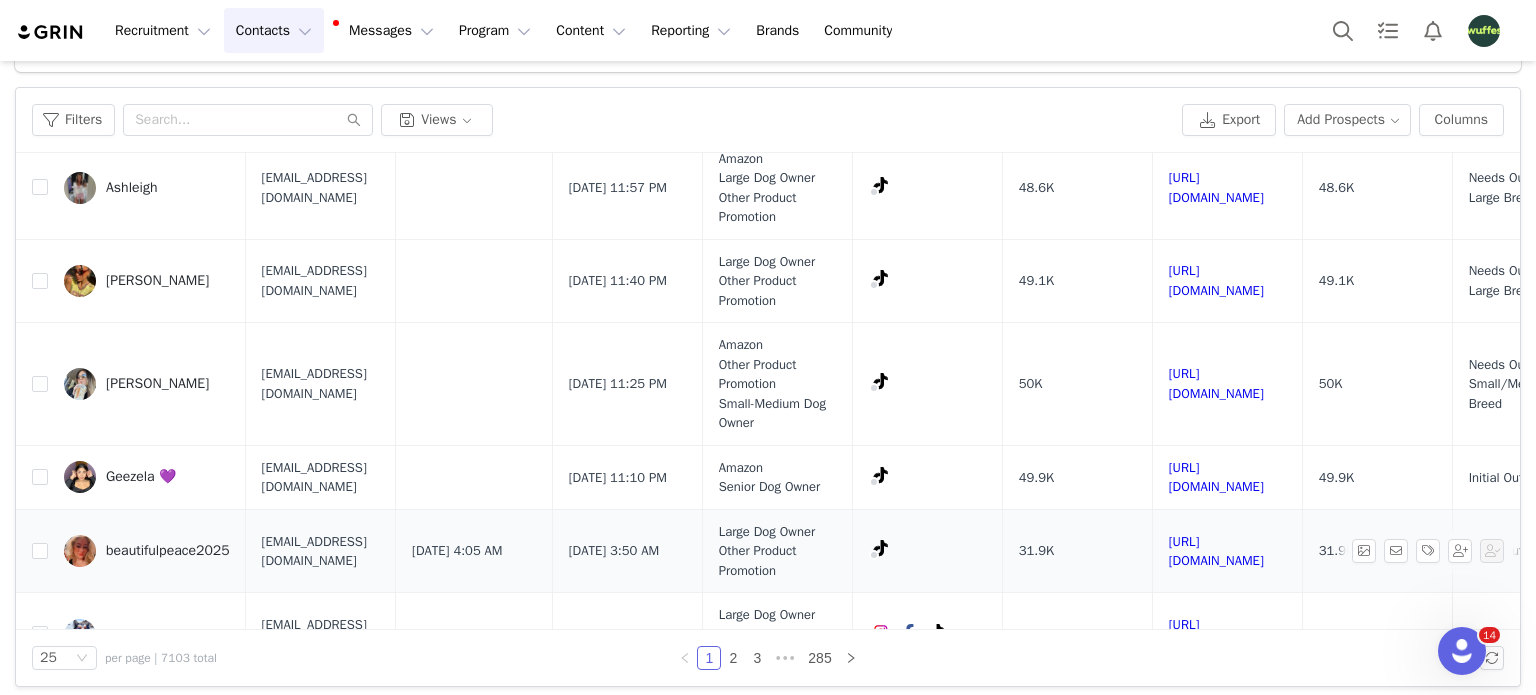 scroll, scrollTop: 1000, scrollLeft: 0, axis: vertical 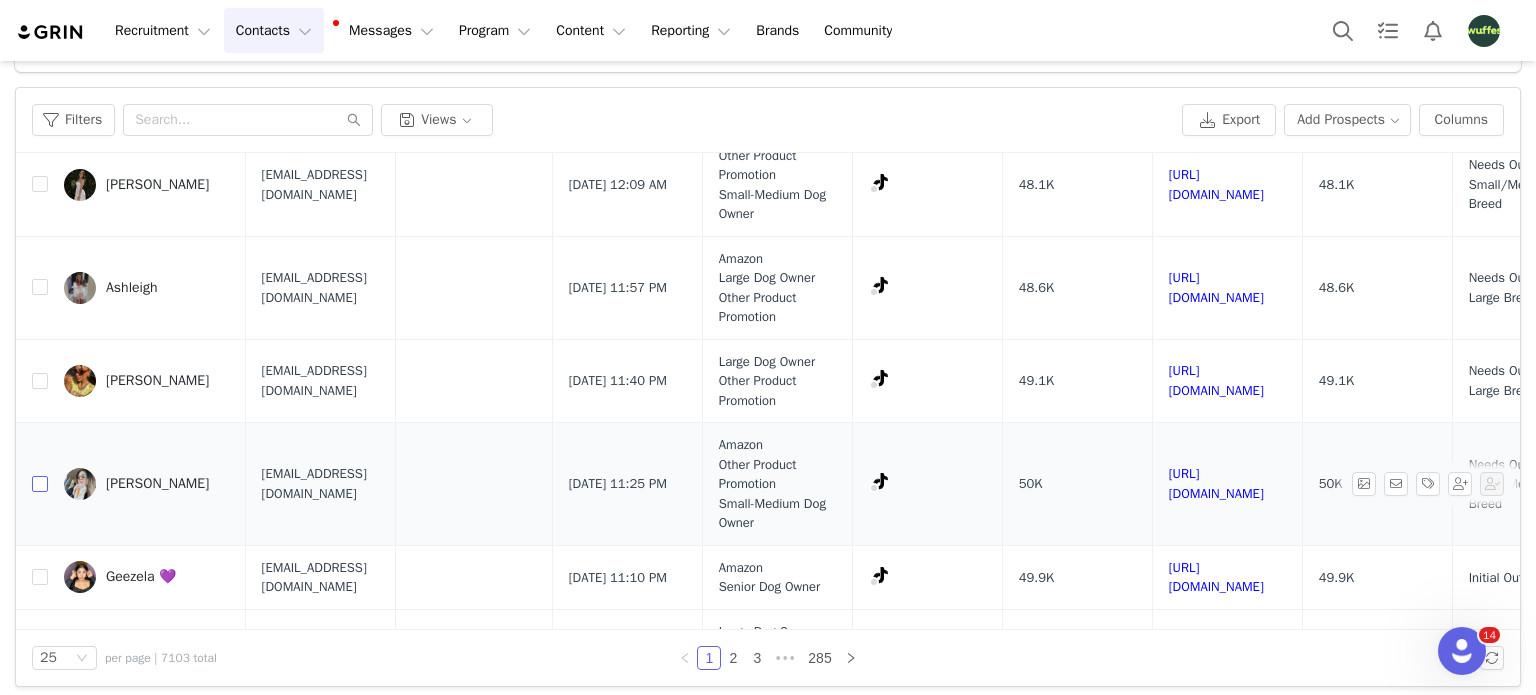 click at bounding box center [40, 484] 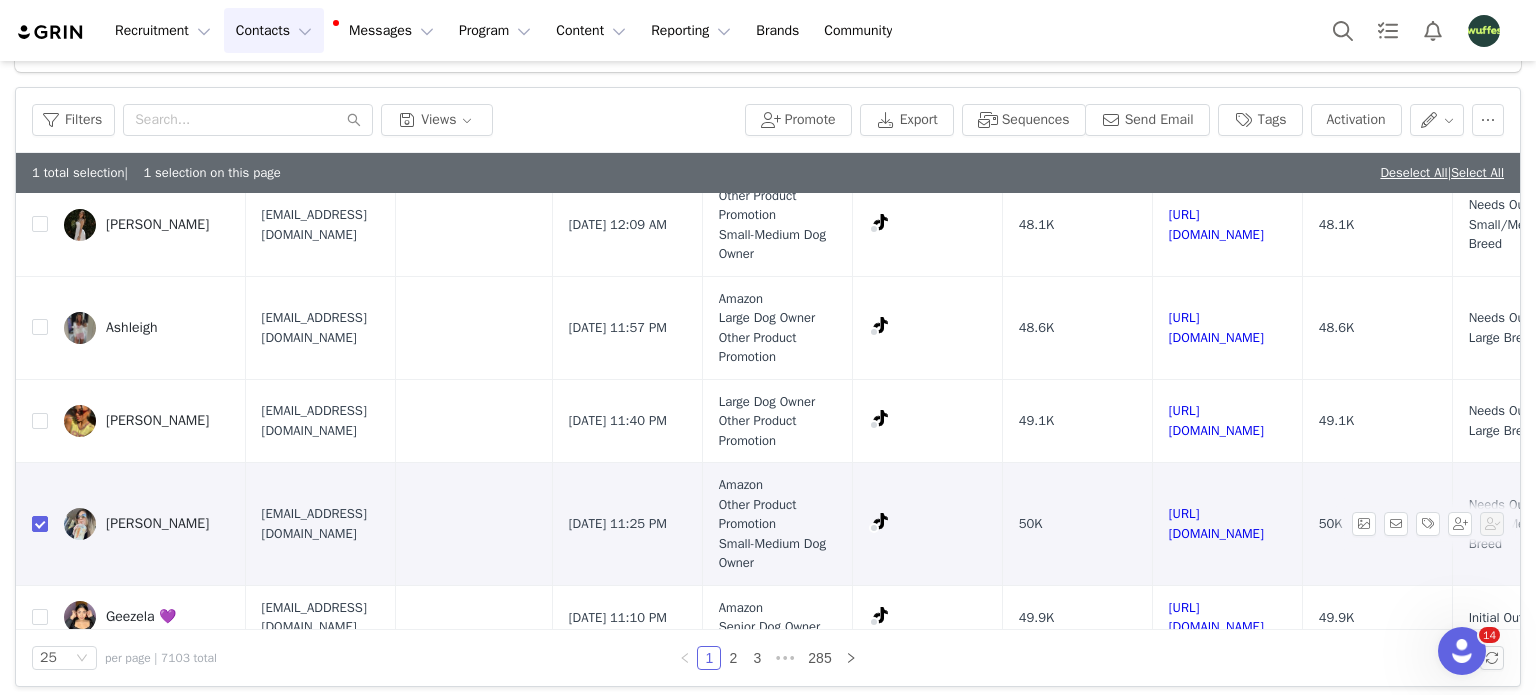 scroll, scrollTop: 900, scrollLeft: 0, axis: vertical 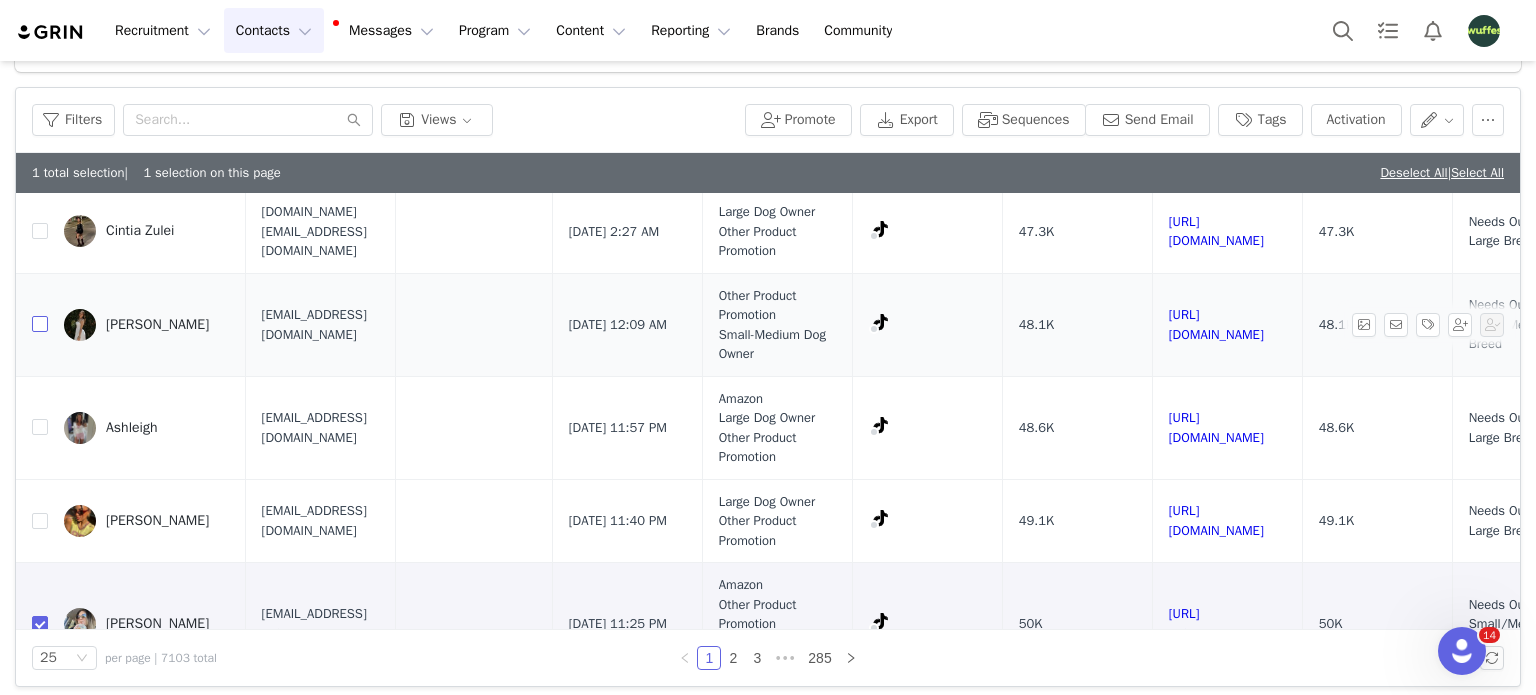 click at bounding box center [40, 324] 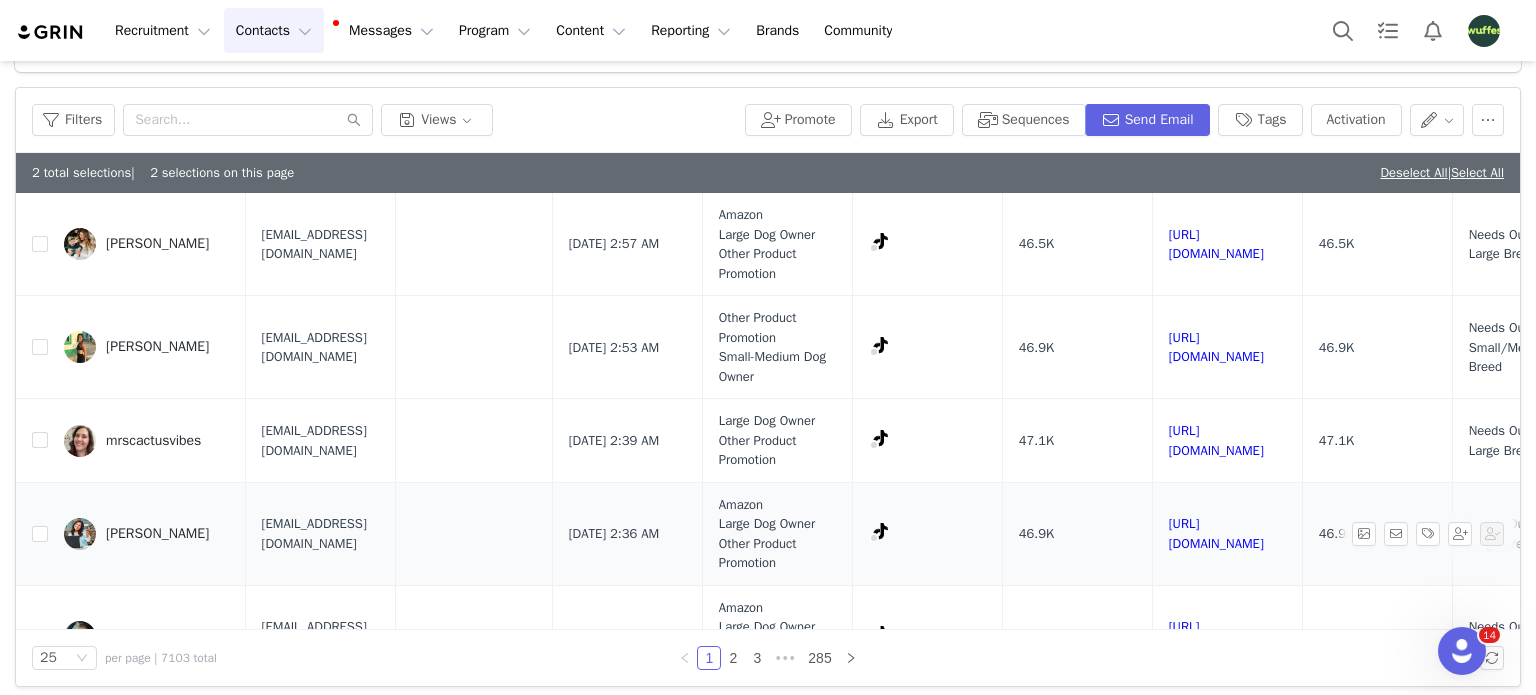 scroll, scrollTop: 400, scrollLeft: 0, axis: vertical 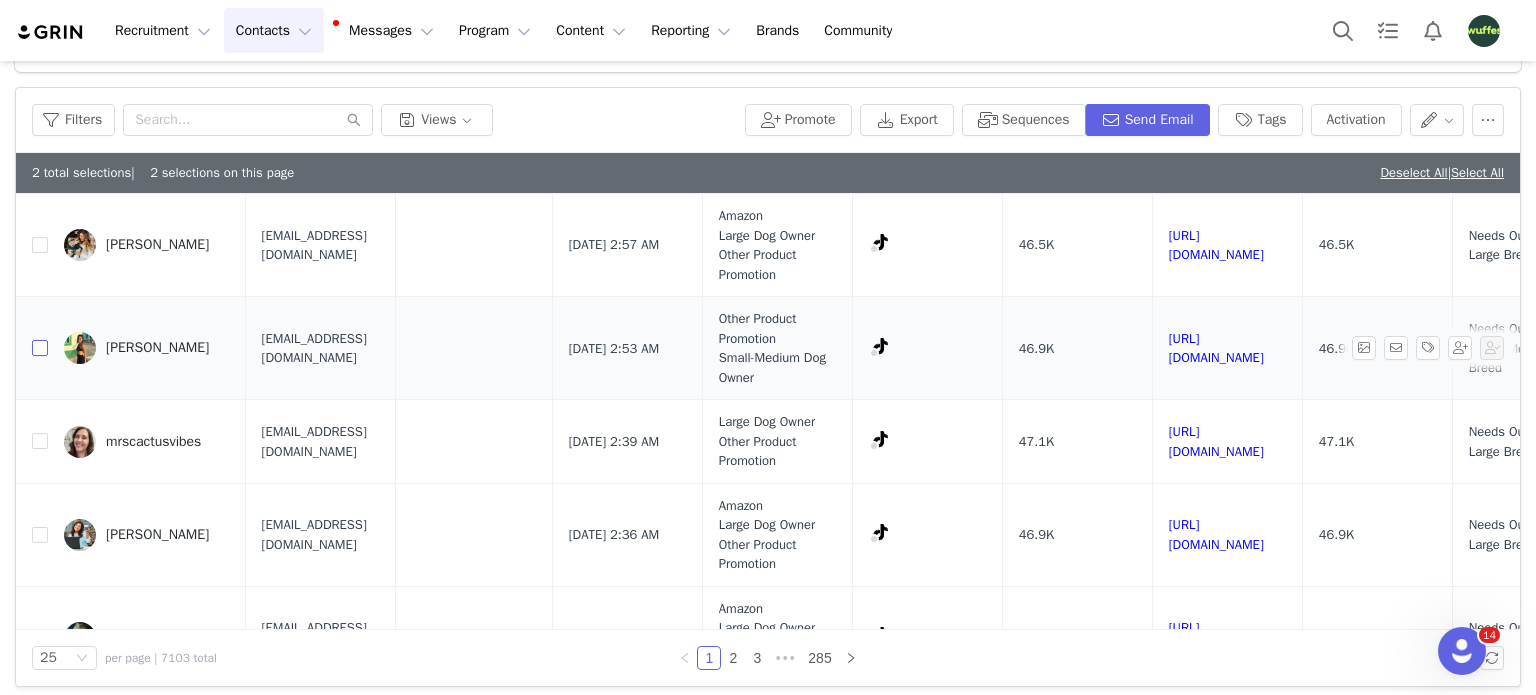 click at bounding box center (40, 348) 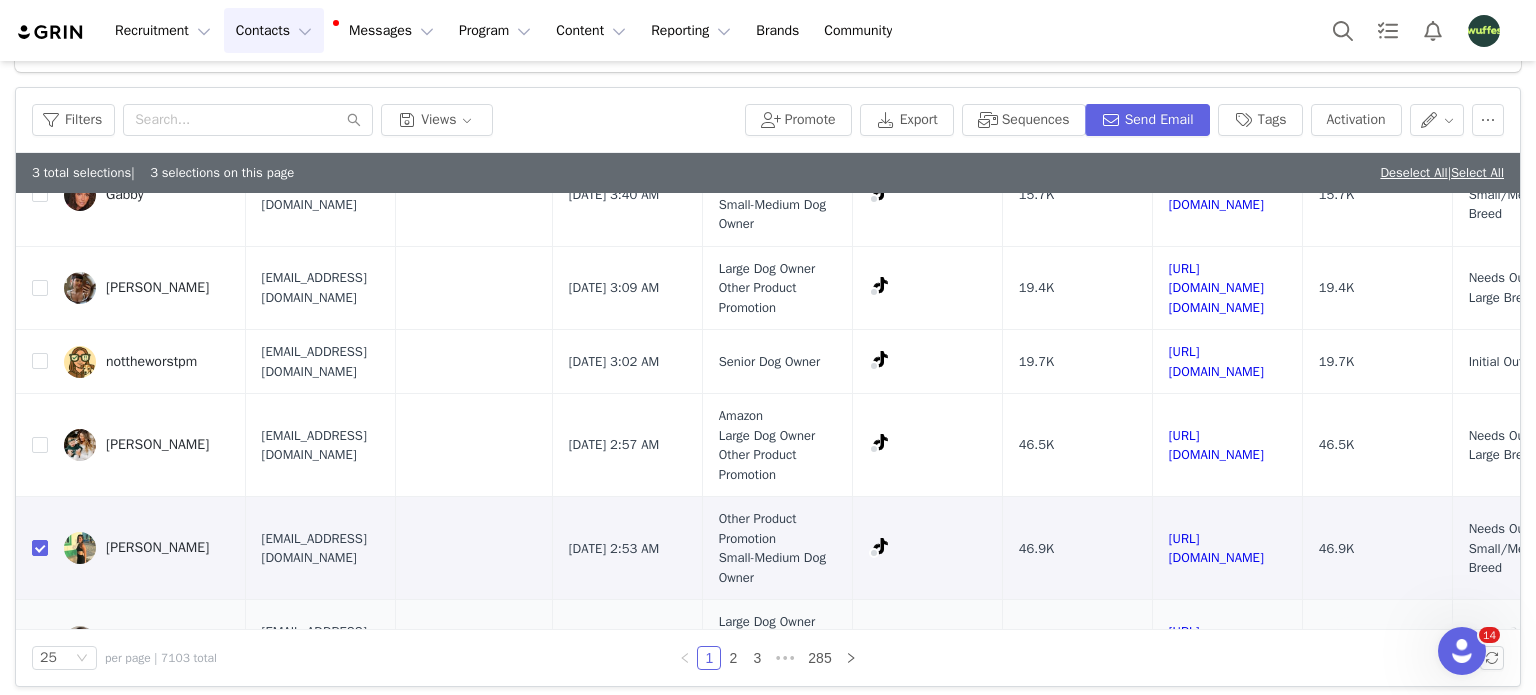 scroll, scrollTop: 100, scrollLeft: 0, axis: vertical 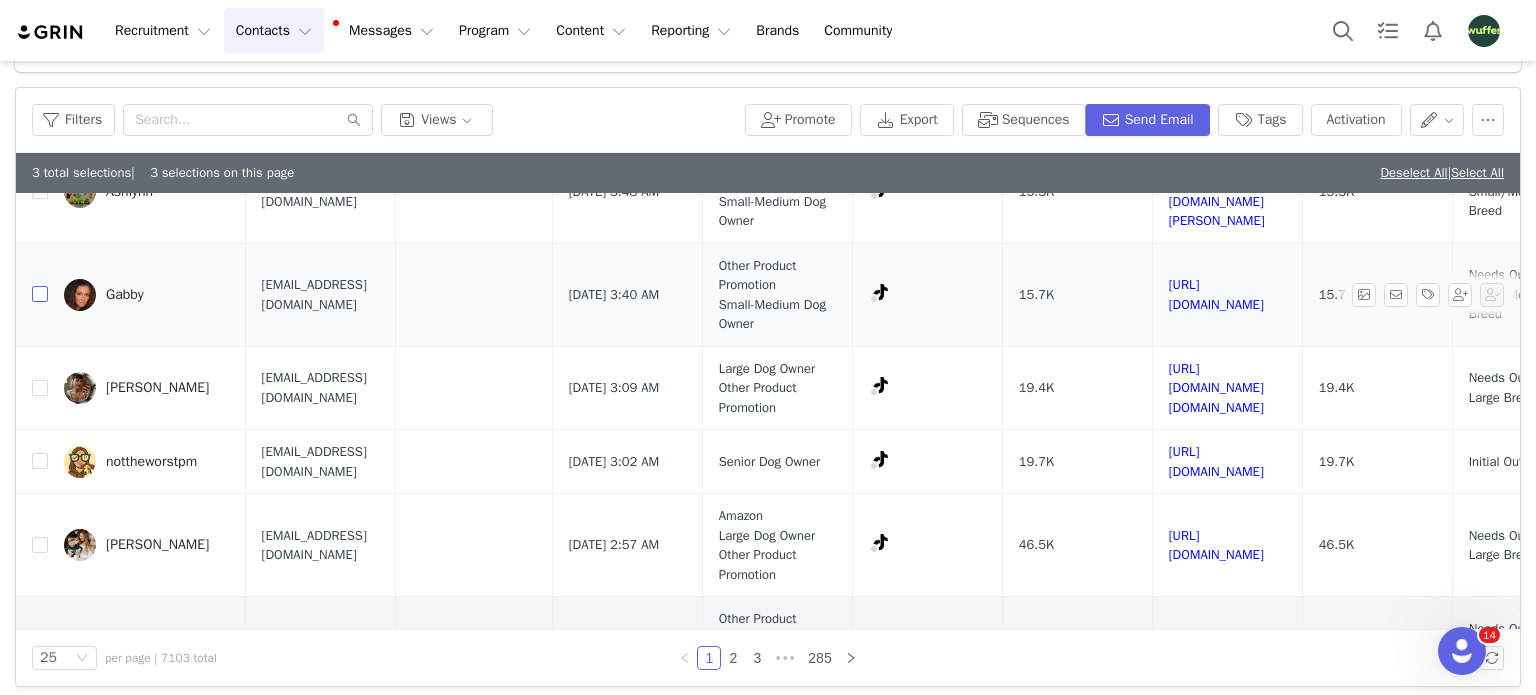drag, startPoint x: 44, startPoint y: 291, endPoint x: 52, endPoint y: 324, distance: 33.955853 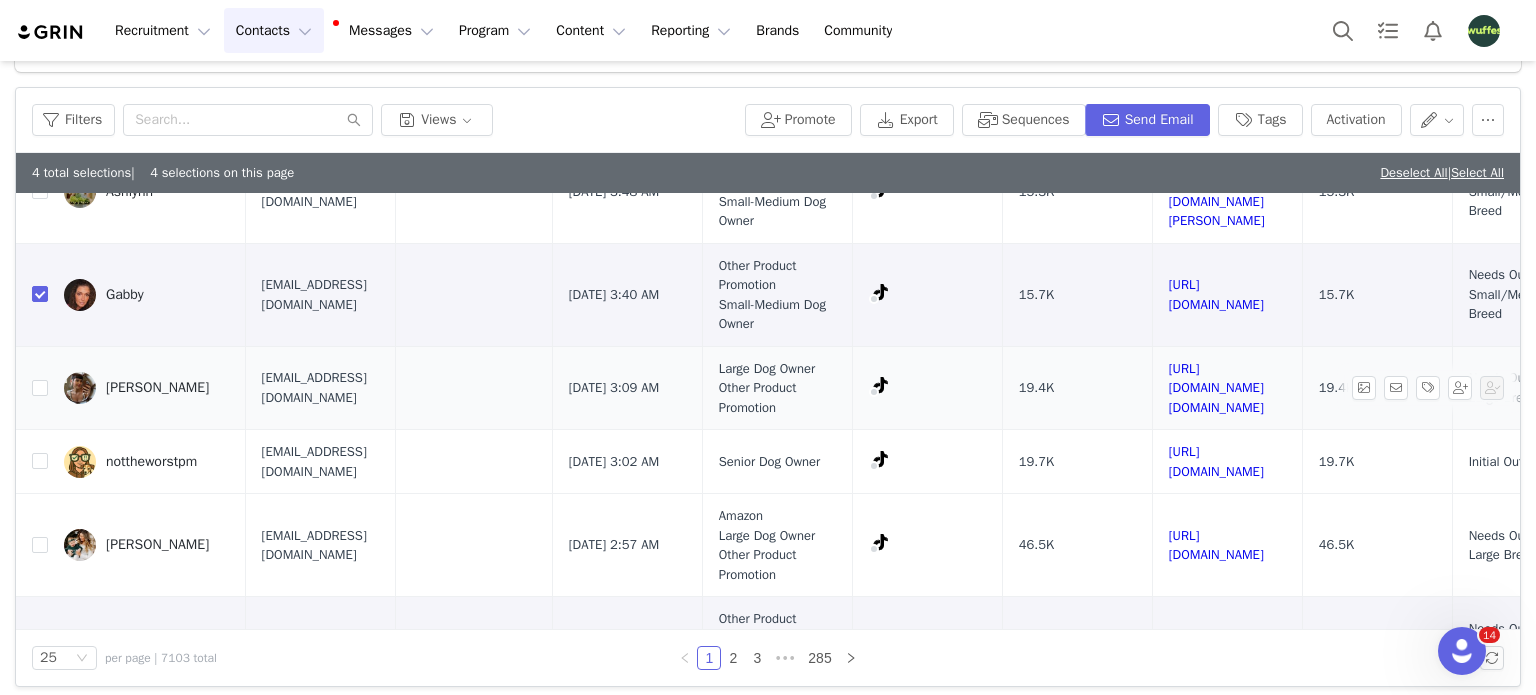 scroll, scrollTop: 0, scrollLeft: 0, axis: both 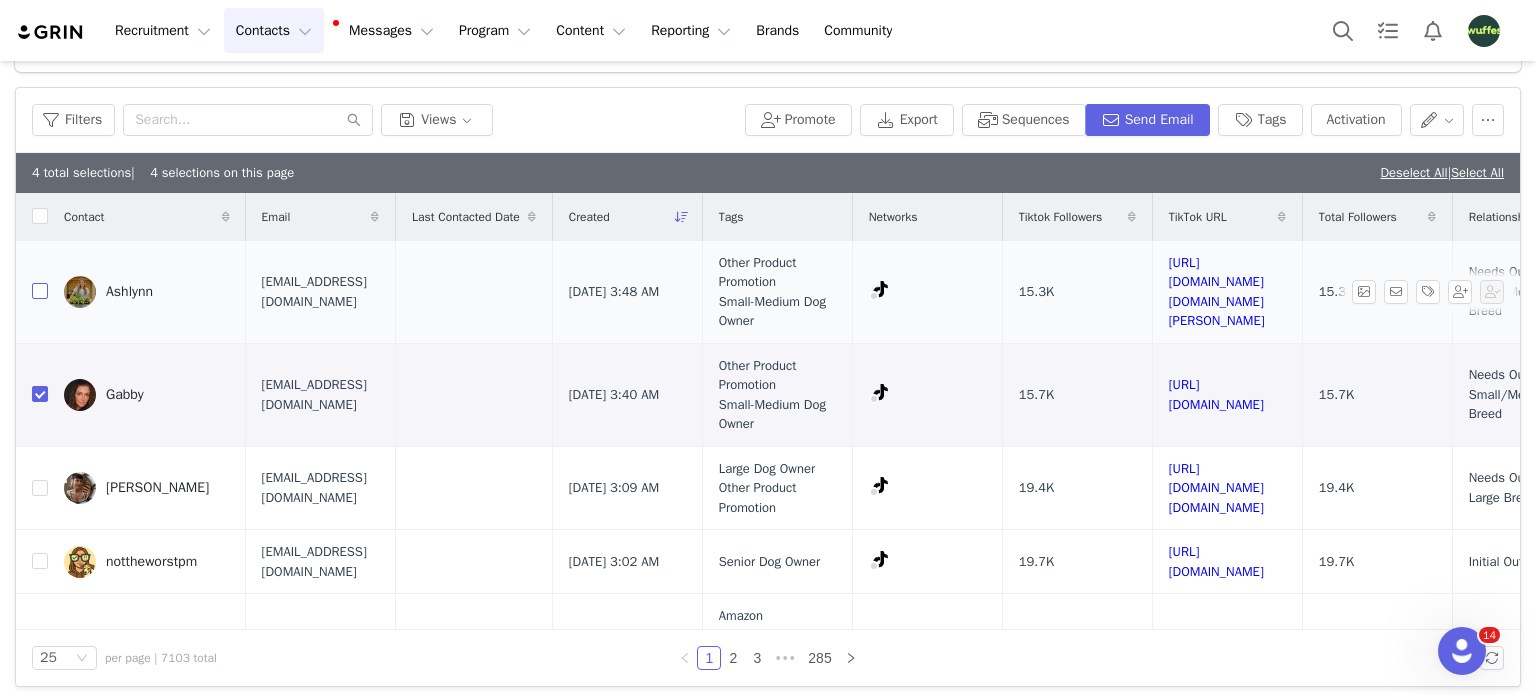 click at bounding box center (40, 291) 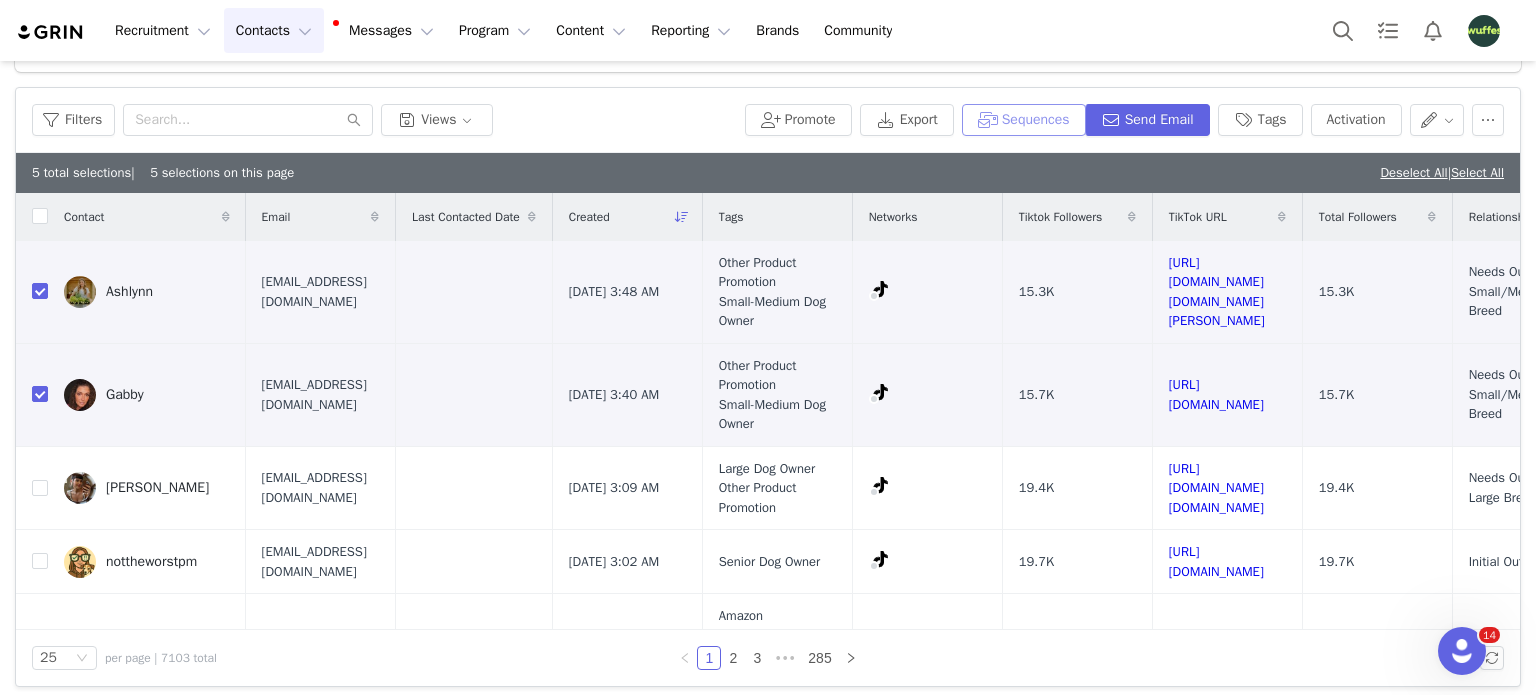 click on "Sequences" at bounding box center (1024, 120) 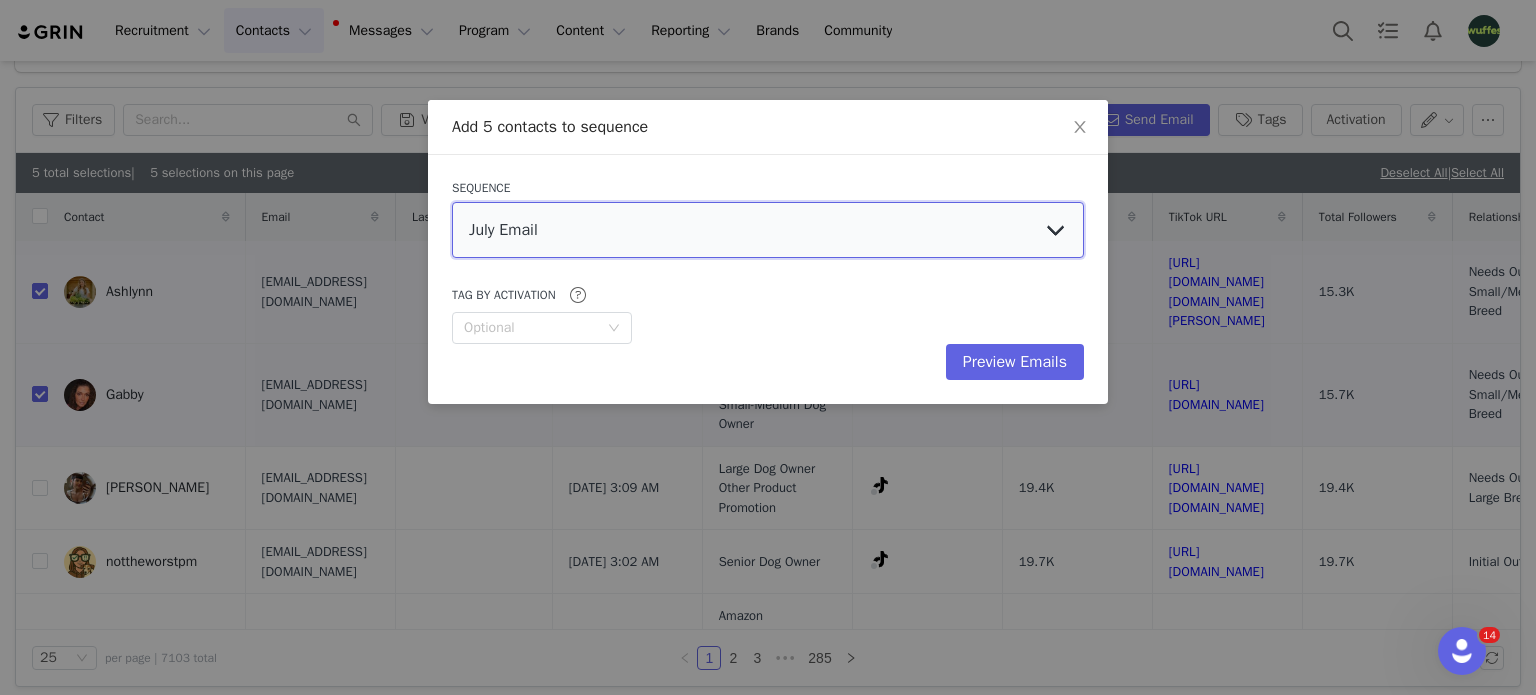 drag, startPoint x: 752, startPoint y: 237, endPoint x: 752, endPoint y: 250, distance: 13 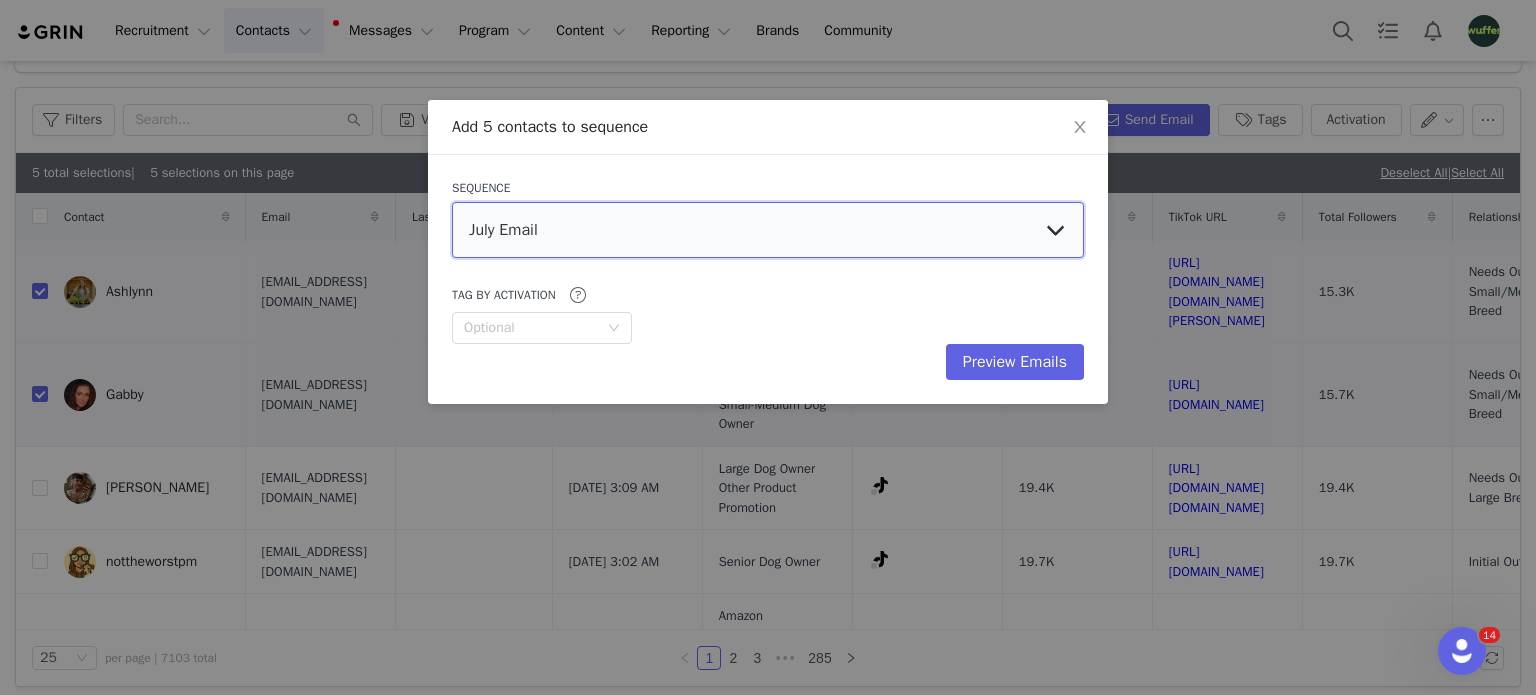 select on "85a24a14-6f77-49d0-b3f0-61fd57a289ec" 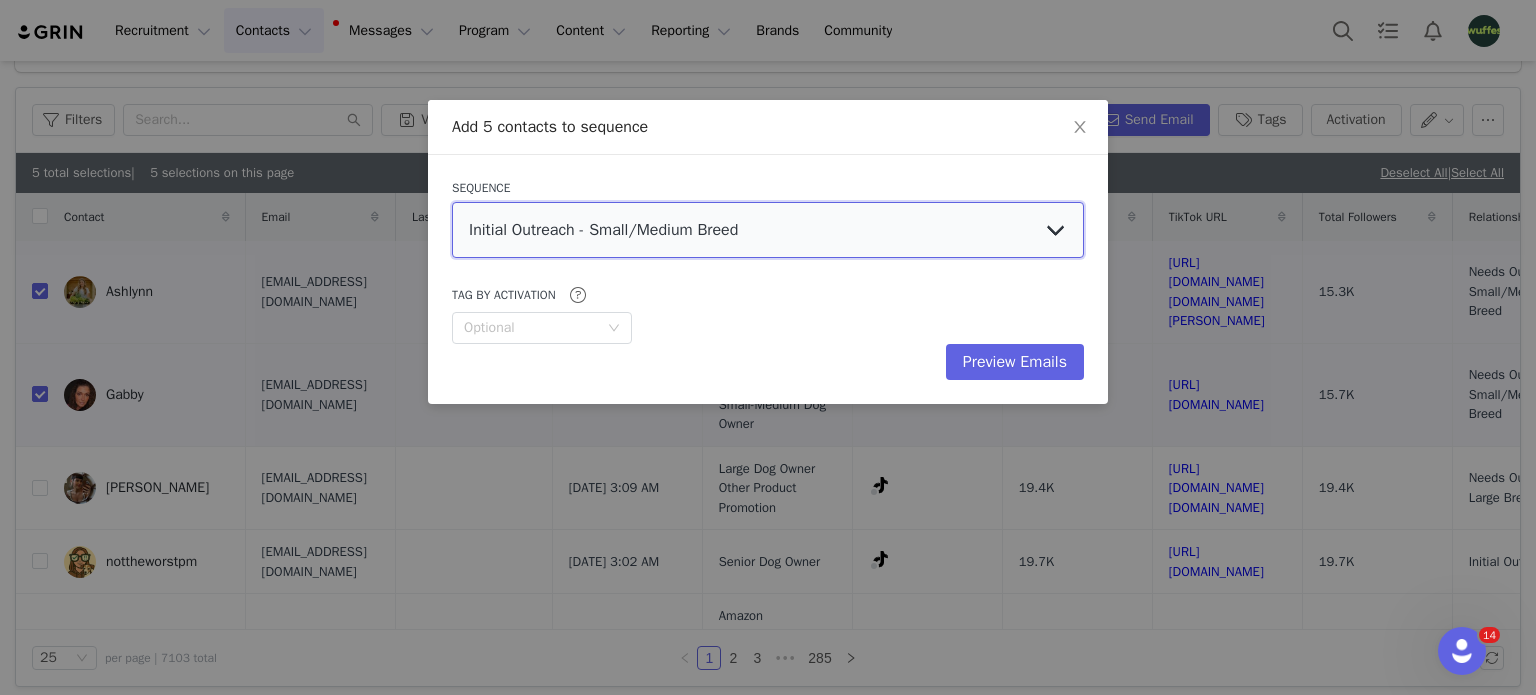 click on "July Email   Hybrid Welcome Email - UGC Only   Clinical Trial - Commission-Only Creators (Email 6)   Clinical Trial - Commission-Only Experts (Email 5)   Clinical Trial - Paid Creators Brief (Email 4)   Clinical Trial - Paid Experts Brief (Email 3)   Clinical Trial - Paid Experts Invitation (Email 1)   Clinical Trial - Paid Creators Invitation (Email 2)   April Sequence - TT Affiliate Prospects   Retargeting: Standard Program Prospects   Retargeting: Expert Program Prospects   TikTok Shop Existing Prospects   Initial Outreach - Experts   UPDATED Hybrid Campaign Details   Expert Campaign Details   Paid Usage Rights/ Whitelisting - Existing Content   Expert Welcome Email   Hybrid Welcome Email   Welcome Email   Campaign Details   Initial Outreach - Senior Dogs   Initial Outreach - Small/Medium Breed   Initial Outreach - Large Breeds" at bounding box center (768, 230) 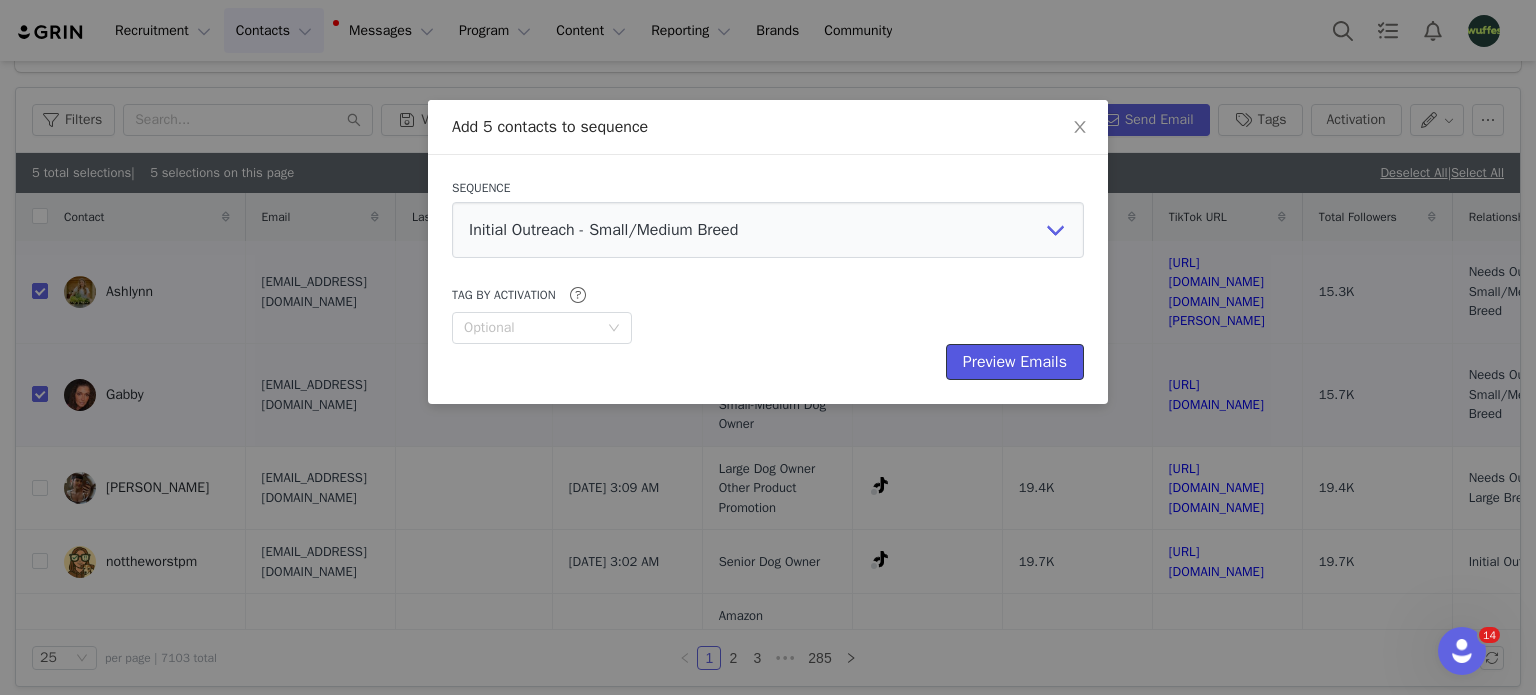 click on "Preview Emails" at bounding box center (1015, 362) 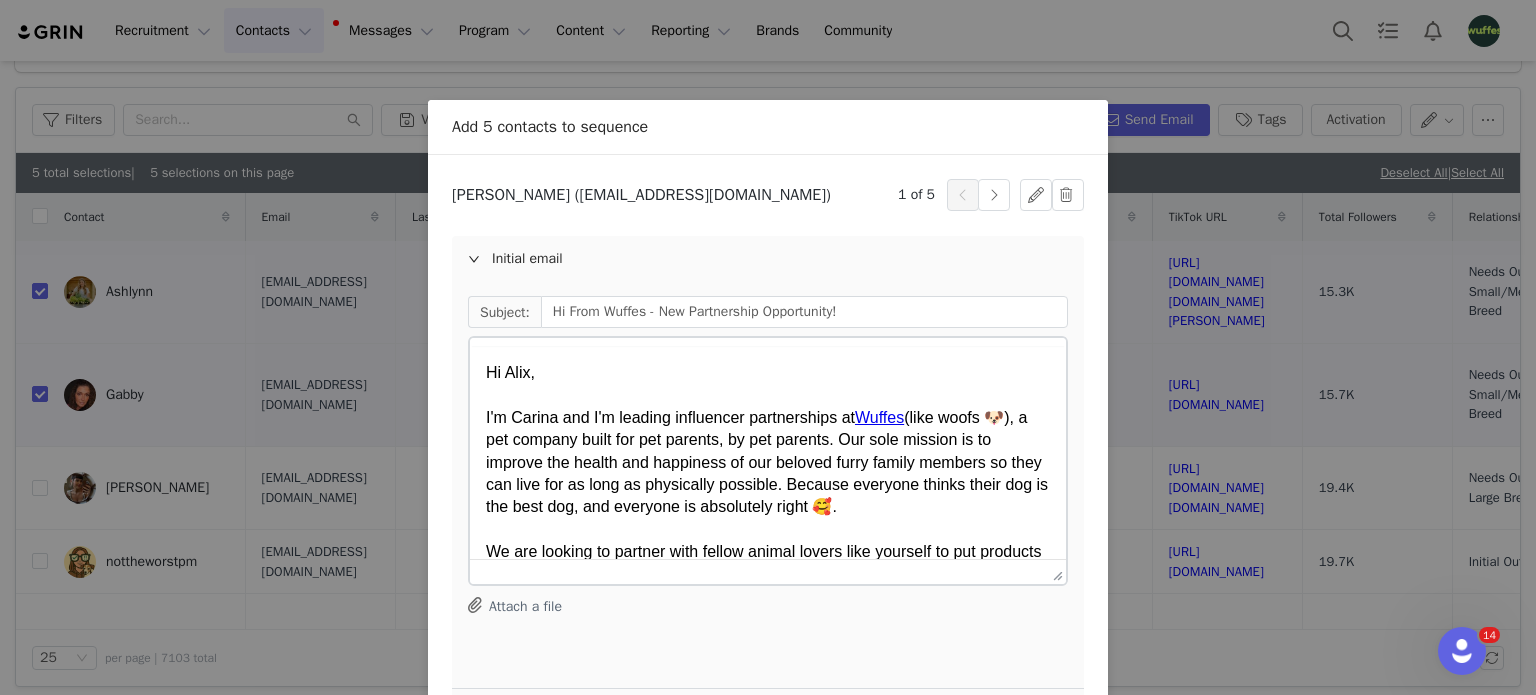 scroll, scrollTop: 0, scrollLeft: 0, axis: both 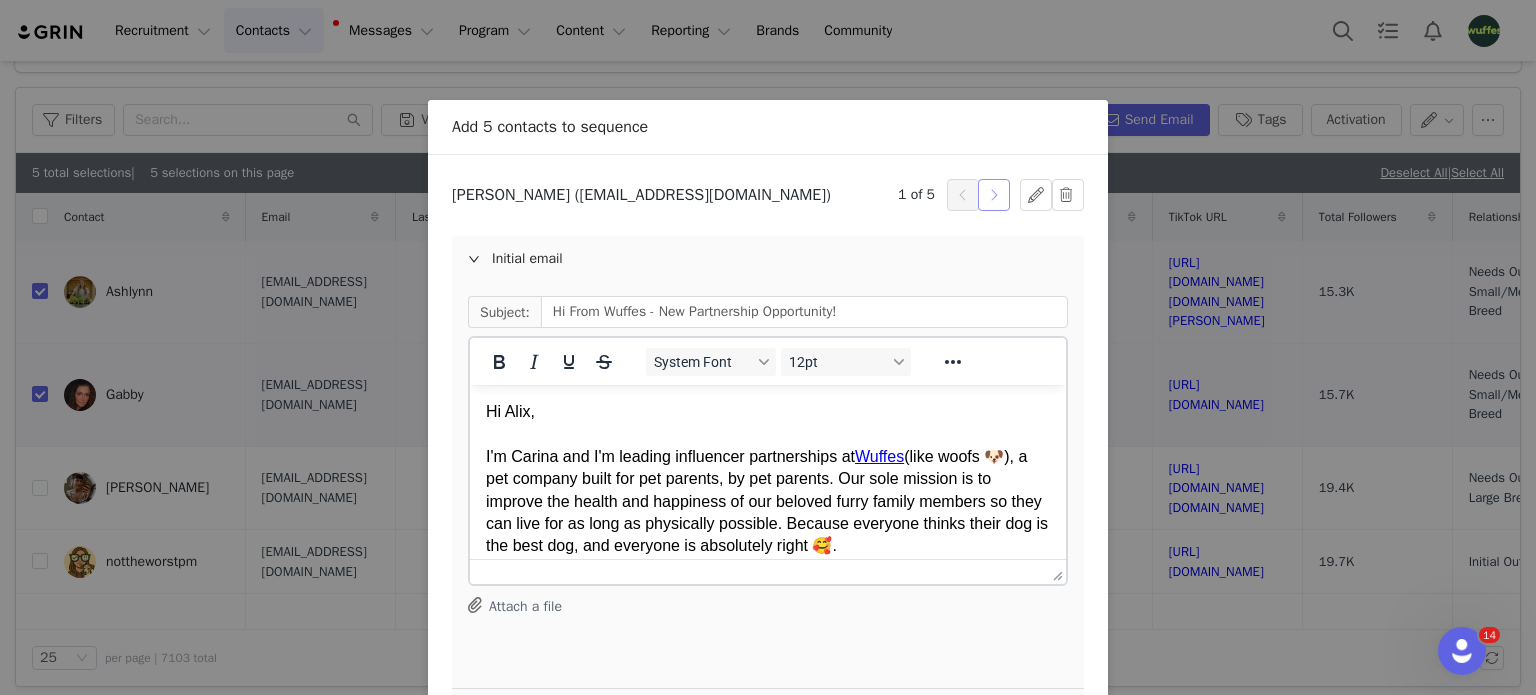 click at bounding box center [994, 195] 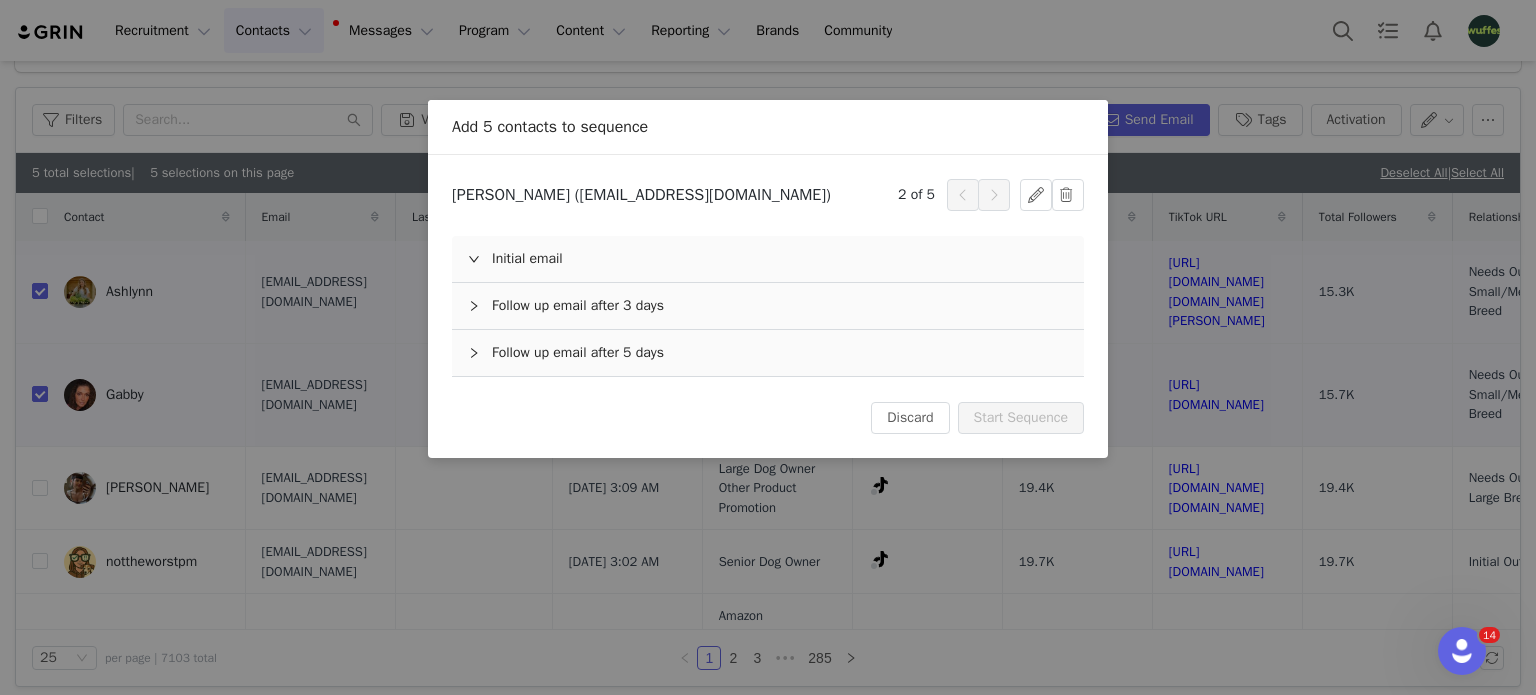 scroll, scrollTop: 0, scrollLeft: 0, axis: both 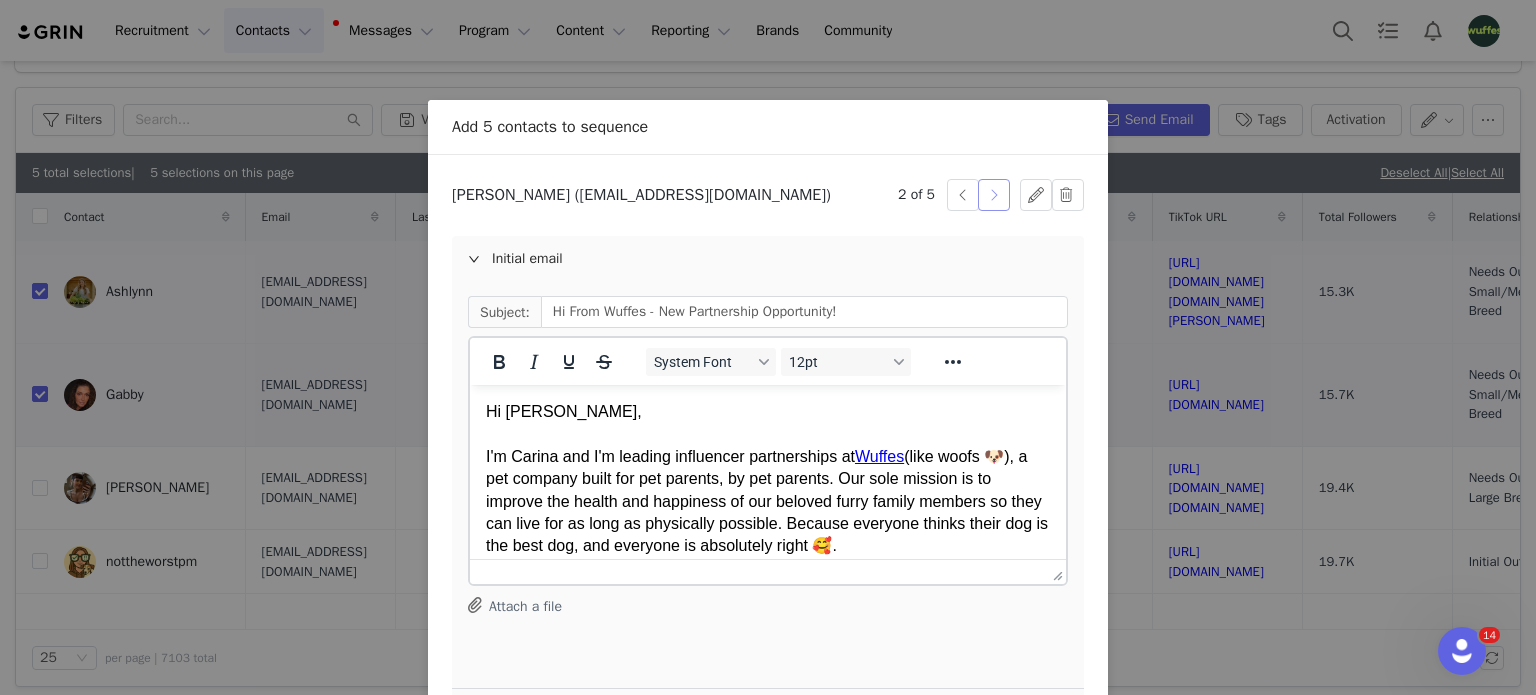 click at bounding box center (994, 195) 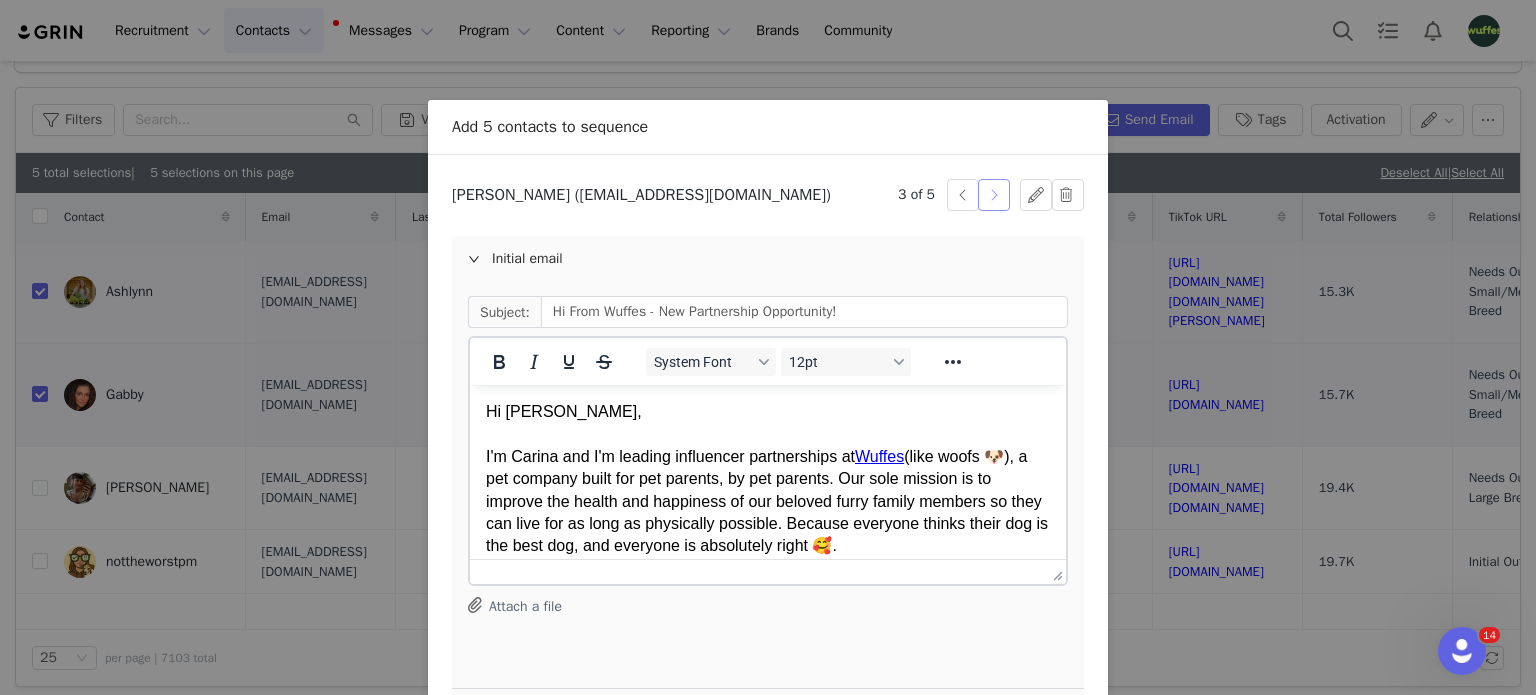 scroll, scrollTop: 0, scrollLeft: 0, axis: both 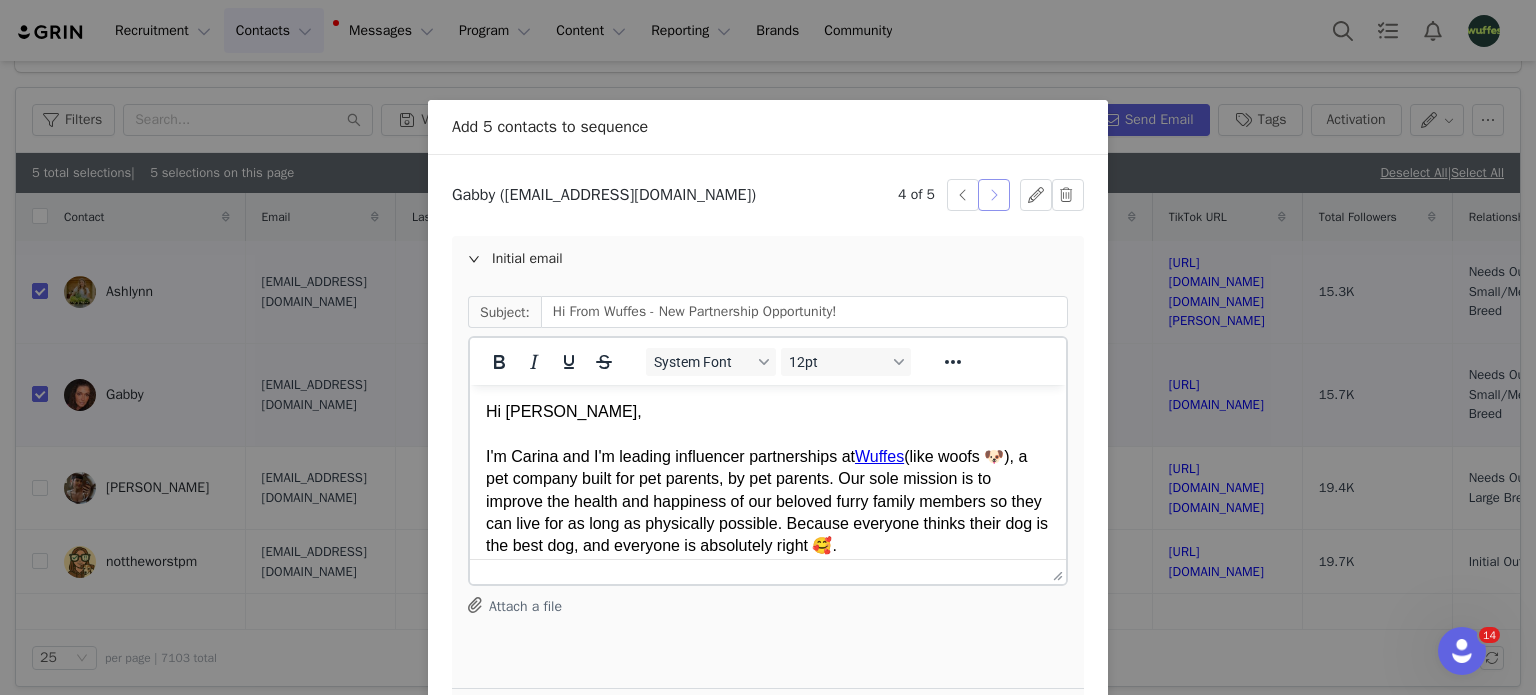 click at bounding box center [994, 195] 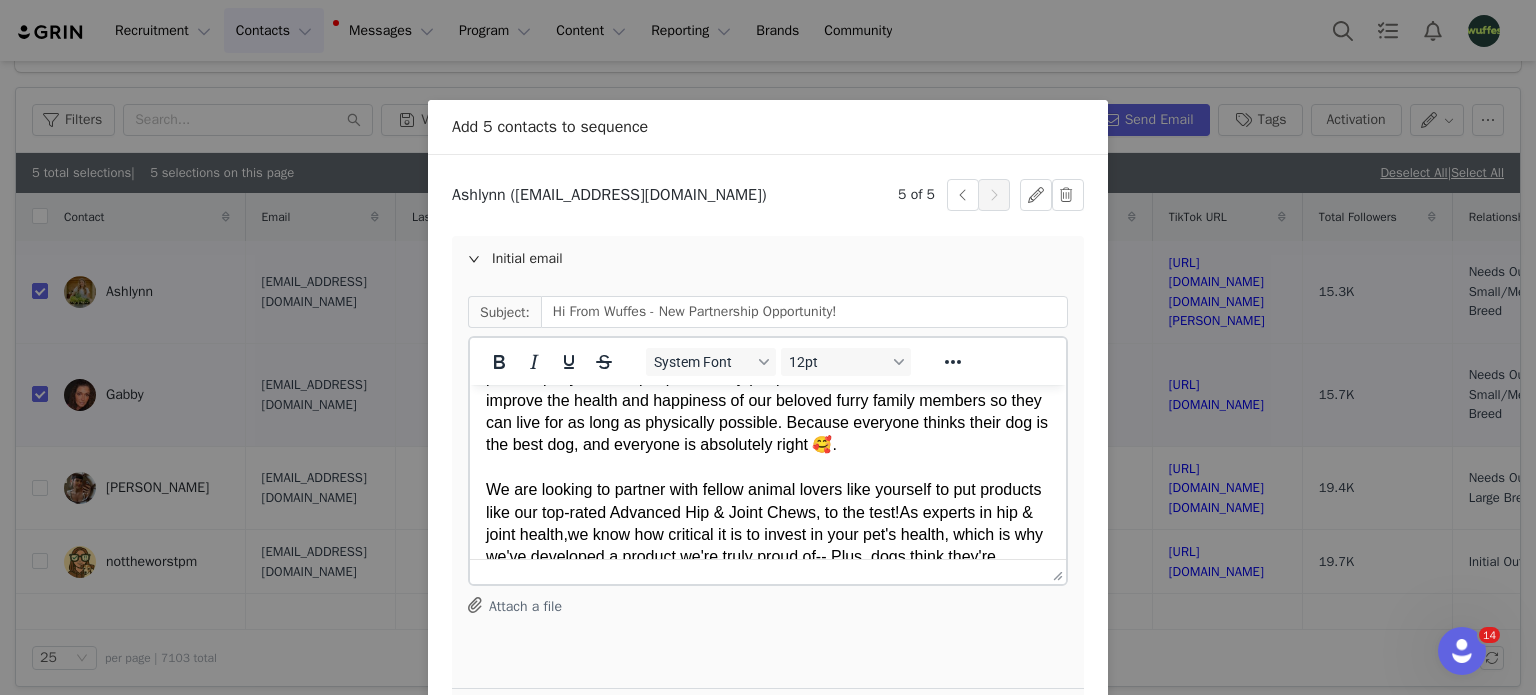 scroll, scrollTop: 200, scrollLeft: 0, axis: vertical 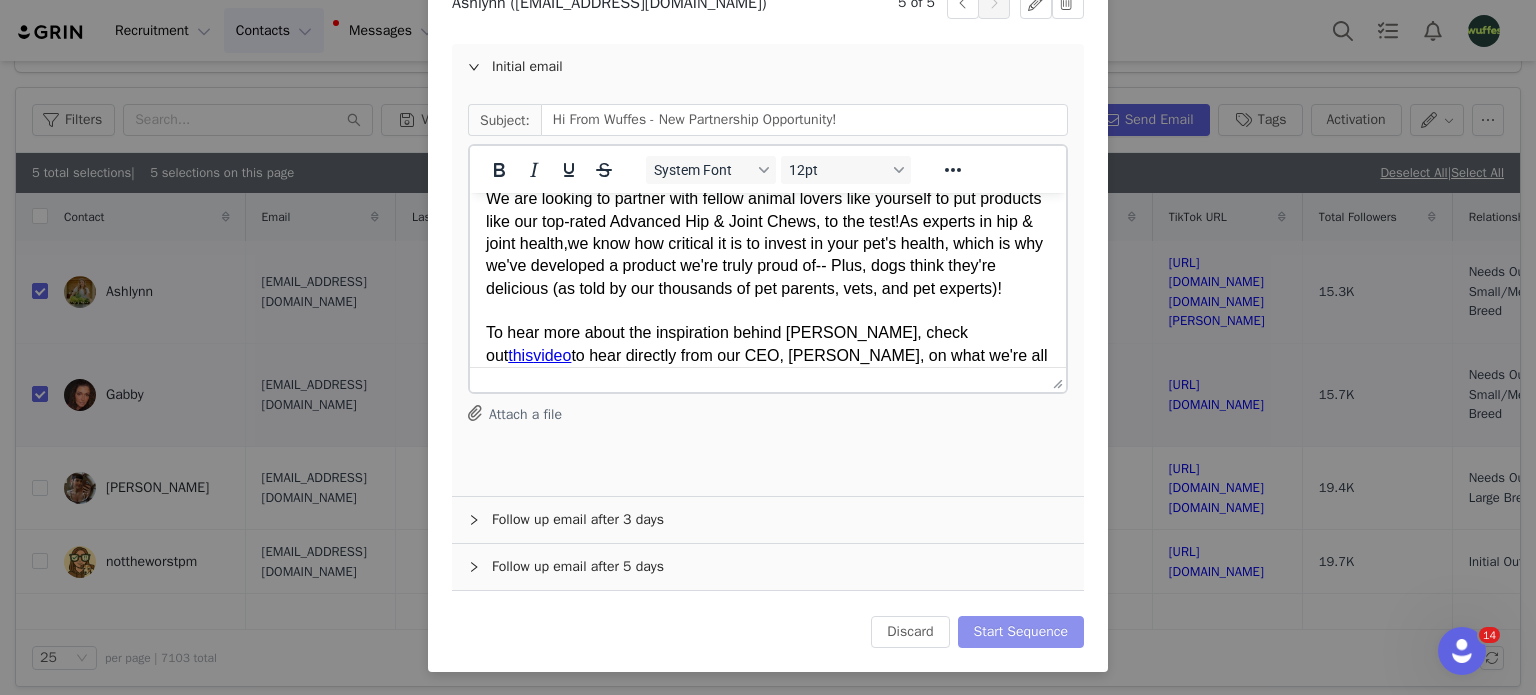 click on "Start Sequence" at bounding box center (1021, 632) 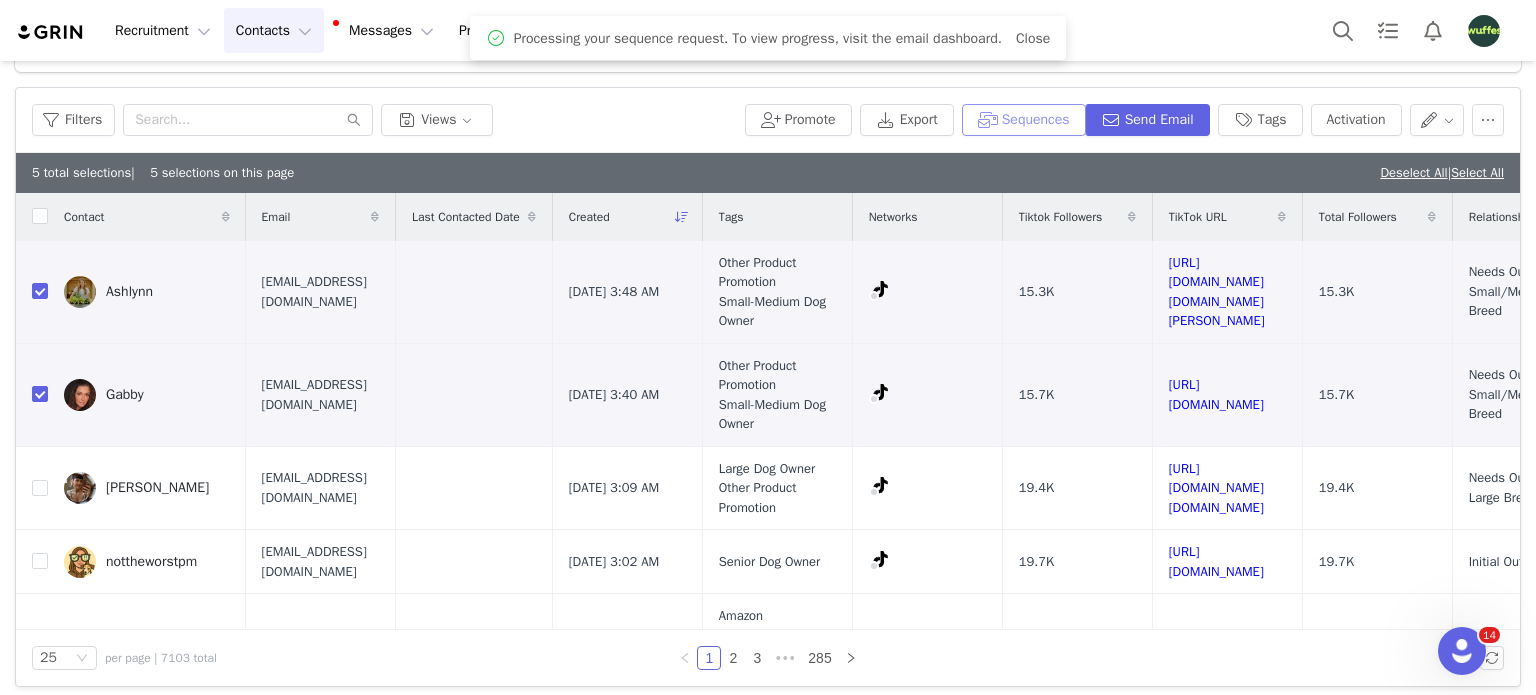 scroll, scrollTop: 0, scrollLeft: 0, axis: both 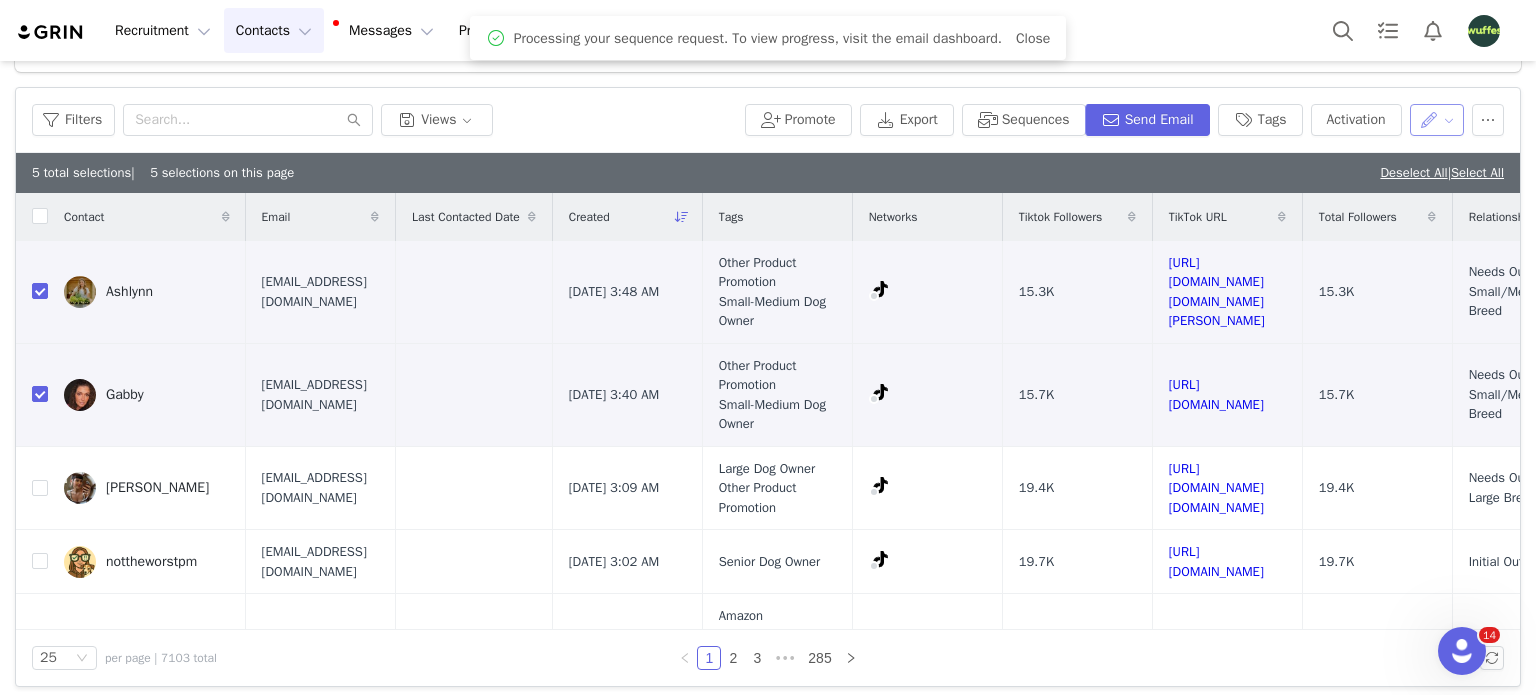 click at bounding box center [1437, 120] 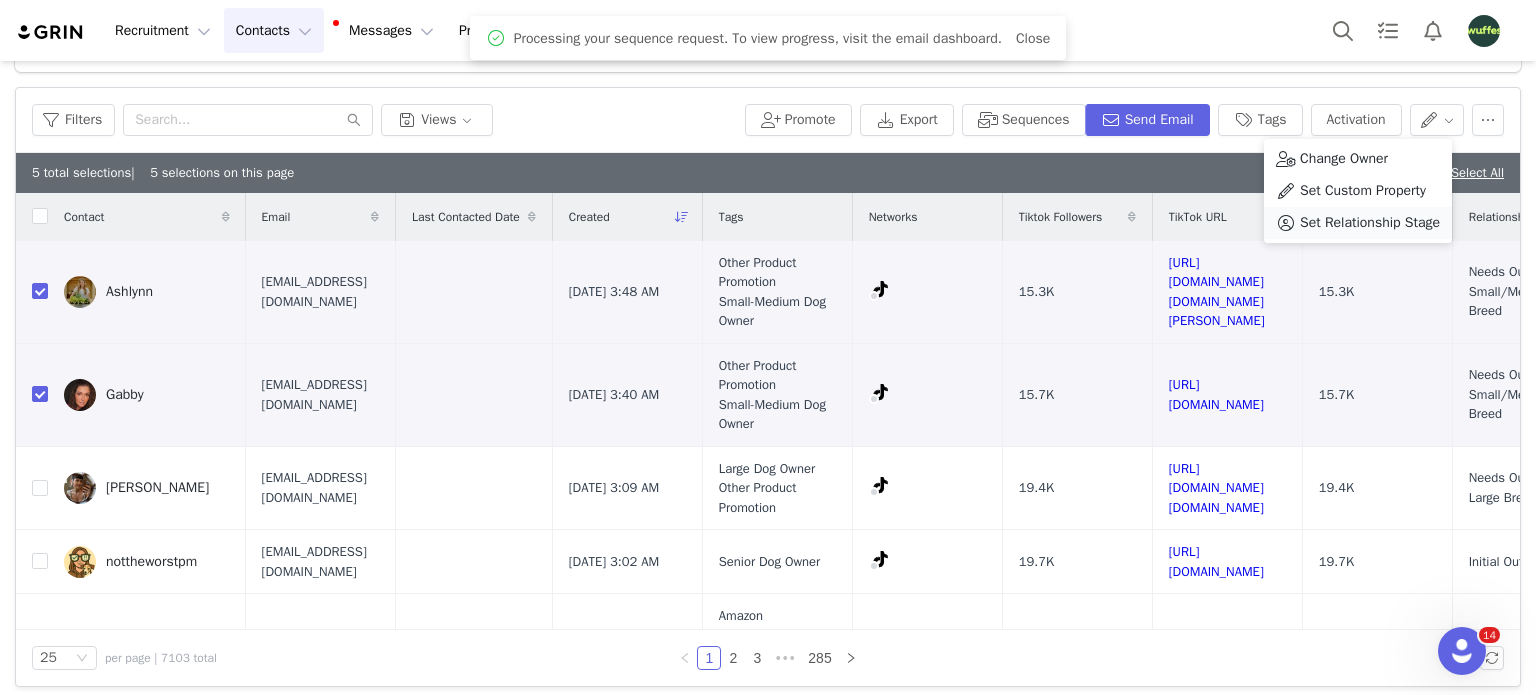 click on "Set Relationship Stage" at bounding box center (1370, 223) 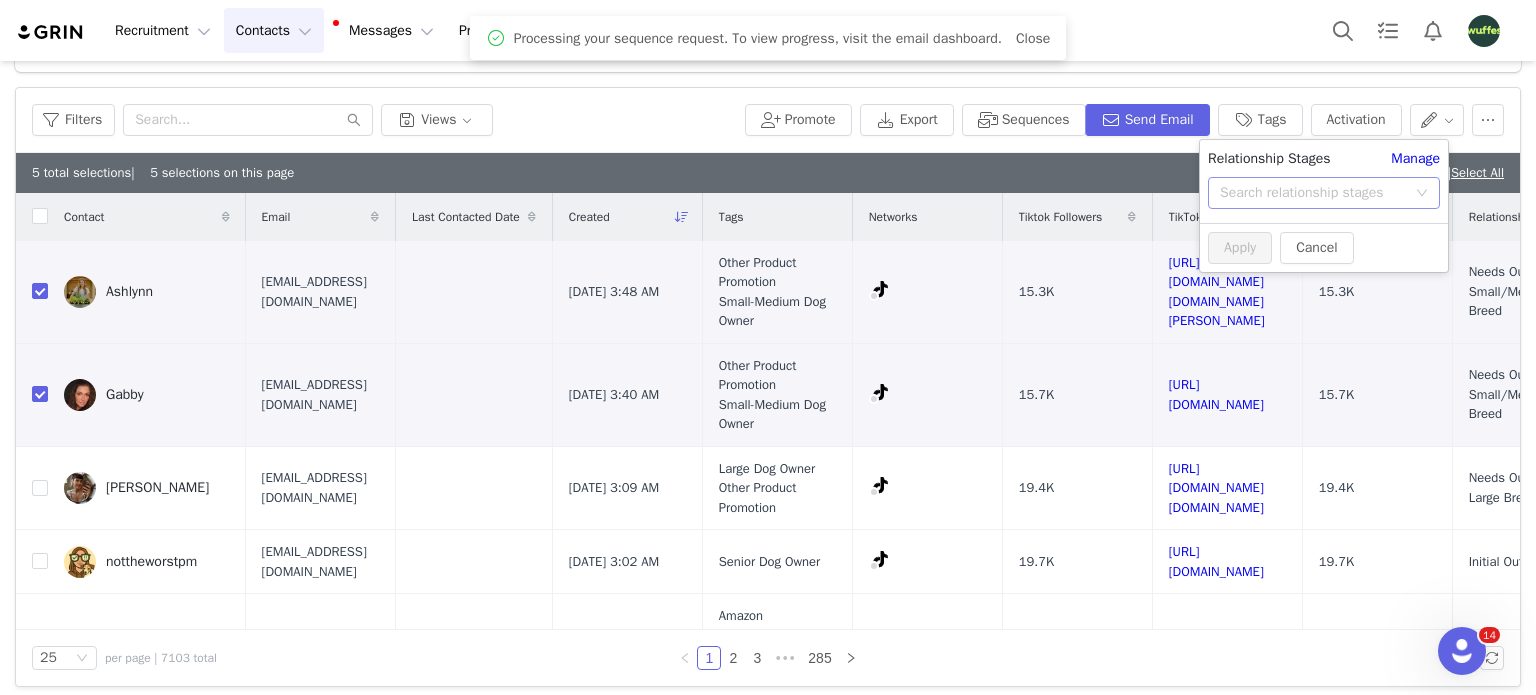 click on "Search relationship stages" at bounding box center [1313, 193] 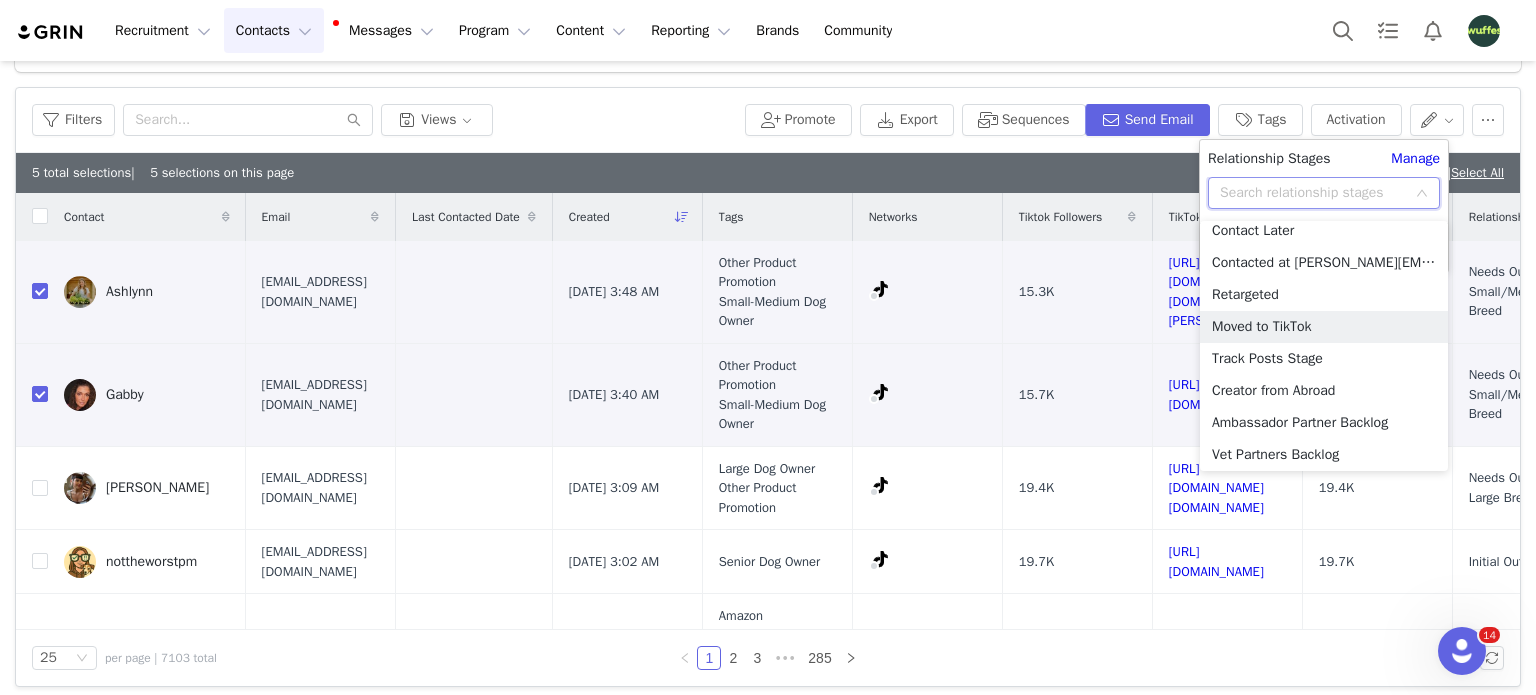 scroll, scrollTop: 653, scrollLeft: 0, axis: vertical 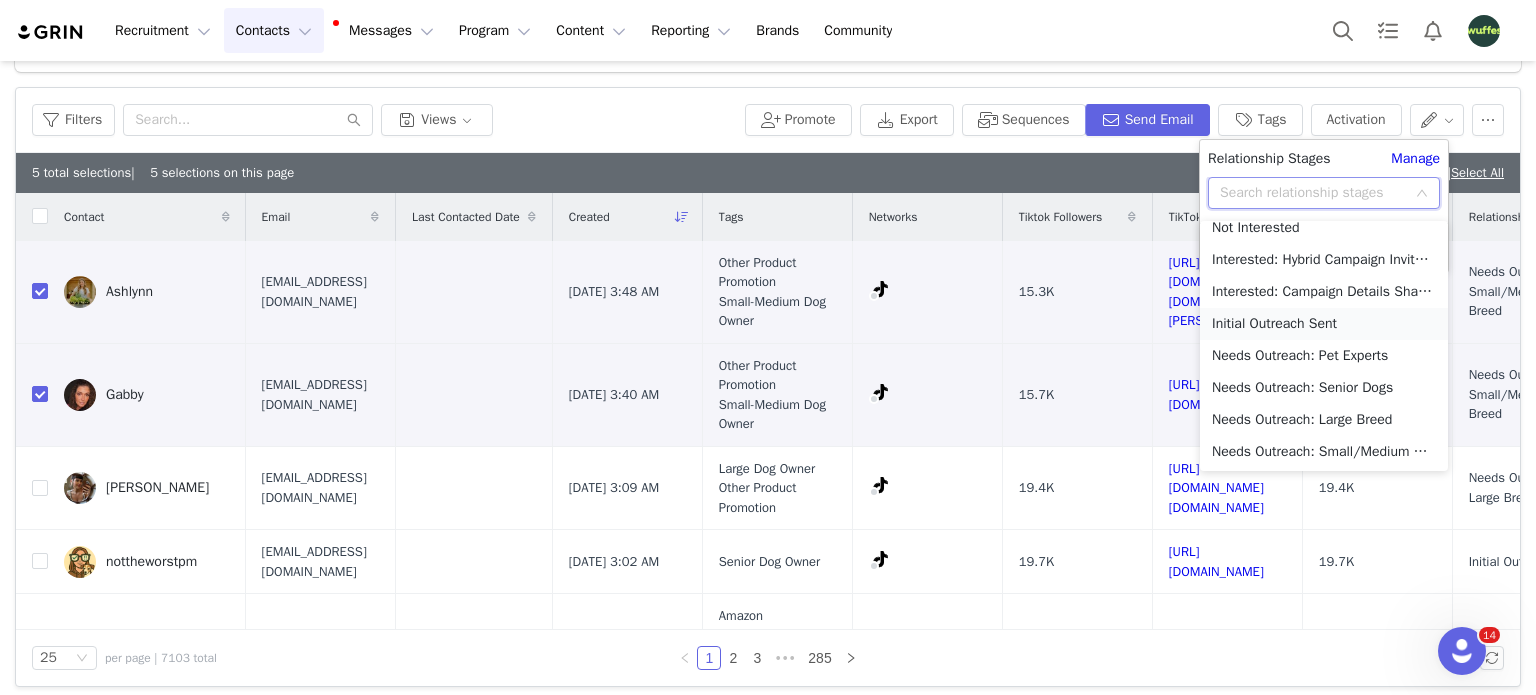 click on "Initial Outreach Sent" at bounding box center (1324, 324) 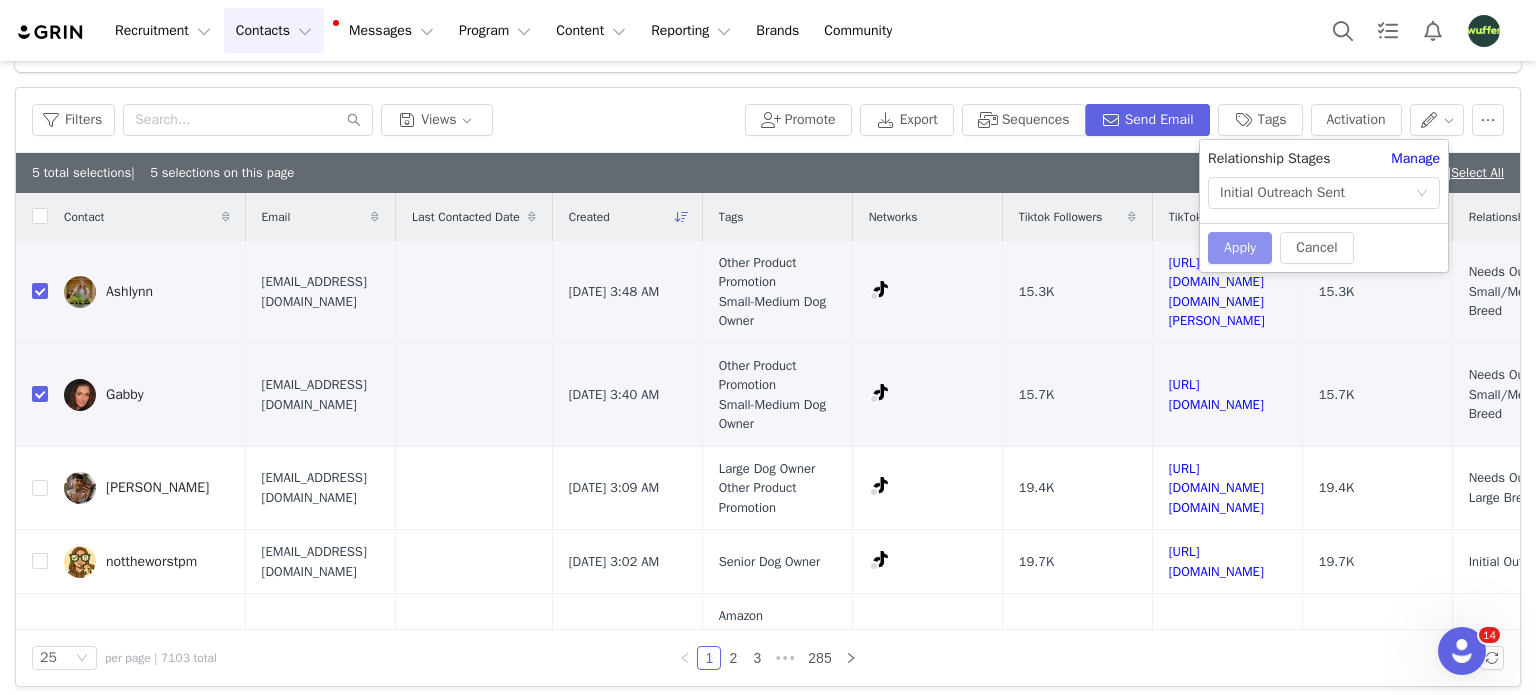 click on "Apply" at bounding box center [1240, 248] 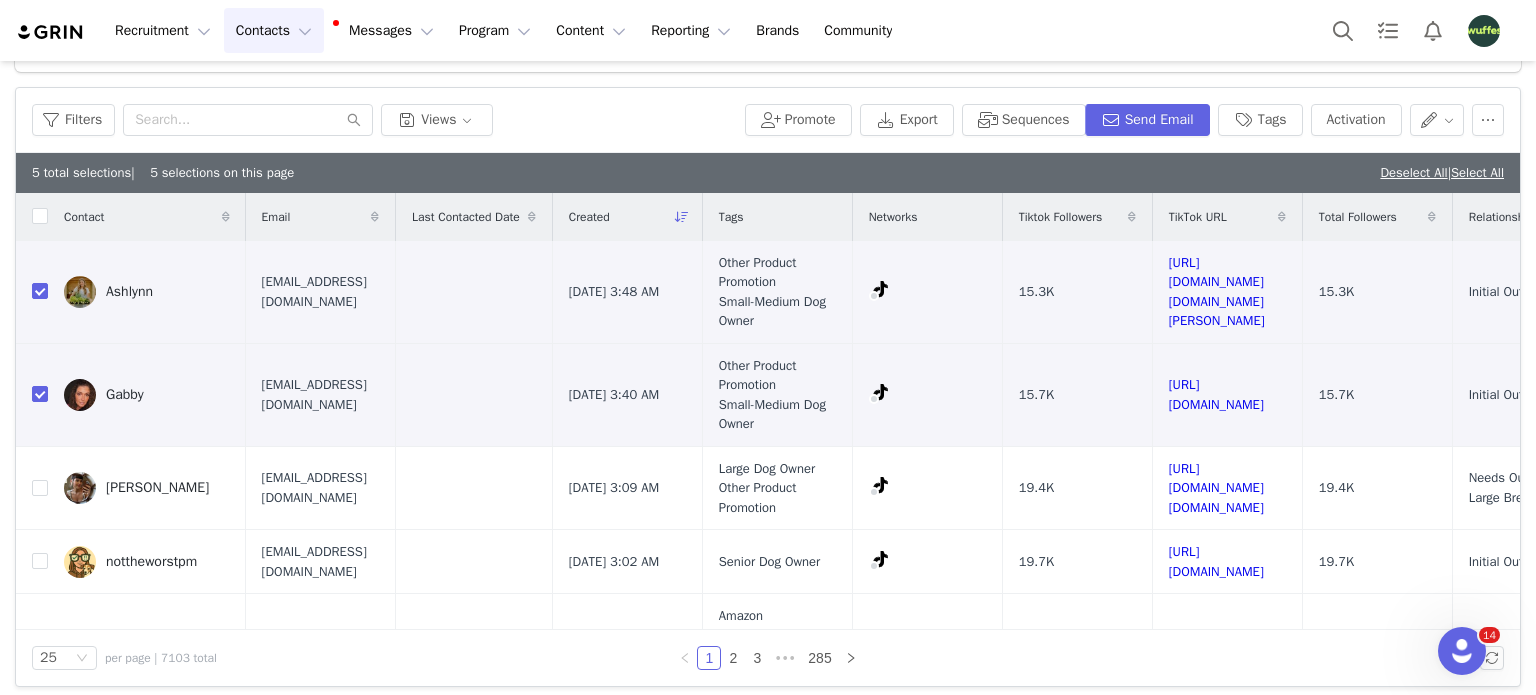 click on "5 total selections     |    5 selections on this page  Deselect All     |     Select All" at bounding box center (768, 173) 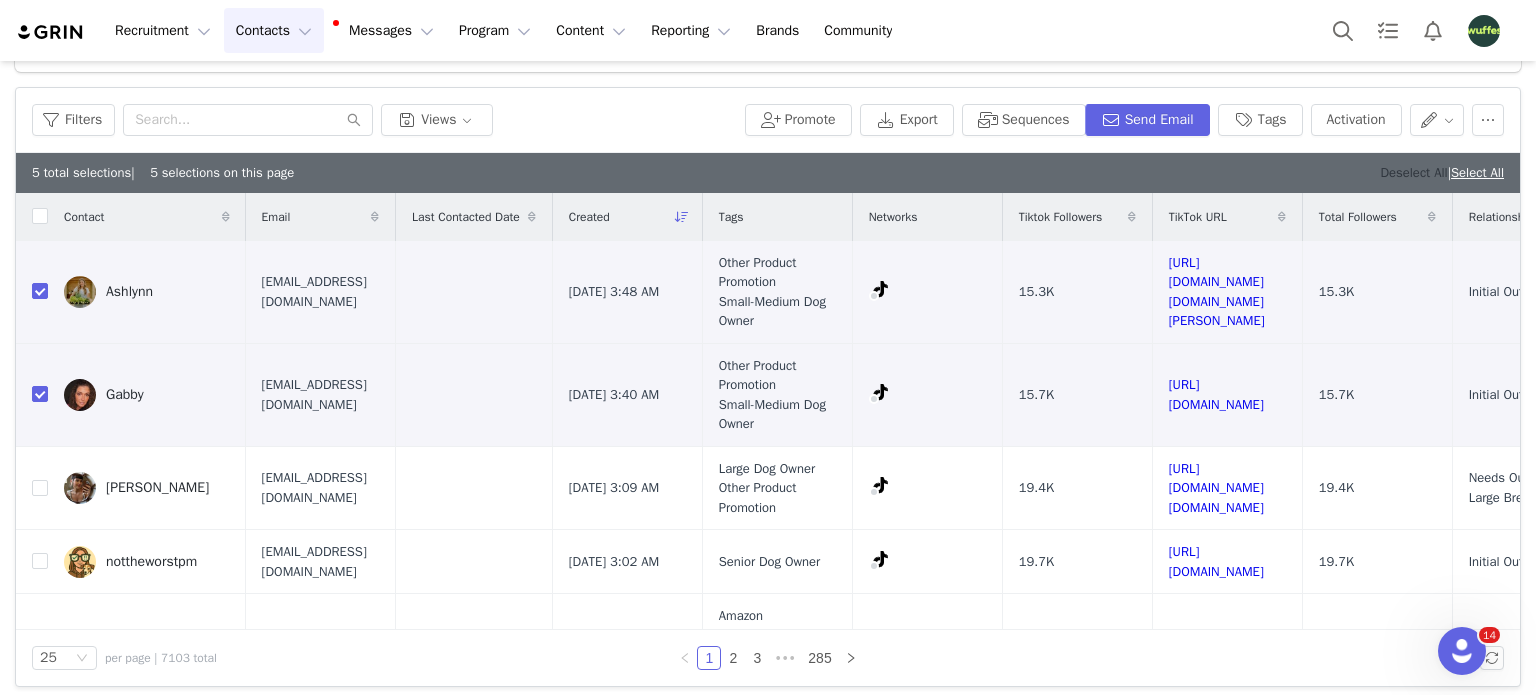 click on "Deselect All" at bounding box center (1413, 172) 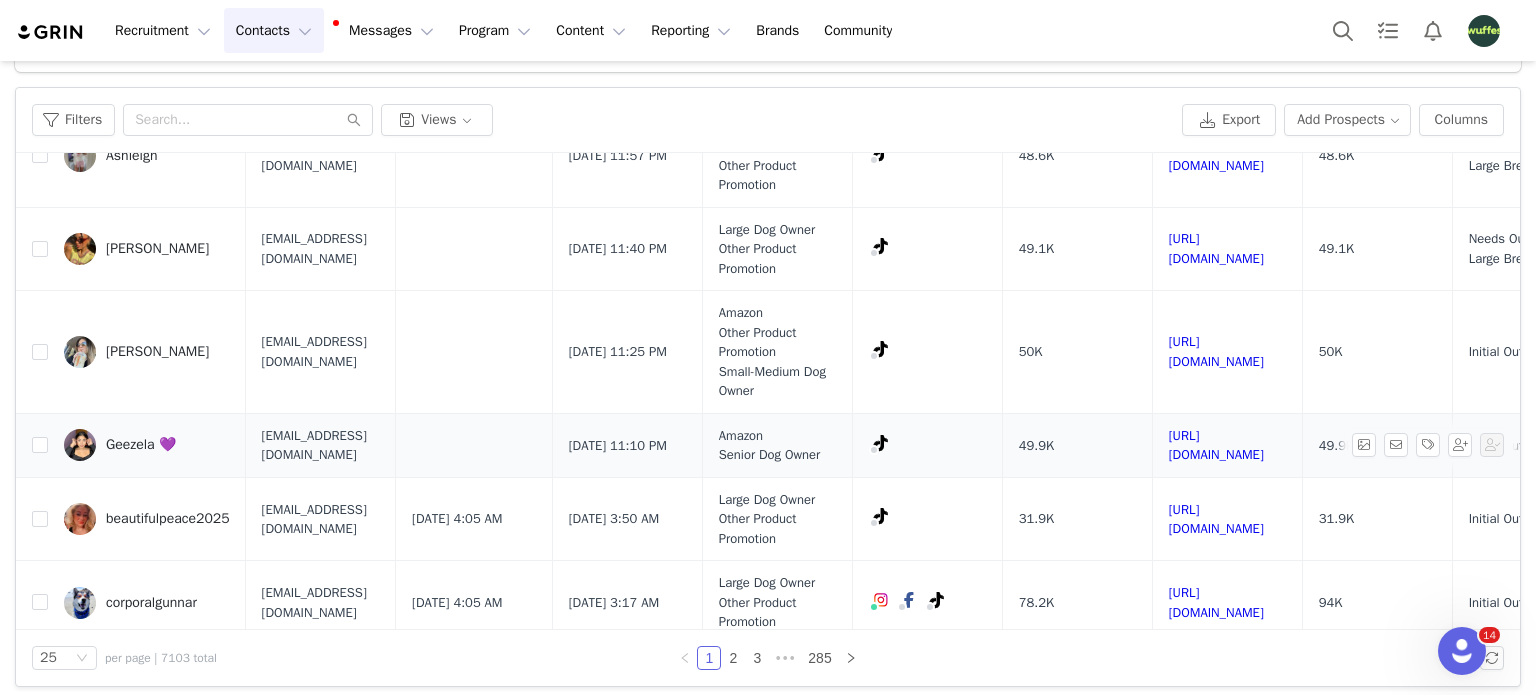 scroll, scrollTop: 1100, scrollLeft: 0, axis: vertical 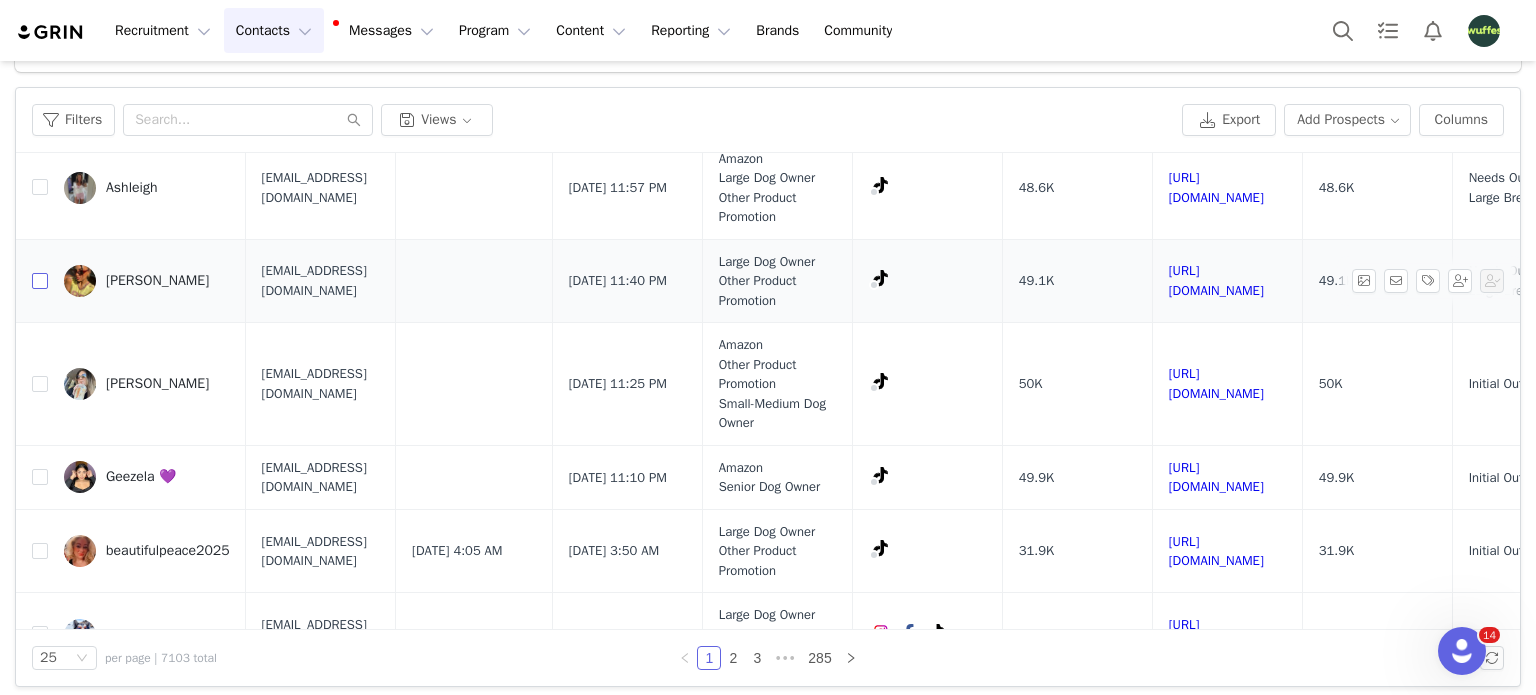 click at bounding box center [40, 281] 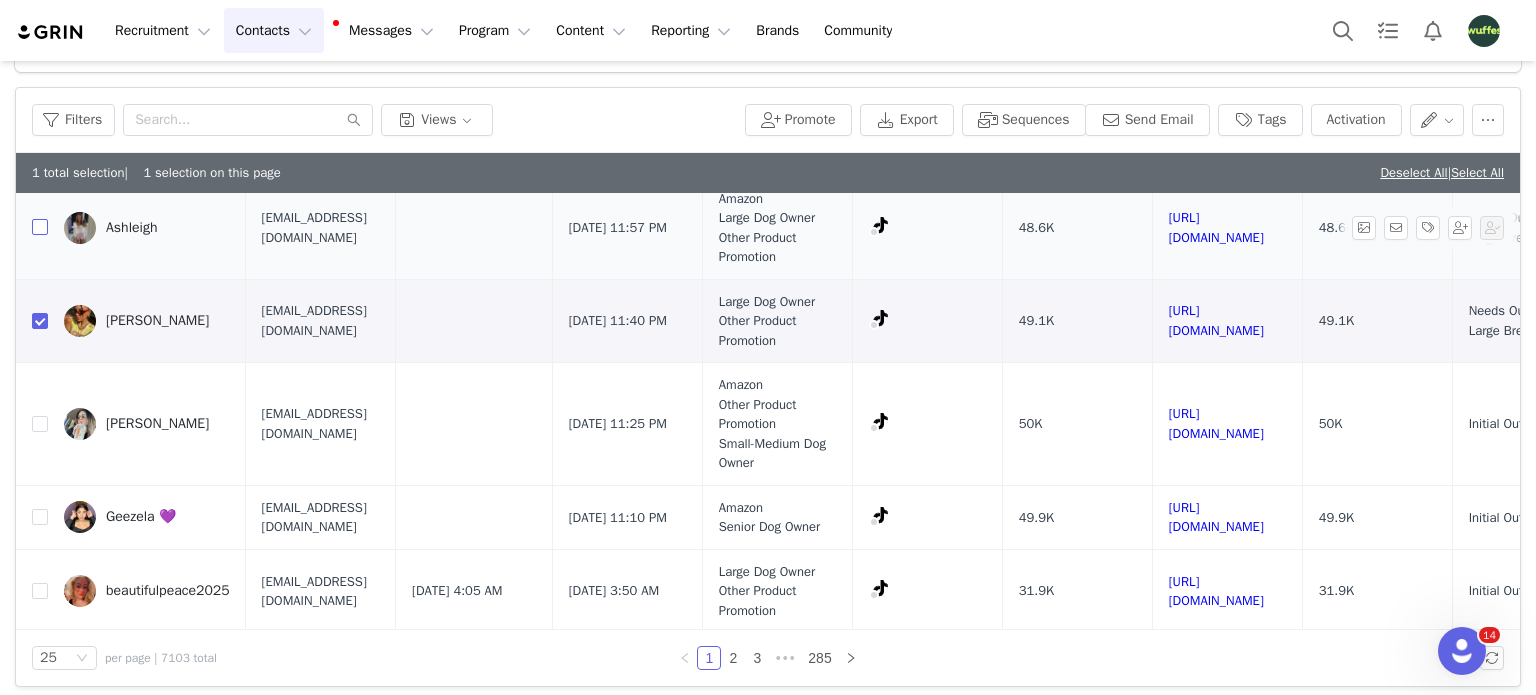 click at bounding box center (40, 227) 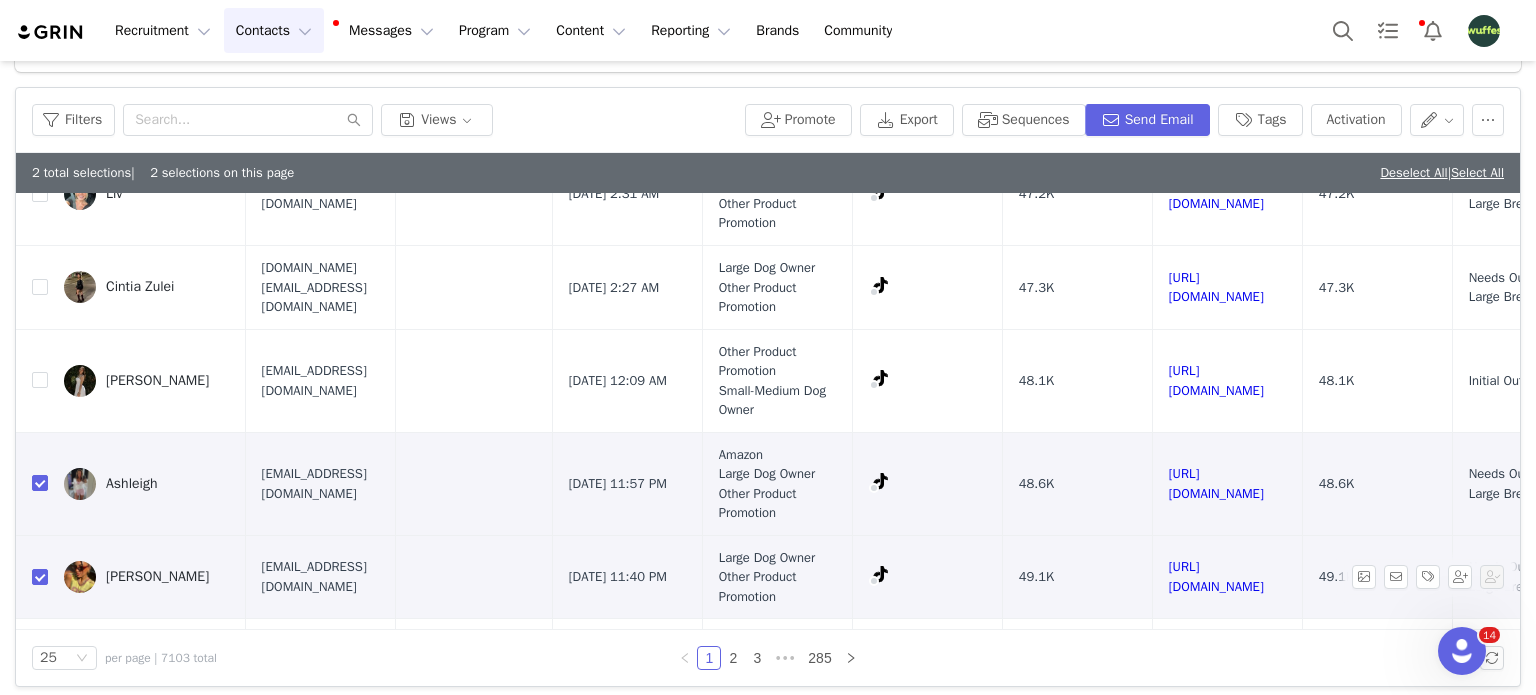 scroll, scrollTop: 800, scrollLeft: 0, axis: vertical 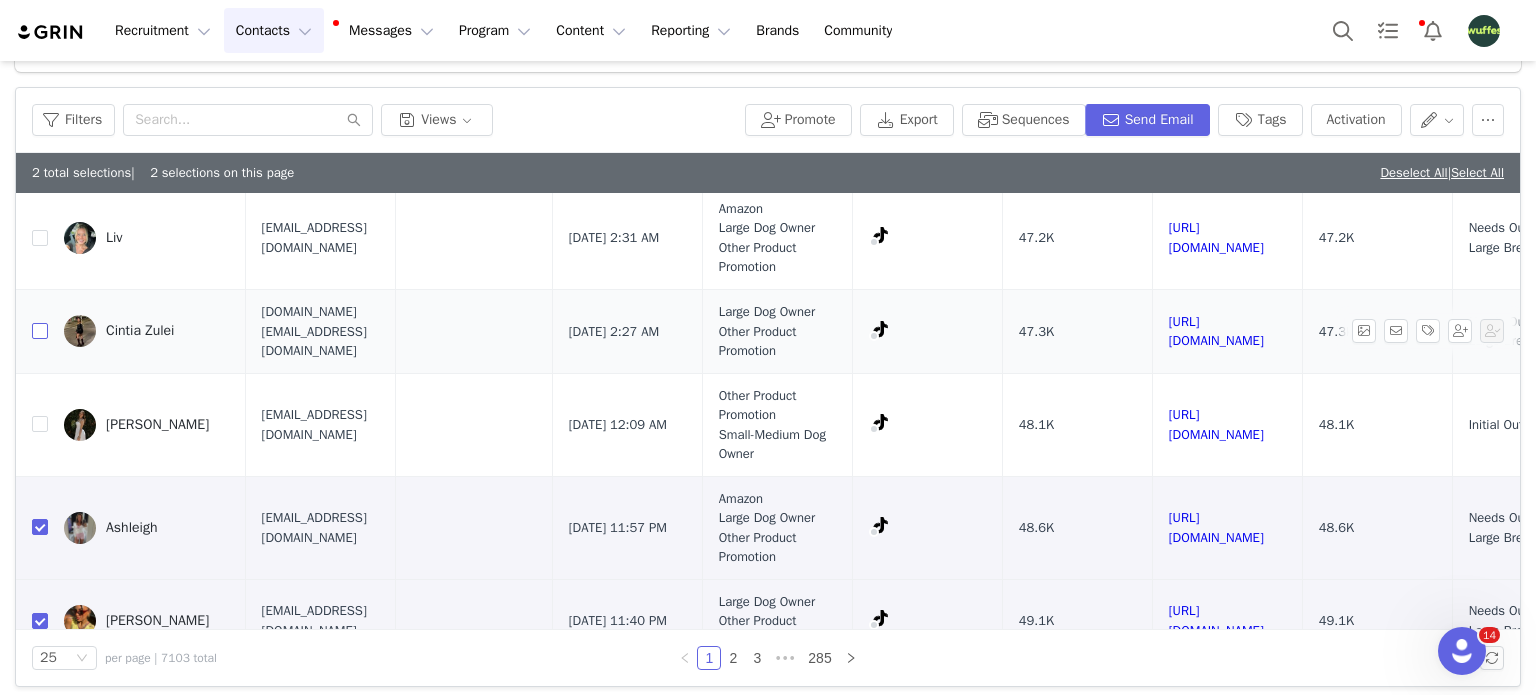 click at bounding box center (40, 331) 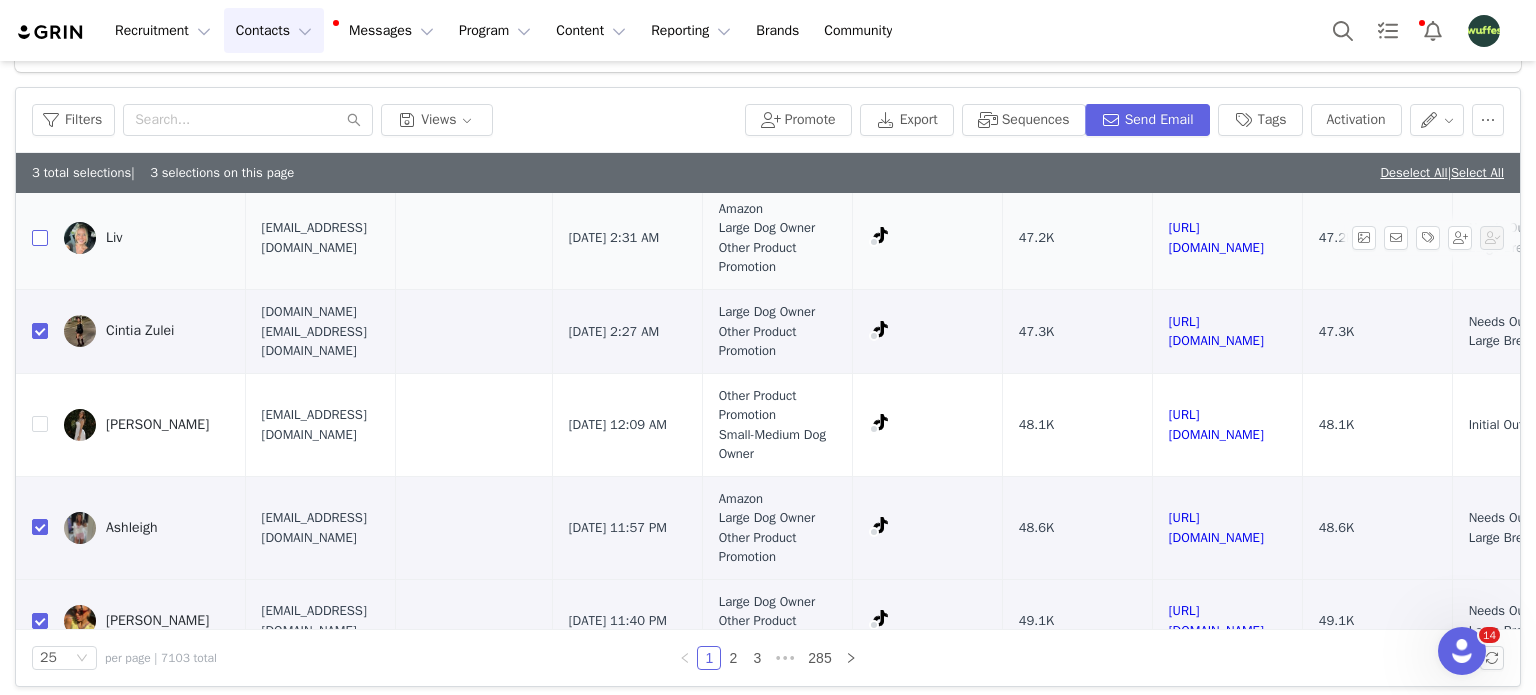 click at bounding box center [40, 238] 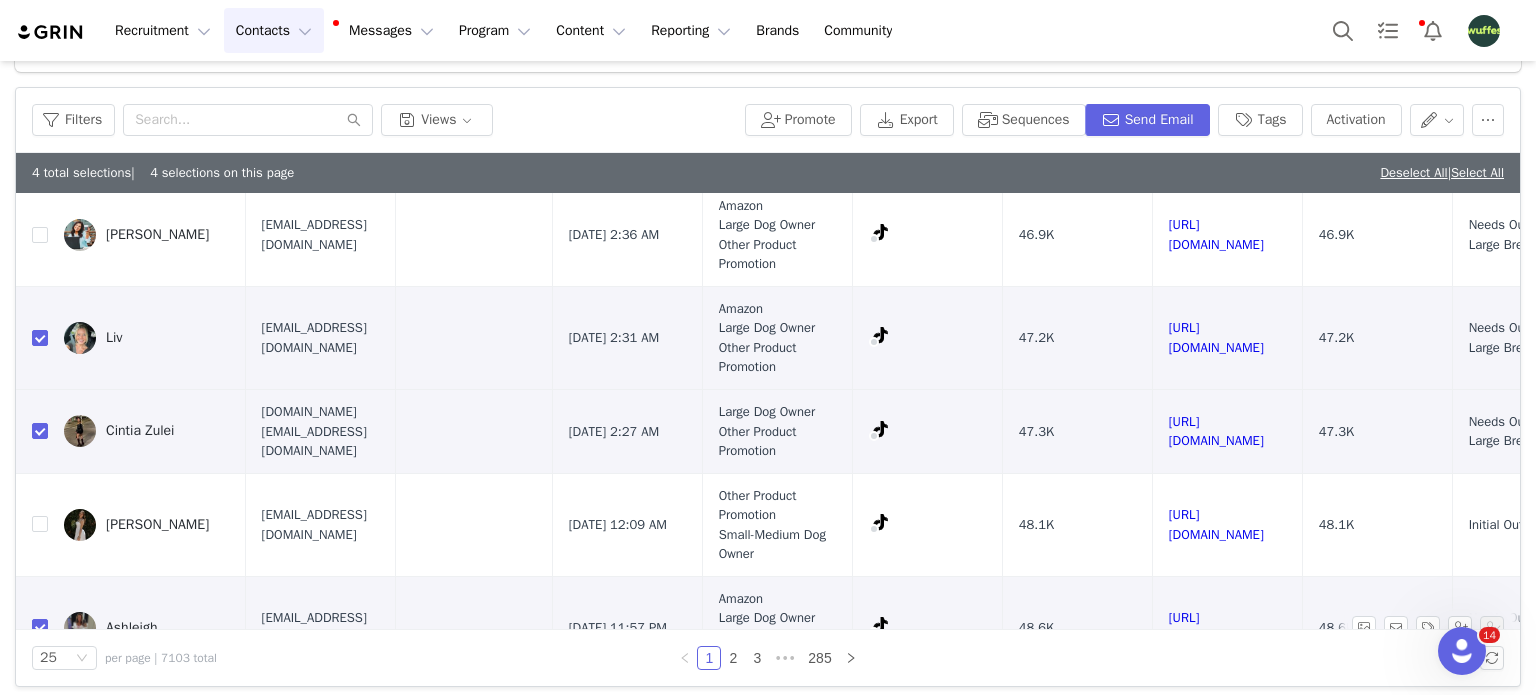 scroll, scrollTop: 600, scrollLeft: 0, axis: vertical 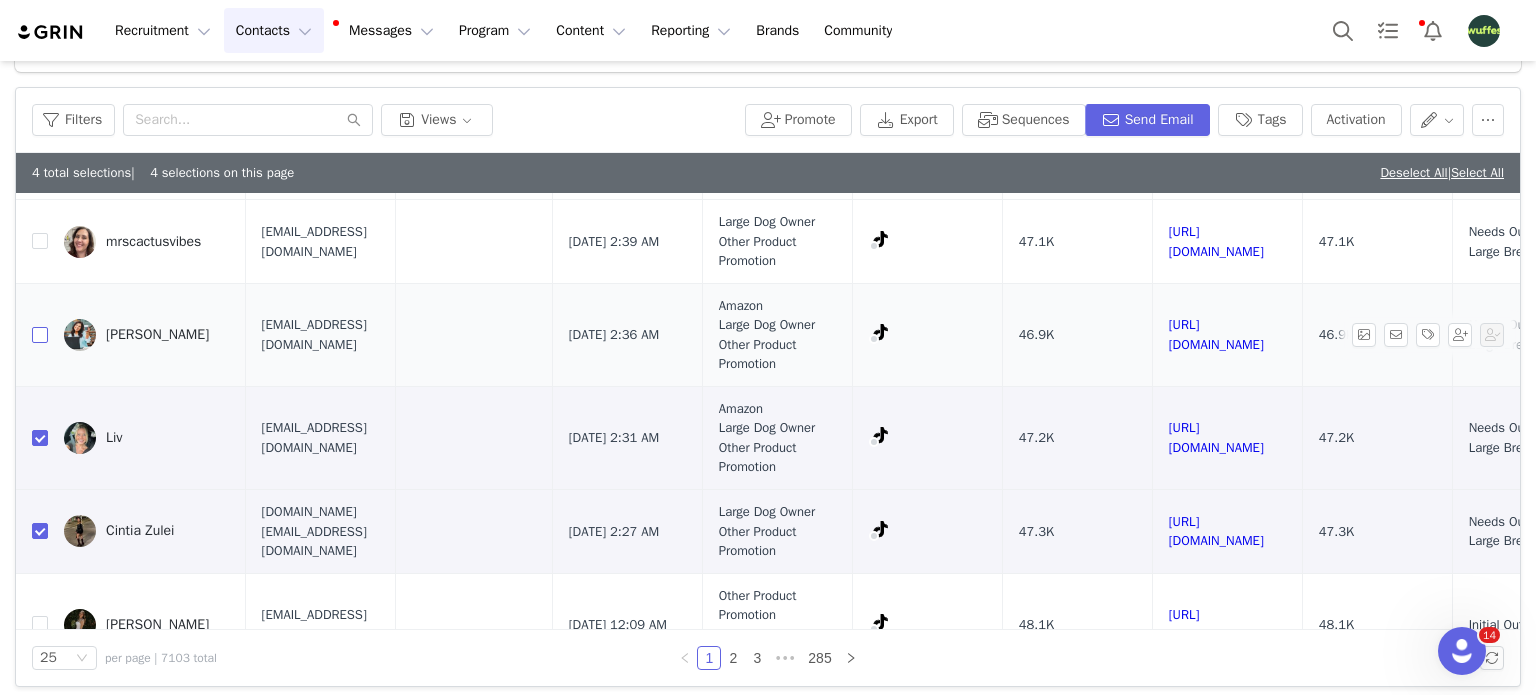click at bounding box center (40, 335) 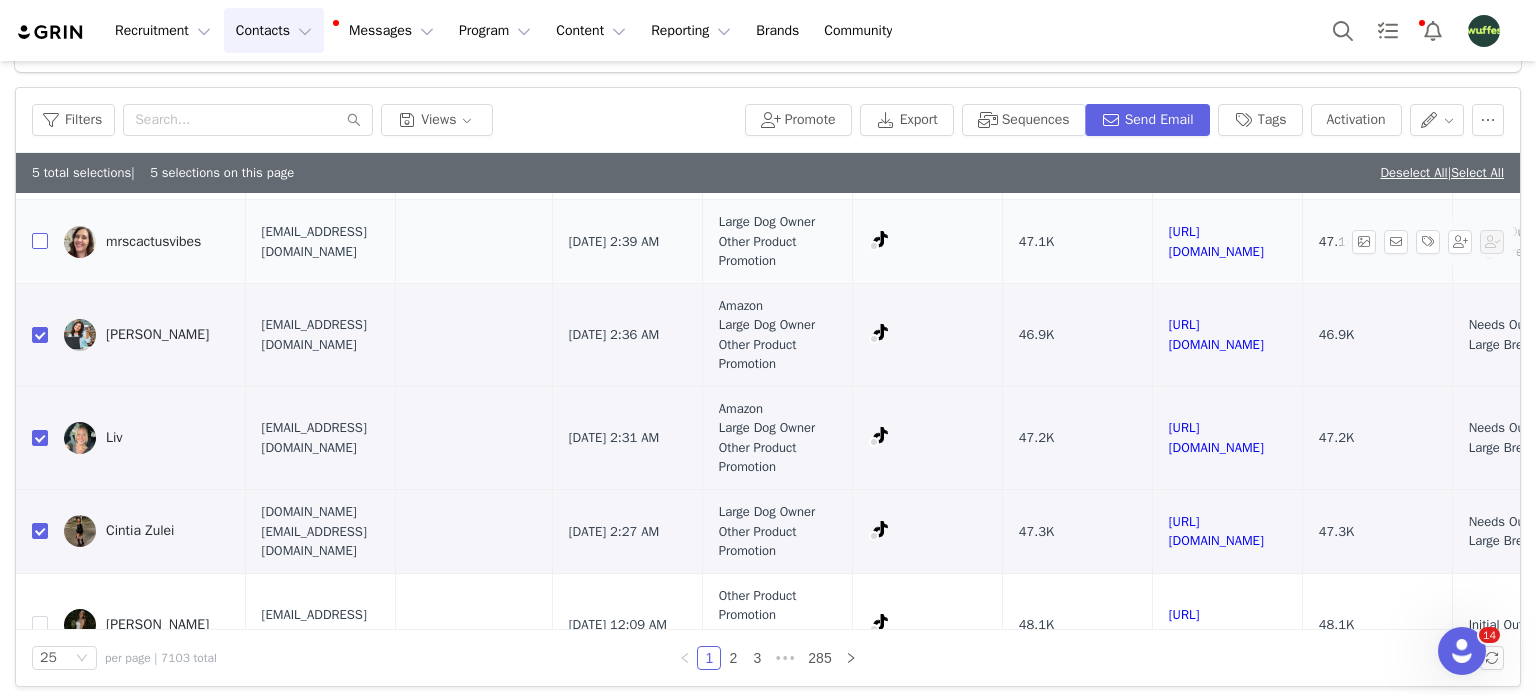 click at bounding box center [40, 241] 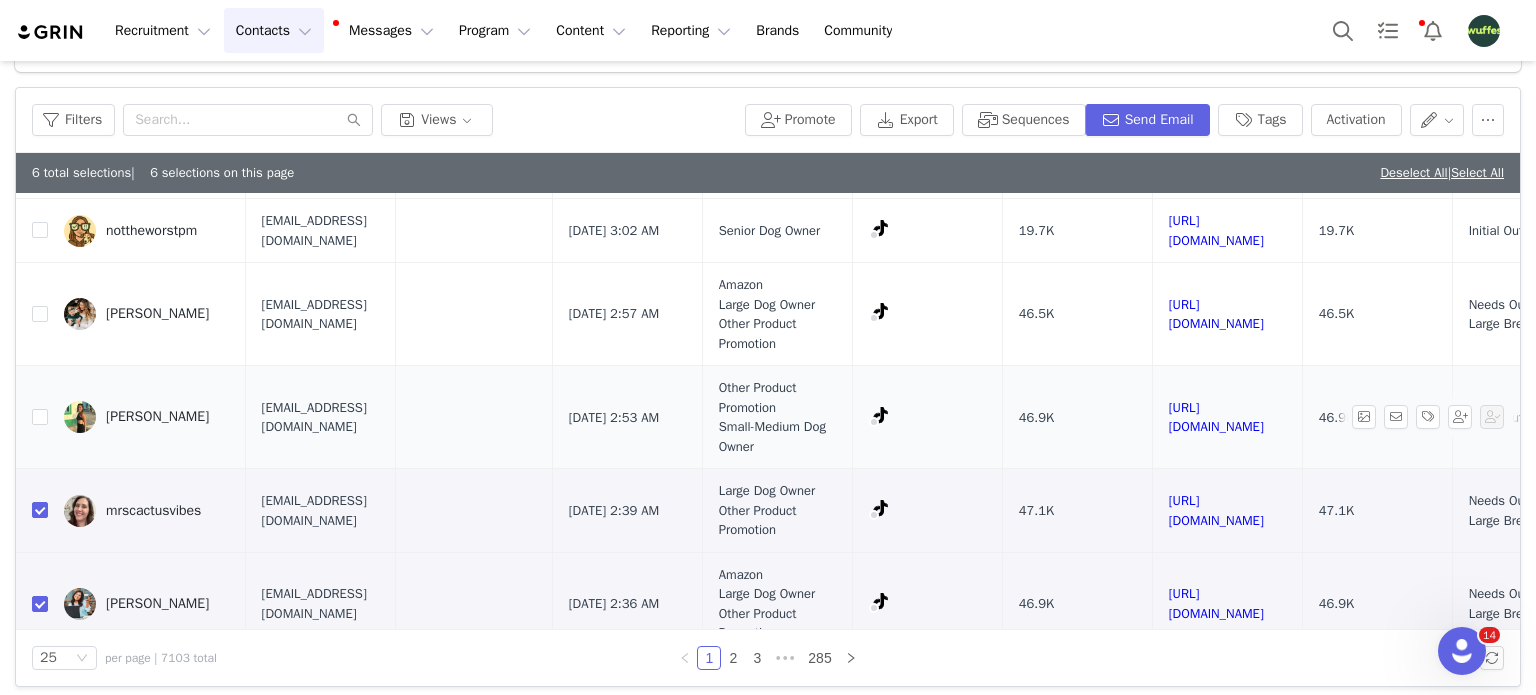 scroll, scrollTop: 300, scrollLeft: 0, axis: vertical 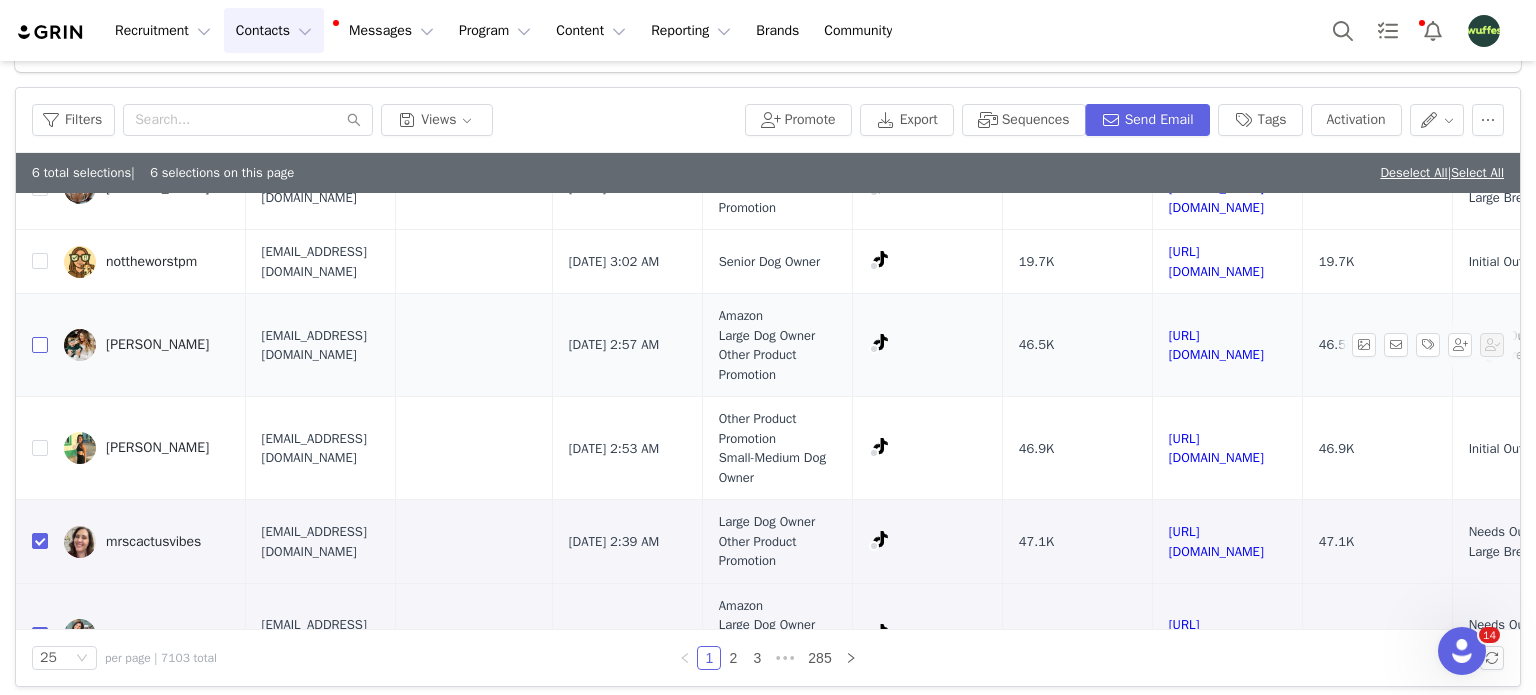 click at bounding box center (40, 345) 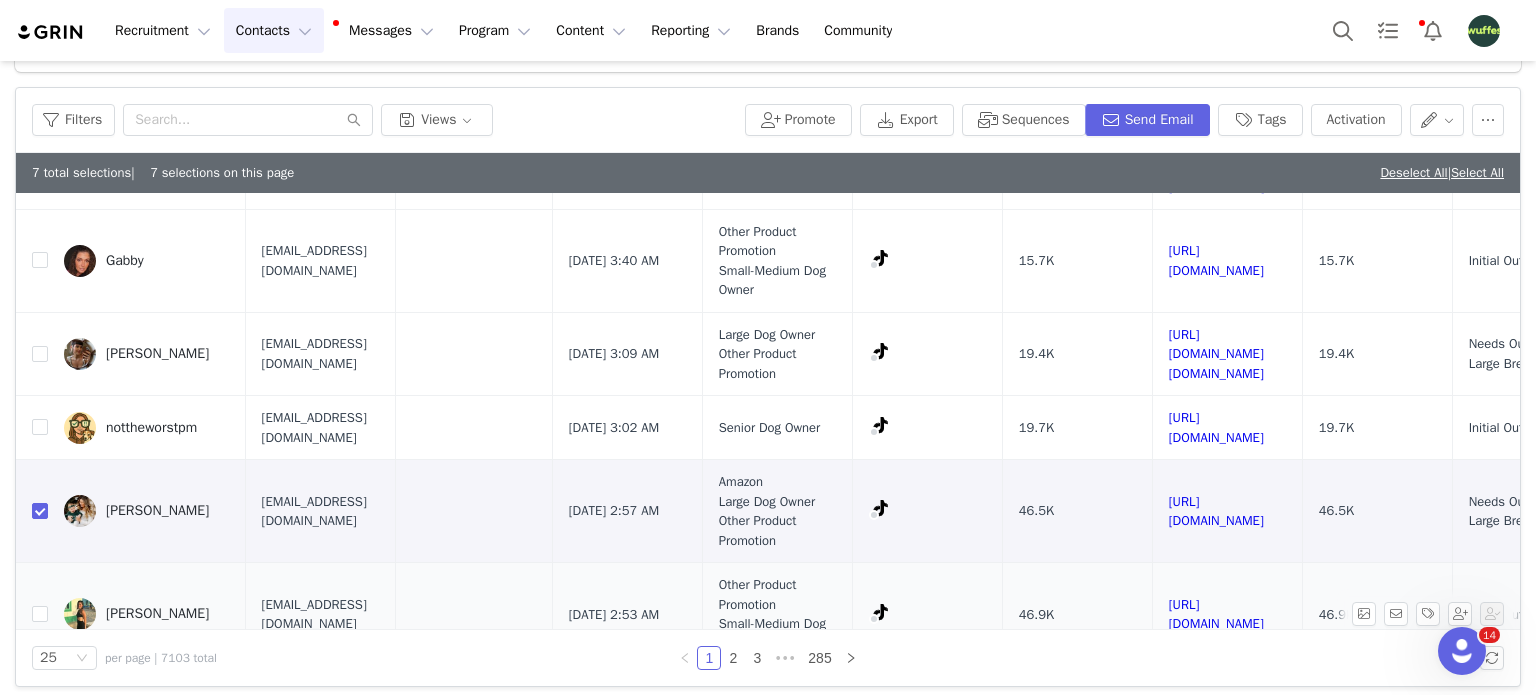 scroll, scrollTop: 100, scrollLeft: 0, axis: vertical 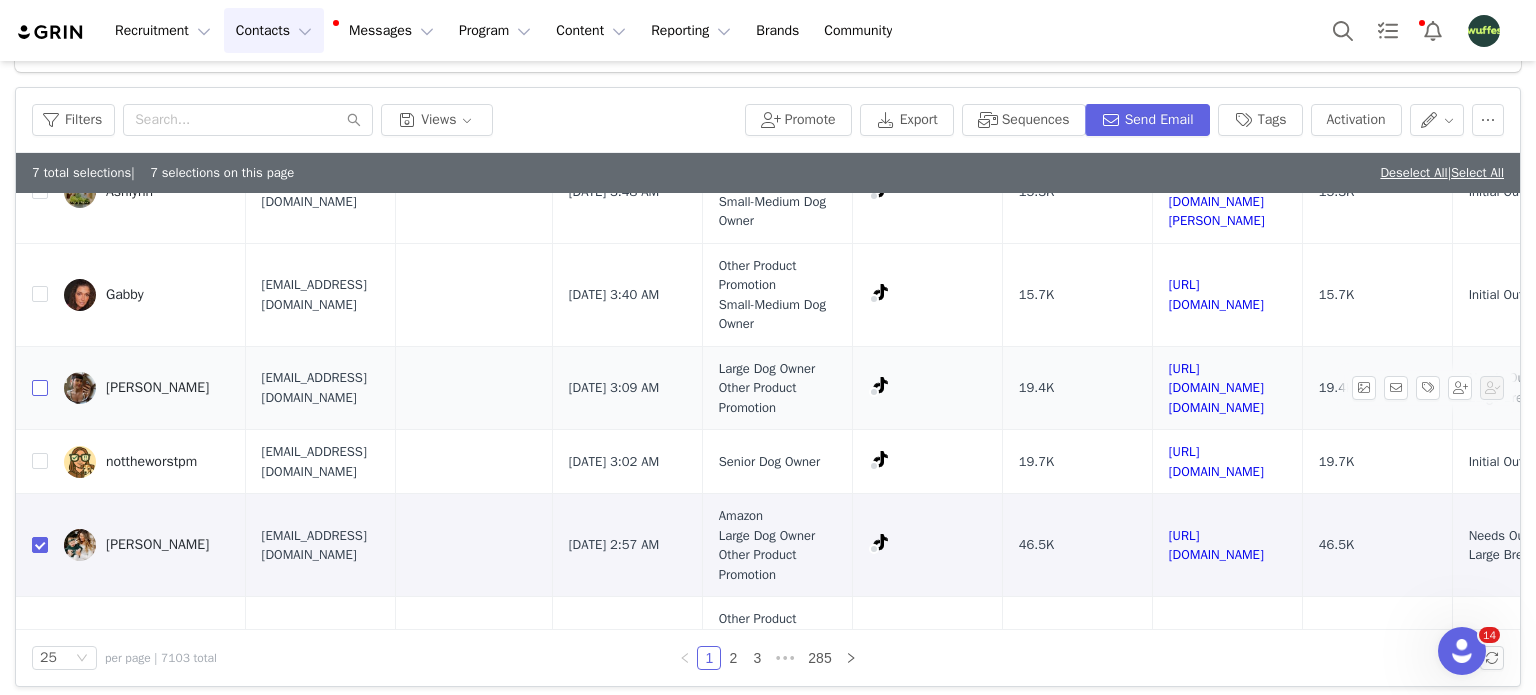 click at bounding box center [40, 388] 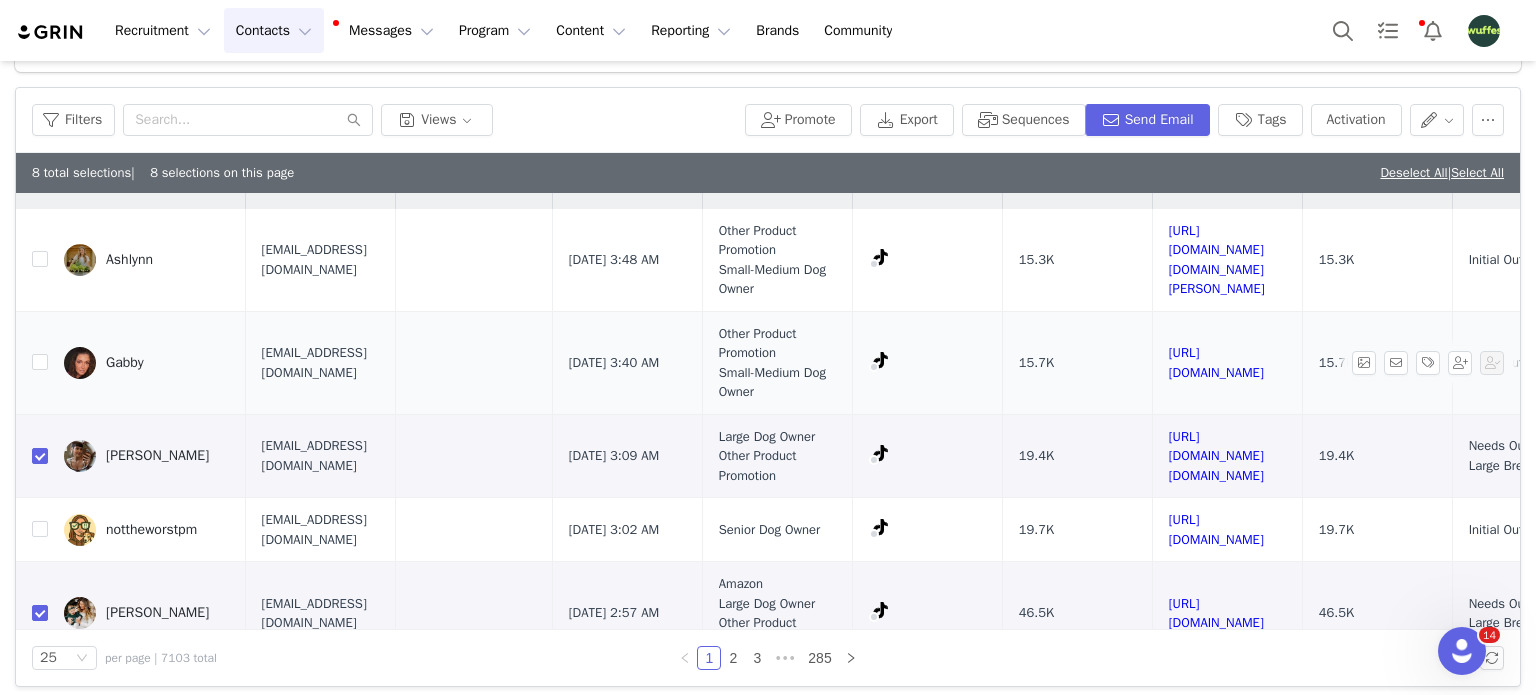 scroll, scrollTop: 0, scrollLeft: 0, axis: both 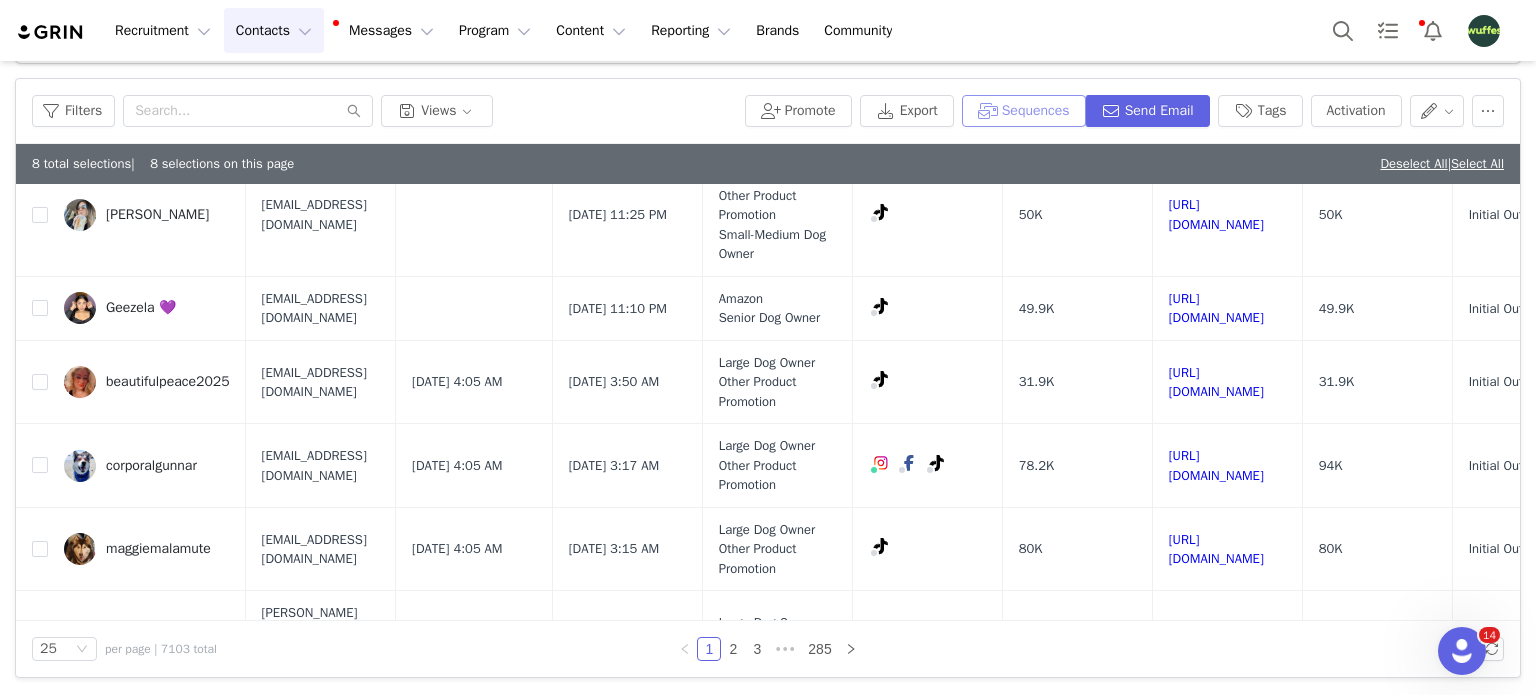 click on "Sequences" at bounding box center (1024, 111) 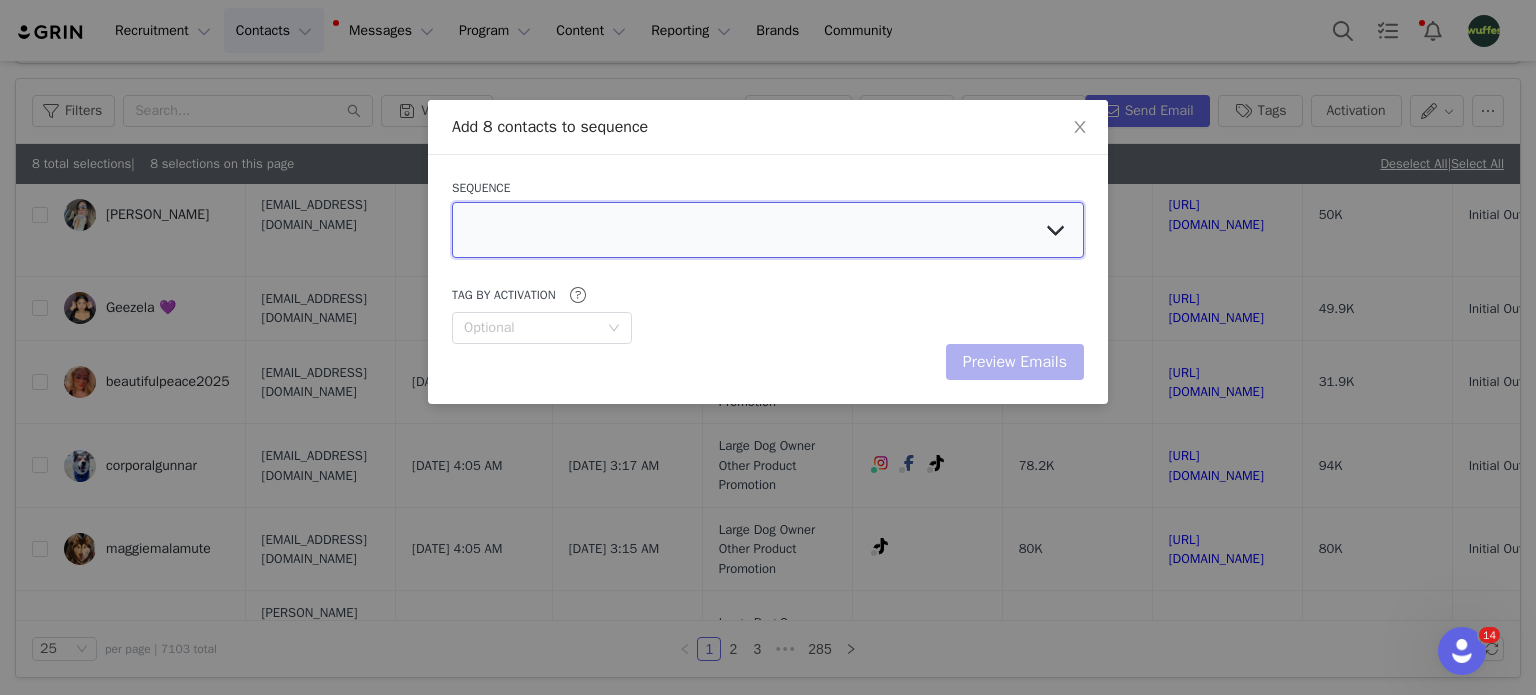 drag, startPoint x: 920, startPoint y: 227, endPoint x: 906, endPoint y: 251, distance: 27.784887 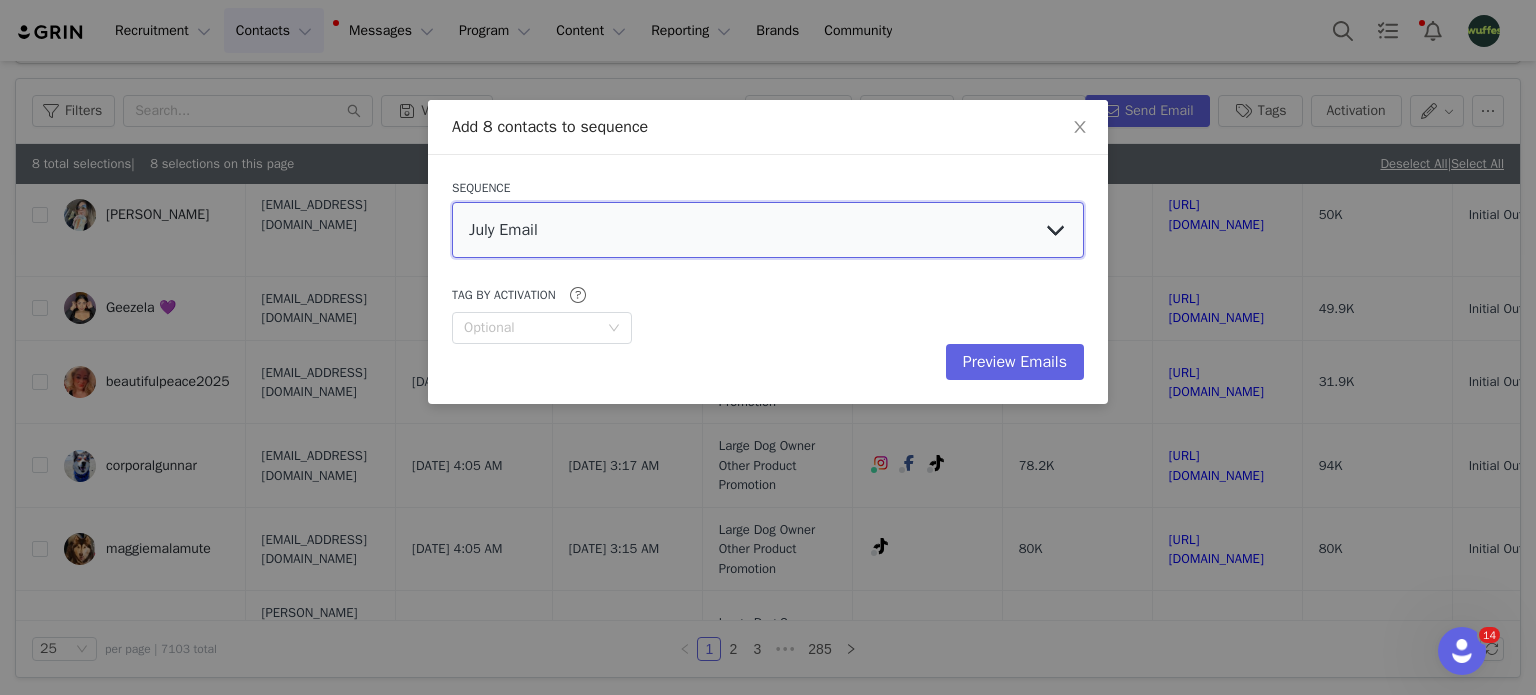 select on "83b71de3-0561-41ee-98c7-b47c382adda9" 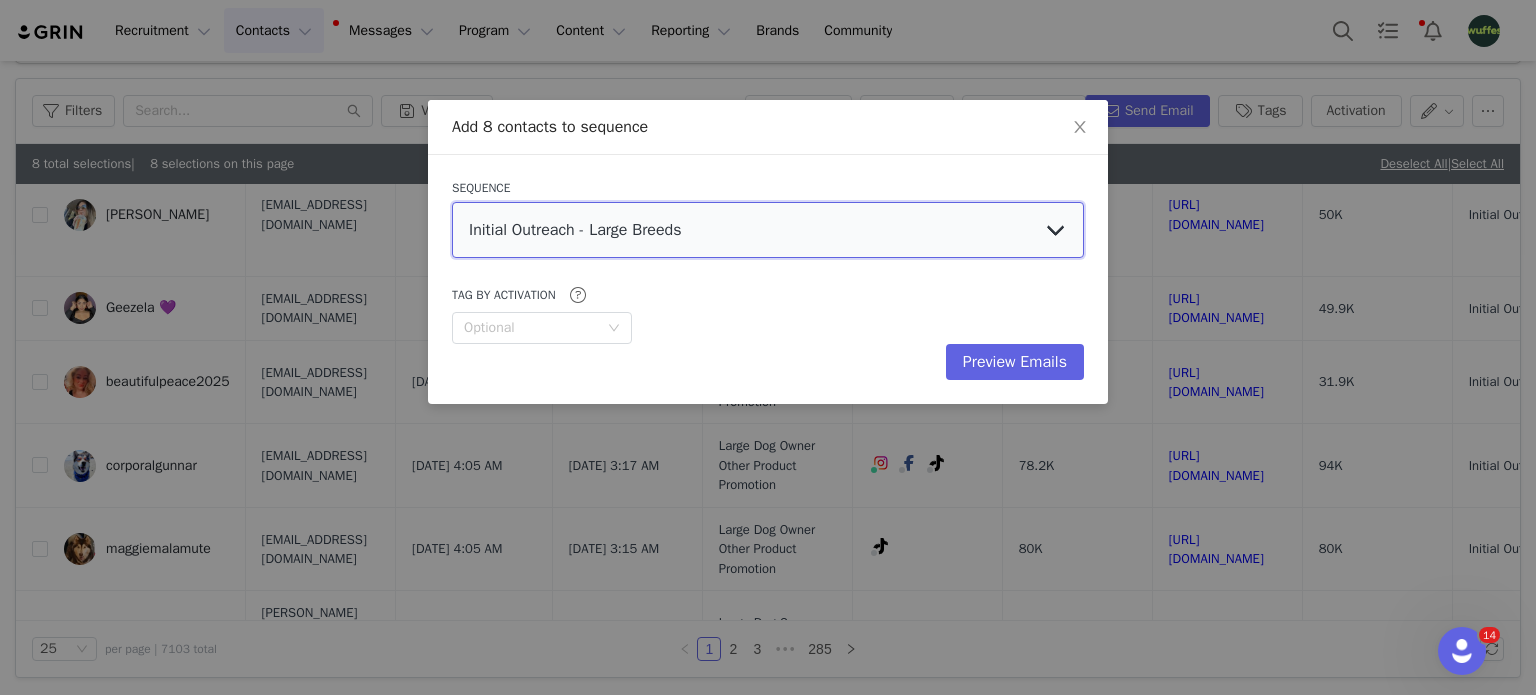 click on "July Email   Hybrid Welcome Email - UGC Only   Clinical Trial - Commission-Only Creators (Email 6)   Clinical Trial - Commission-Only Experts (Email 5)   Clinical Trial - Paid Creators Brief (Email 4)   Clinical Trial - Paid Experts Brief (Email 3)   Clinical Trial - Paid Experts Invitation (Email 1)   Clinical Trial - Paid Creators Invitation (Email 2)   April Sequence - TT Affiliate Prospects   Retargeting: Standard Program Prospects   Retargeting: Expert Program Prospects   TikTok Shop Existing Prospects   Initial Outreach - Experts   UPDATED Hybrid Campaign Details   Expert Campaign Details   Paid Usage Rights/ Whitelisting - Existing Content   Expert Welcome Email   Hybrid Welcome Email   Welcome Email   Campaign Details   Initial Outreach - Senior Dogs   Initial Outreach - Small/Medium Breed   Initial Outreach - Large Breeds" at bounding box center (768, 230) 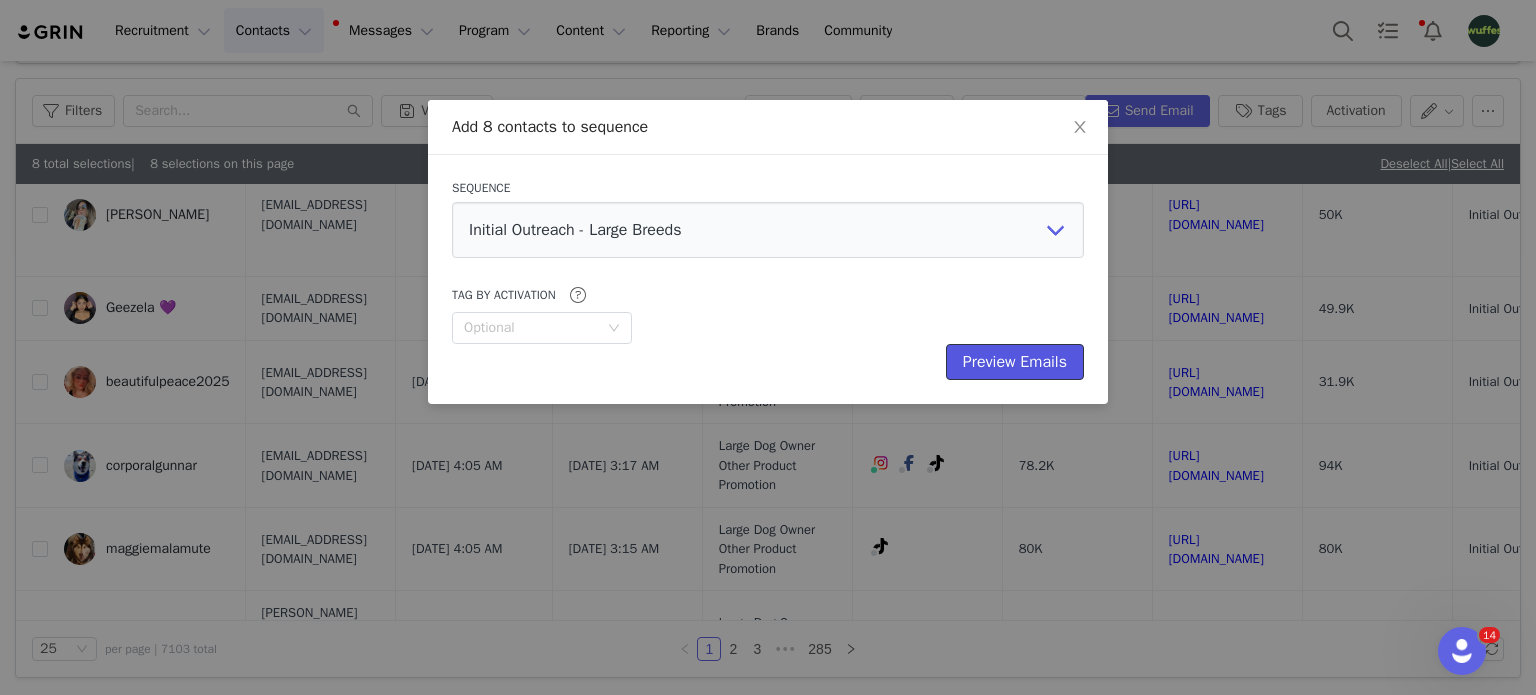 click on "Preview Emails" at bounding box center (1015, 362) 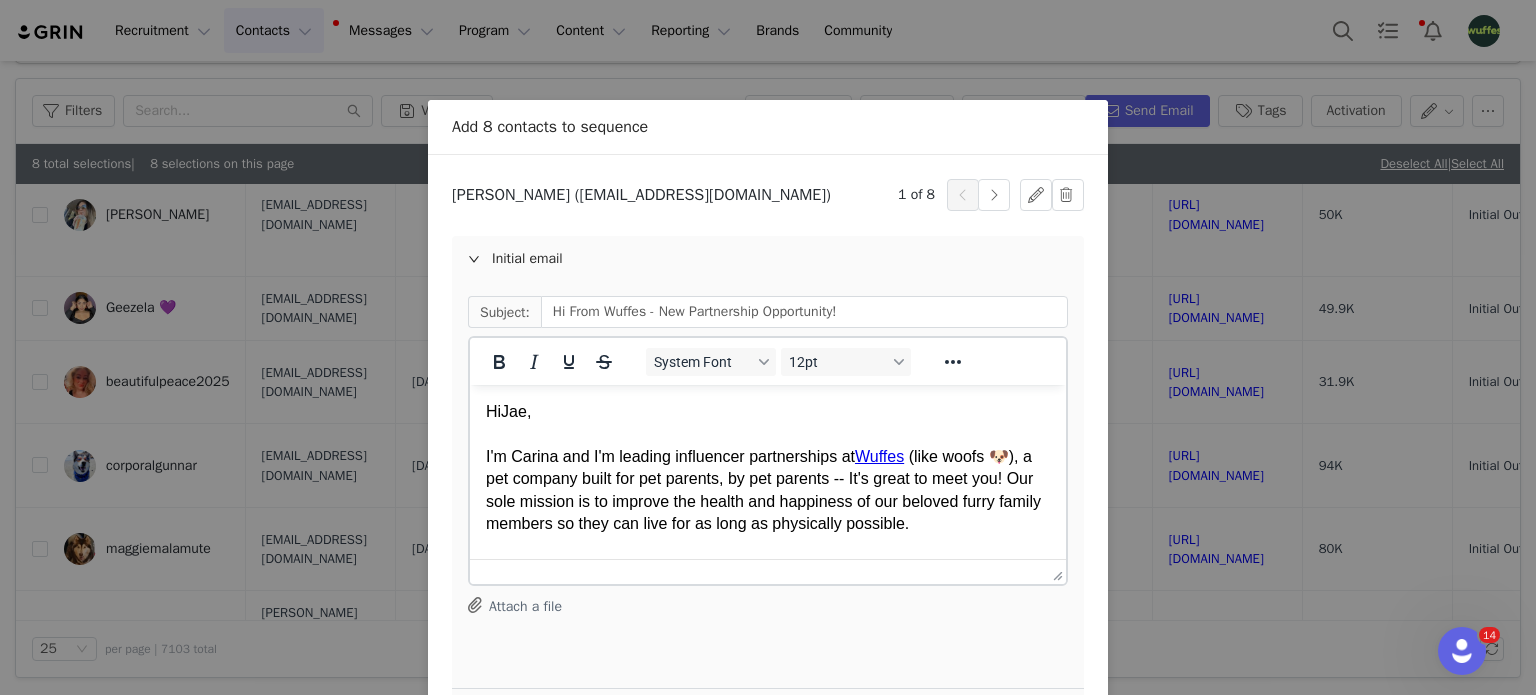 scroll, scrollTop: 0, scrollLeft: 0, axis: both 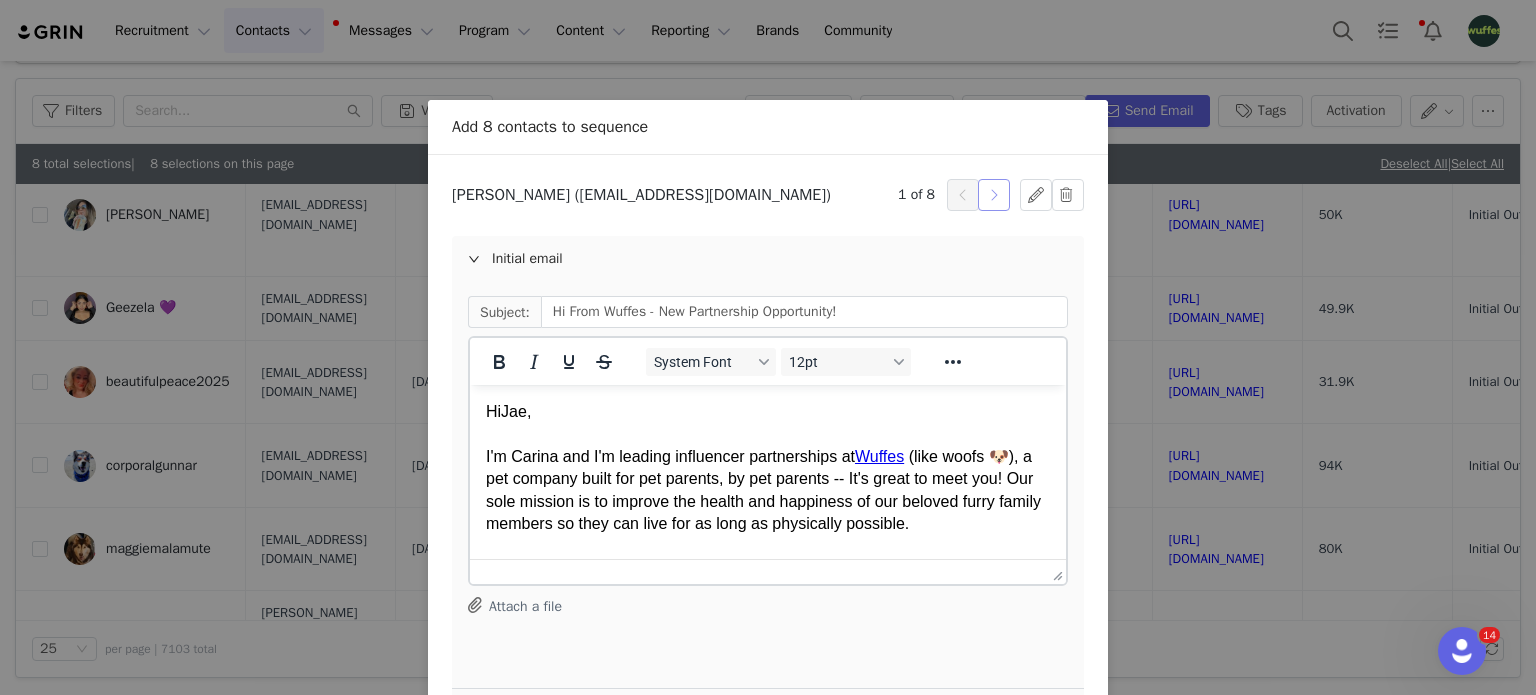 click at bounding box center [994, 195] 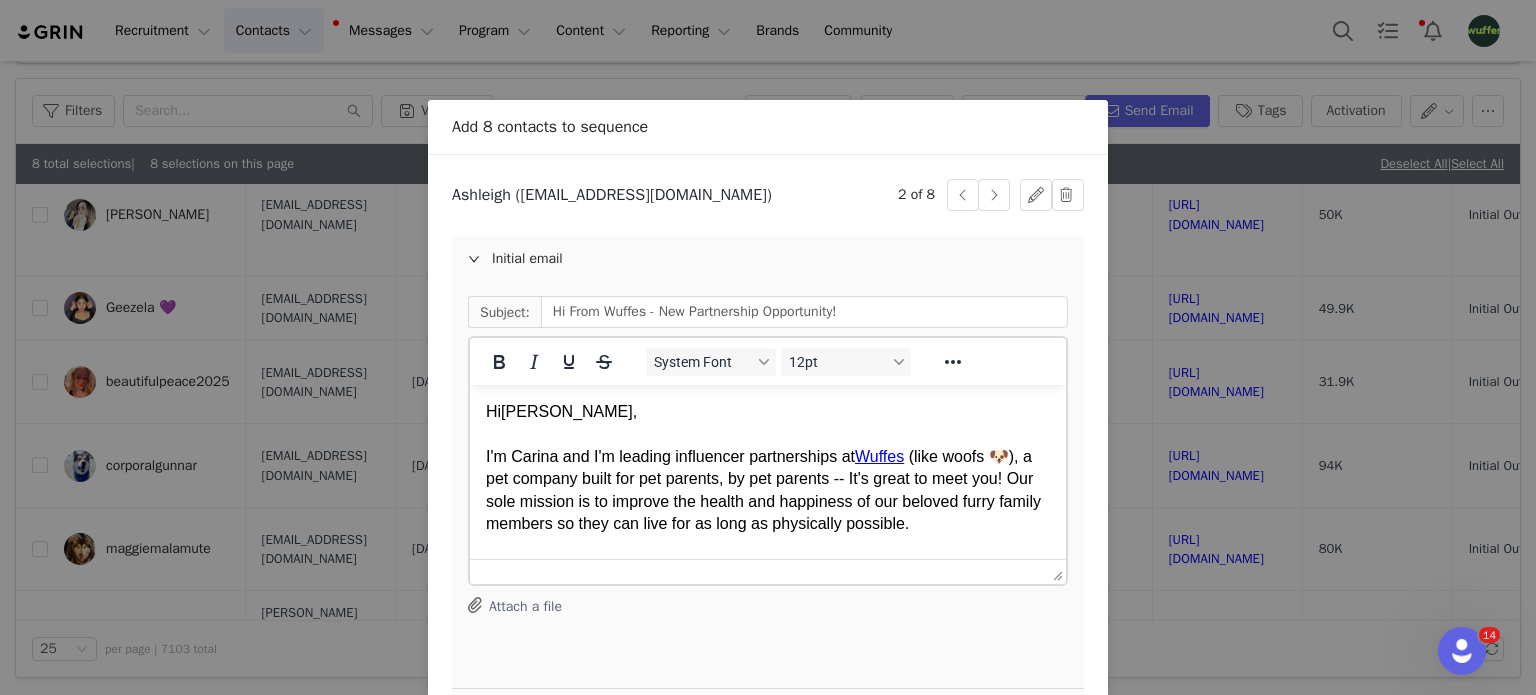 scroll, scrollTop: 0, scrollLeft: 0, axis: both 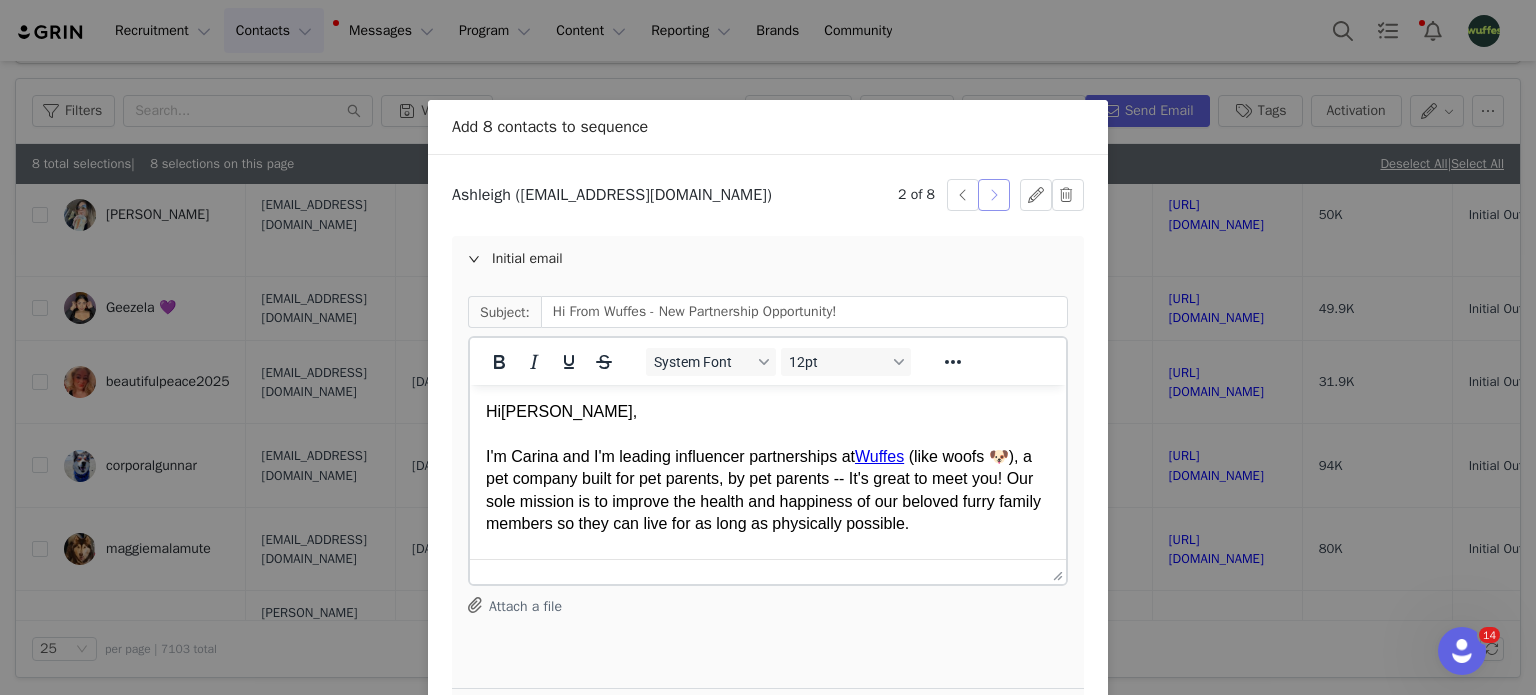click at bounding box center (994, 195) 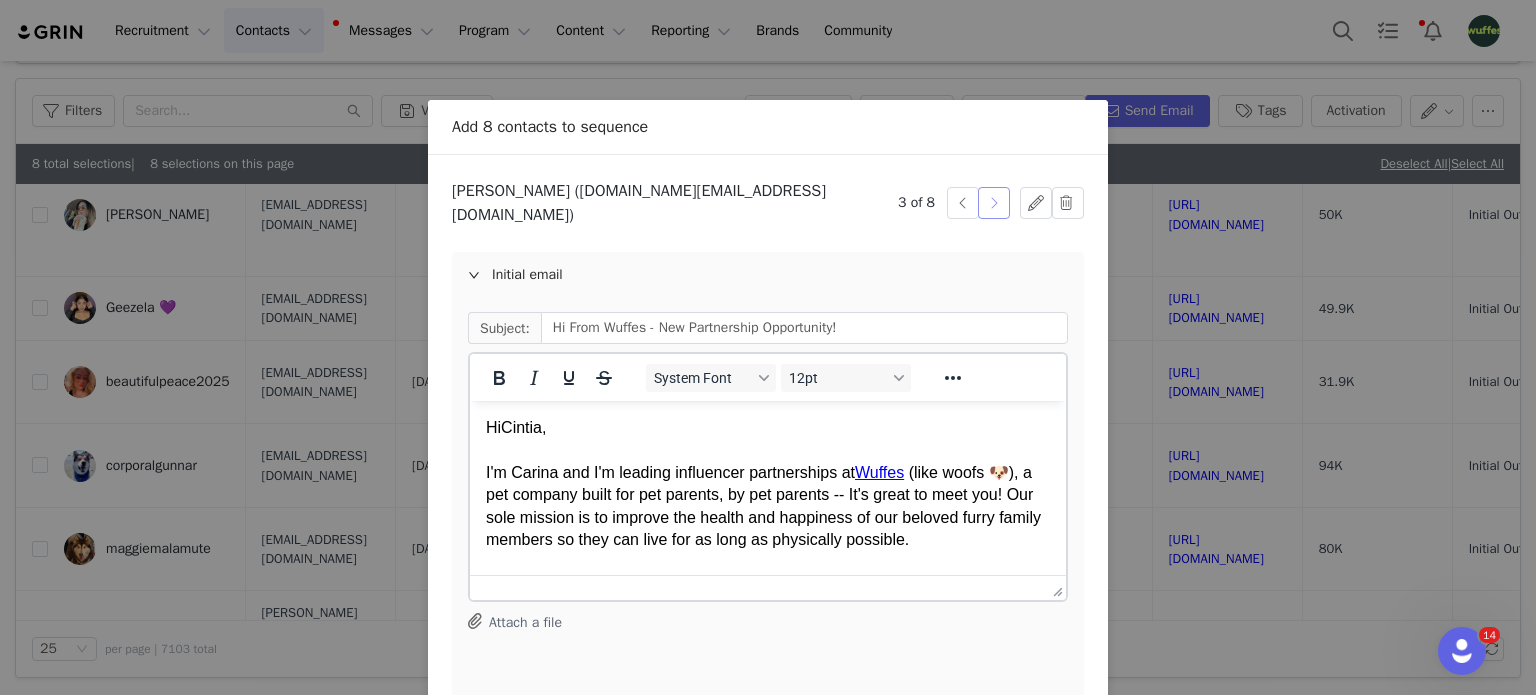 scroll, scrollTop: 0, scrollLeft: 0, axis: both 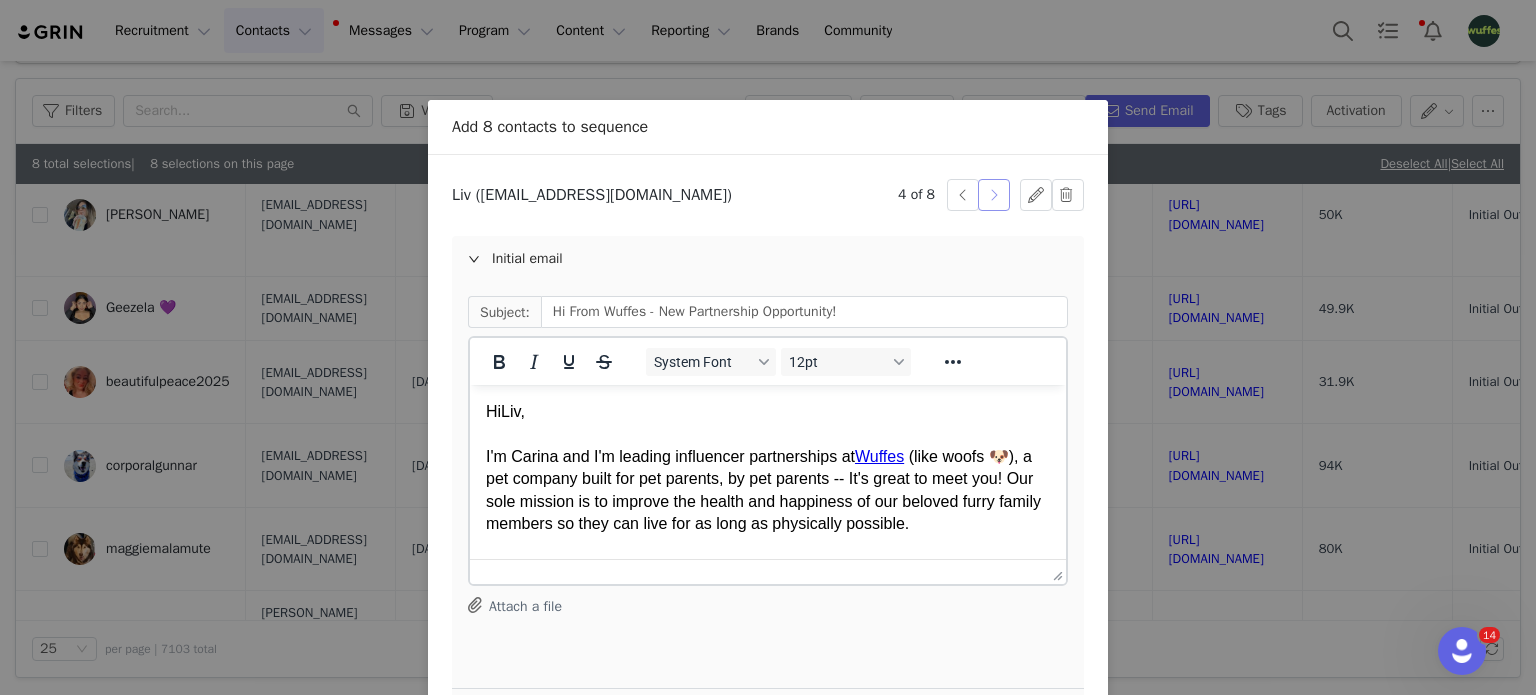 click at bounding box center (994, 195) 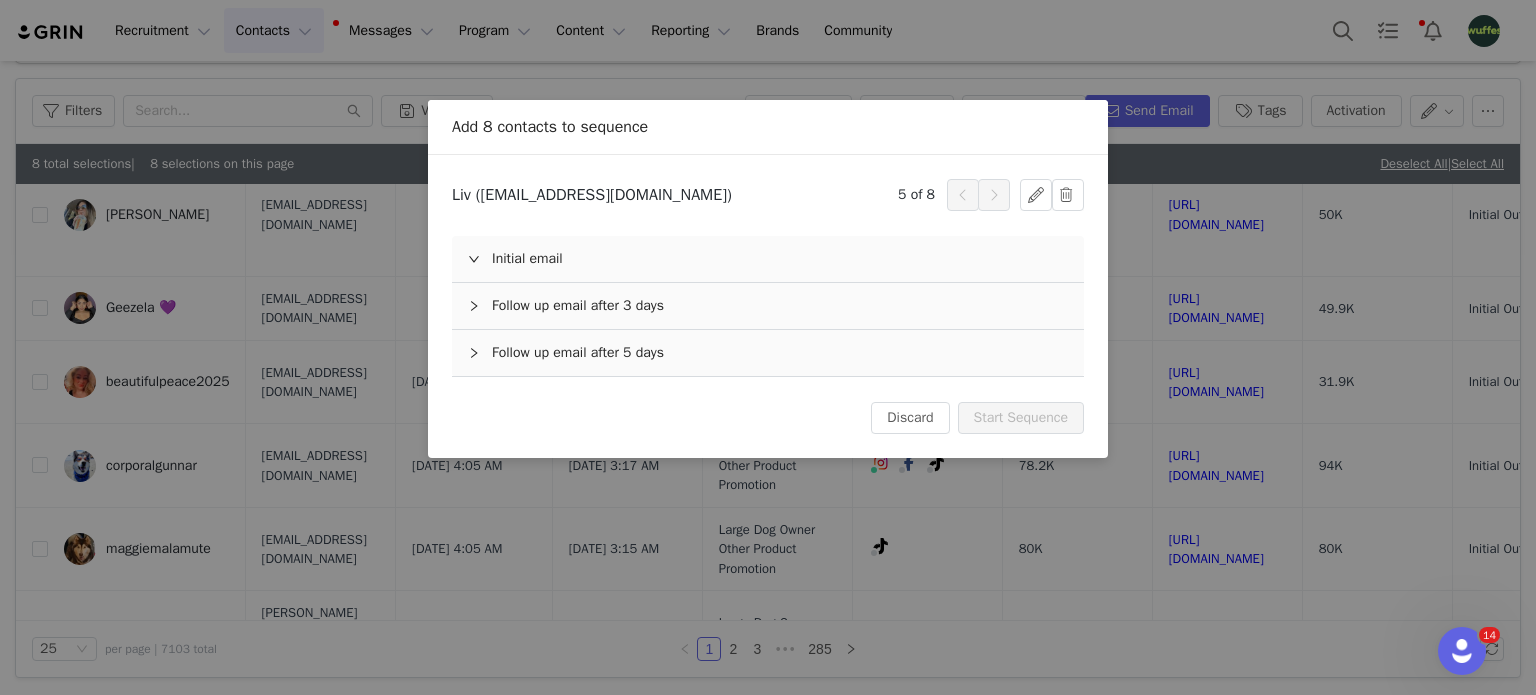 scroll, scrollTop: 0, scrollLeft: 0, axis: both 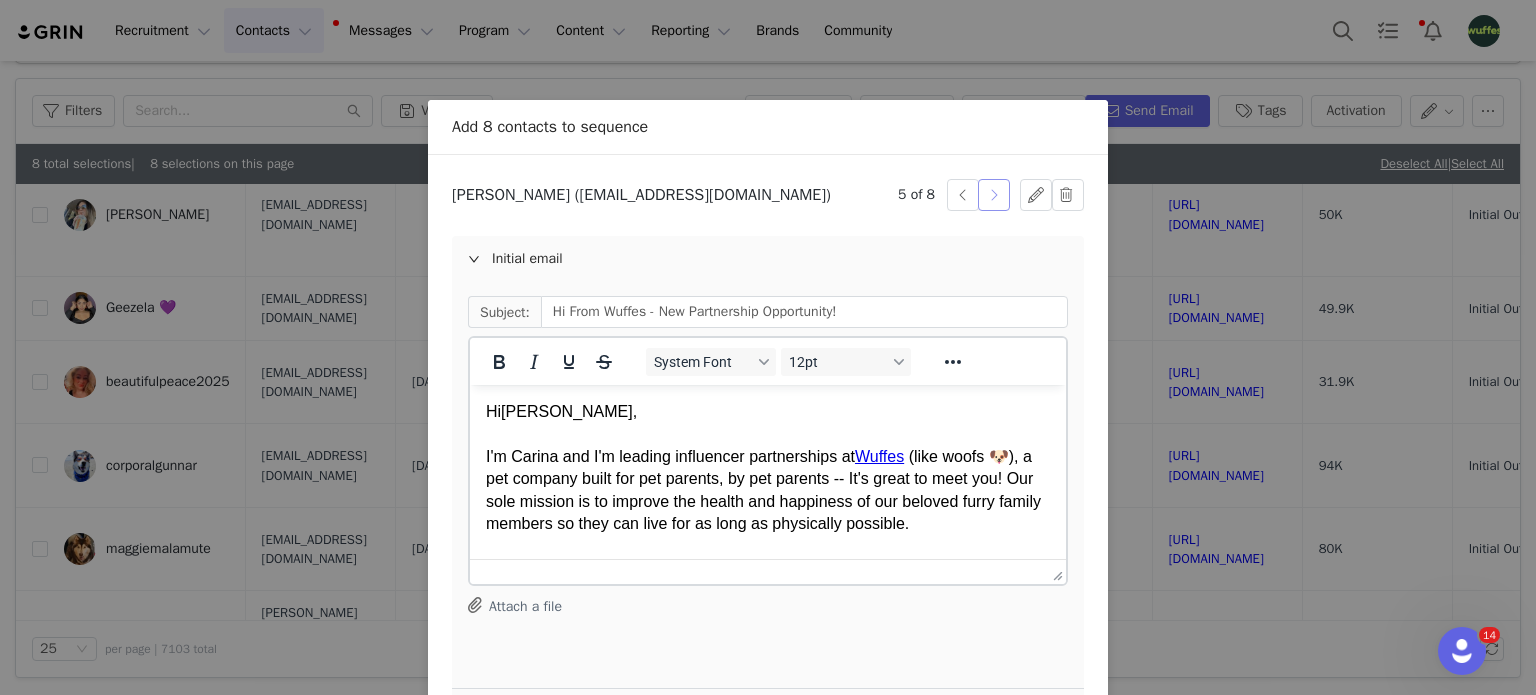 click at bounding box center [994, 195] 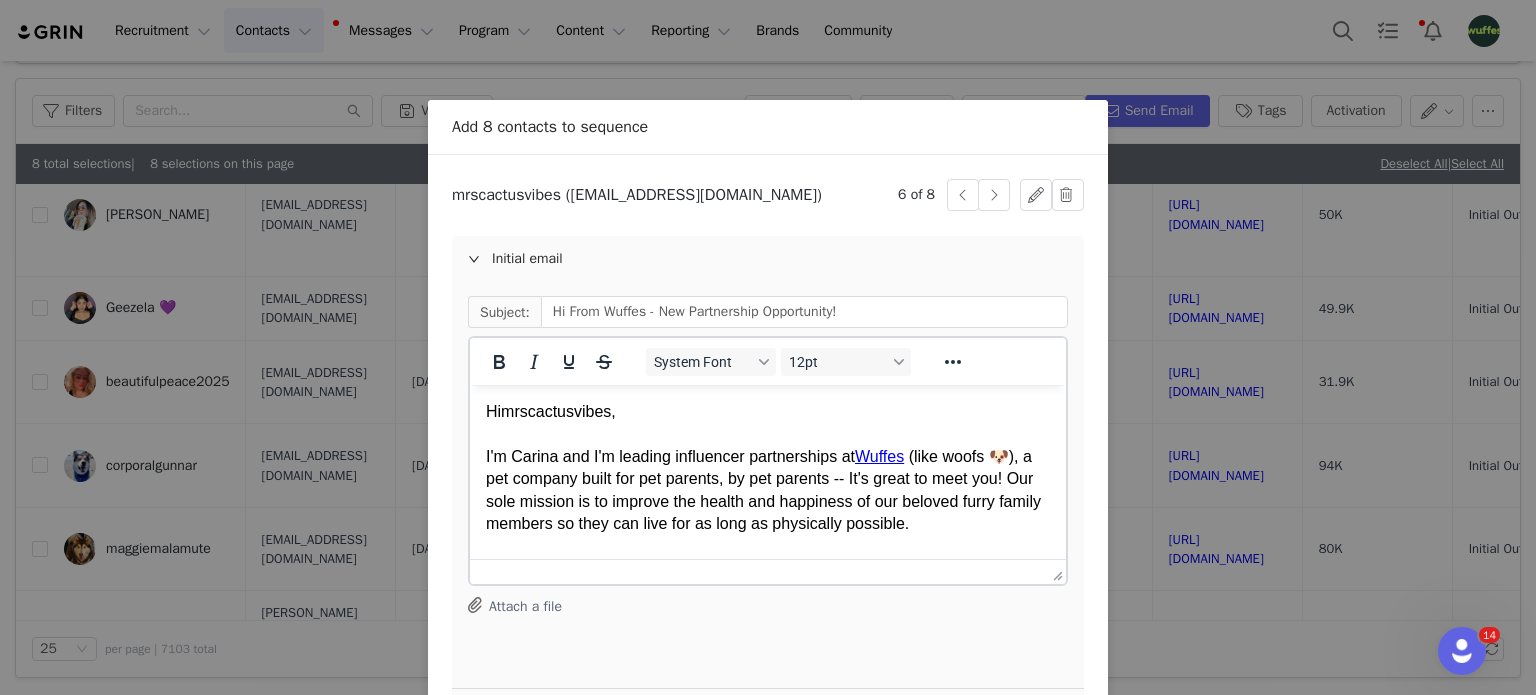 scroll, scrollTop: 0, scrollLeft: 0, axis: both 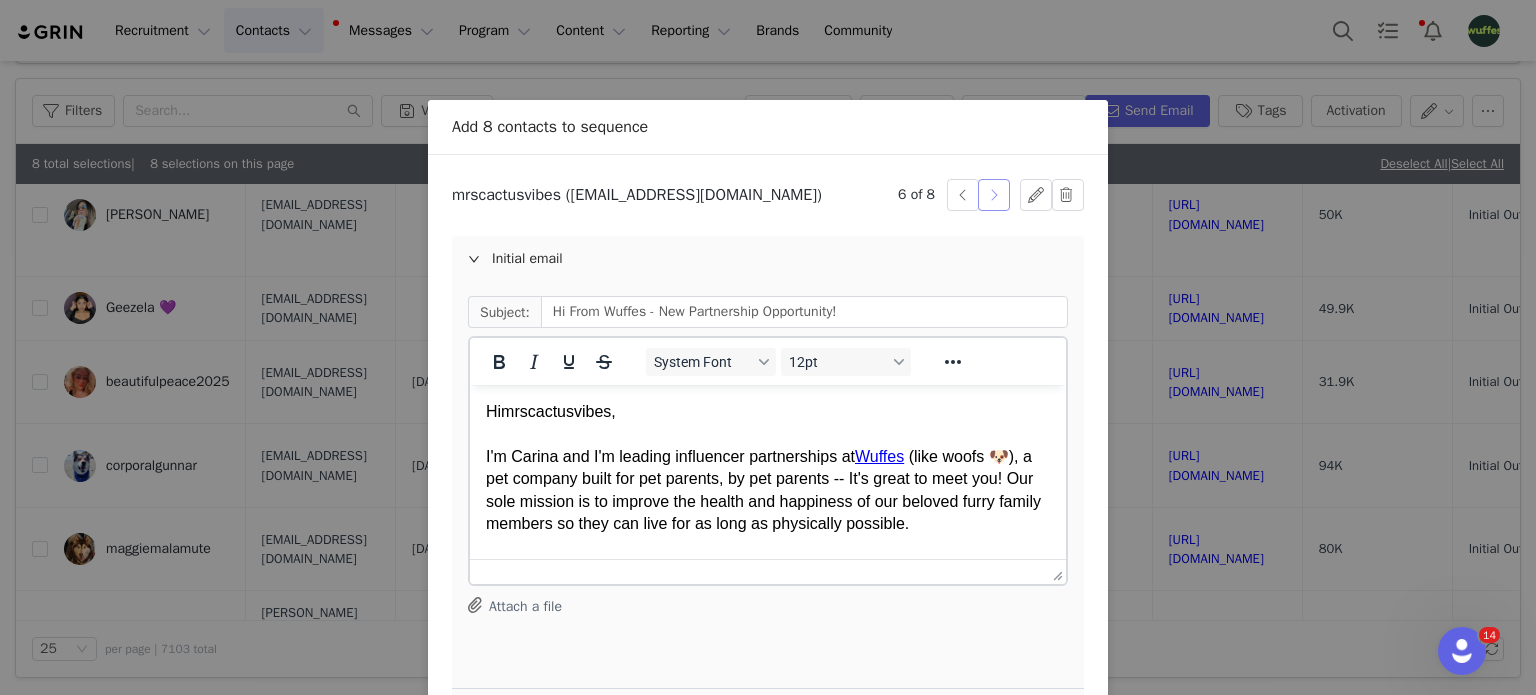 click at bounding box center (994, 195) 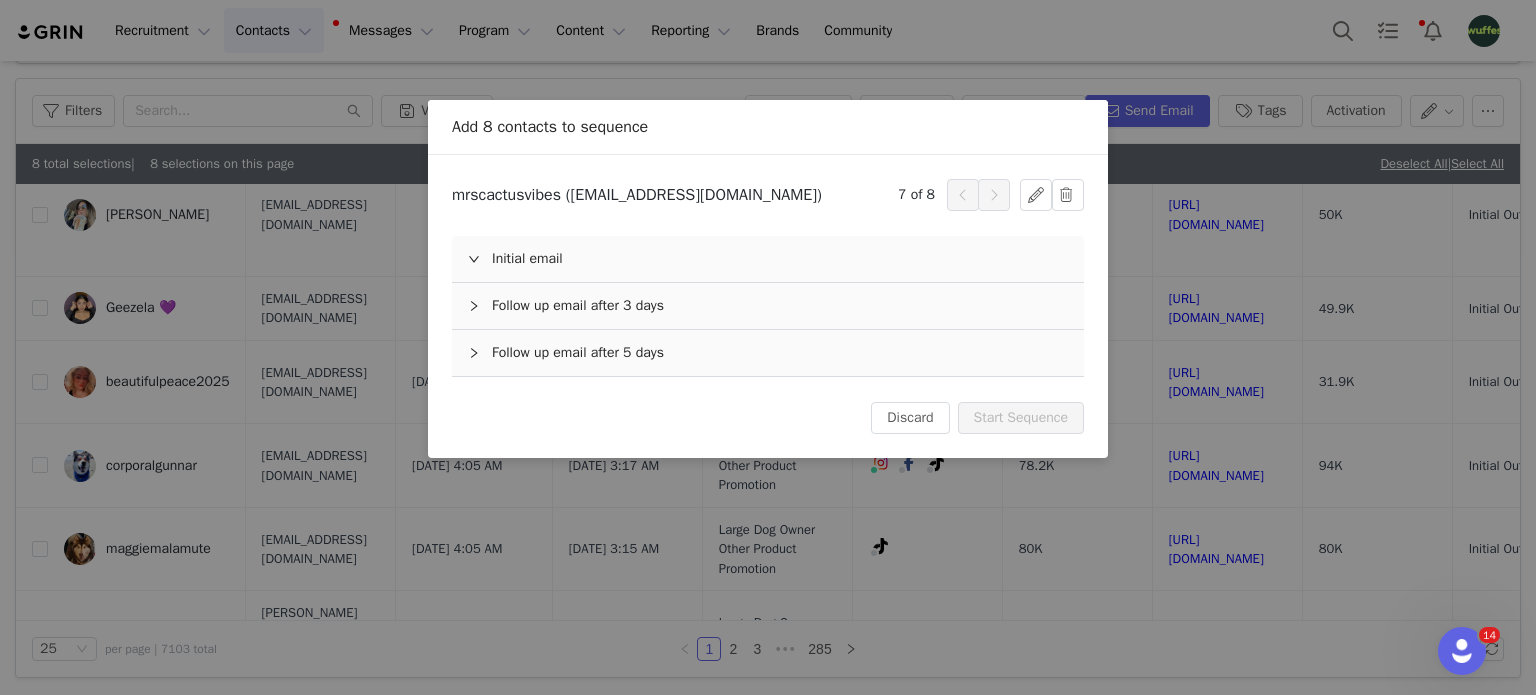 scroll, scrollTop: 0, scrollLeft: 0, axis: both 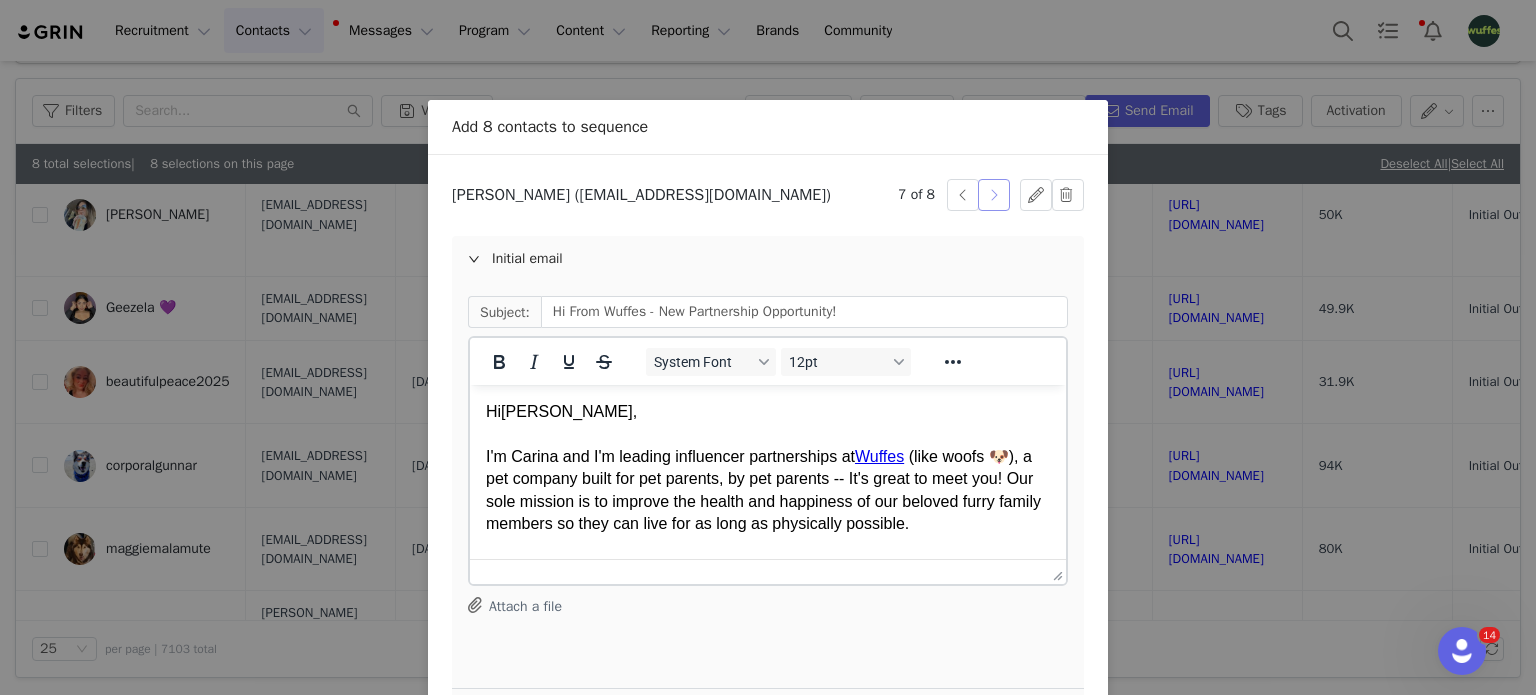 click at bounding box center (994, 195) 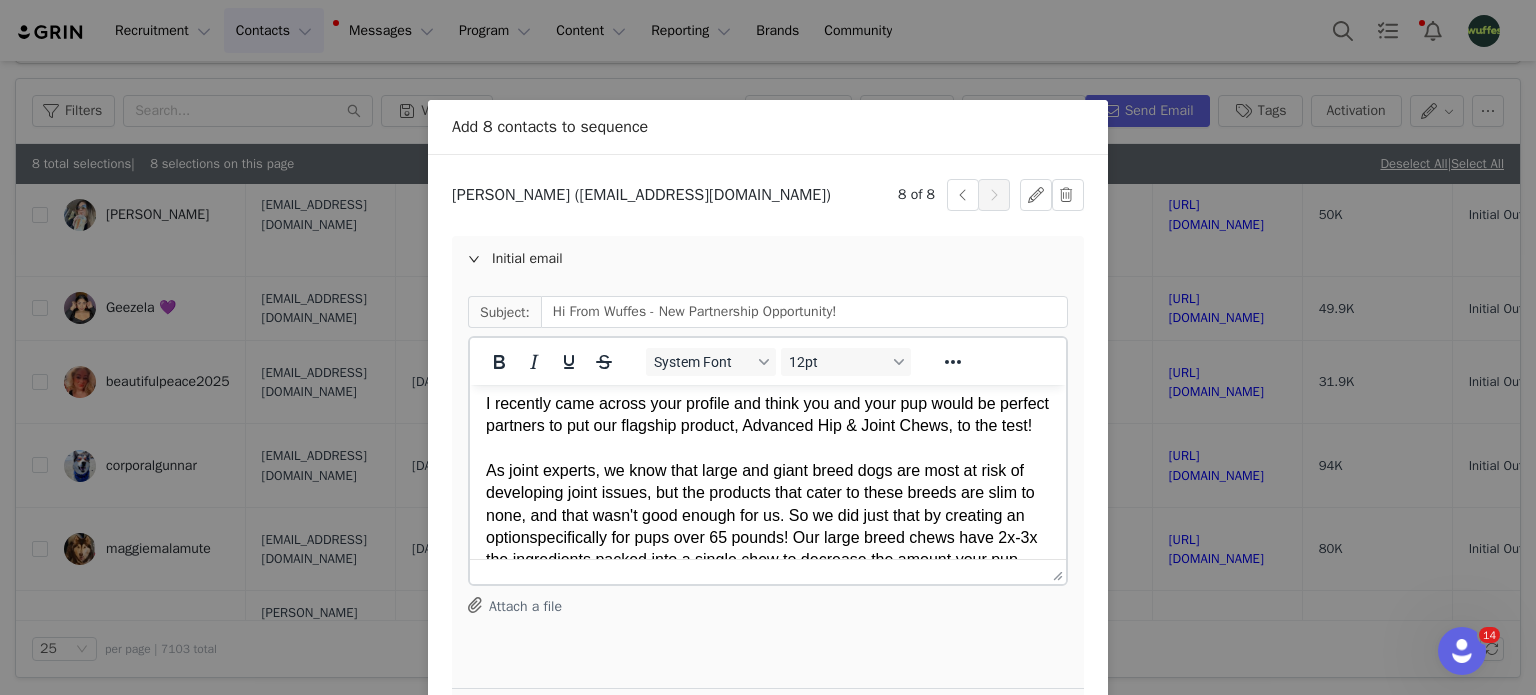 scroll, scrollTop: 200, scrollLeft: 0, axis: vertical 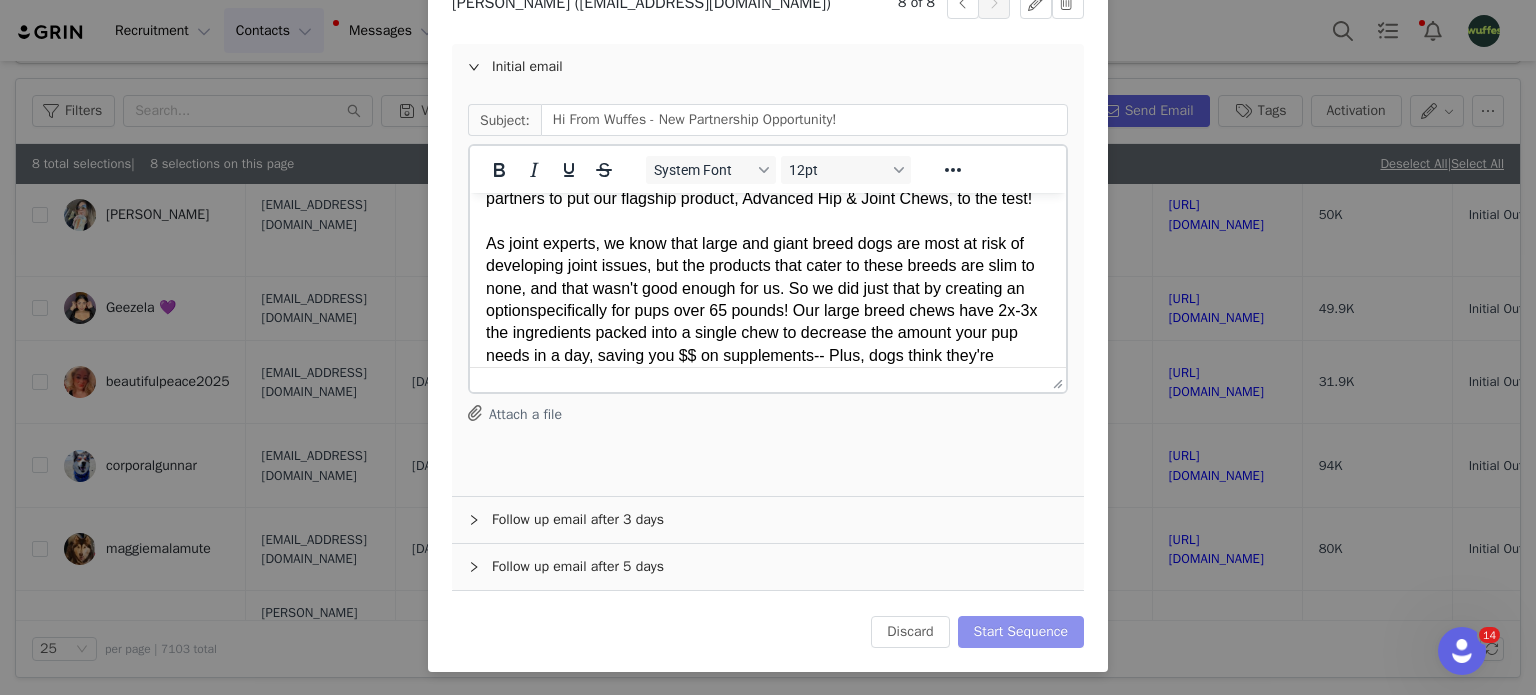click on "Start Sequence" at bounding box center [1021, 632] 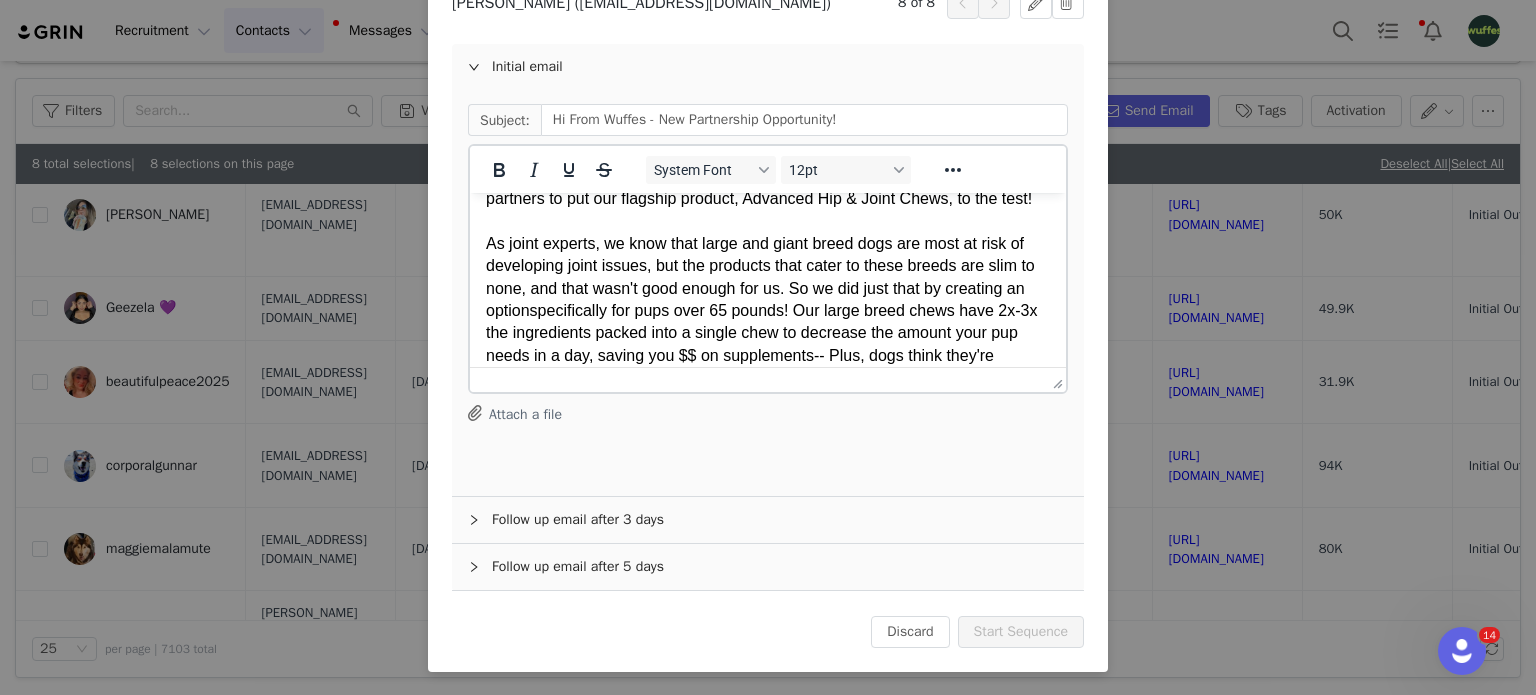 scroll, scrollTop: 0, scrollLeft: 0, axis: both 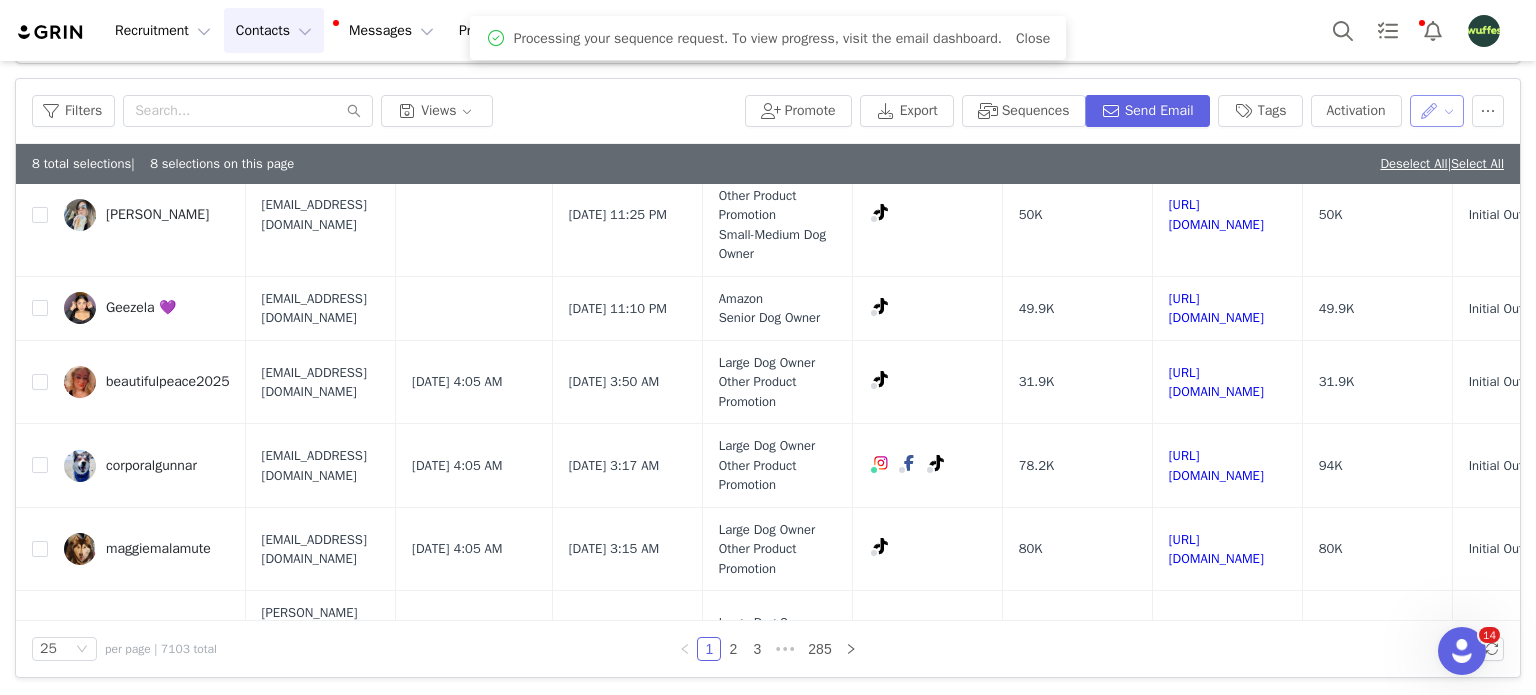 click at bounding box center (1437, 111) 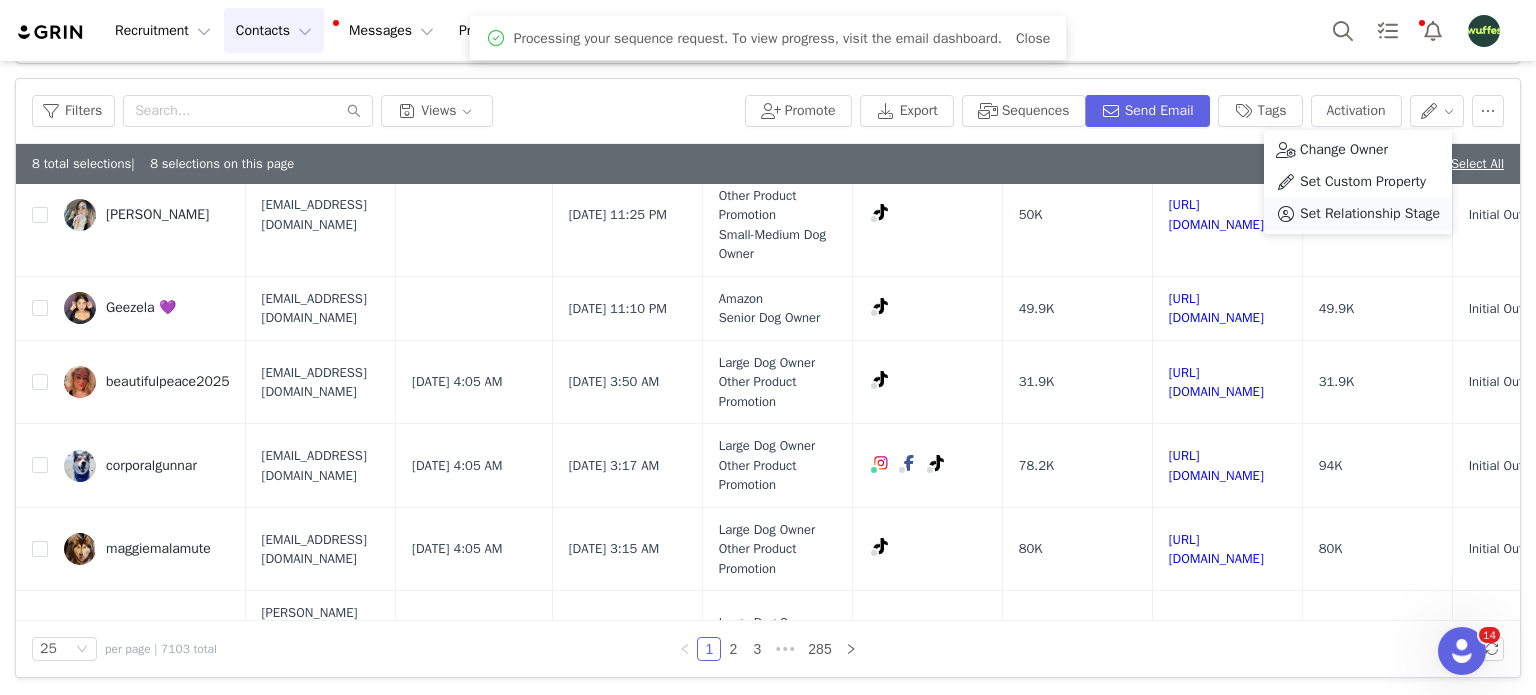 click on "Set Relationship Stage" at bounding box center [1370, 214] 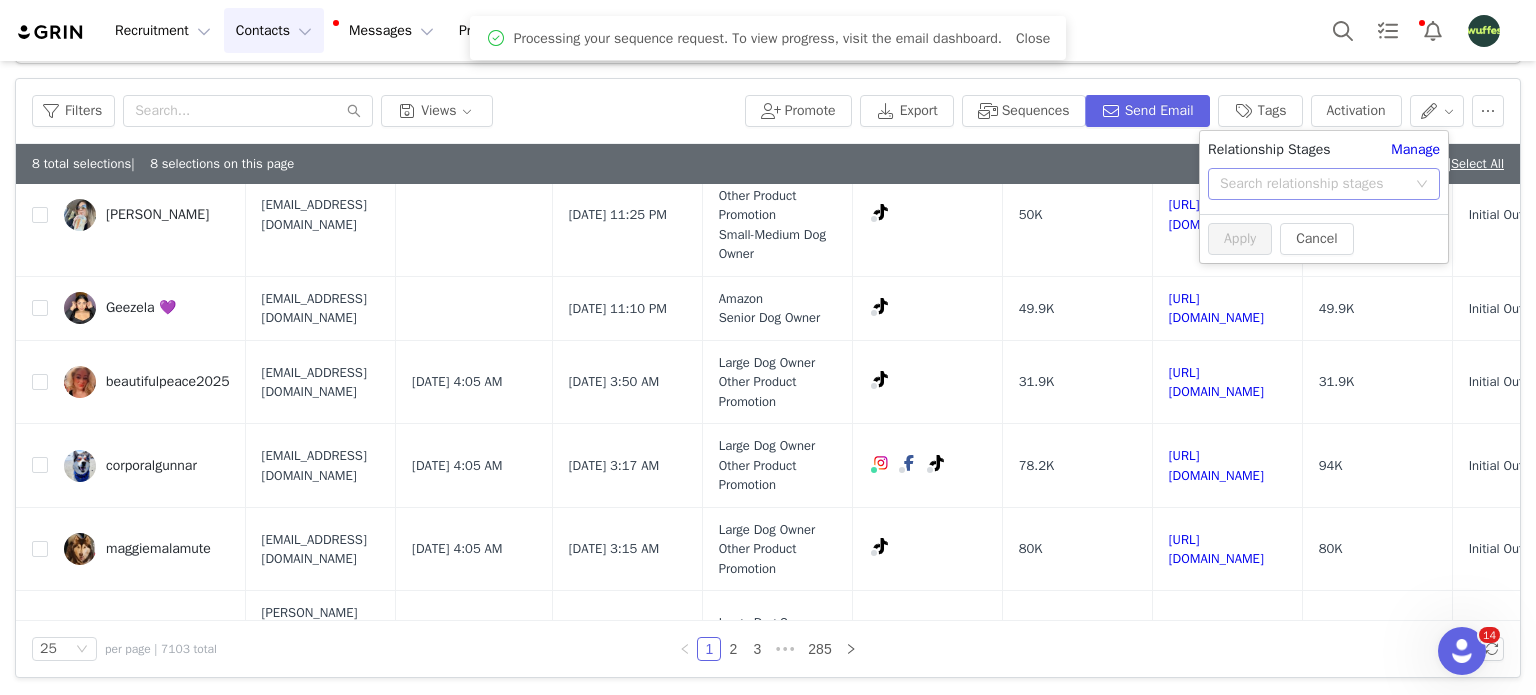 click on "Search relationship stages" at bounding box center (1313, 184) 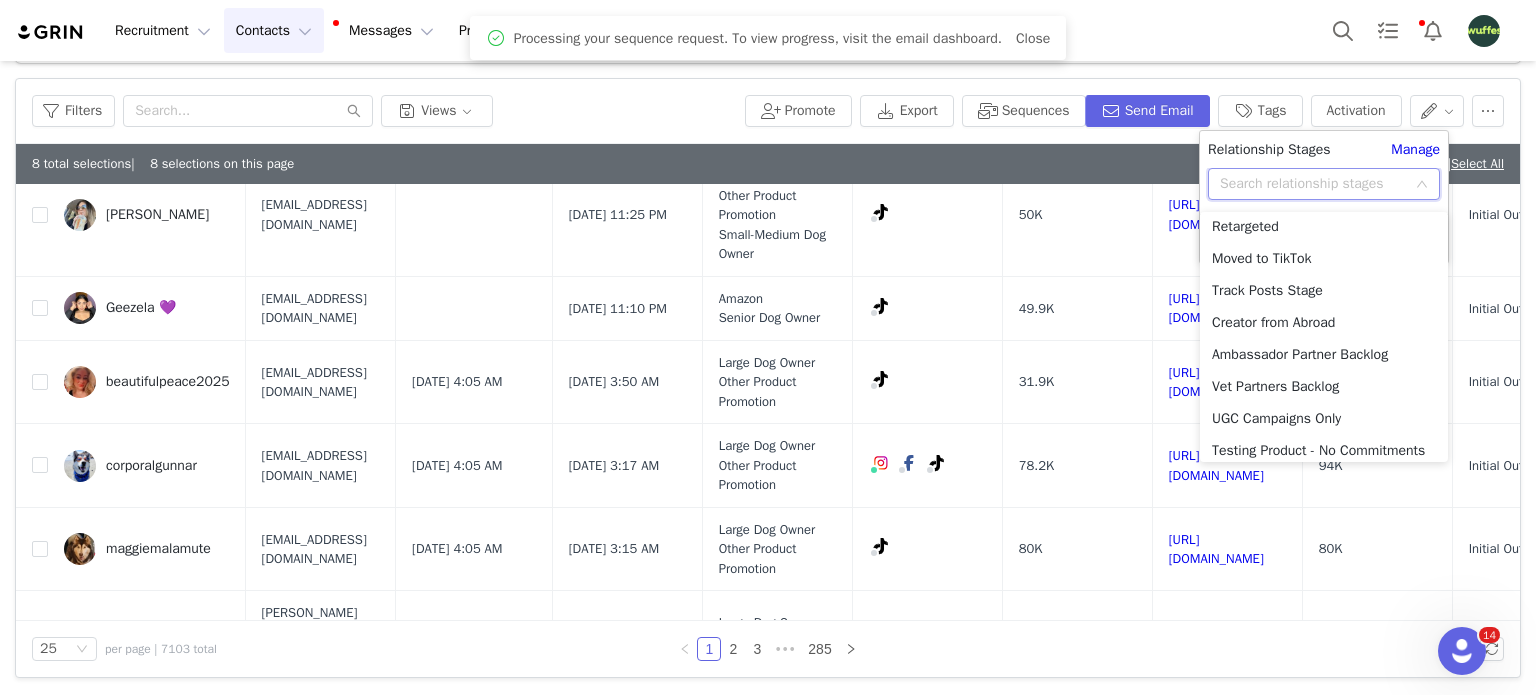 scroll, scrollTop: 653, scrollLeft: 0, axis: vertical 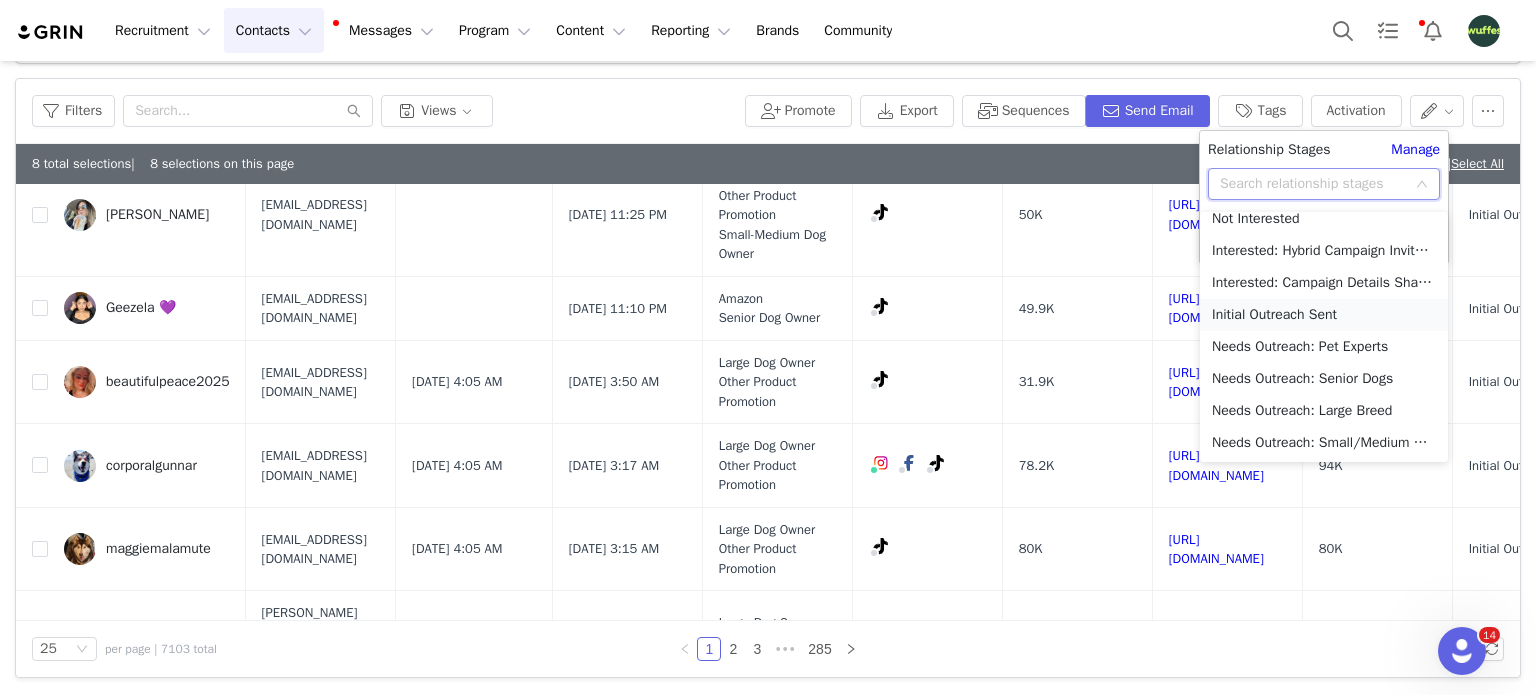 click on "Initial Outreach Sent" at bounding box center [1324, 315] 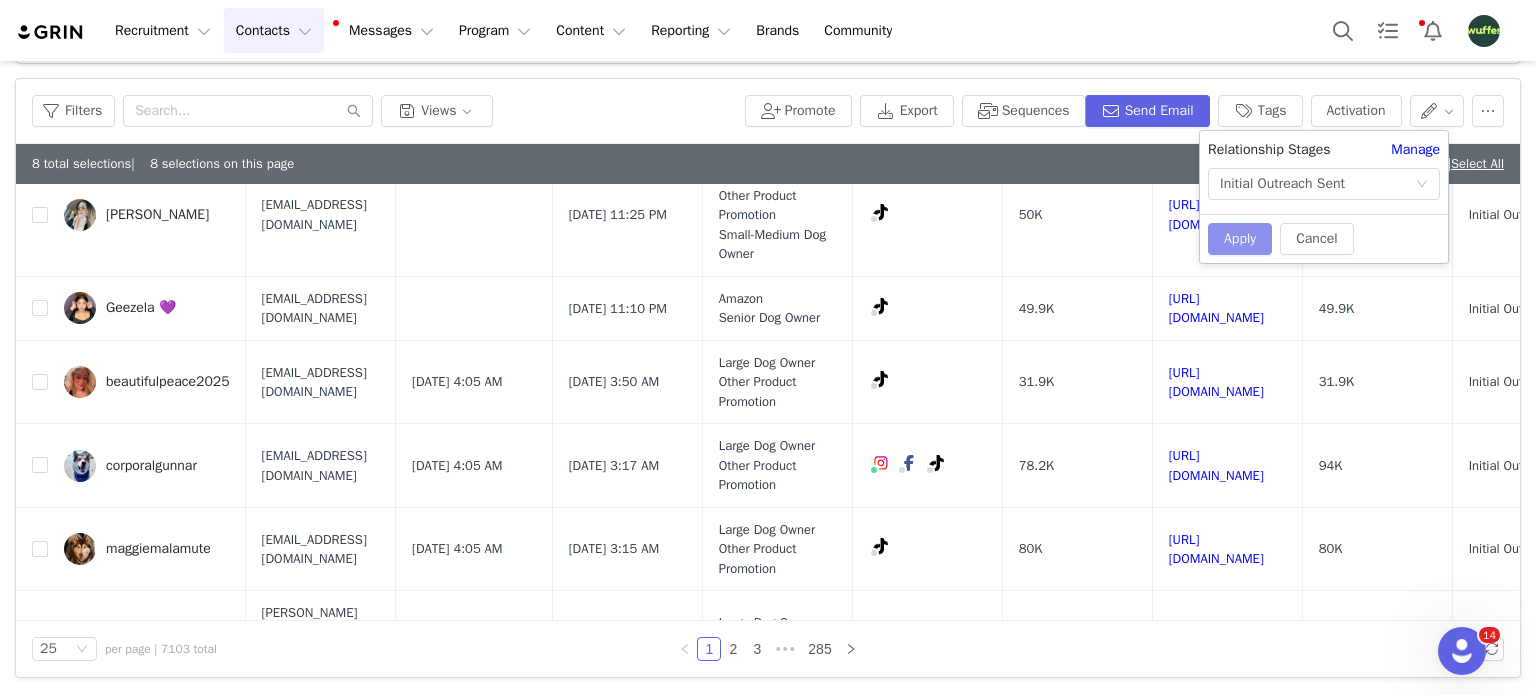 click on "Apply" at bounding box center [1240, 239] 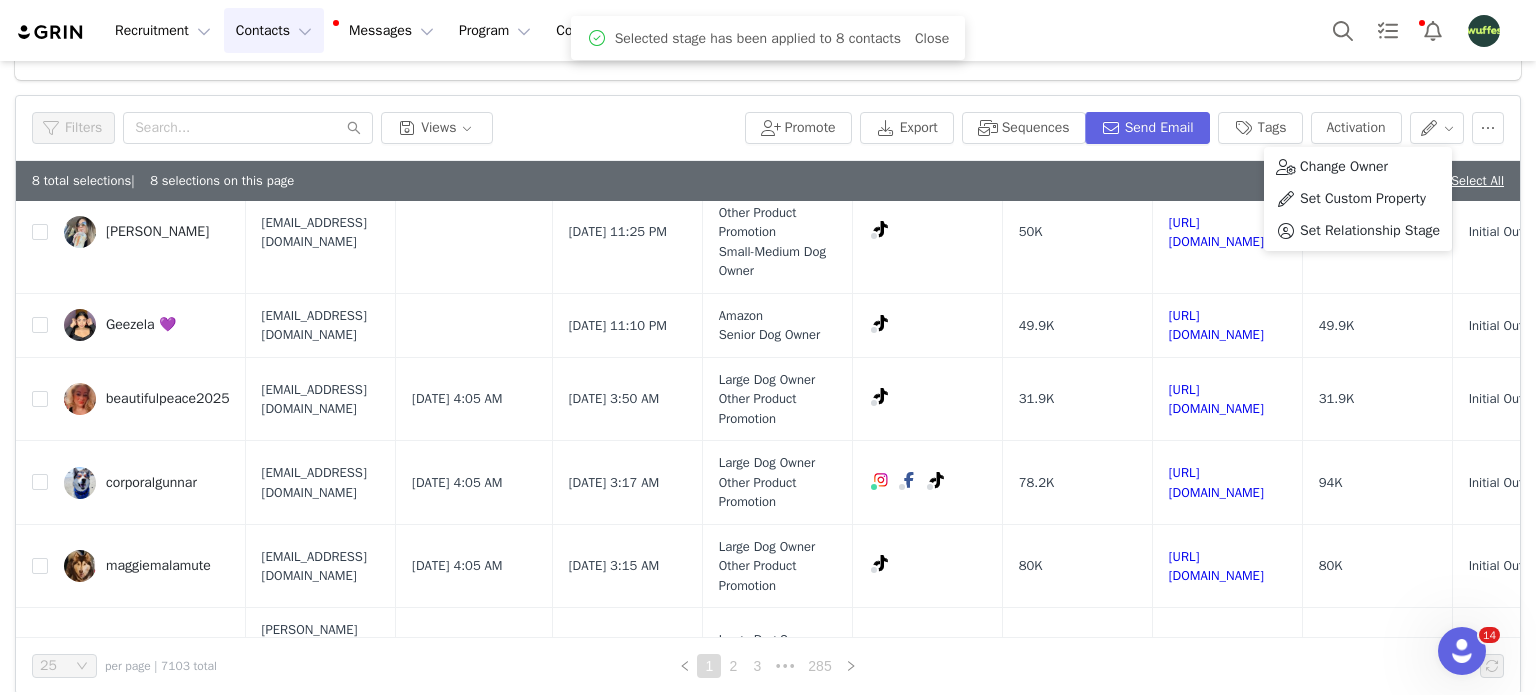 scroll, scrollTop: 0, scrollLeft: 0, axis: both 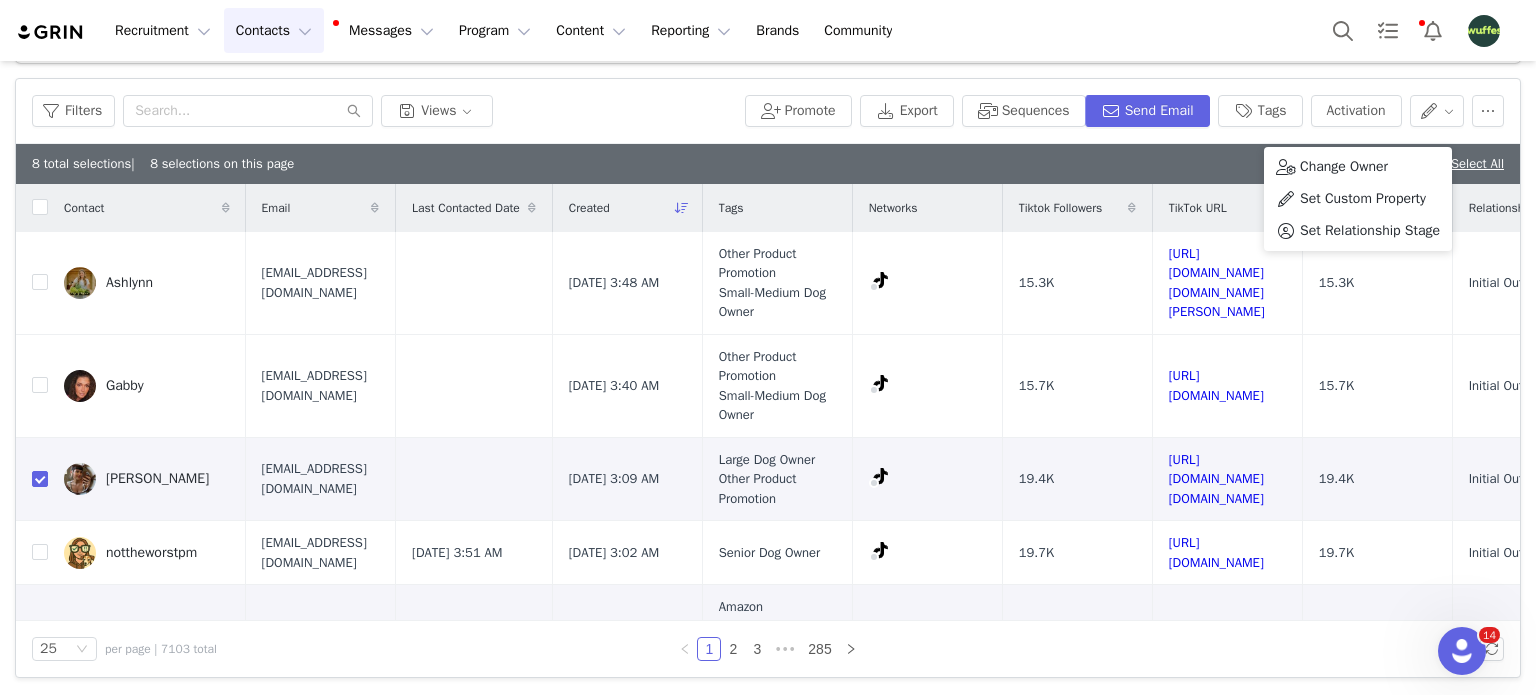 click on "8 total selections     |    8 selections on this page  Deselect All     |     Select All" at bounding box center [768, 164] 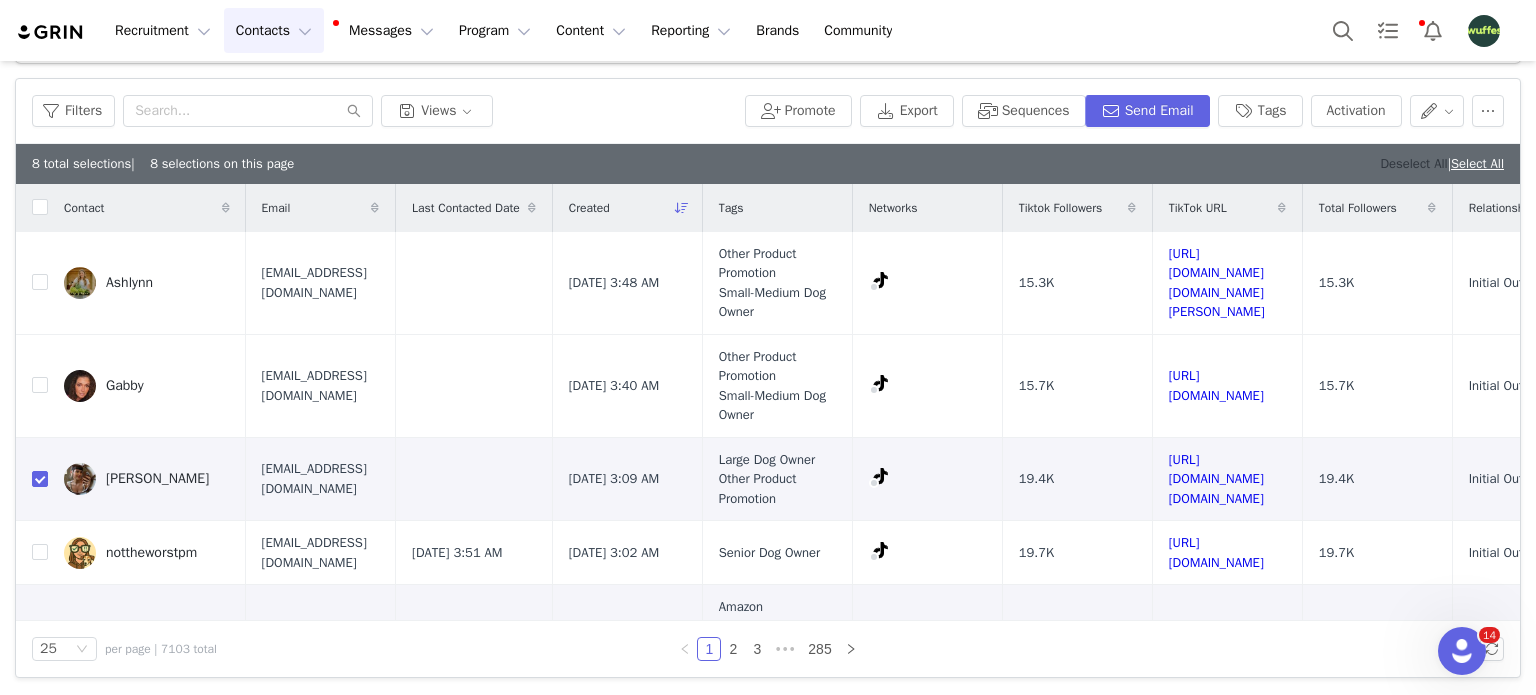 click on "Deselect All" at bounding box center (1413, 163) 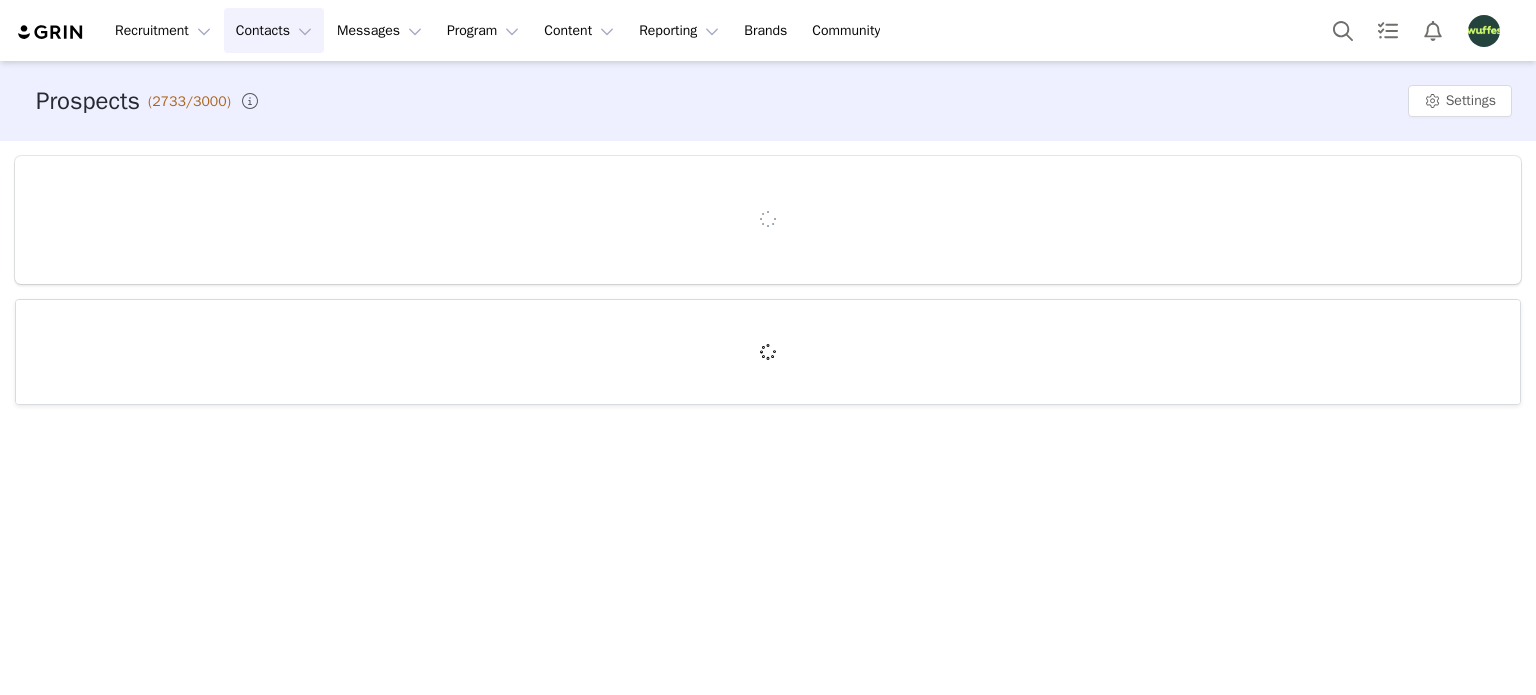 scroll, scrollTop: 0, scrollLeft: 0, axis: both 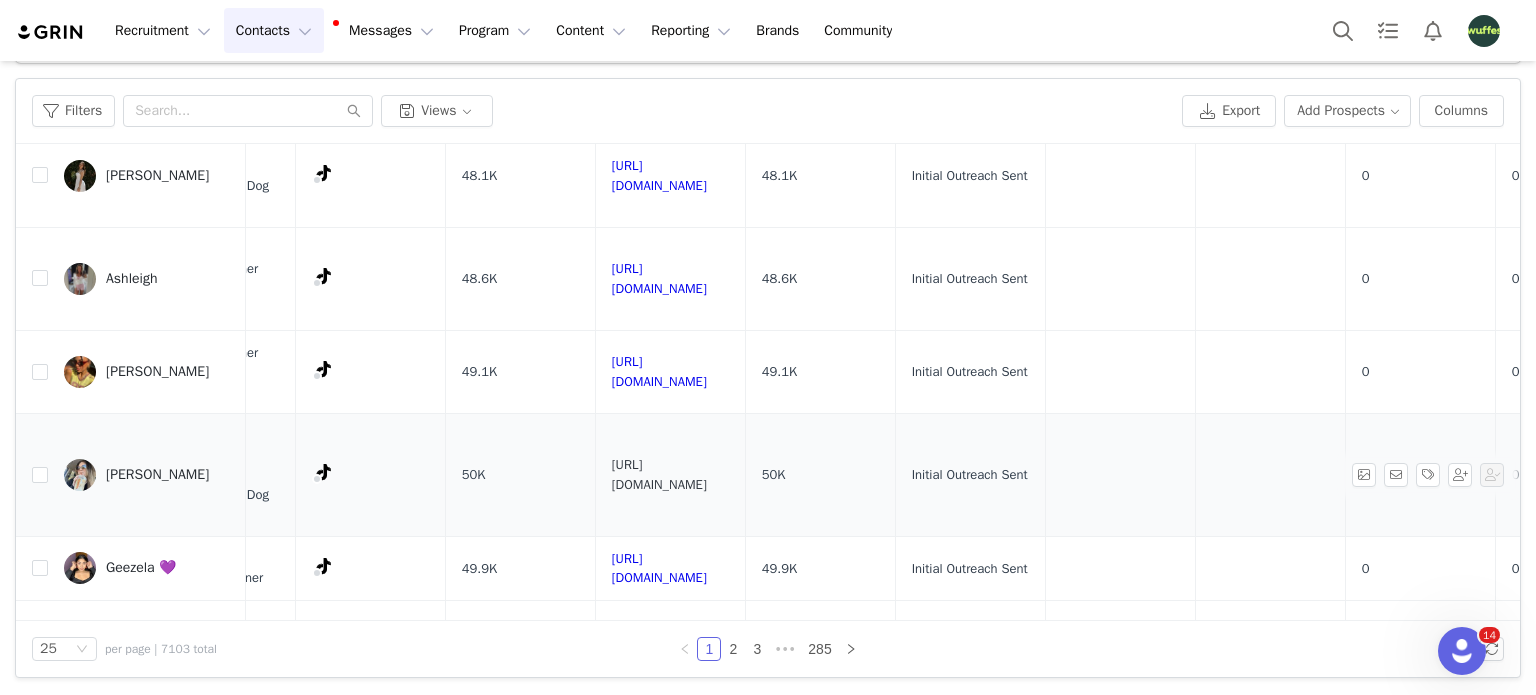 click on "https://www.tiktok.com/@captain_ahabb" at bounding box center [659, 474] 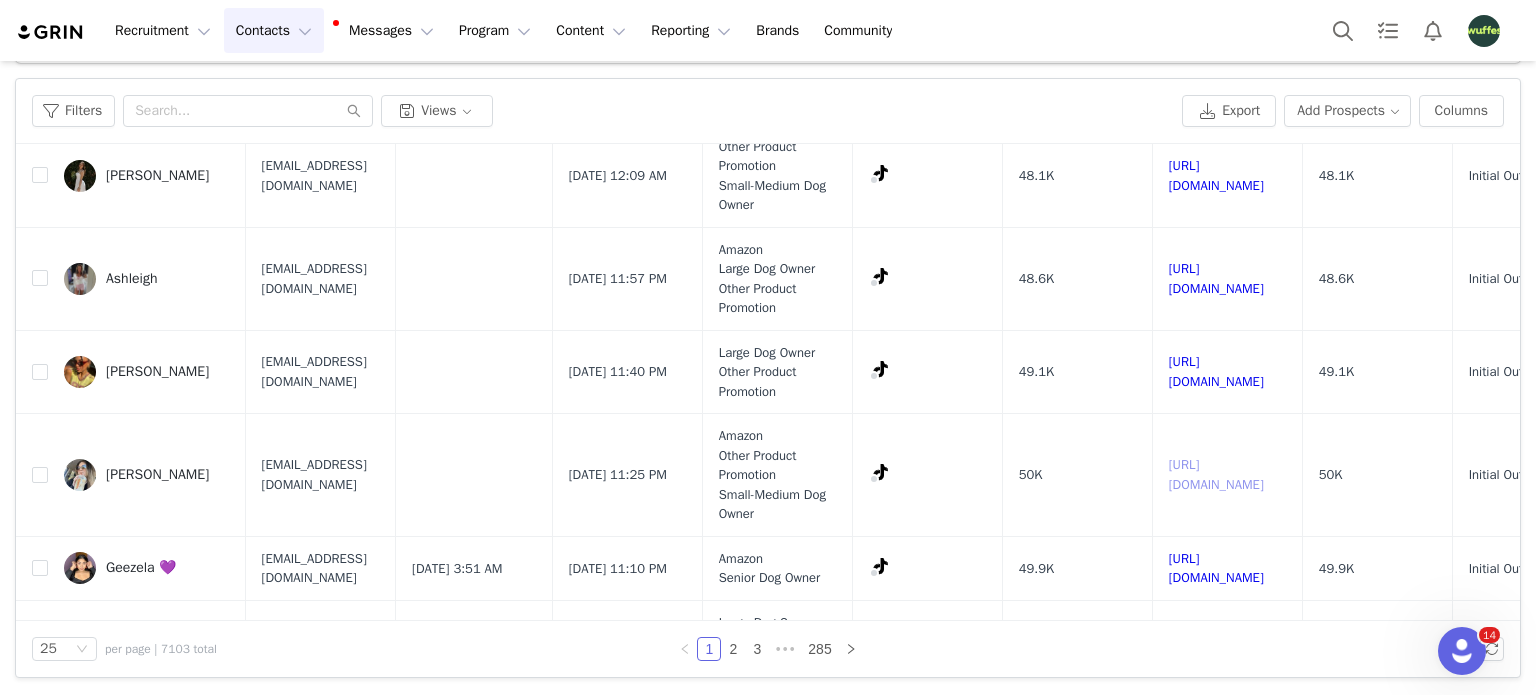 scroll, scrollTop: 1000, scrollLeft: 68, axis: both 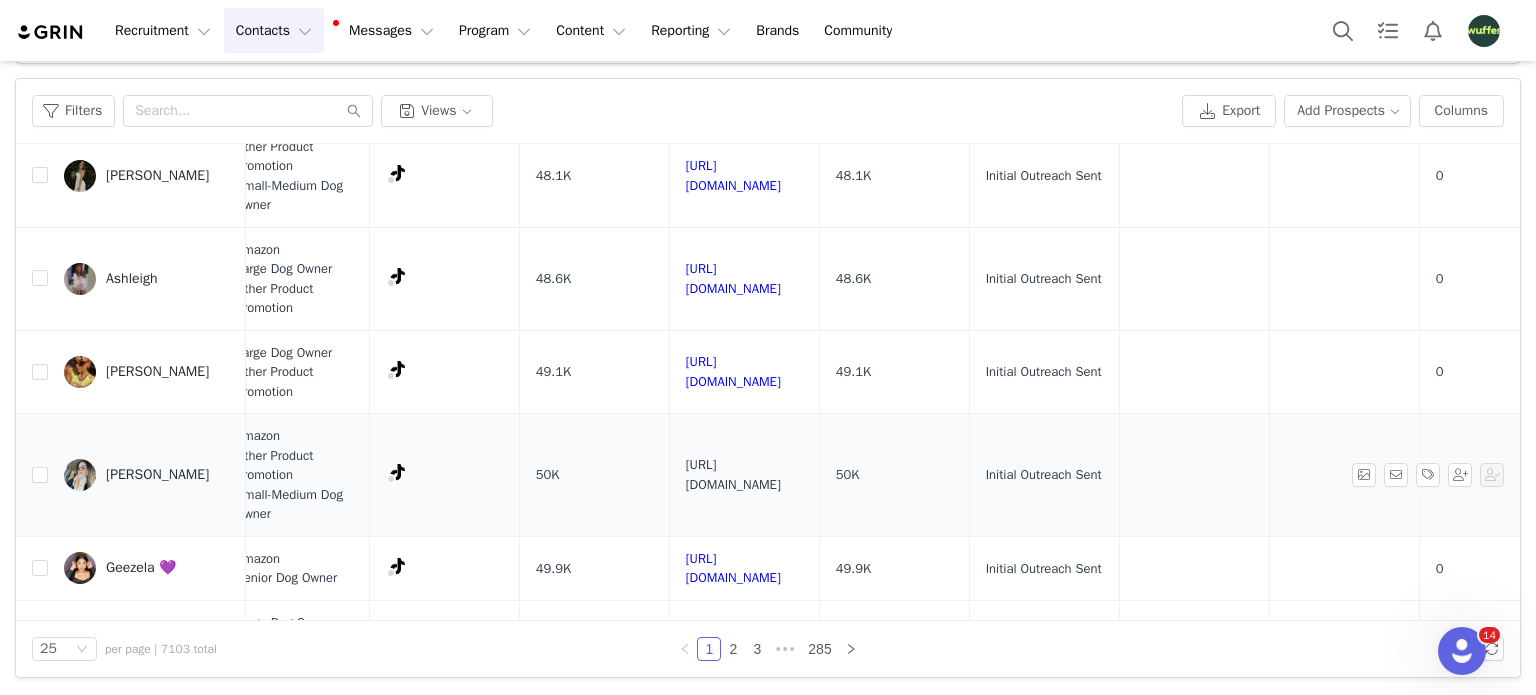 click on "https://www.tiktok.com/@captain_ahabb" at bounding box center [733, 474] 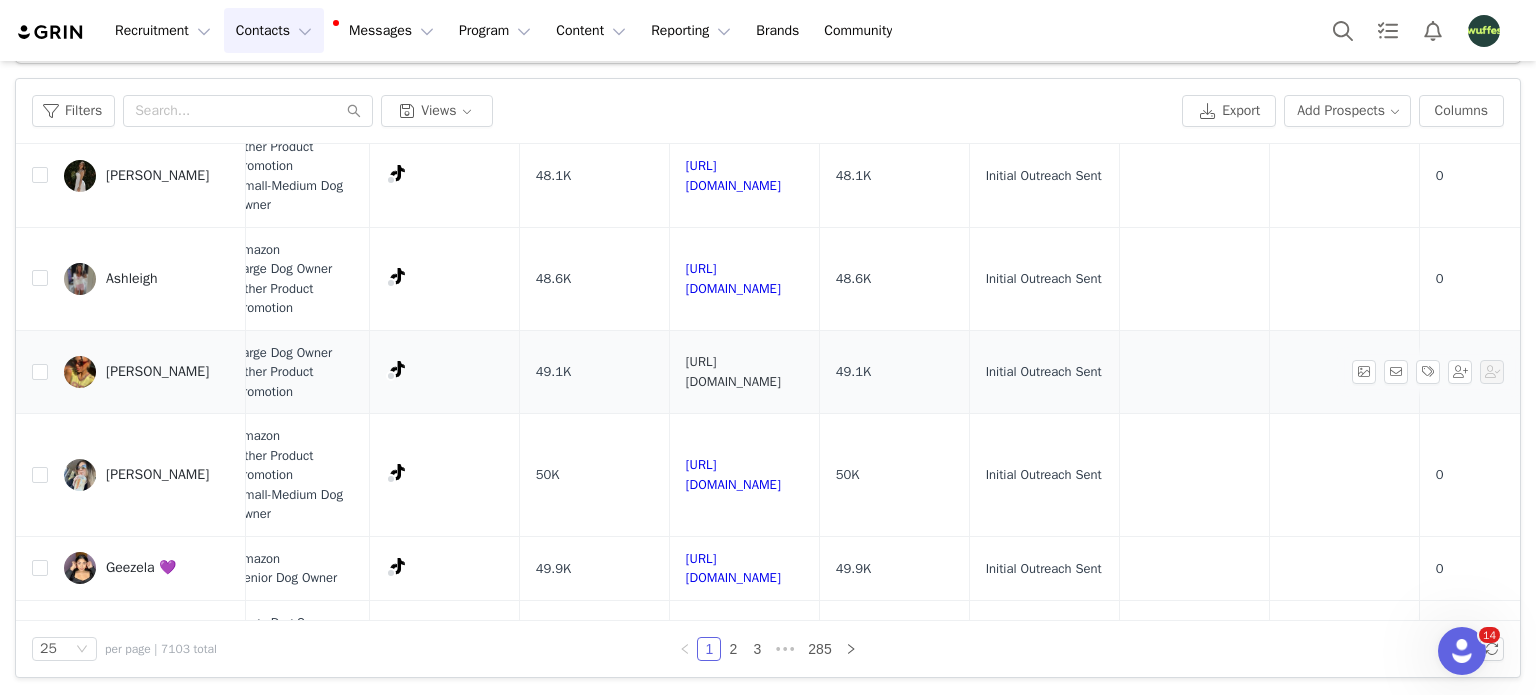 click on "https://www.tiktok.com/@jaelahstanleyyy" at bounding box center [733, 371] 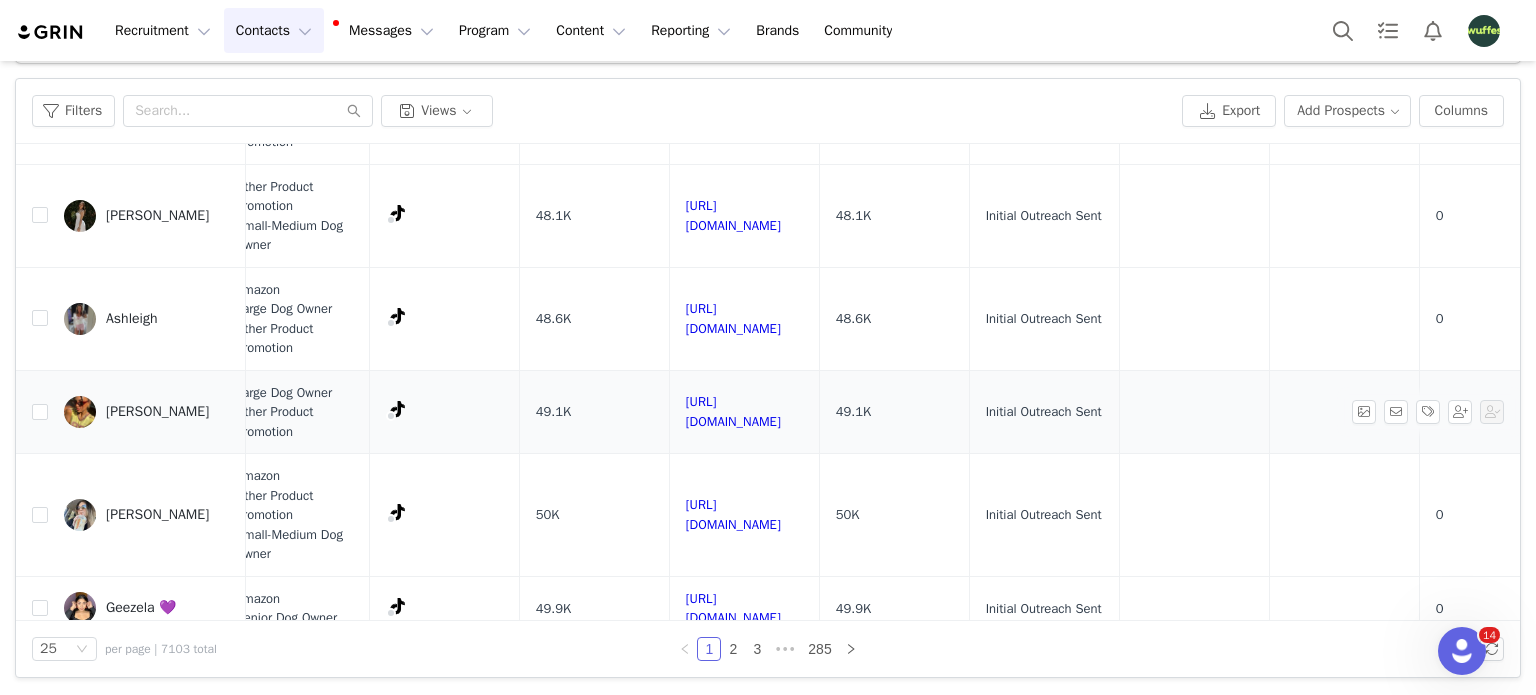 scroll, scrollTop: 900, scrollLeft: 483, axis: both 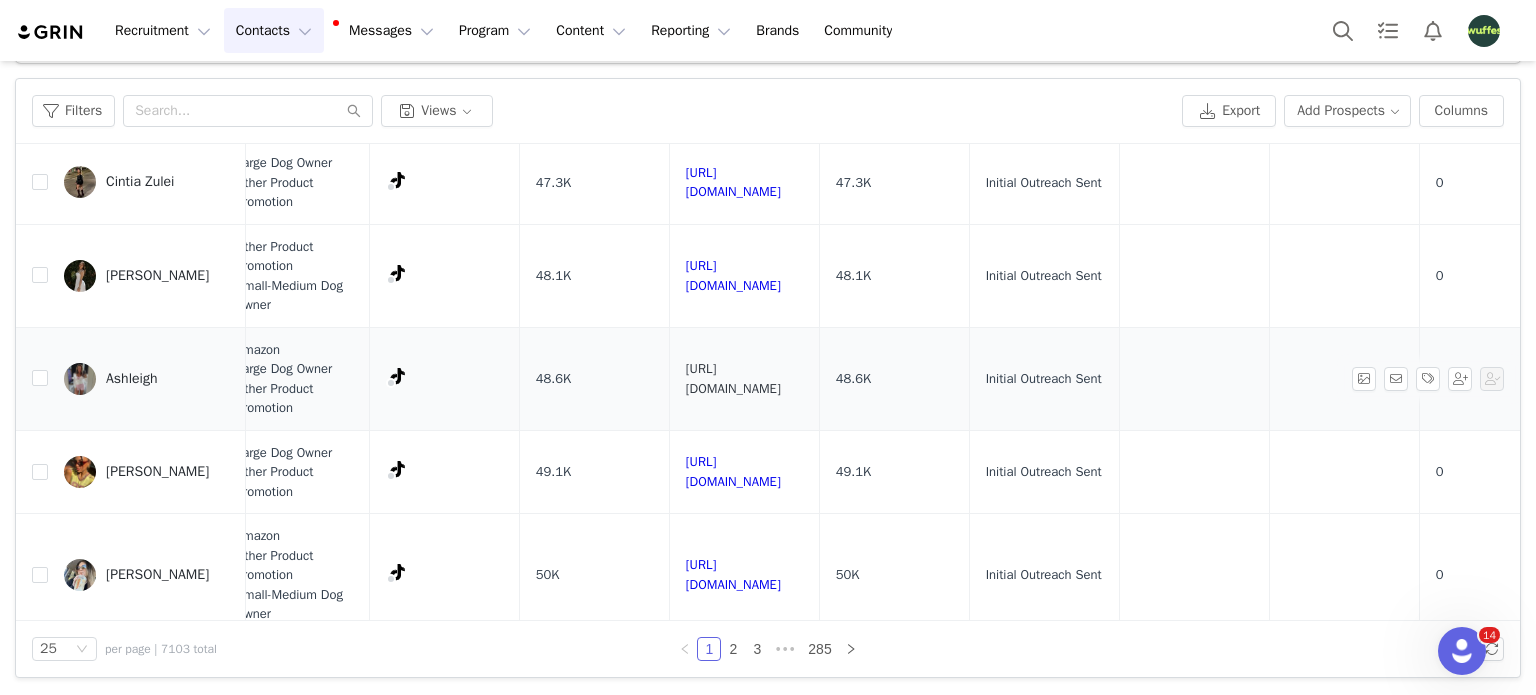 click on "https://www.tiktok.com/@ashleighfware" at bounding box center (733, 378) 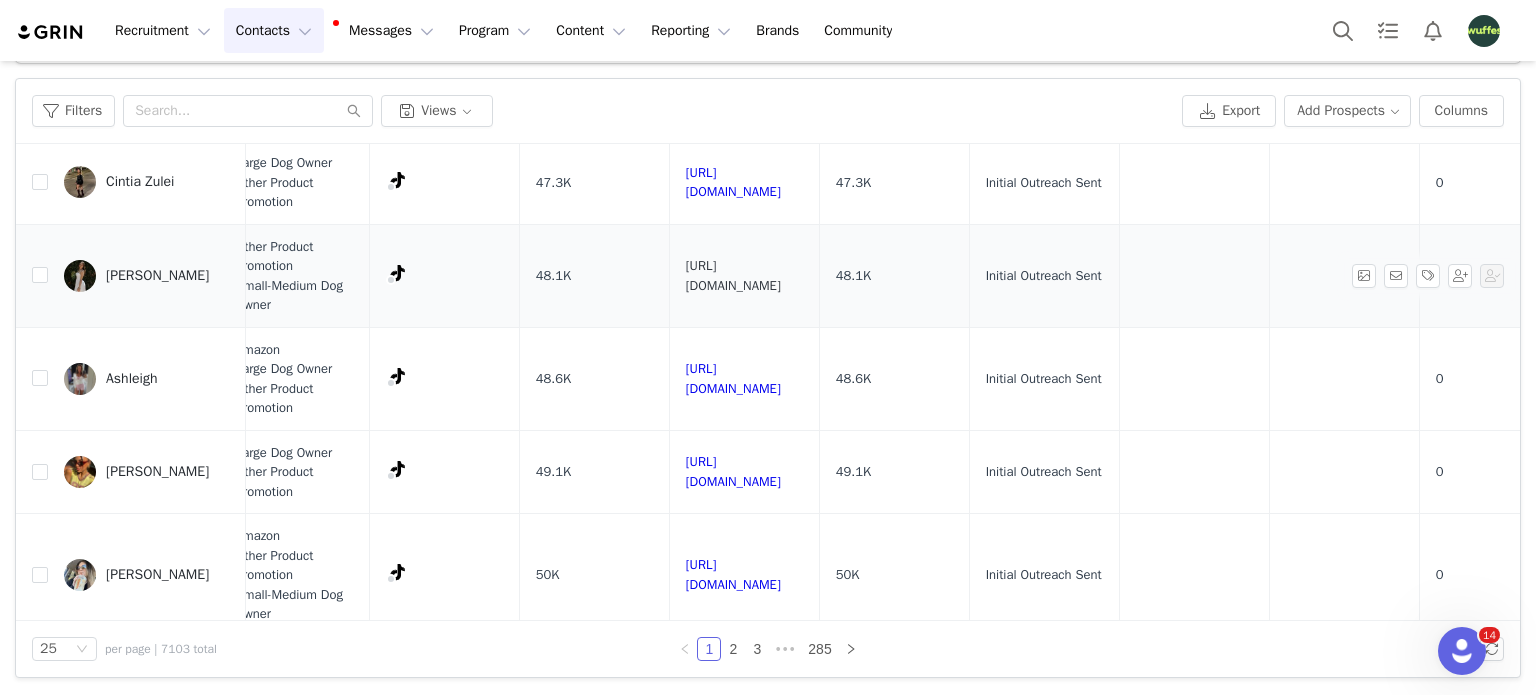 click on "https://www.tiktok.com/@kennedygriffith4" at bounding box center [733, 275] 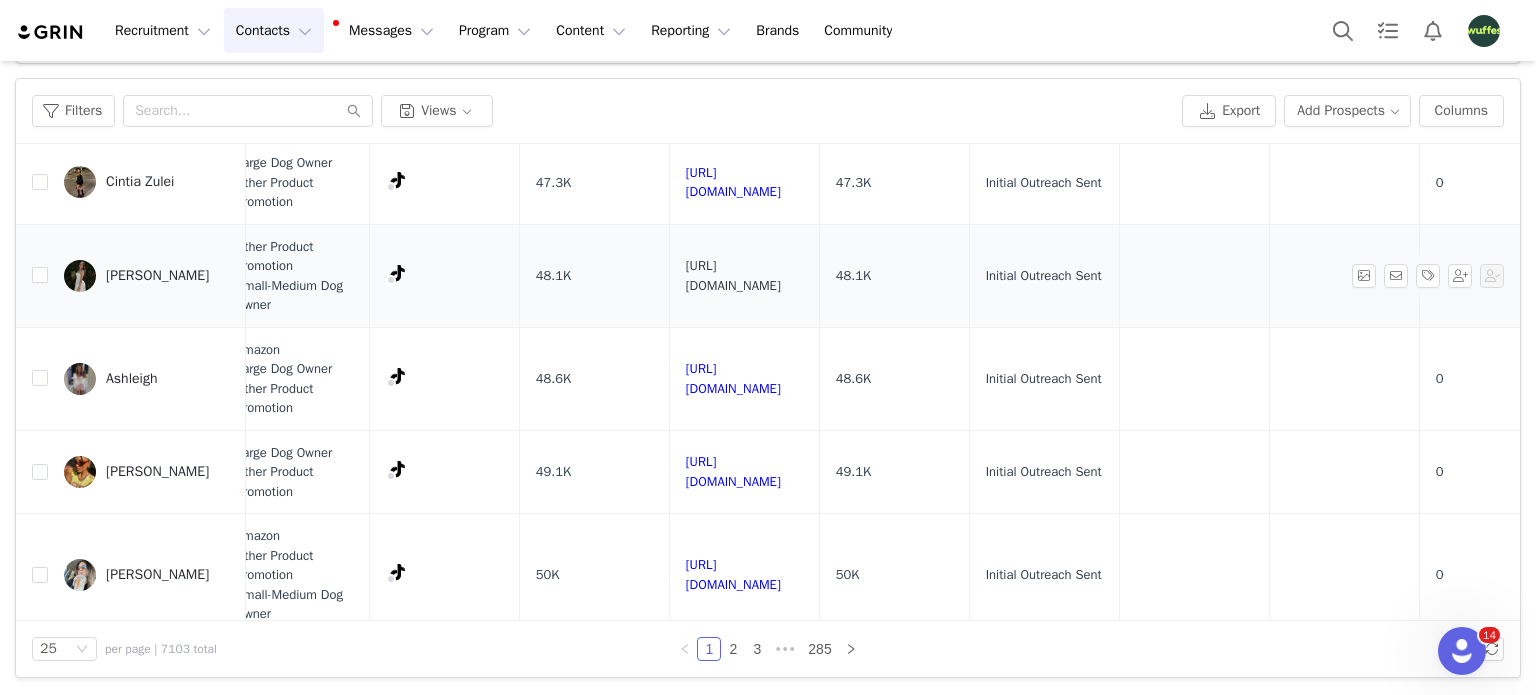 click on "https://www.tiktok.com/@kennedygriffith4" at bounding box center [733, 275] 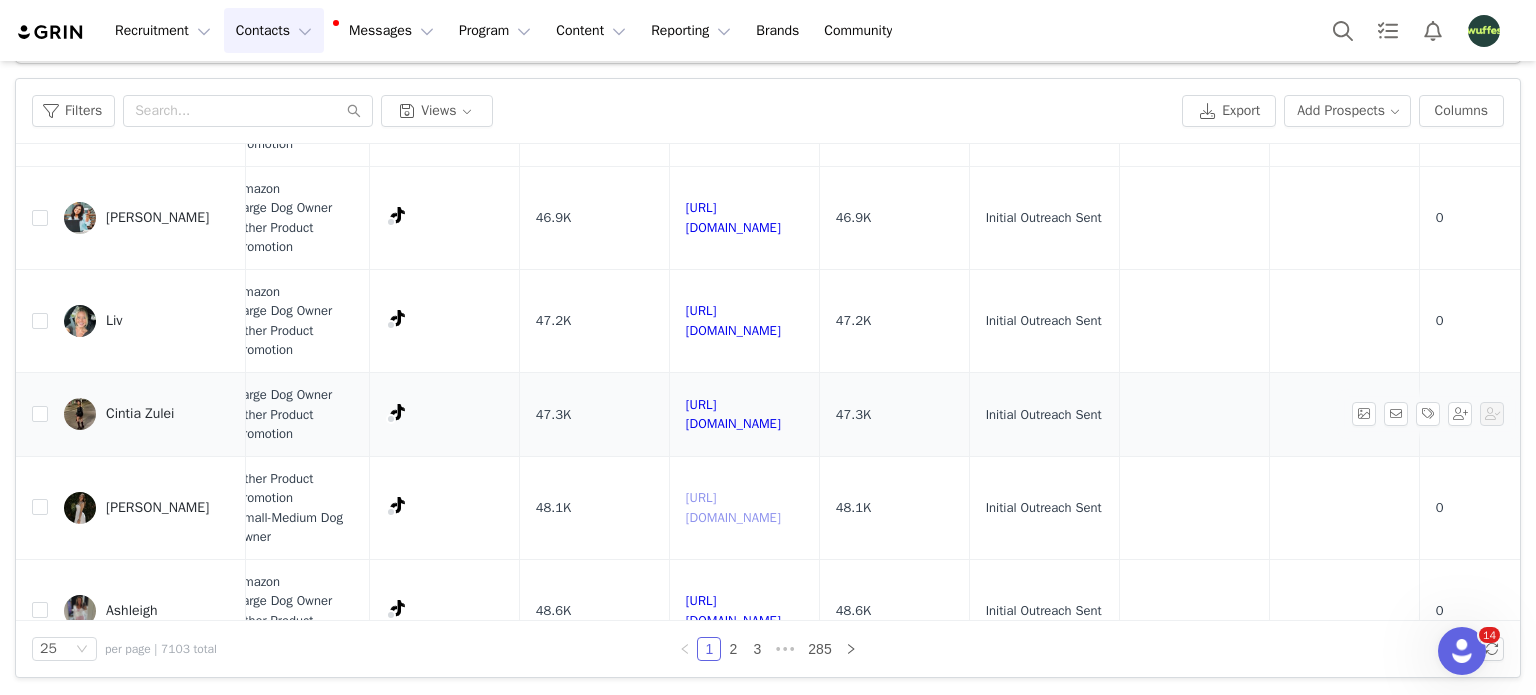 scroll, scrollTop: 600, scrollLeft: 483, axis: both 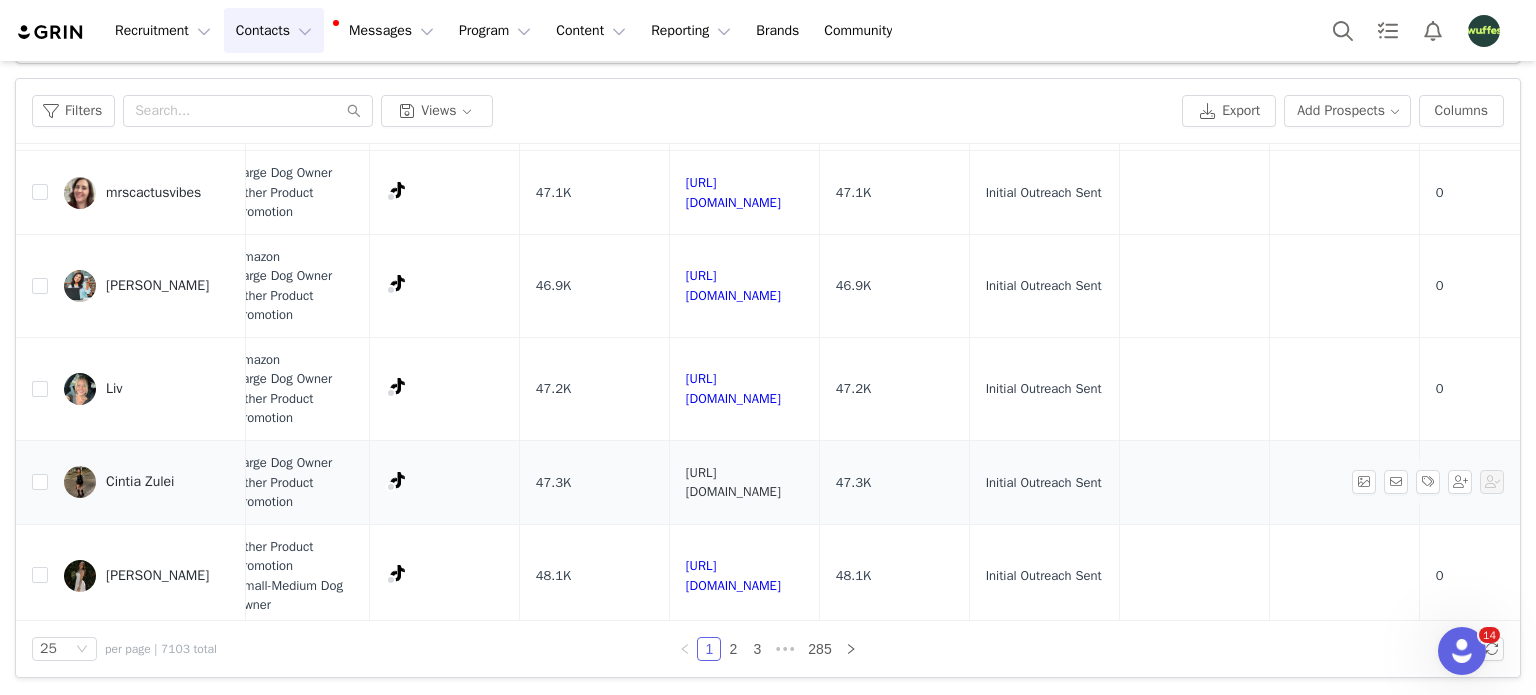 click on "https://www.tiktok.com/@cintiazulei_" at bounding box center [733, 482] 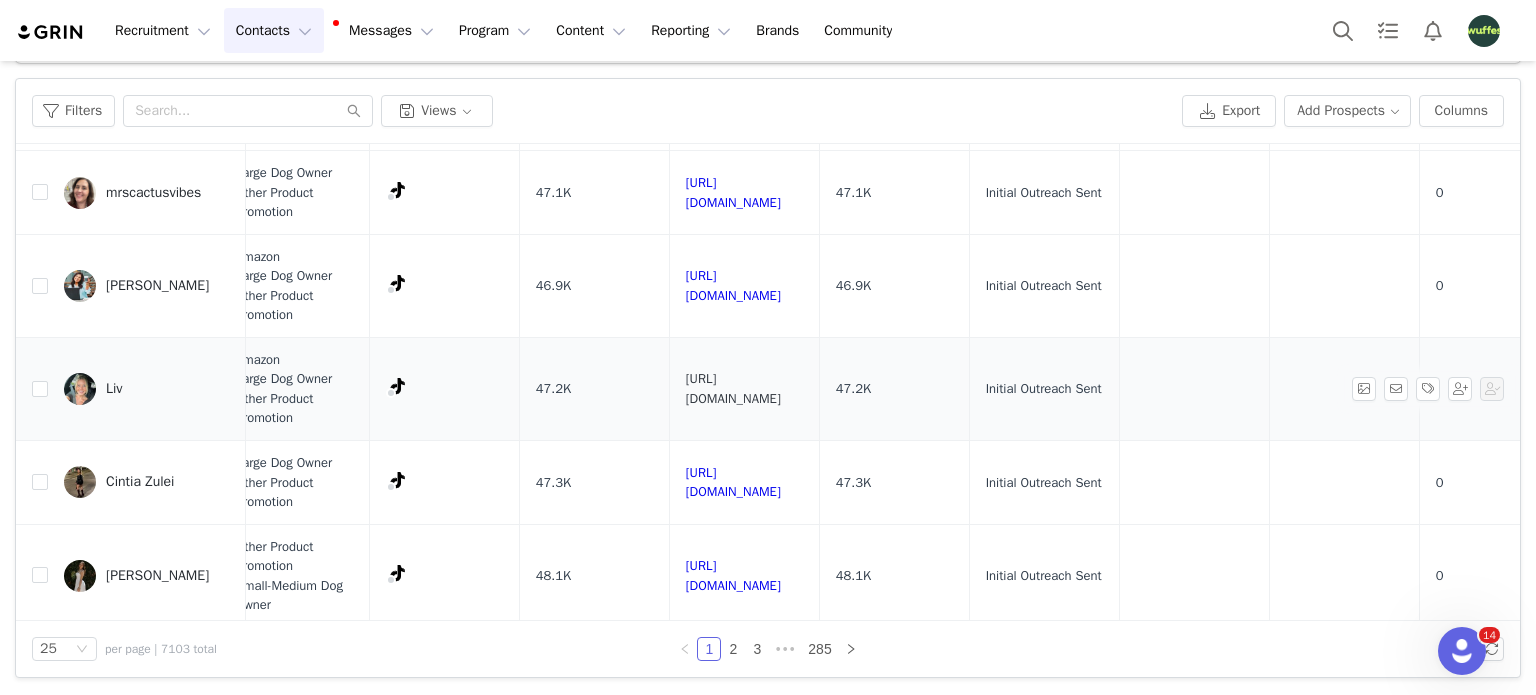 click on "https://www.tiktok.com/@liviwalker" at bounding box center [733, 388] 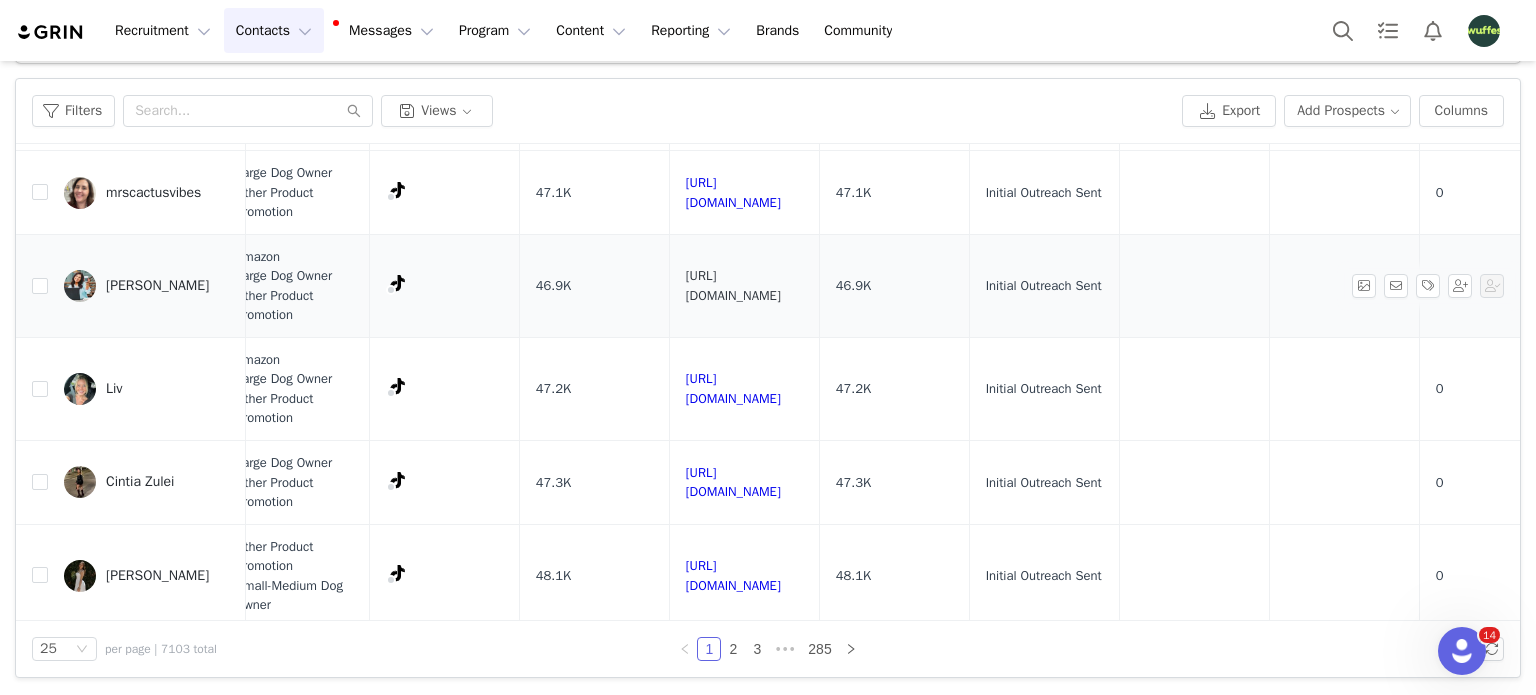 click on "https://www.tiktok.com/@heyasammy" at bounding box center (733, 285) 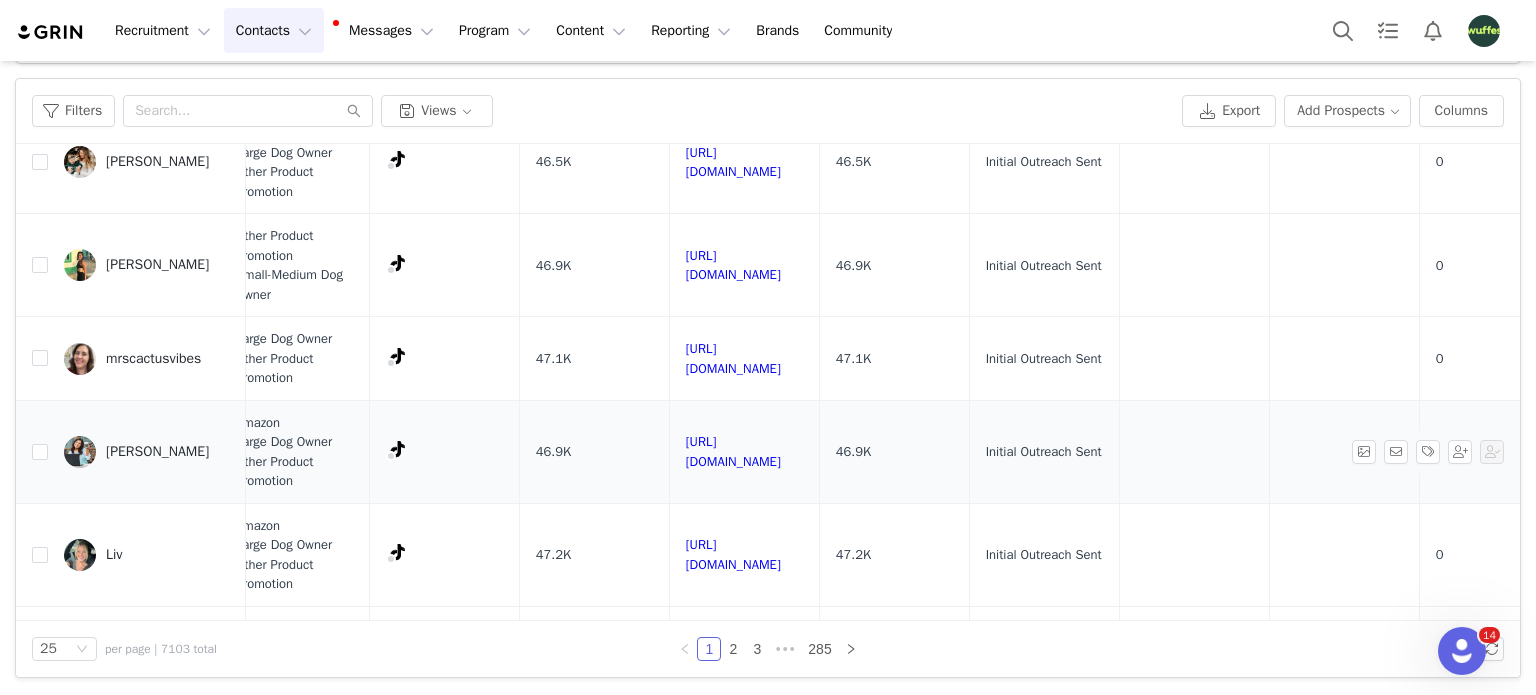scroll, scrollTop: 400, scrollLeft: 483, axis: both 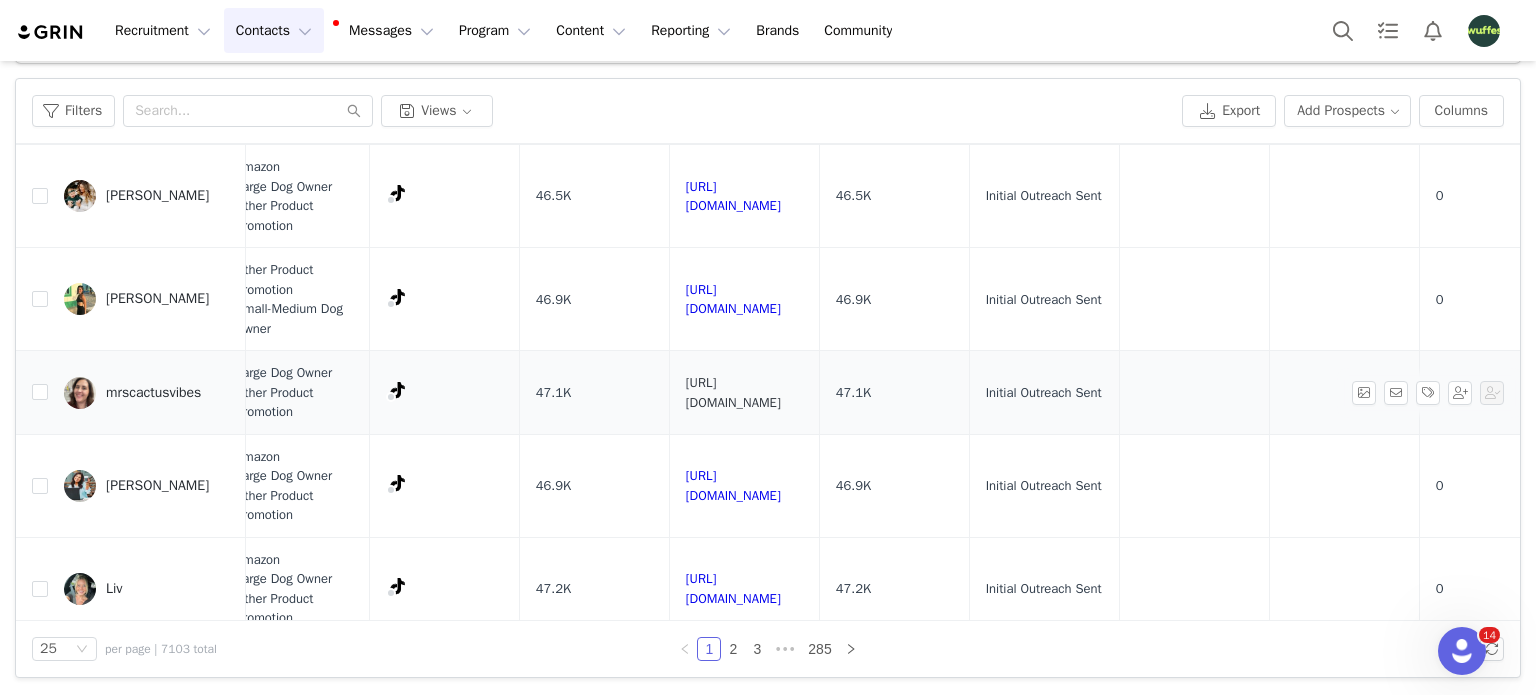 click on "[URL][DOMAIN_NAME]" at bounding box center (733, 392) 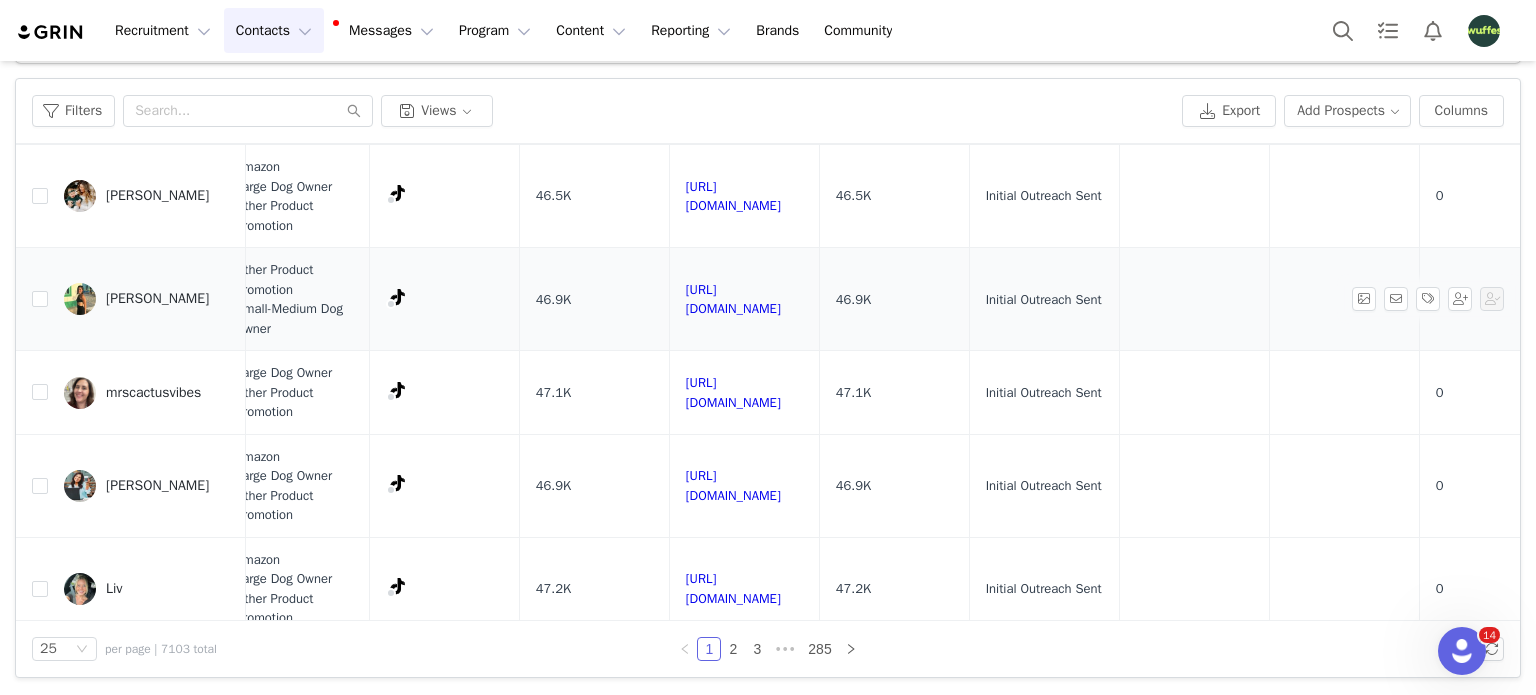 scroll, scrollTop: 300, scrollLeft: 483, axis: both 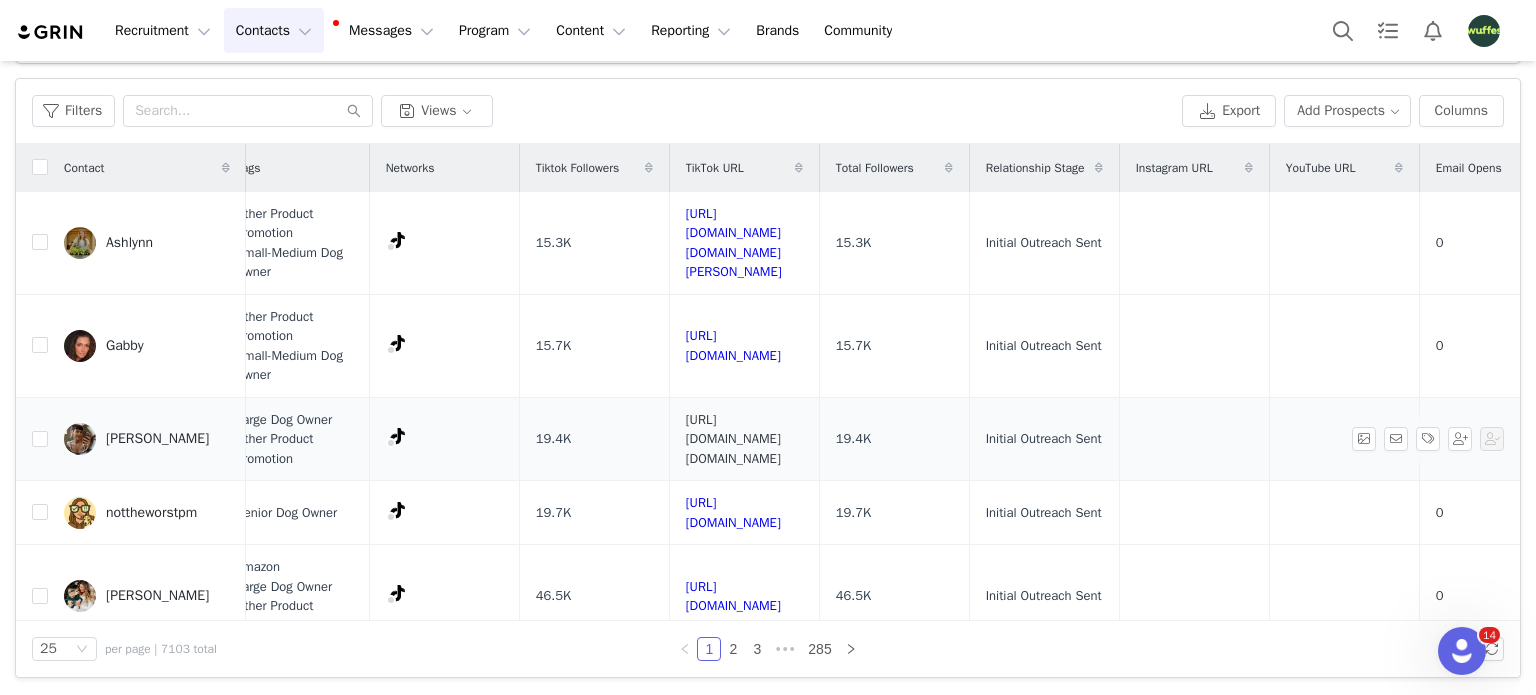 click on "[URL][DOMAIN_NAME][DOMAIN_NAME]" at bounding box center [733, 439] 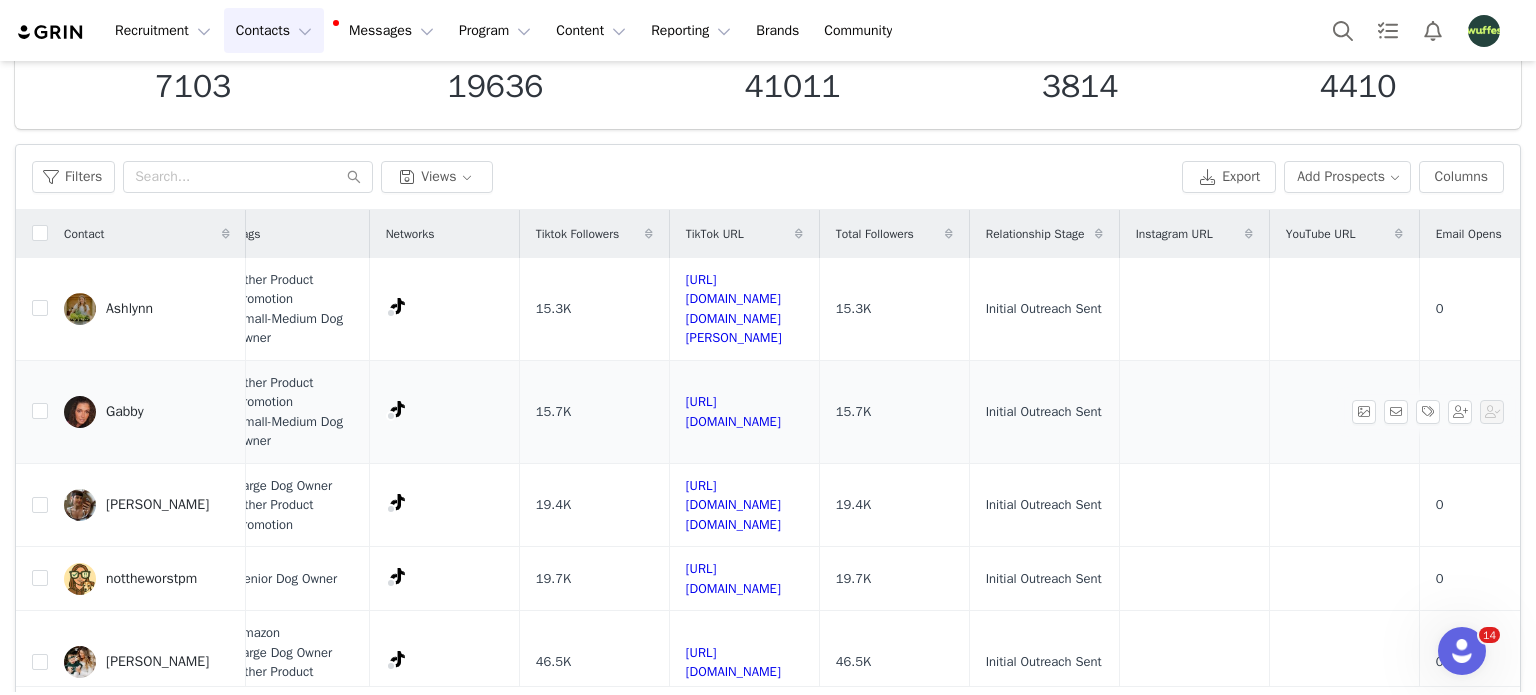 scroll, scrollTop: 104, scrollLeft: 0, axis: vertical 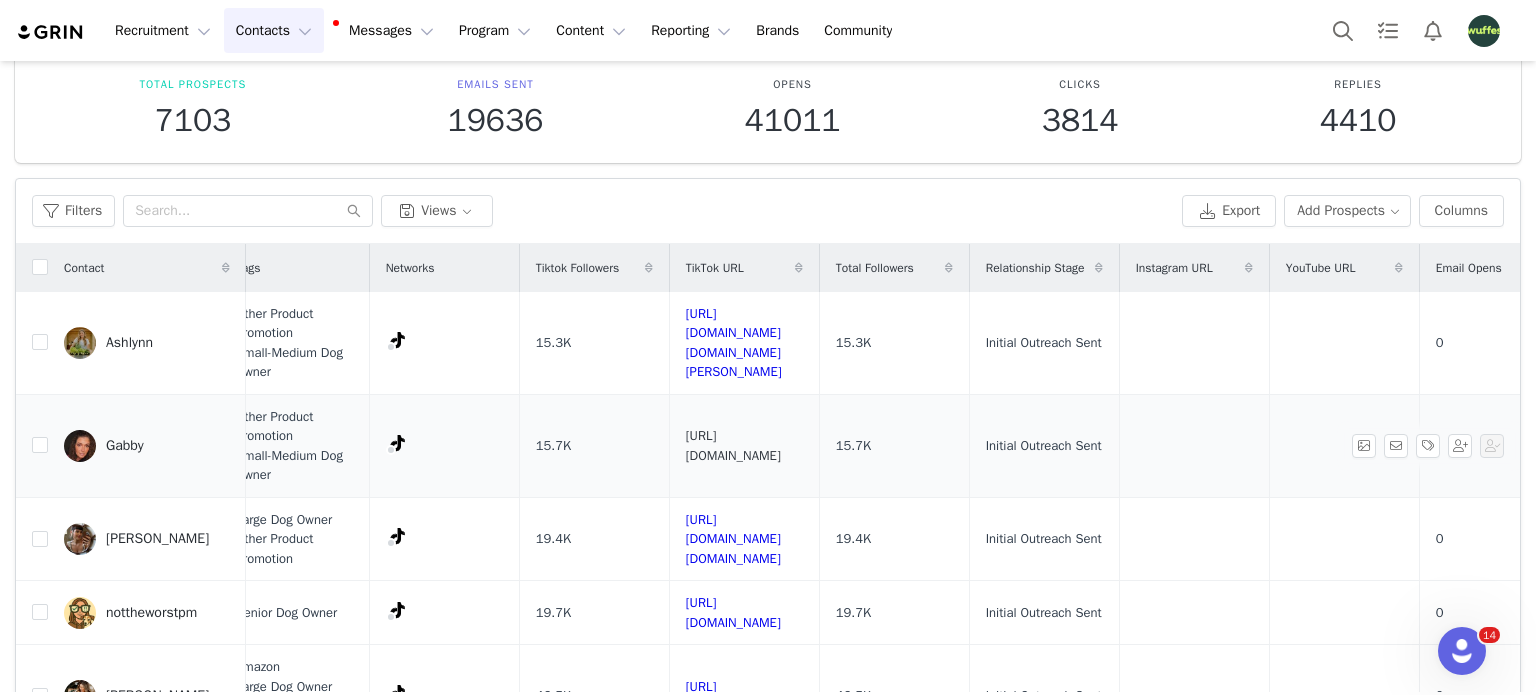 click on "[URL][DOMAIN_NAME]" at bounding box center [733, 445] 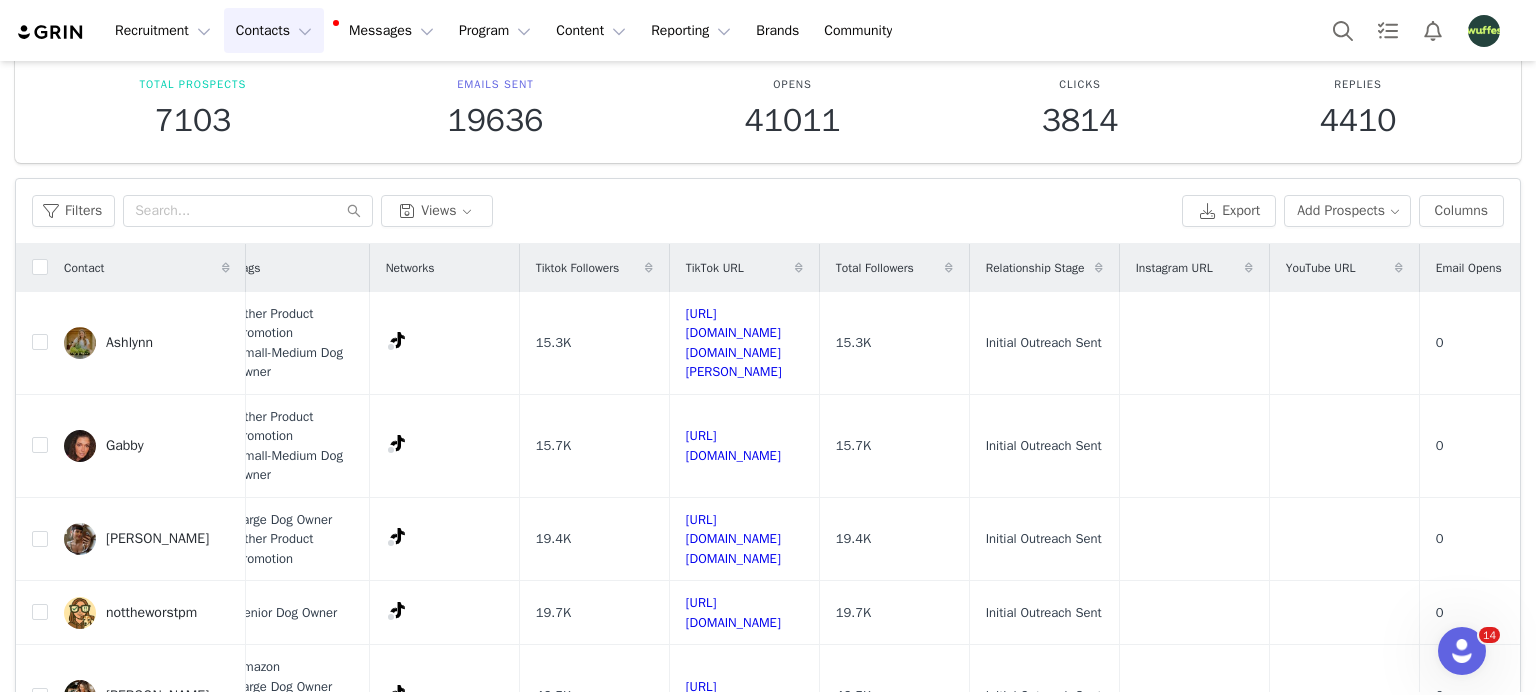 scroll, scrollTop: 204, scrollLeft: 0, axis: vertical 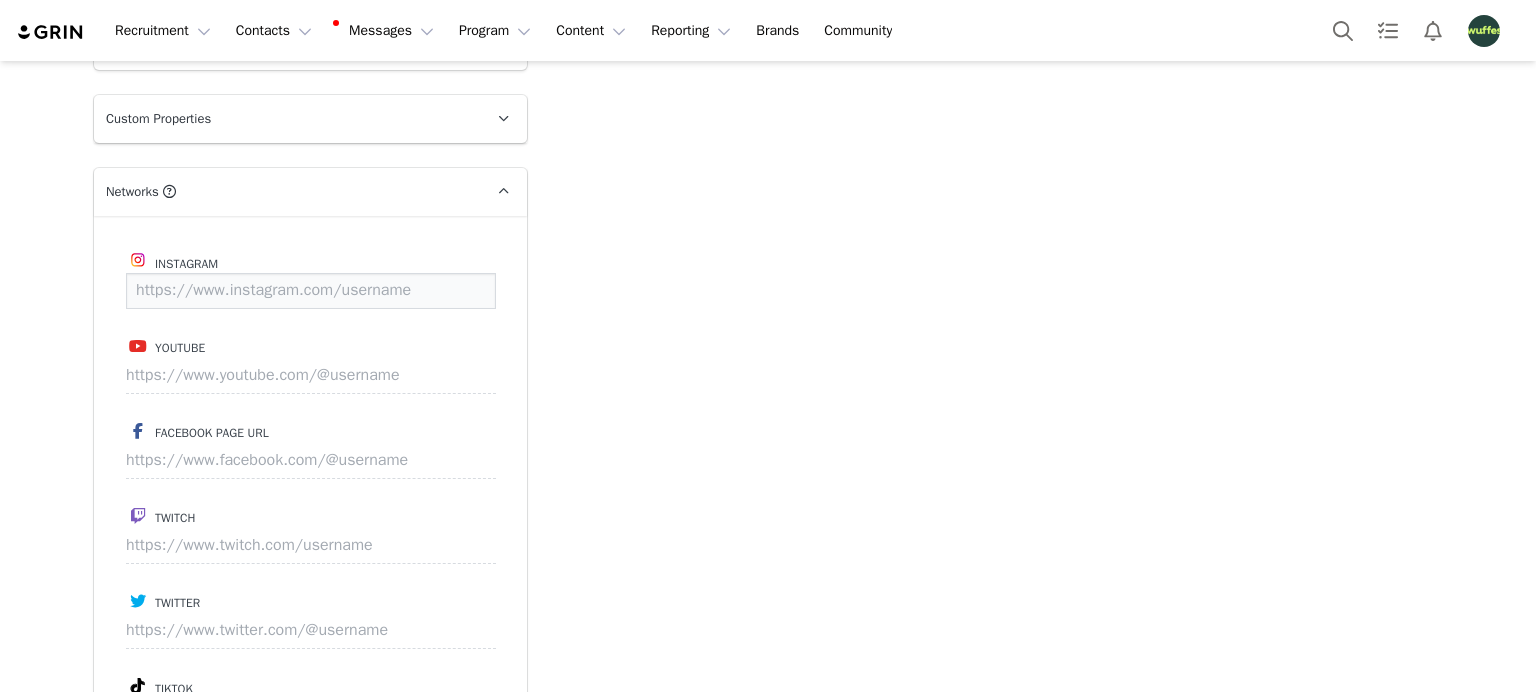 click at bounding box center [311, 291] 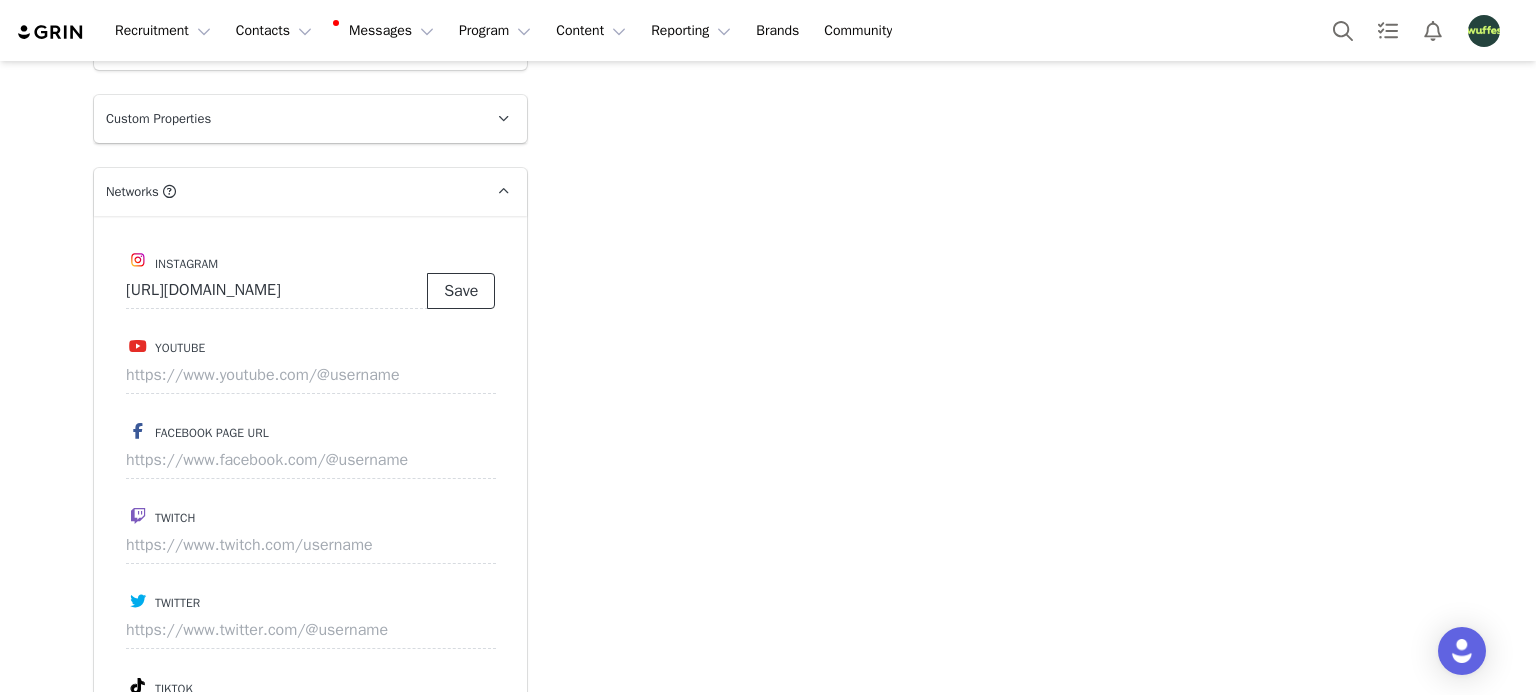 click on "Save" at bounding box center (461, 291) 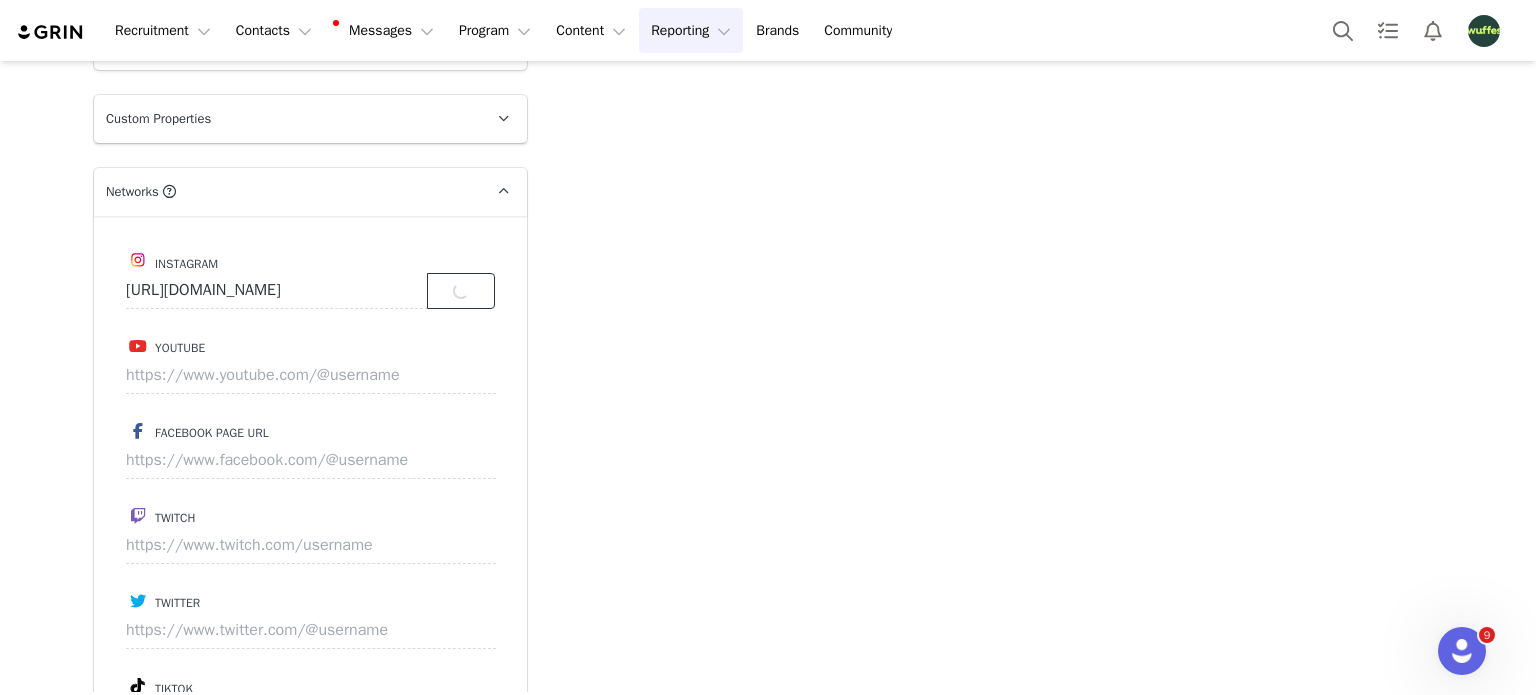 scroll, scrollTop: 0, scrollLeft: 0, axis: both 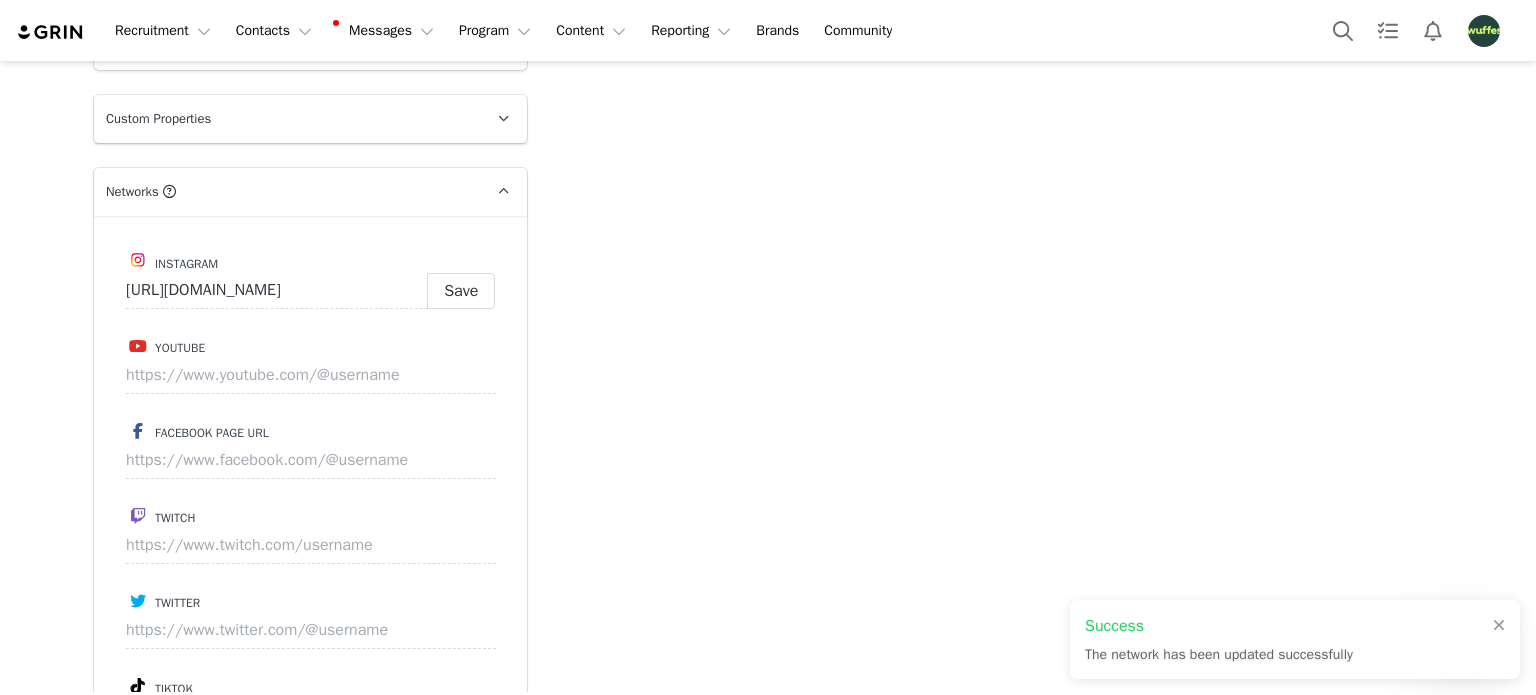 type on "[URL][DOMAIN_NAME]" 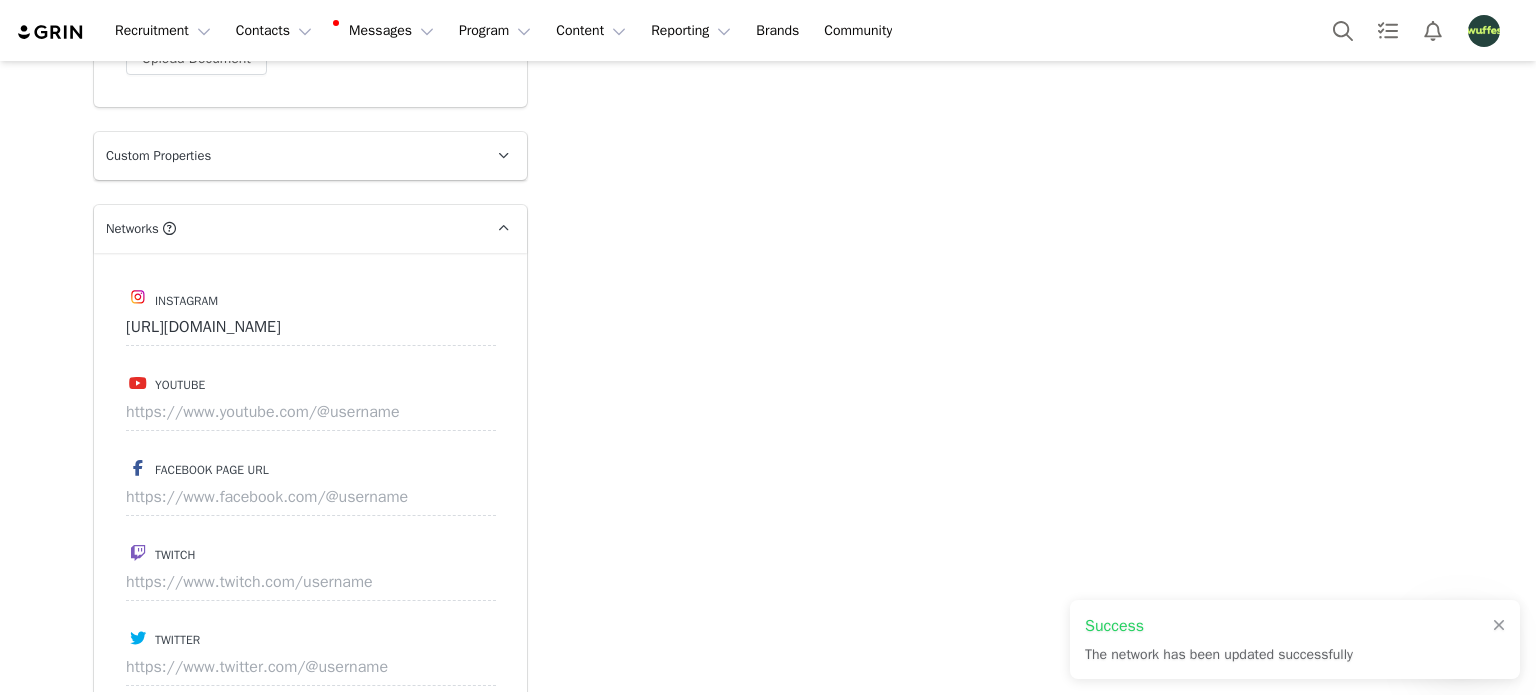 scroll, scrollTop: 2136, scrollLeft: 0, axis: vertical 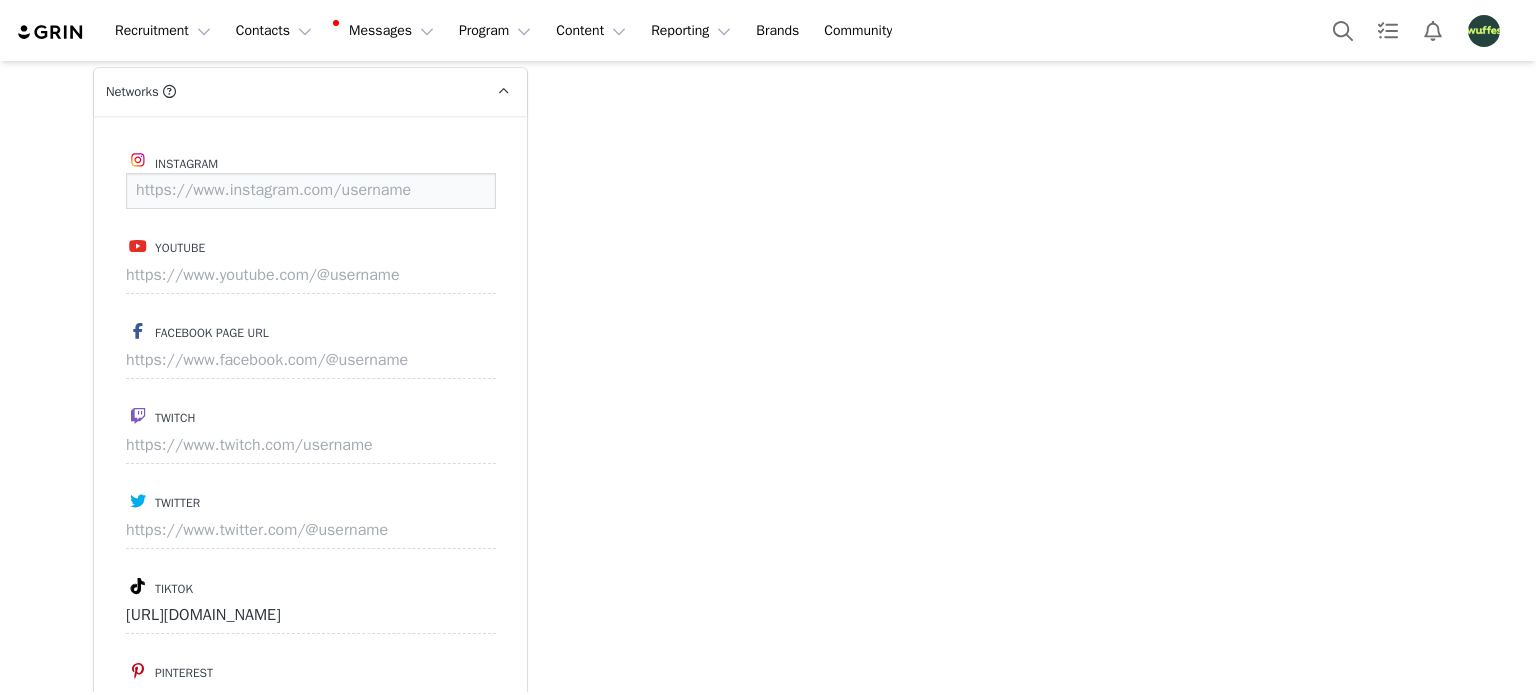 click at bounding box center [311, 191] 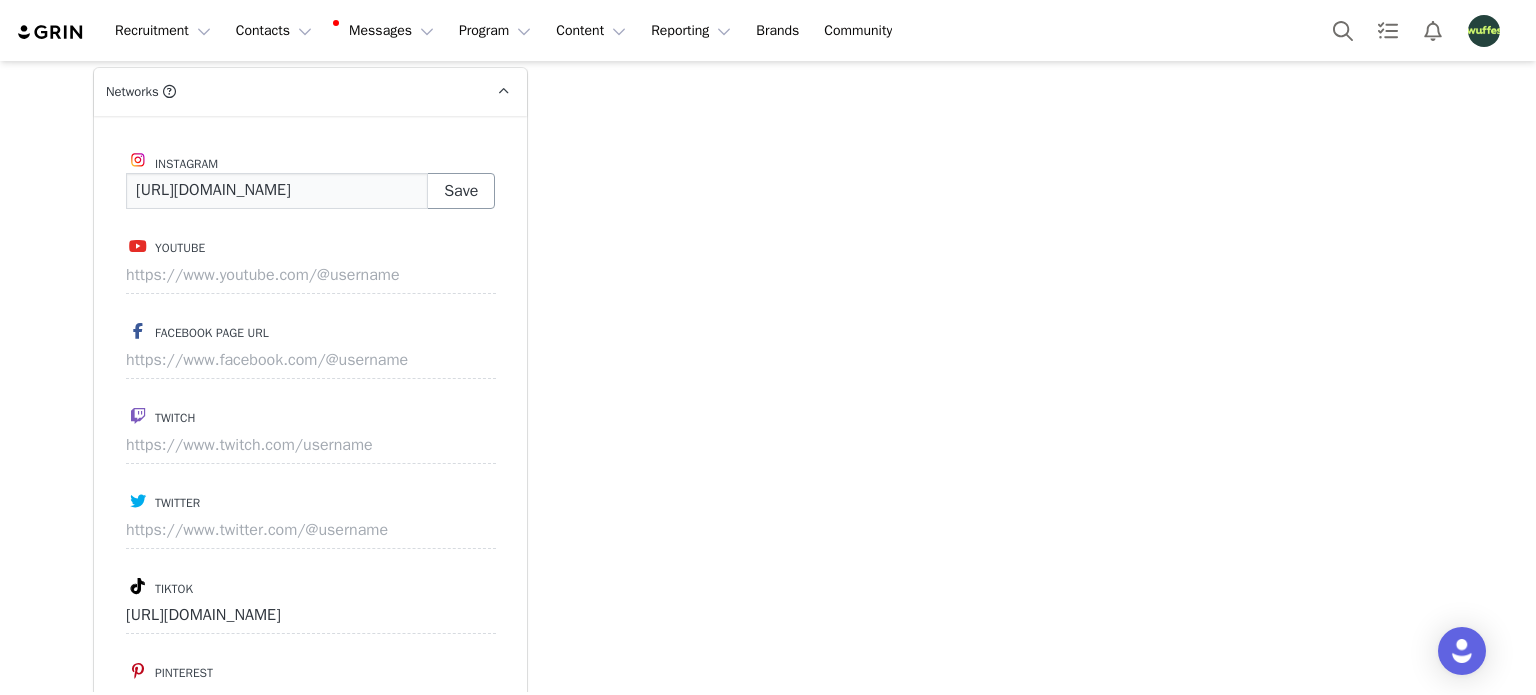 scroll, scrollTop: 0, scrollLeft: 21, axis: horizontal 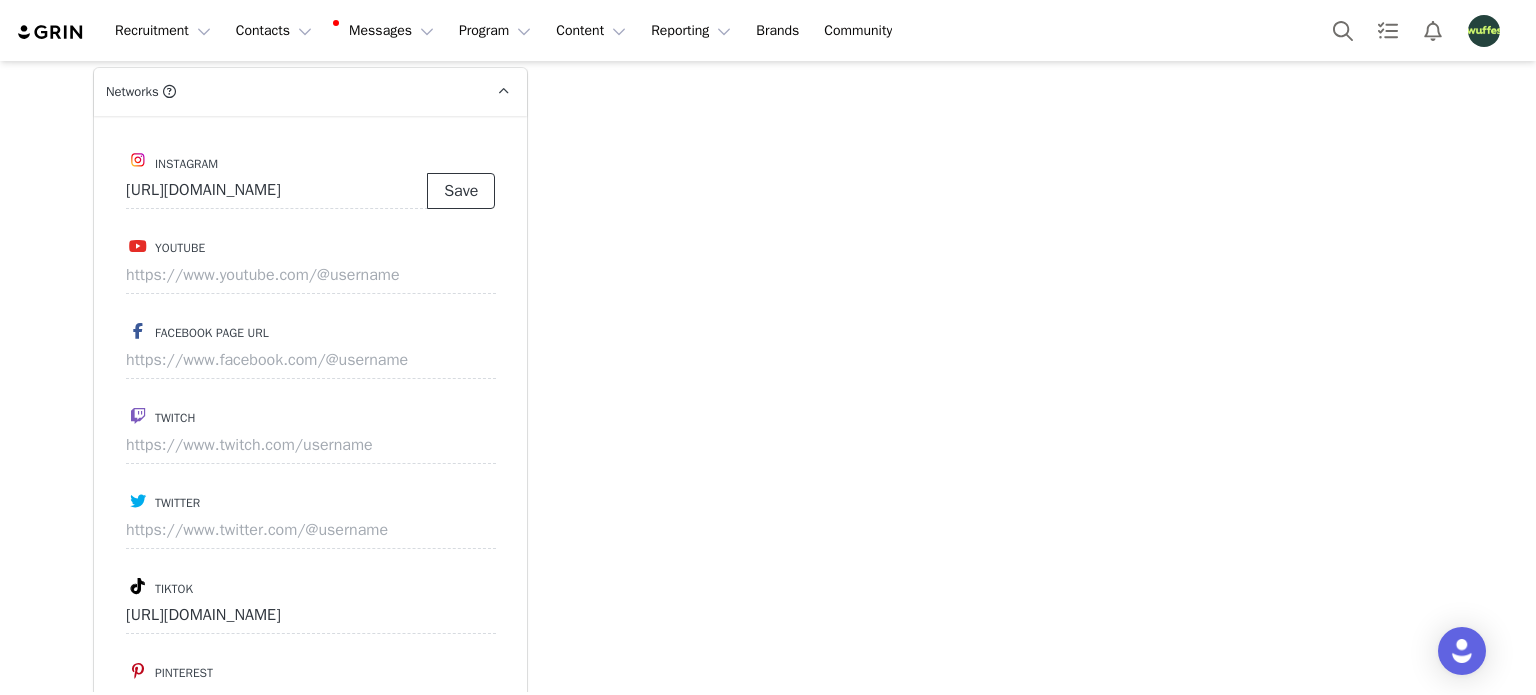 click on "Save" at bounding box center (461, 191) 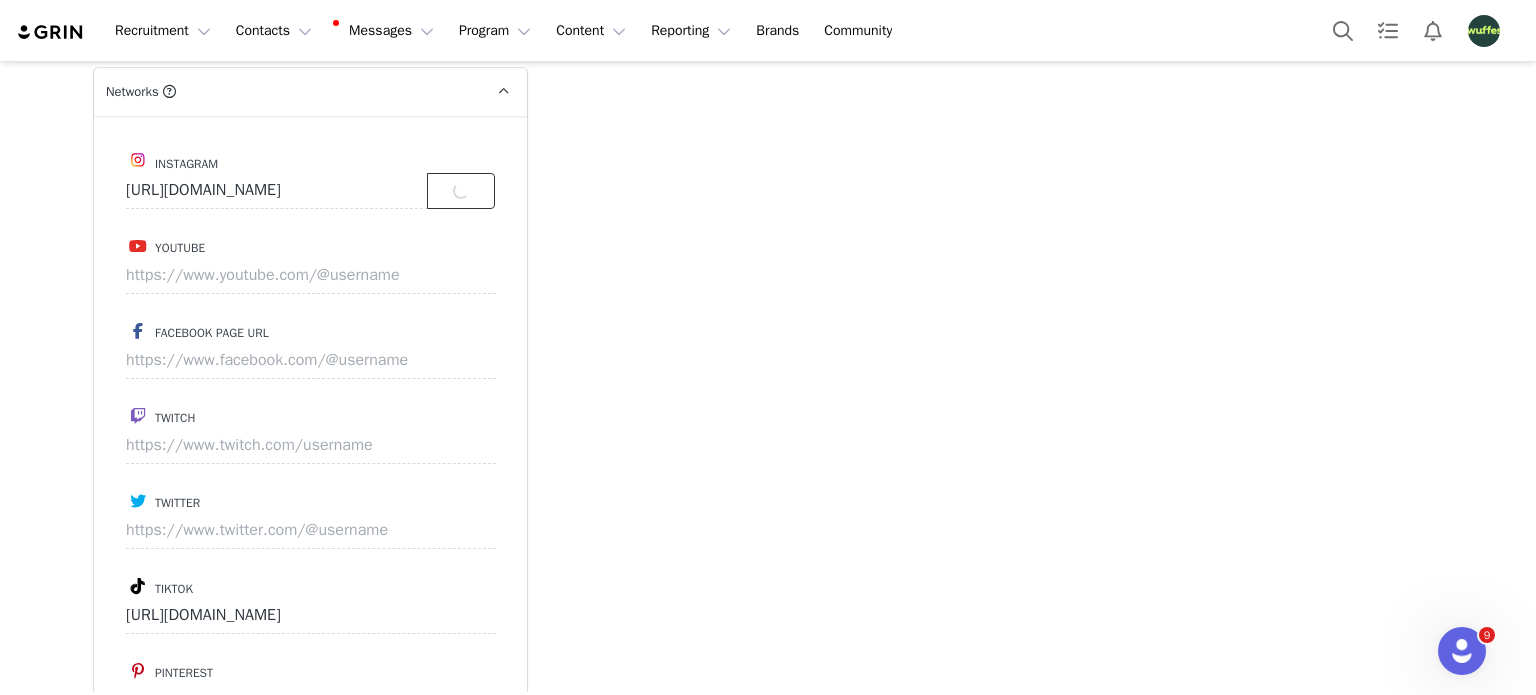 scroll, scrollTop: 0, scrollLeft: 0, axis: both 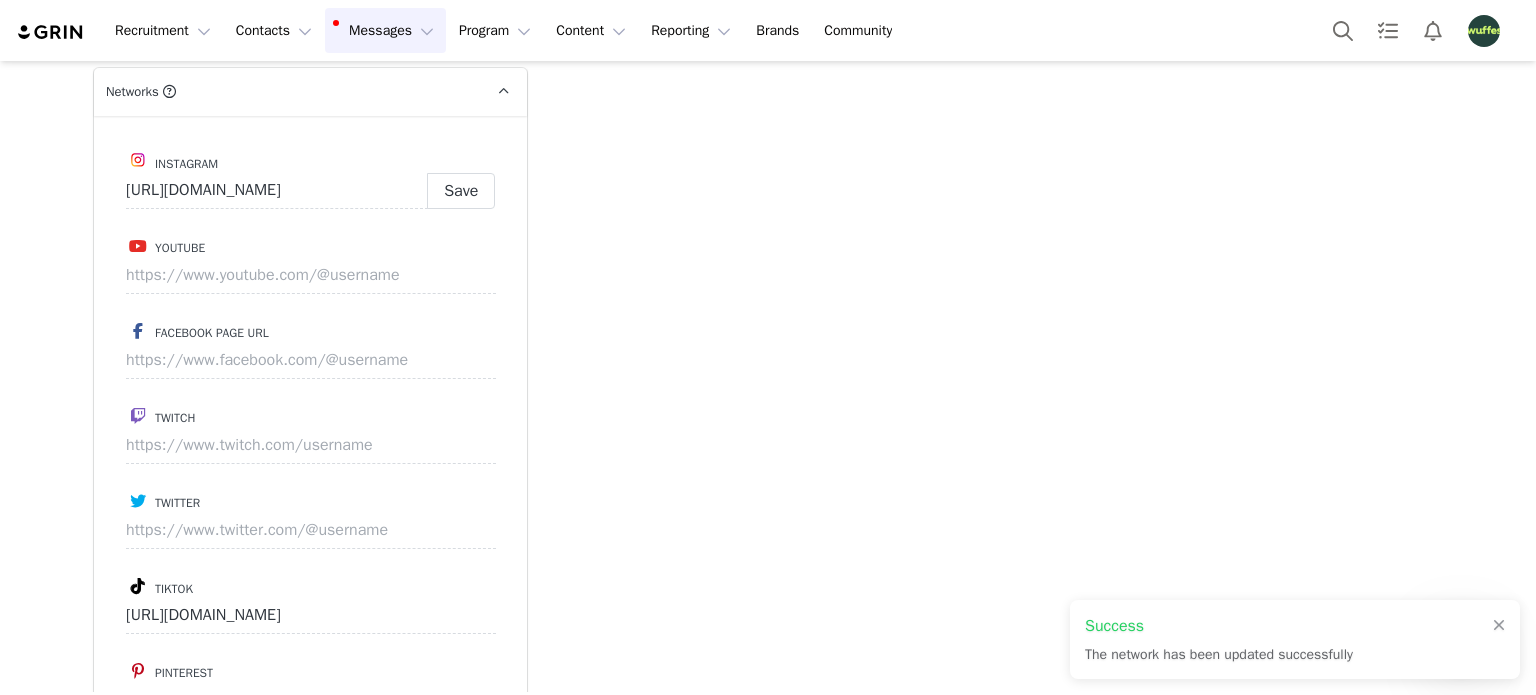 type on "[URL][DOMAIN_NAME]" 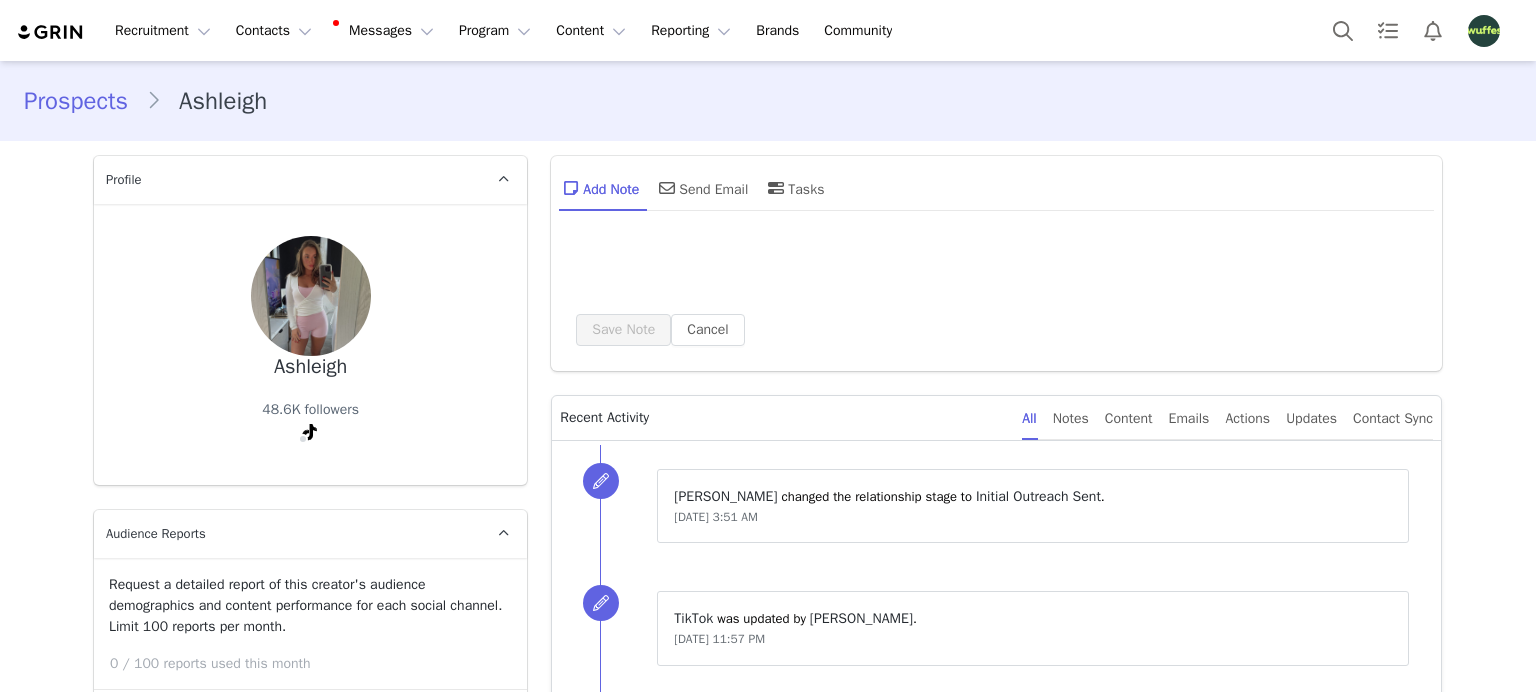 scroll, scrollTop: 0, scrollLeft: 0, axis: both 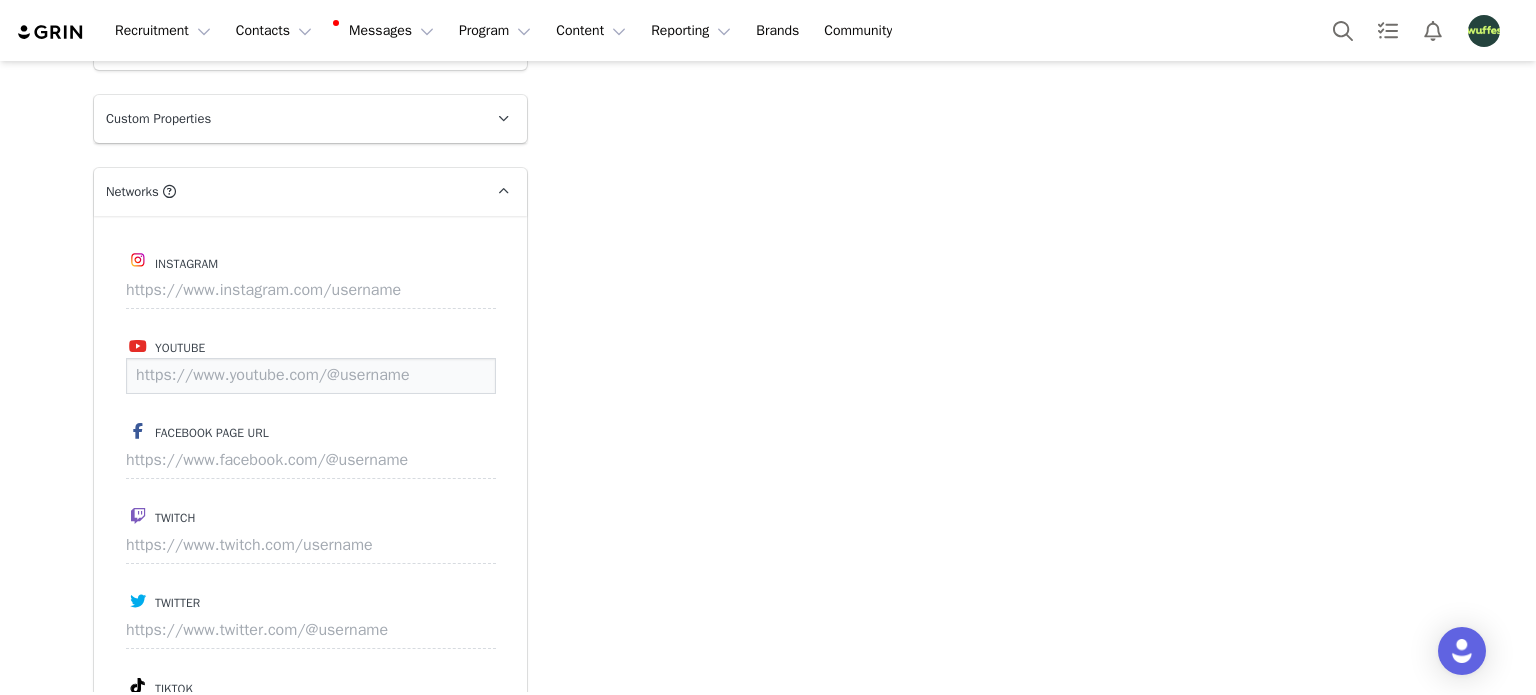 click at bounding box center (311, 376) 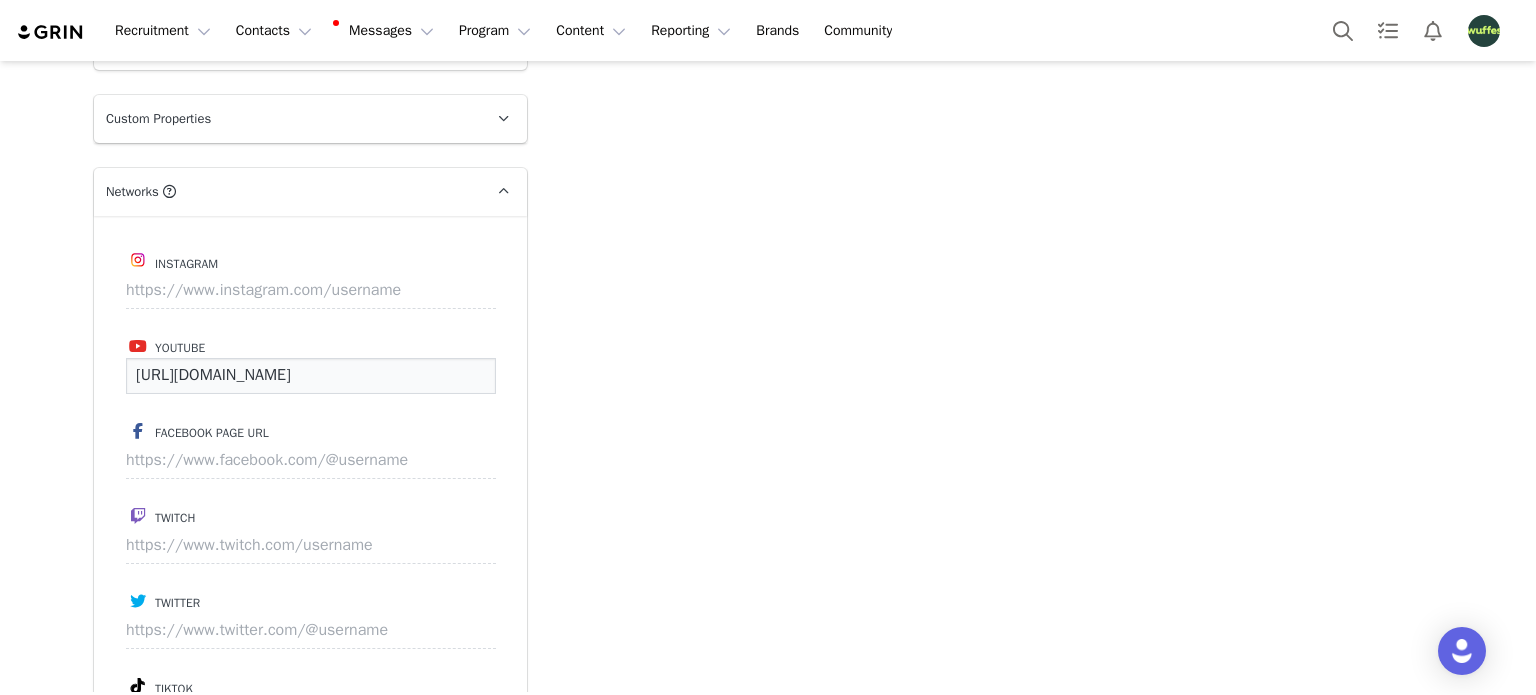 scroll, scrollTop: 0, scrollLeft: 16, axis: horizontal 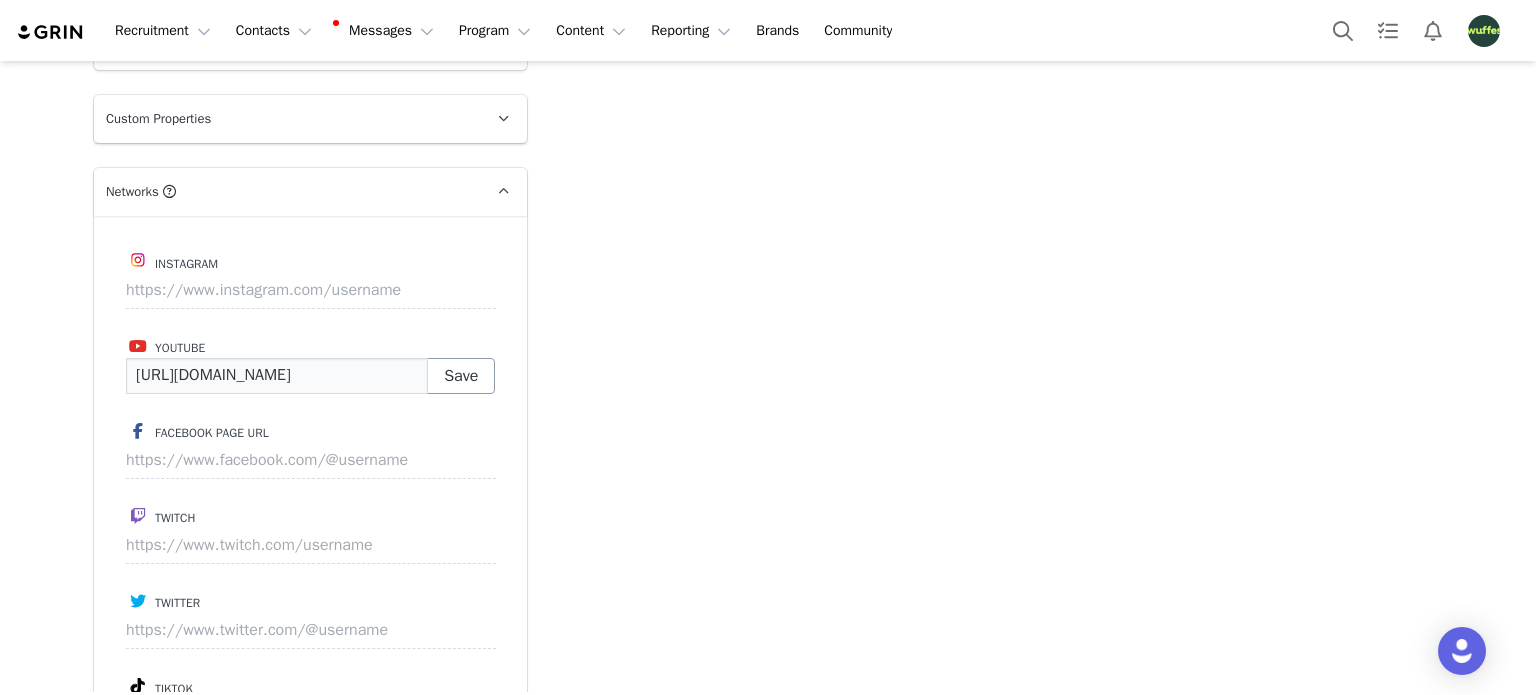 type on "[URL][DOMAIN_NAME]" 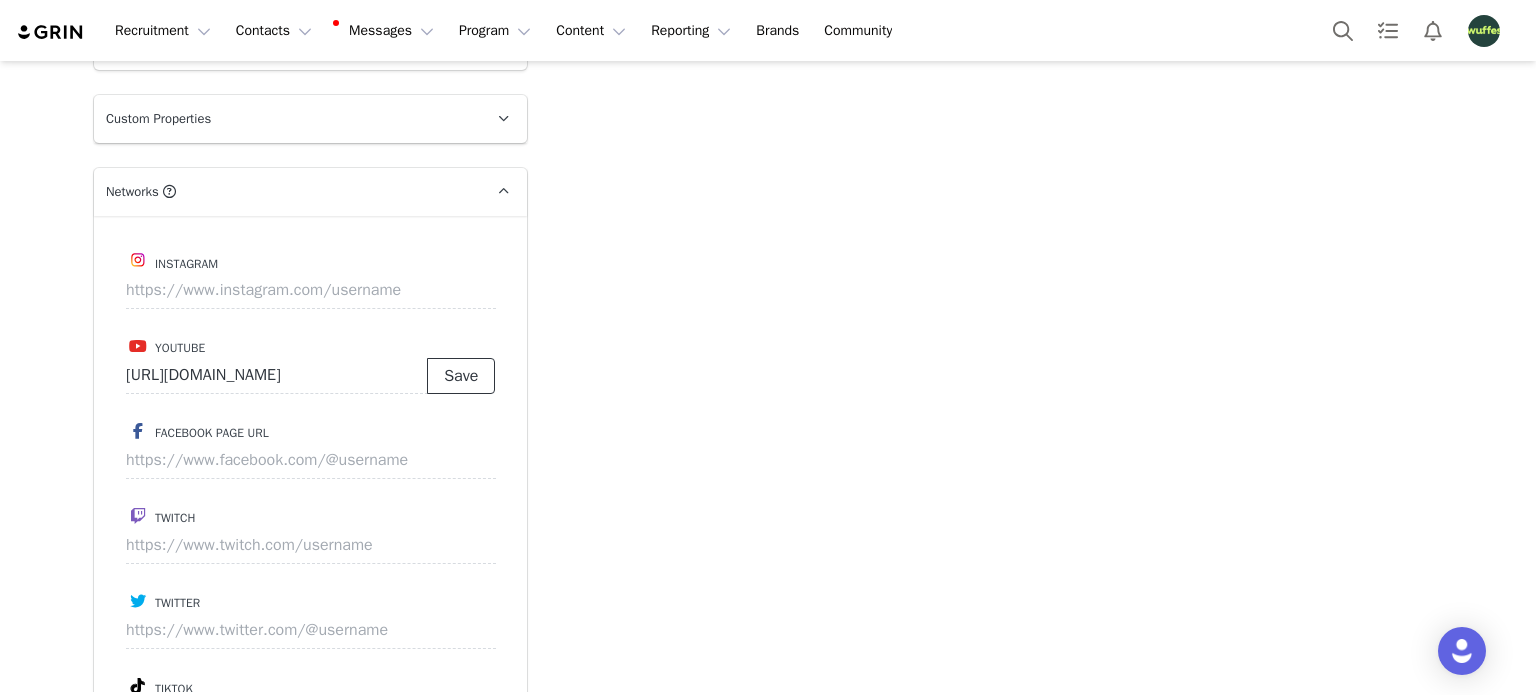 click on "Save" at bounding box center (461, 376) 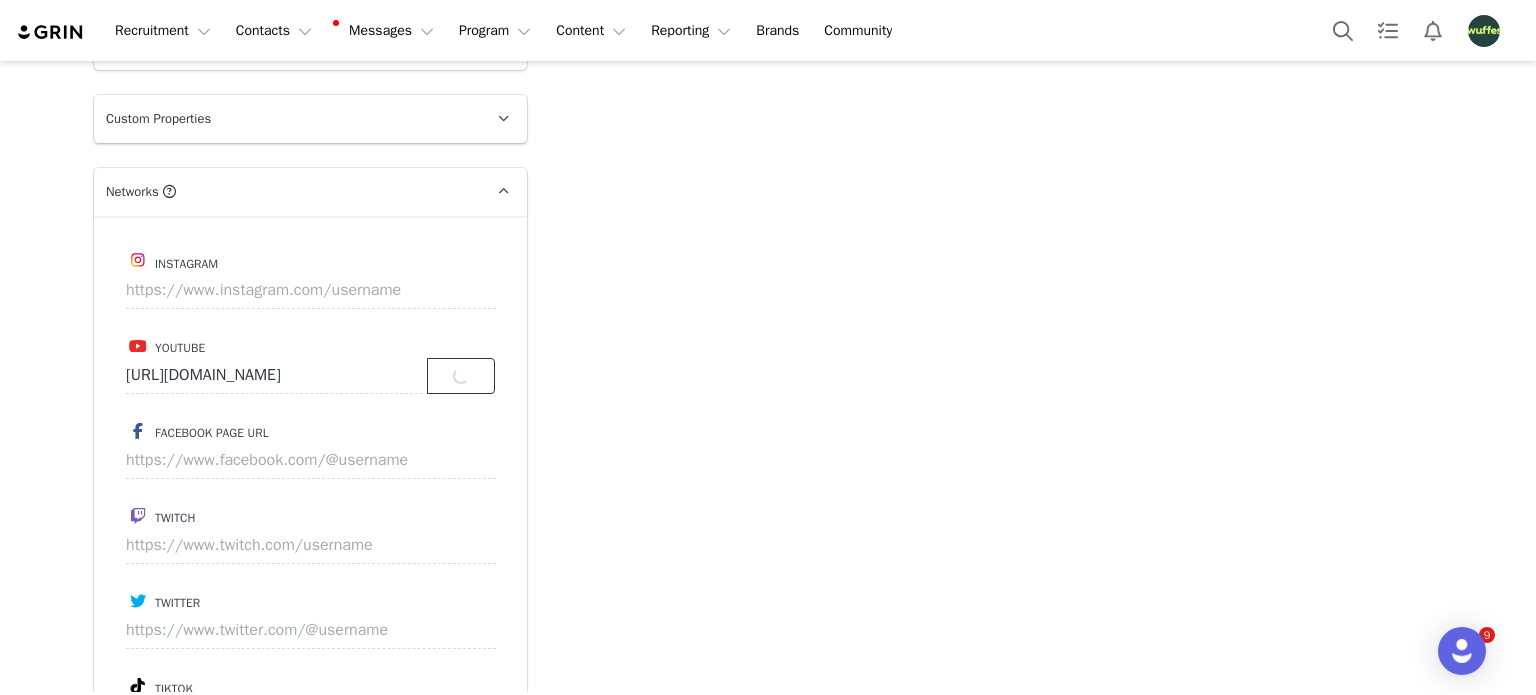 scroll, scrollTop: 0, scrollLeft: 0, axis: both 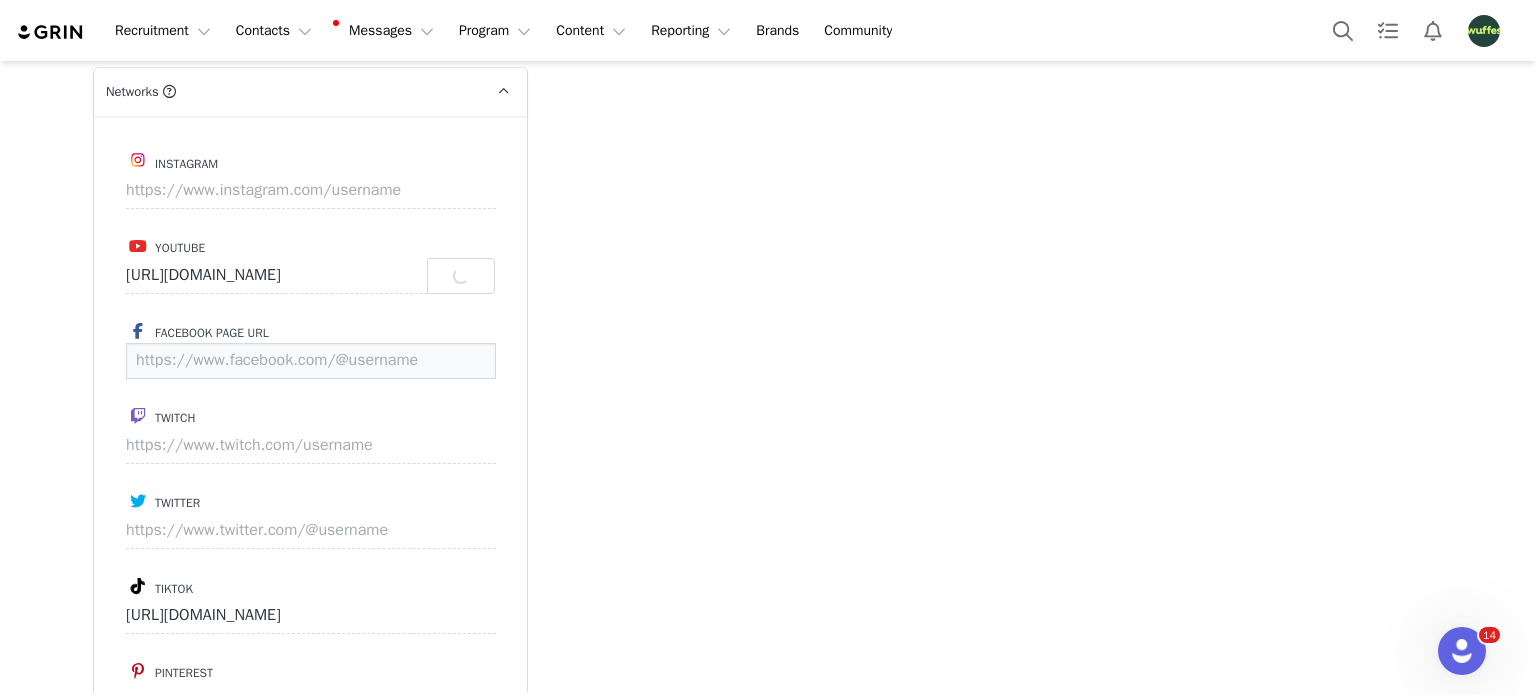 click at bounding box center [311, 361] 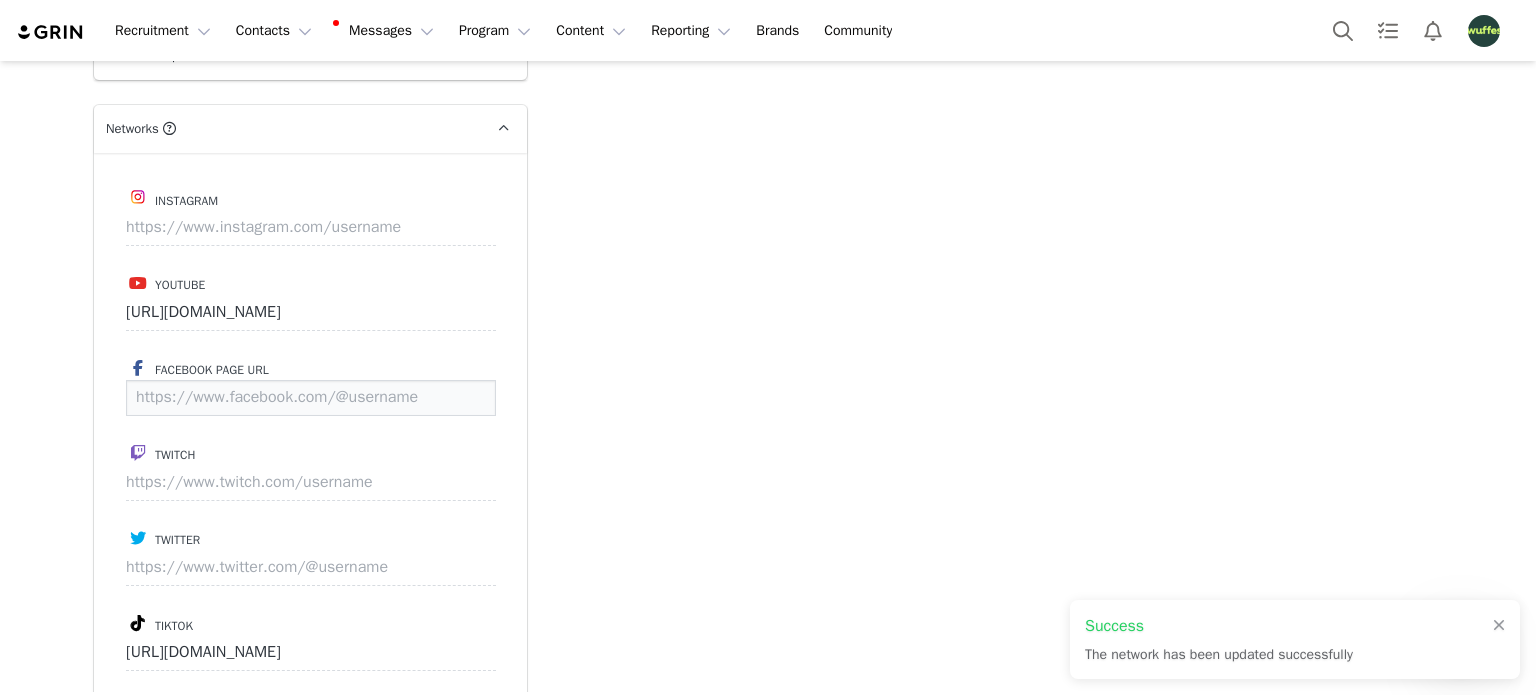 scroll, scrollTop: 2237, scrollLeft: 0, axis: vertical 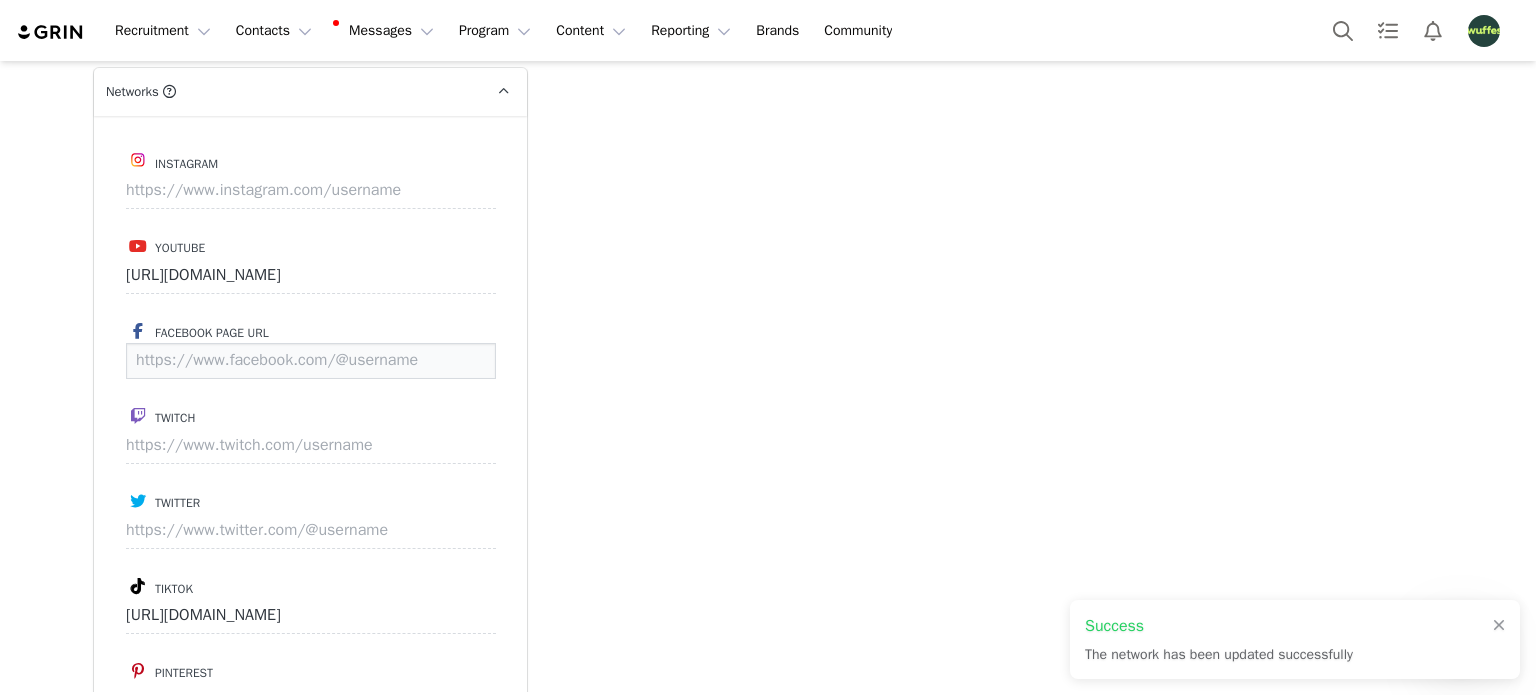 click at bounding box center [311, 361] 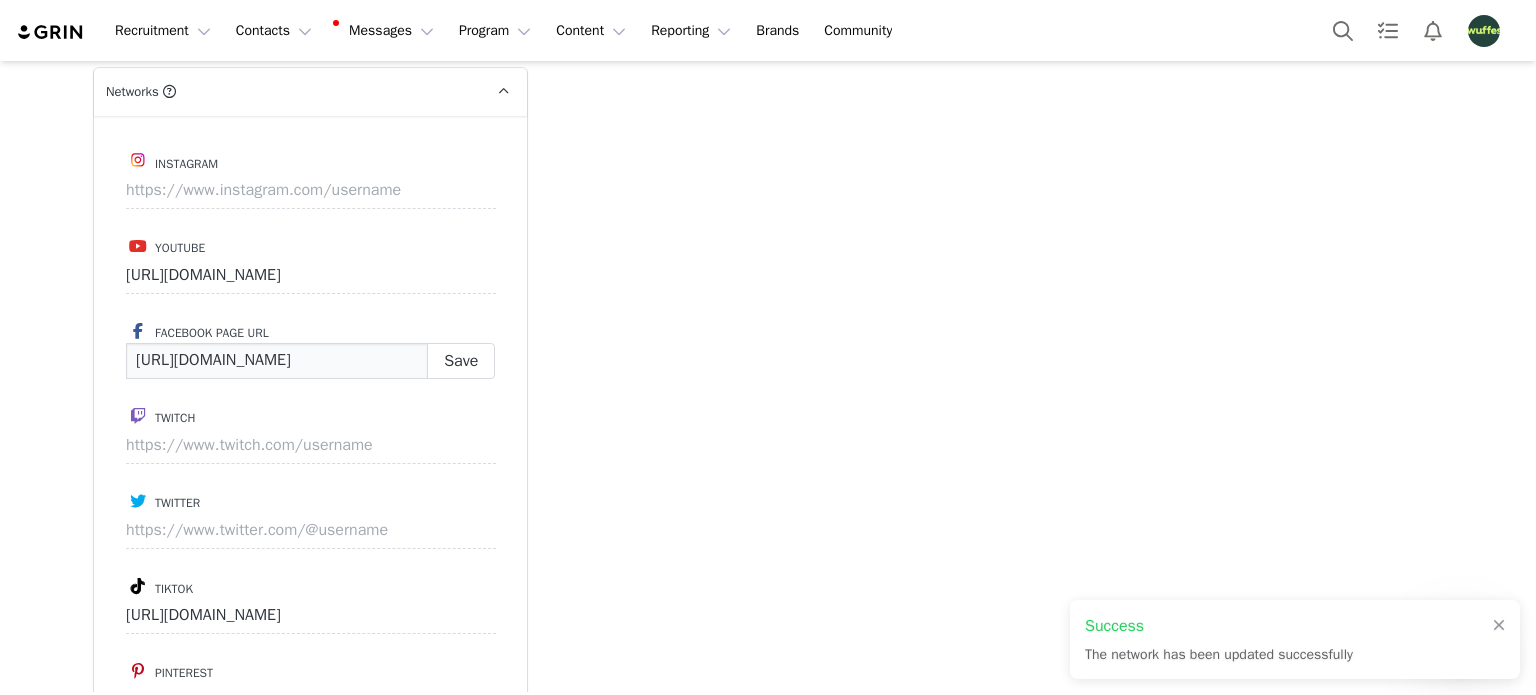 scroll, scrollTop: 0, scrollLeft: 148, axis: horizontal 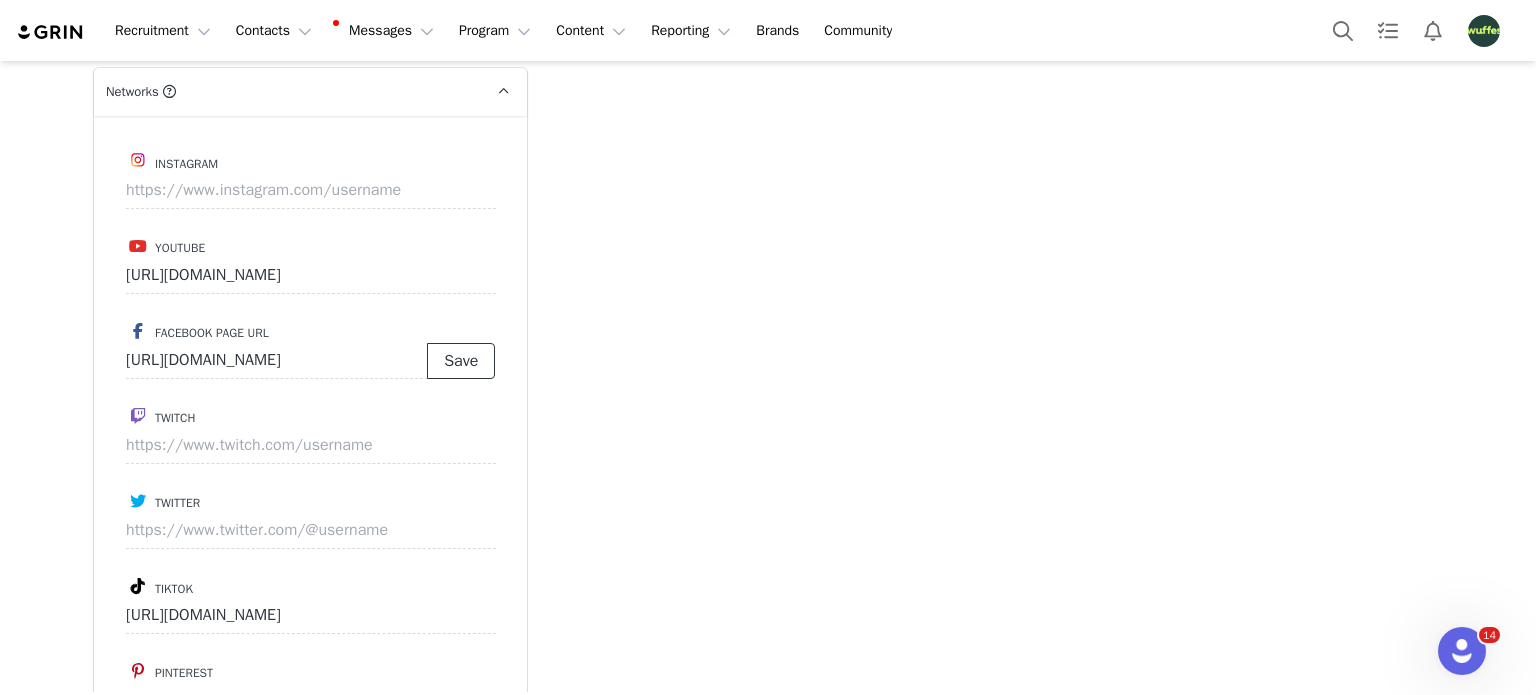 click on "Save" at bounding box center (461, 361) 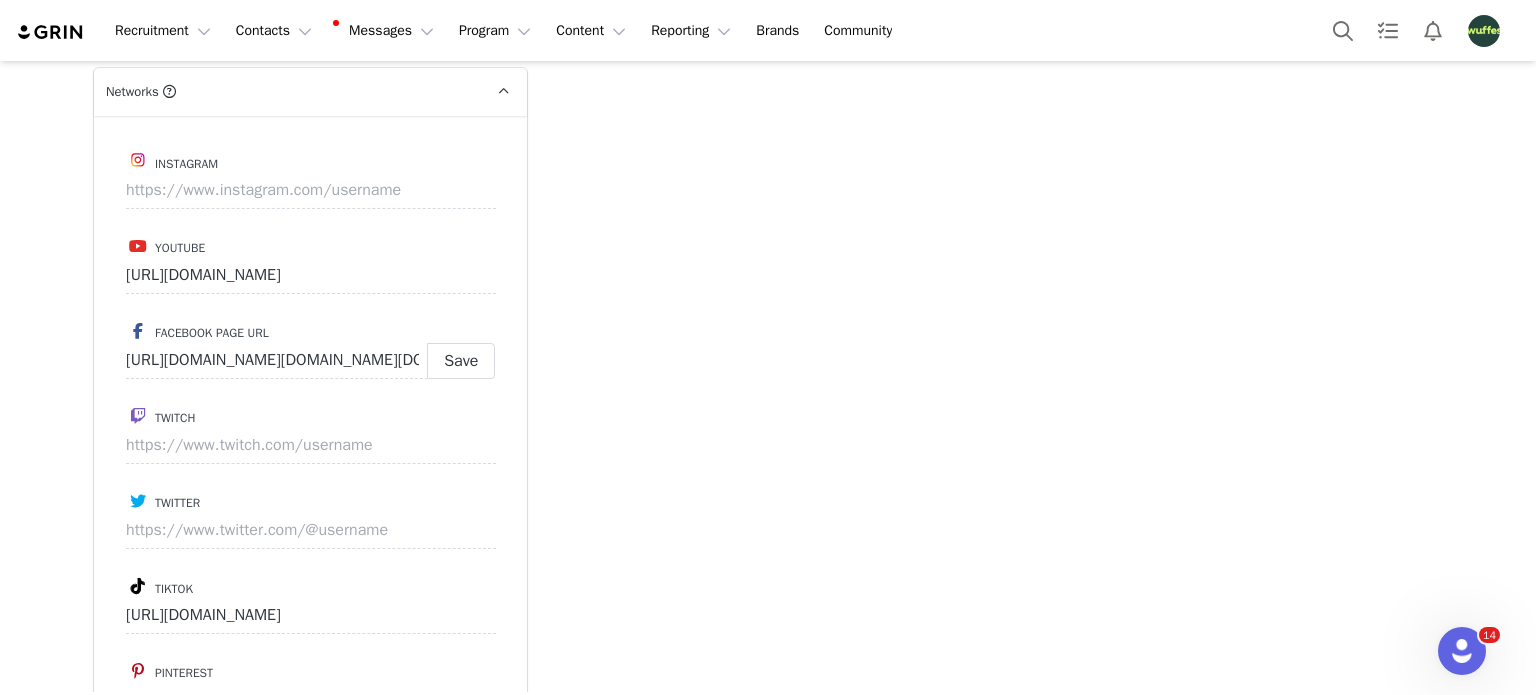 type on "[URL][DOMAIN_NAME][DOMAIN_NAME][DOMAIN_NAME][DOMAIN_NAME][DOMAIN_NAME]" 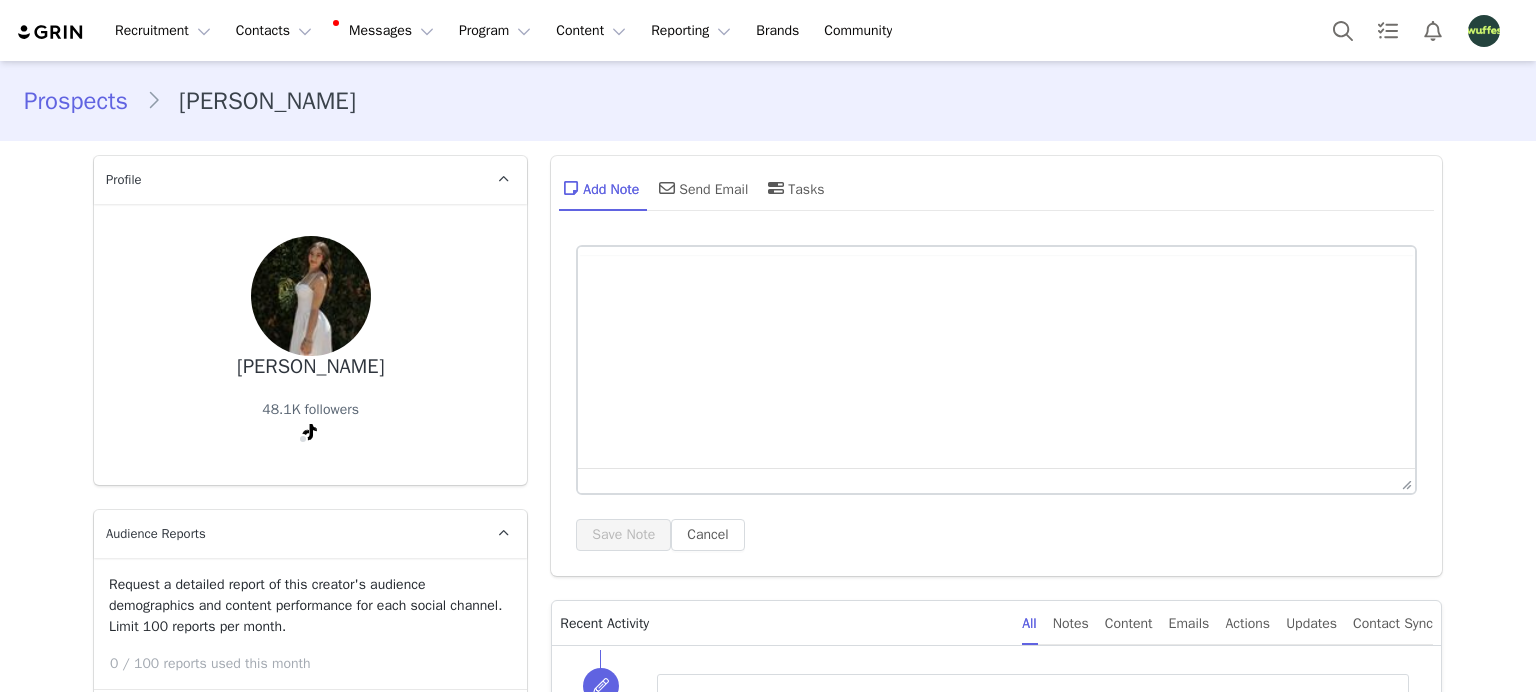 scroll, scrollTop: 0, scrollLeft: 0, axis: both 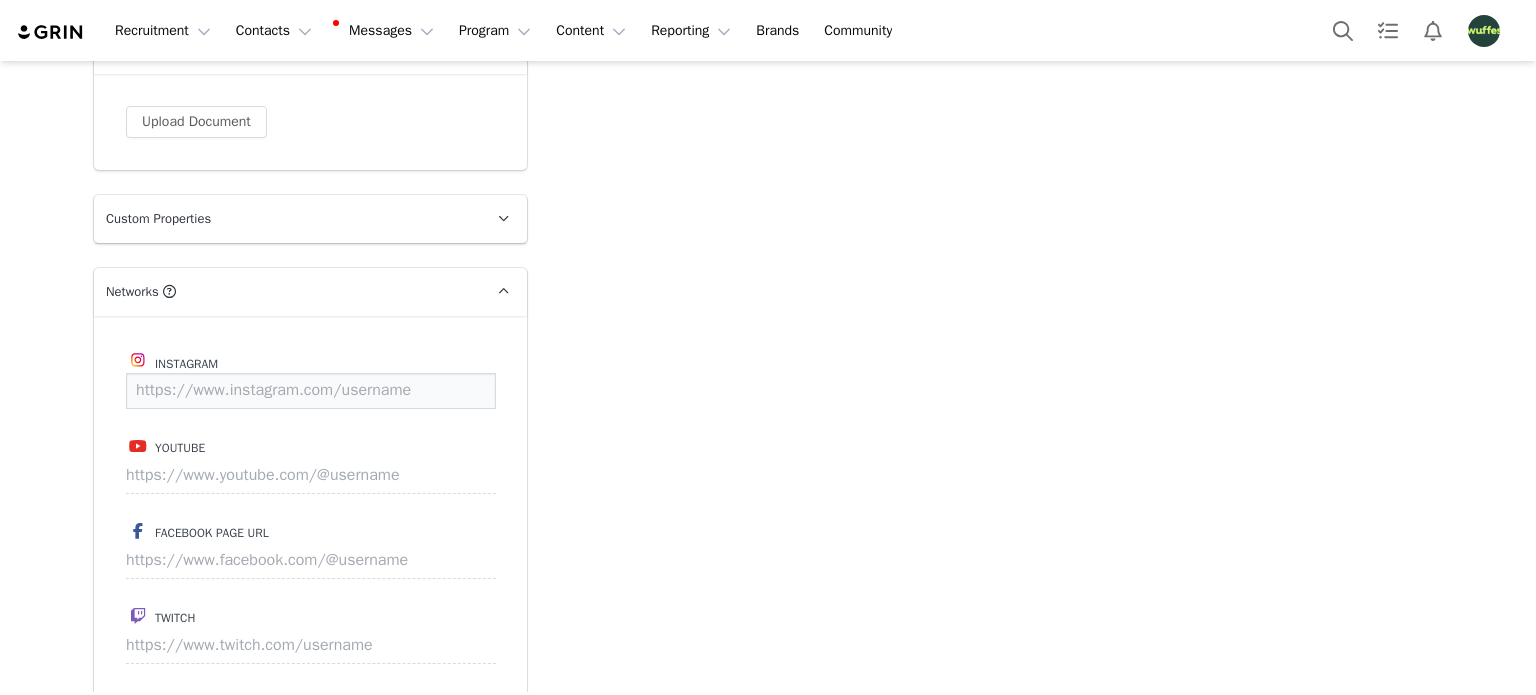click at bounding box center (311, 391) 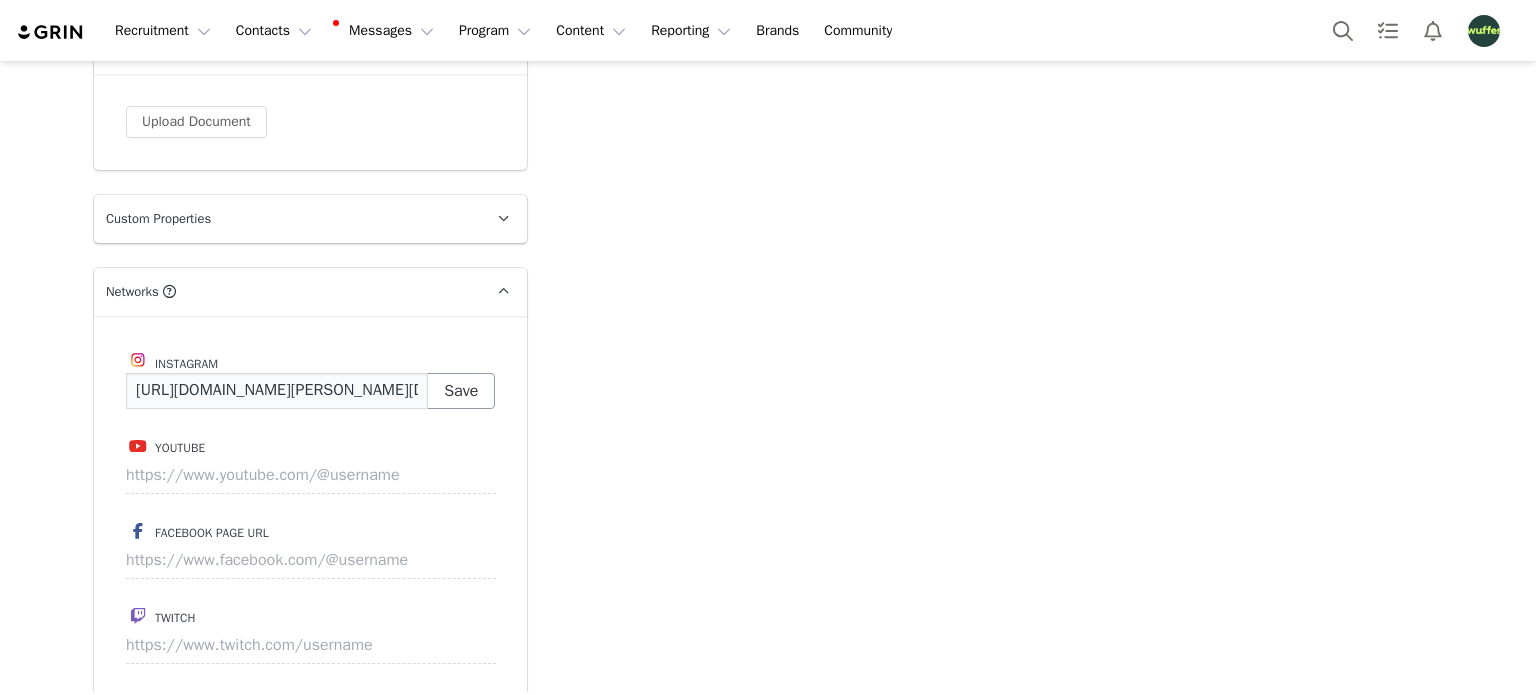 scroll, scrollTop: 0, scrollLeft: 32, axis: horizontal 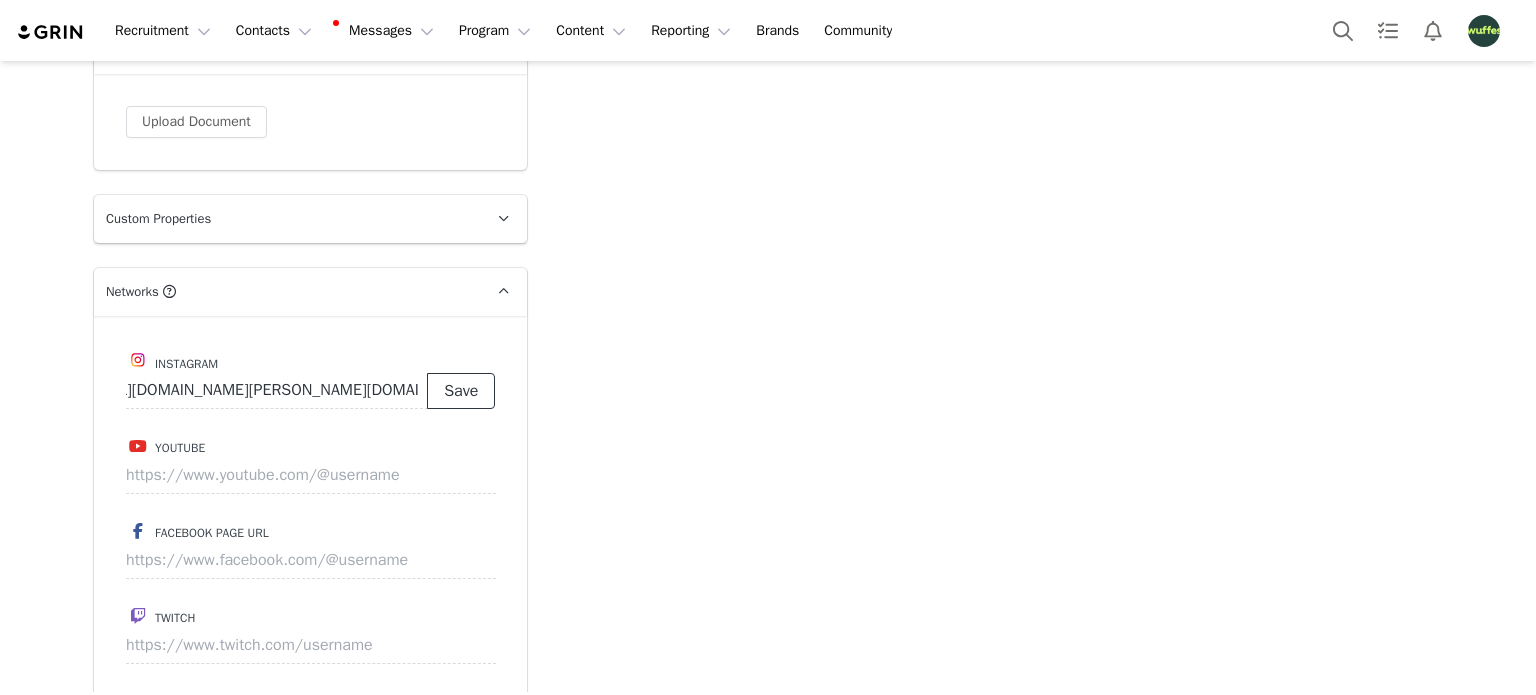 click on "Save" at bounding box center [461, 391] 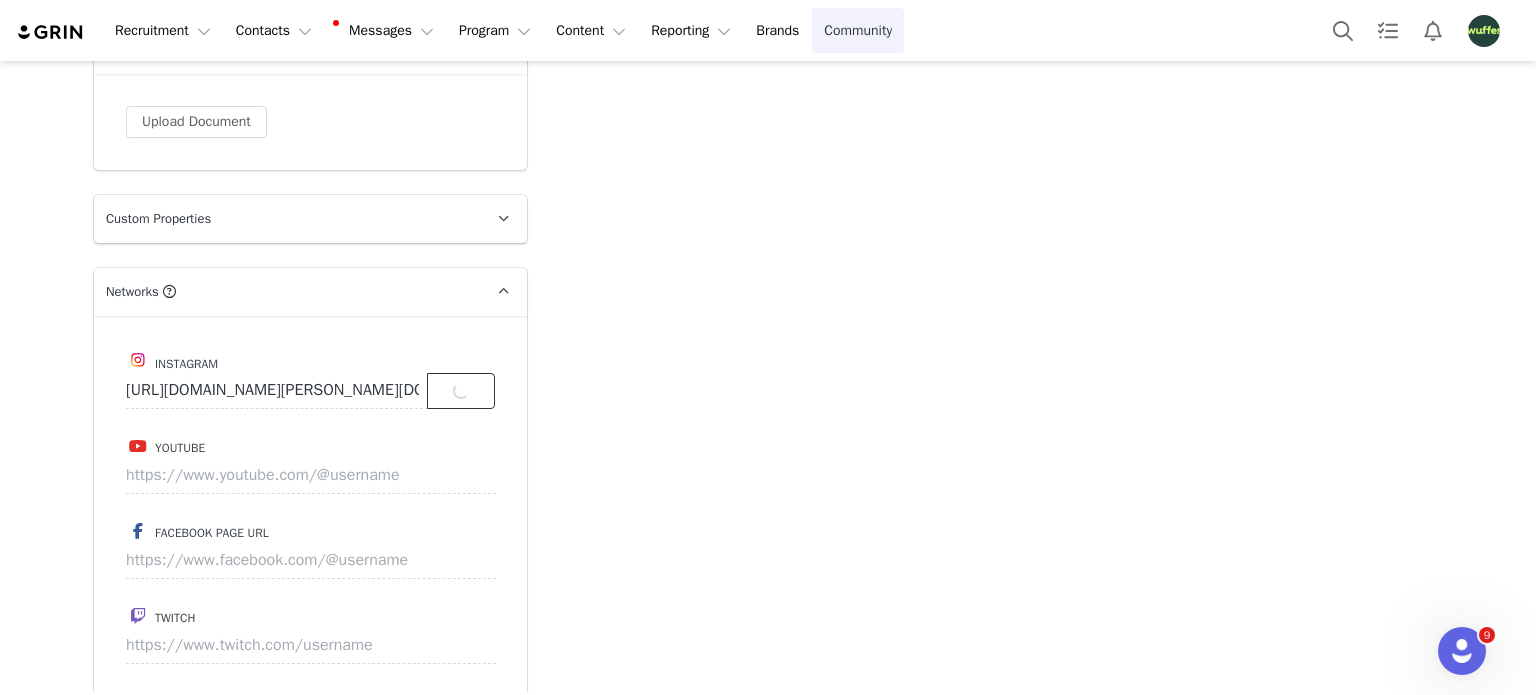 scroll, scrollTop: 0, scrollLeft: 0, axis: both 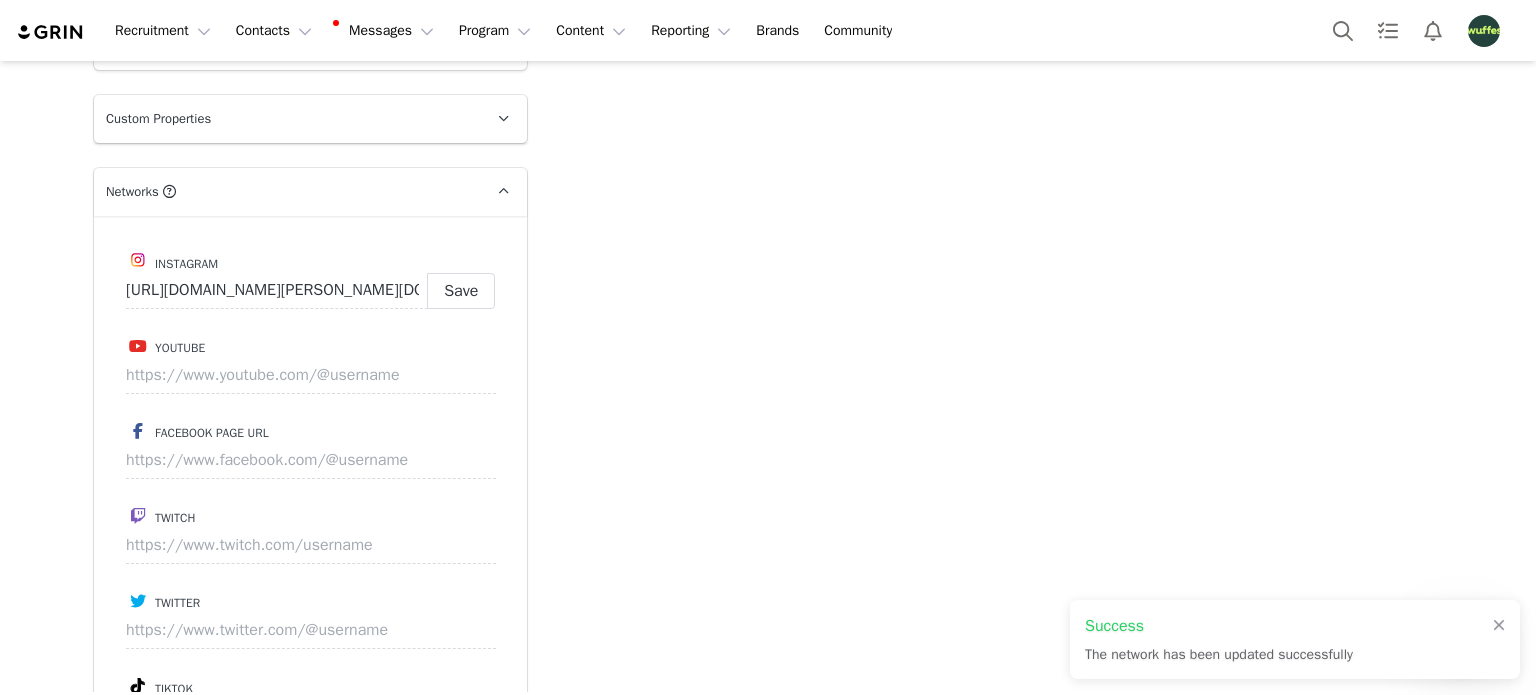 type on "[URL][DOMAIN_NAME][PERSON_NAME][DOMAIN_NAME][PERSON_NAME]" 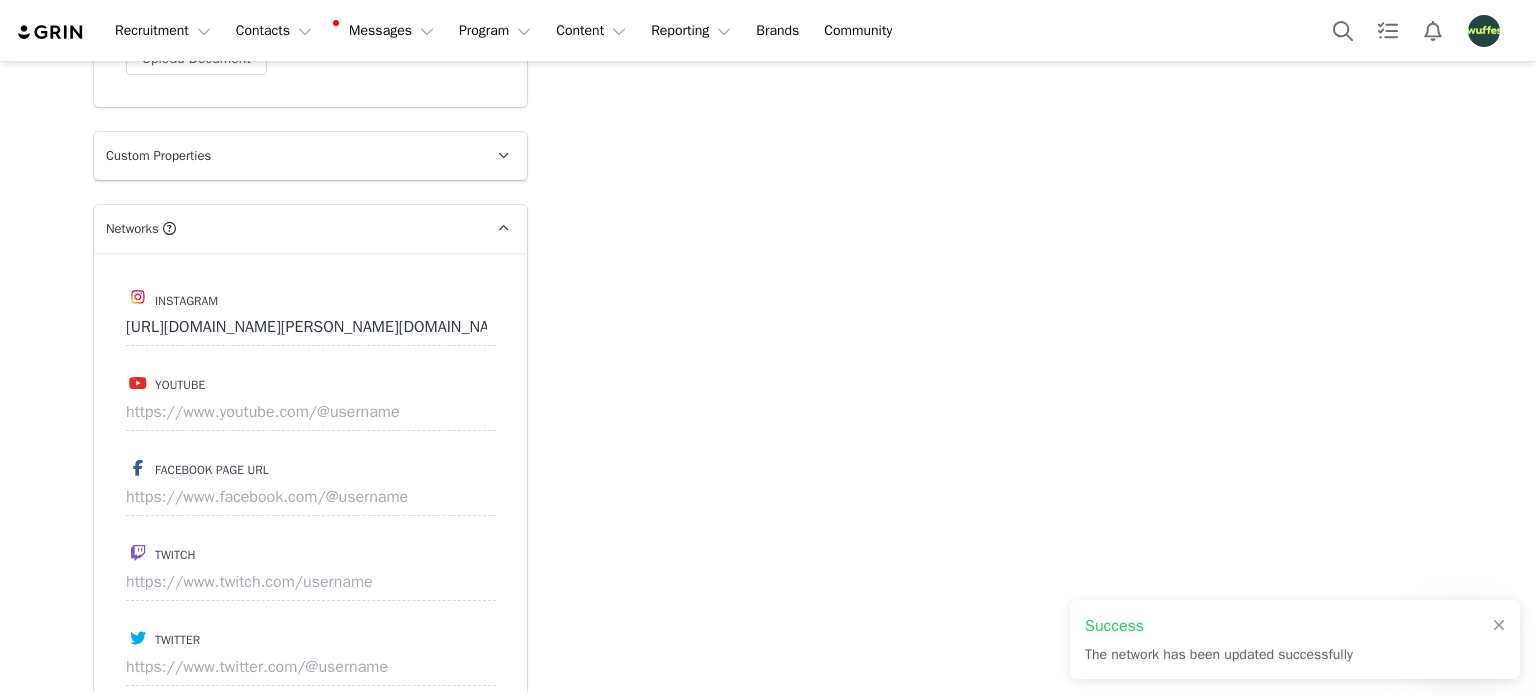 scroll, scrollTop: 2136, scrollLeft: 0, axis: vertical 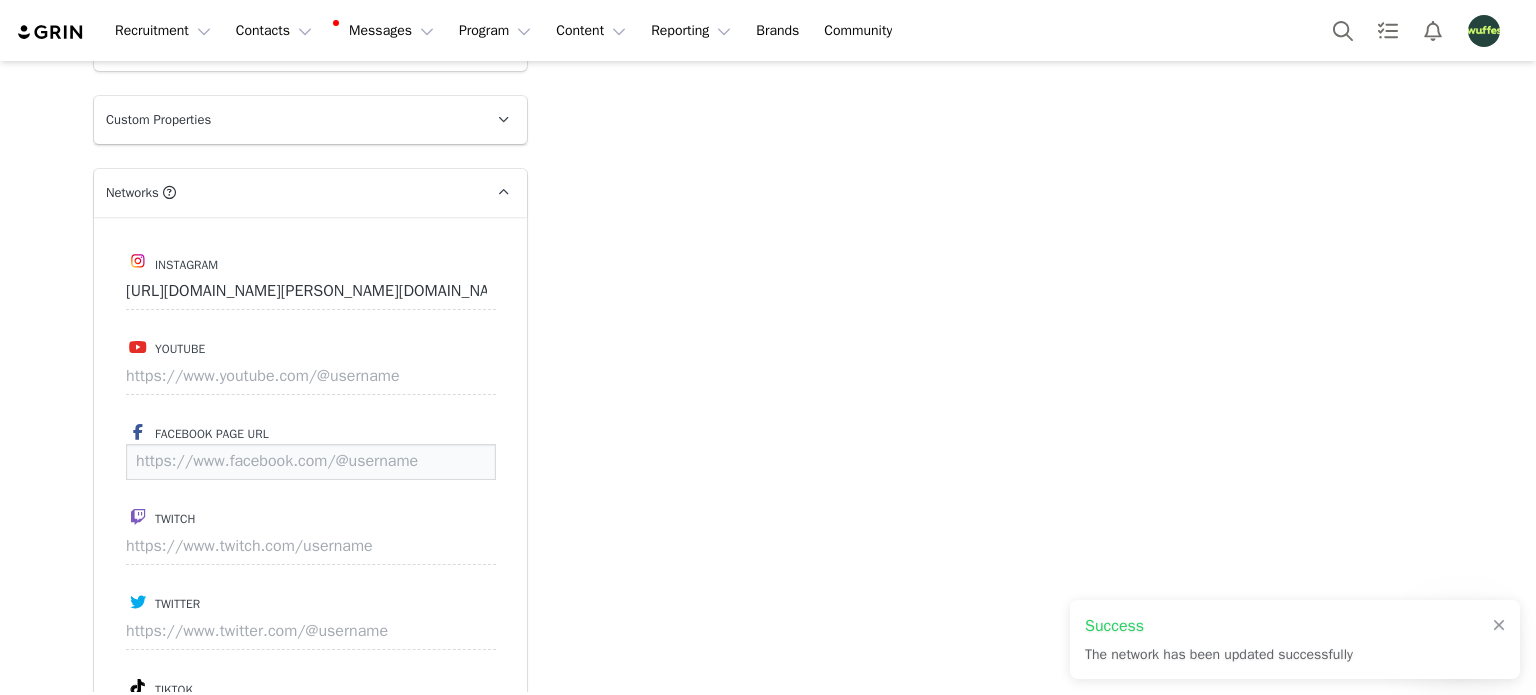 click at bounding box center (311, 462) 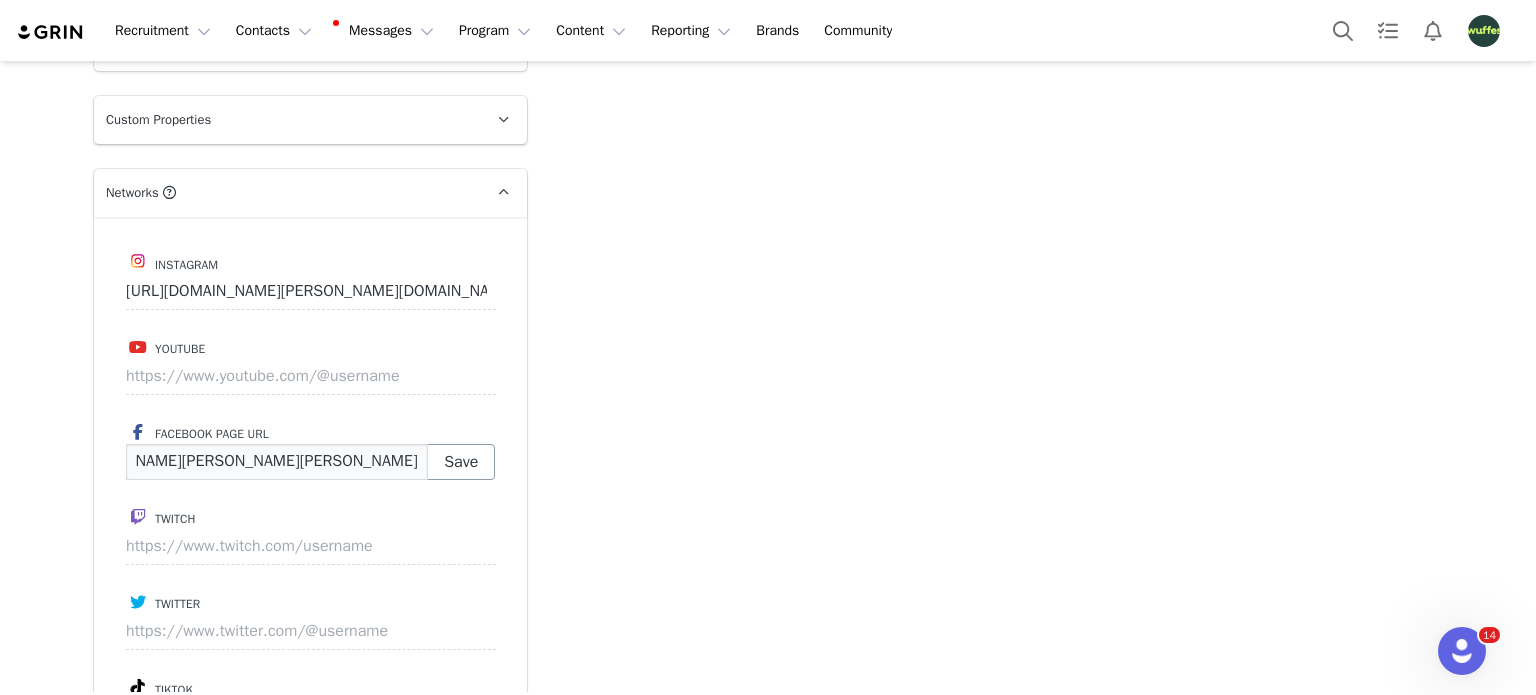 scroll, scrollTop: 0, scrollLeft: 42, axis: horizontal 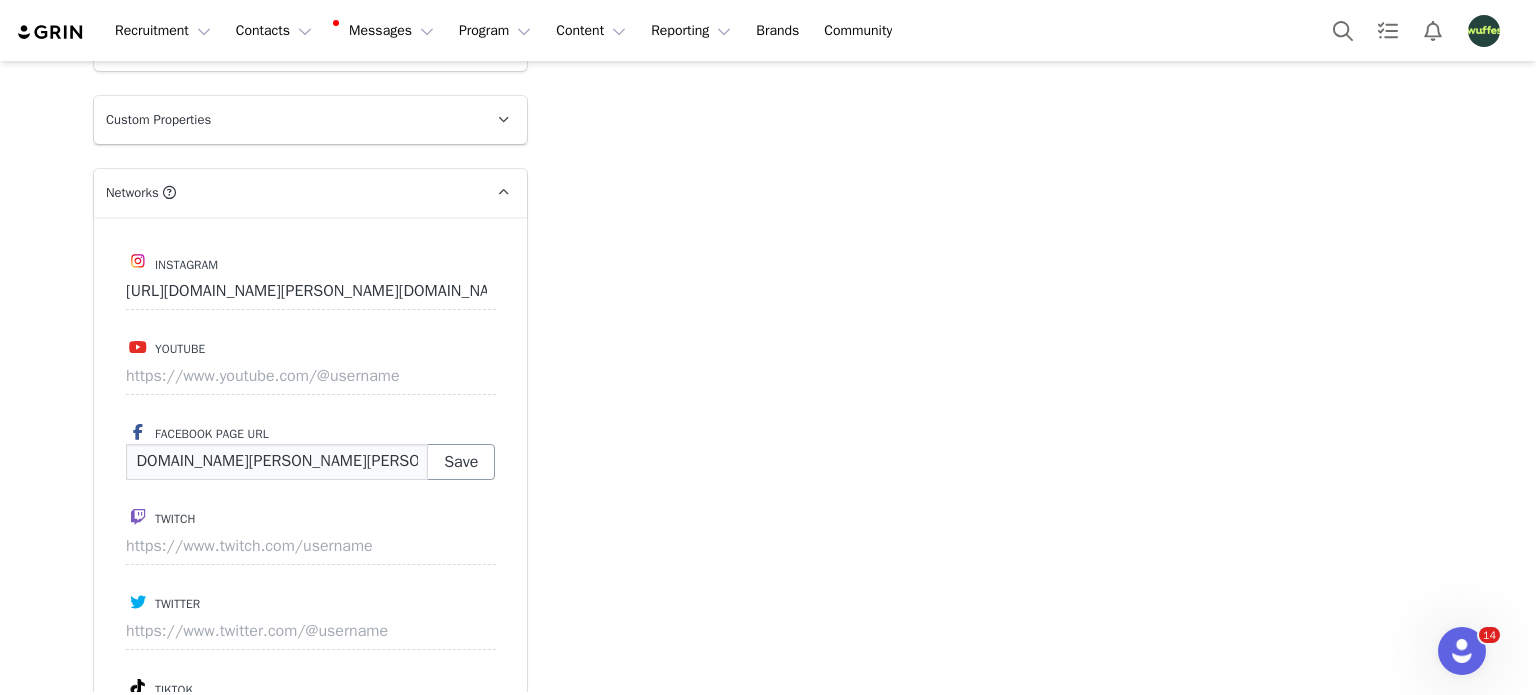 type on "[URL][DOMAIN_NAME][PERSON_NAME][PERSON_NAME]" 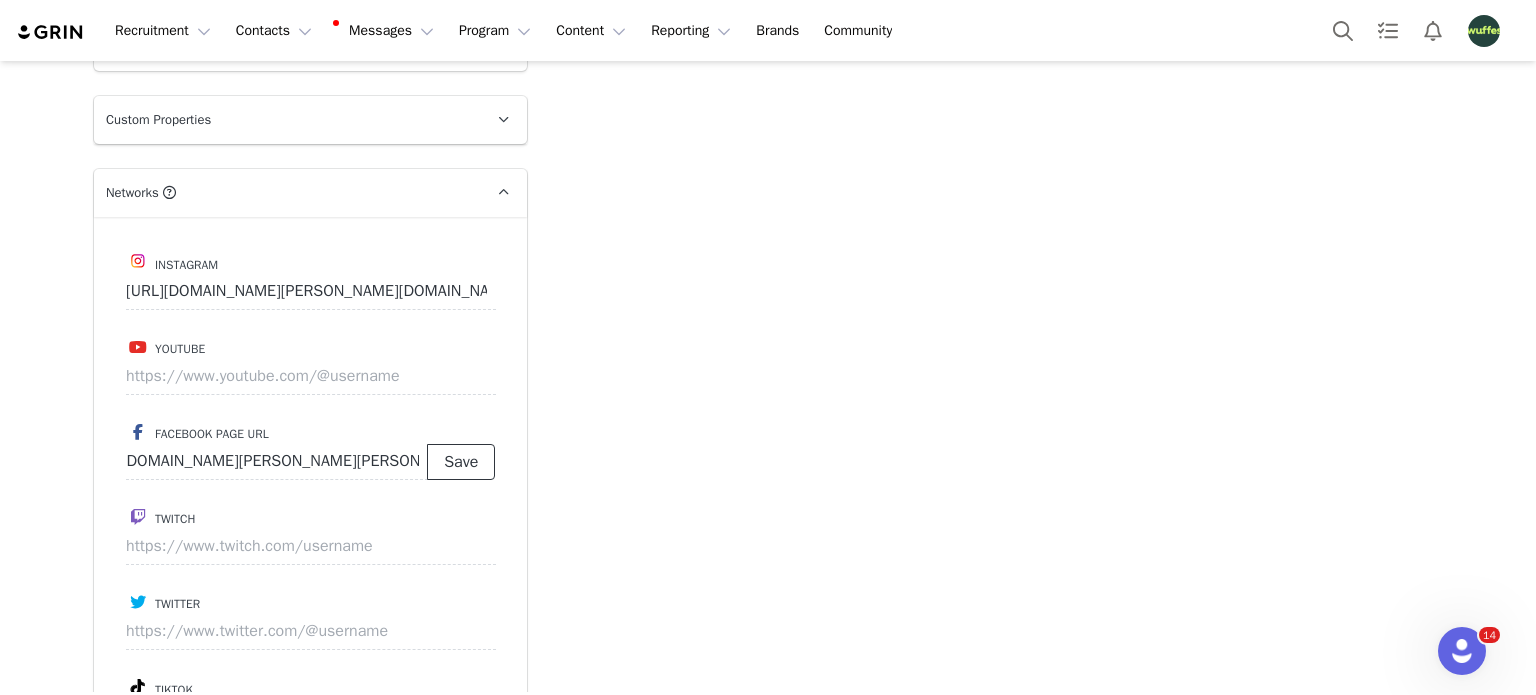 click on "Save" at bounding box center (461, 462) 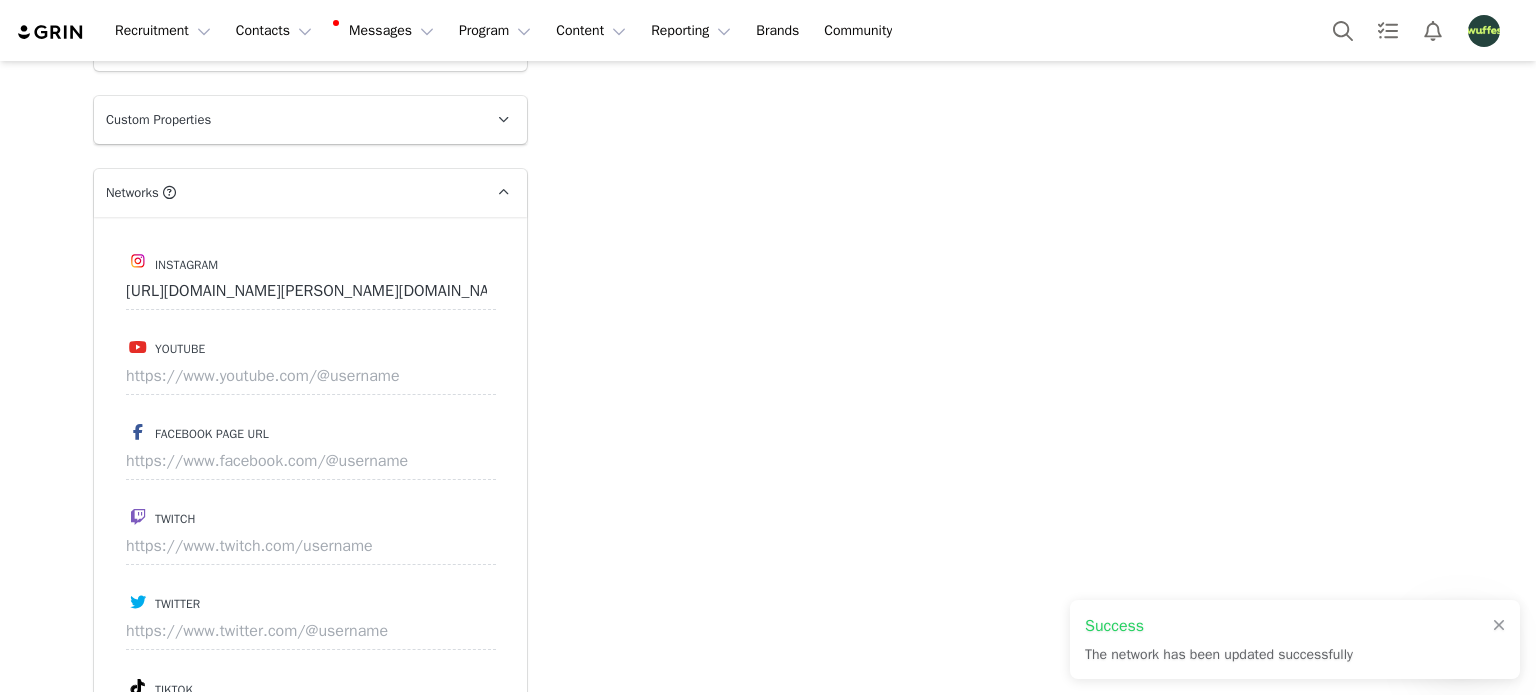 type on "[URL][DOMAIN_NAME][PERSON_NAME][PERSON_NAME]" 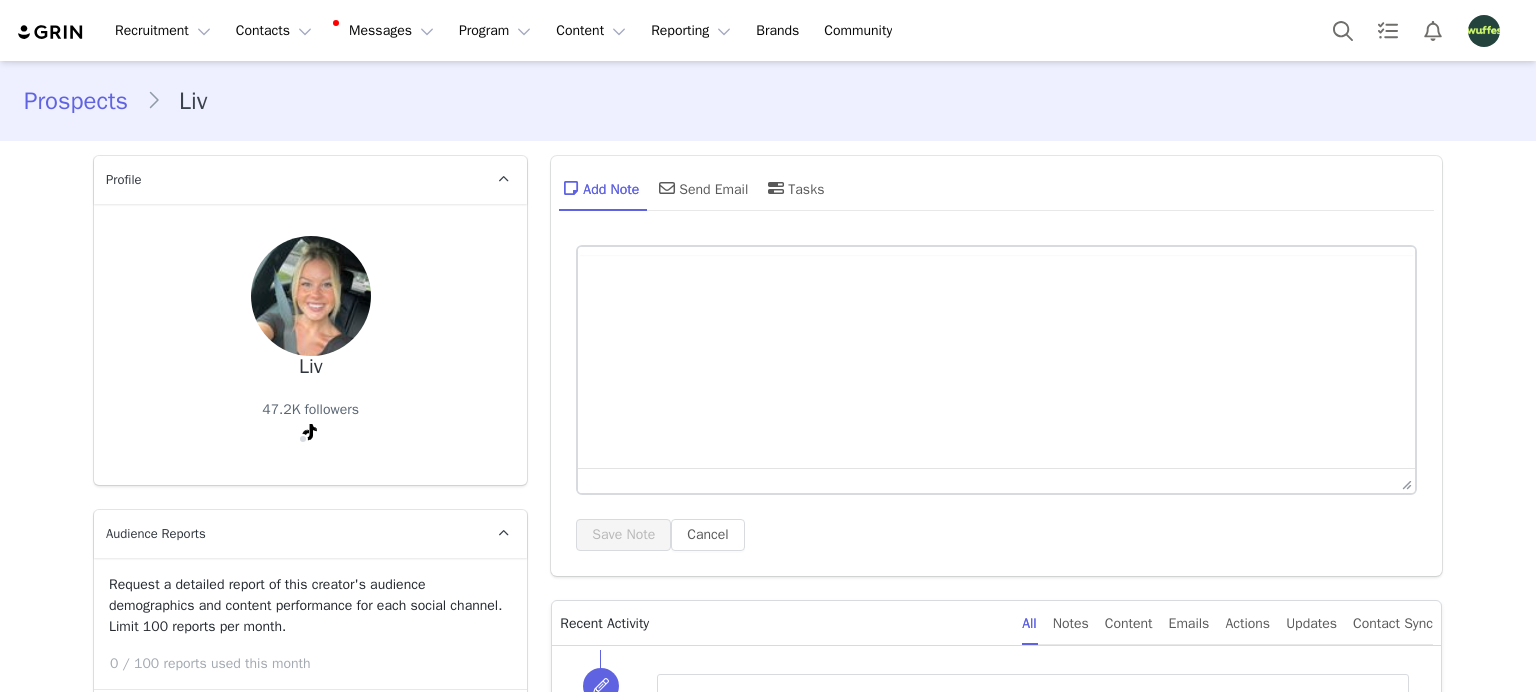 scroll, scrollTop: 0, scrollLeft: 0, axis: both 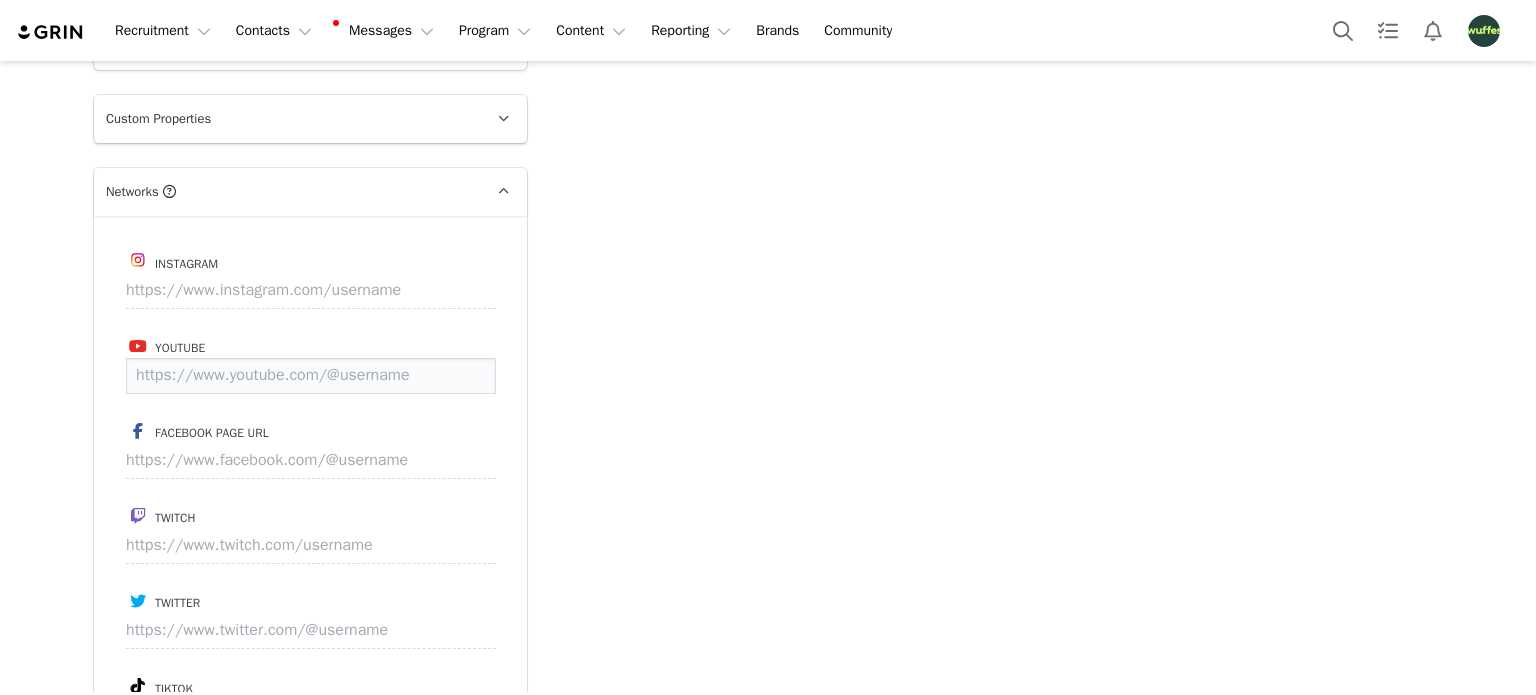 click at bounding box center (311, 376) 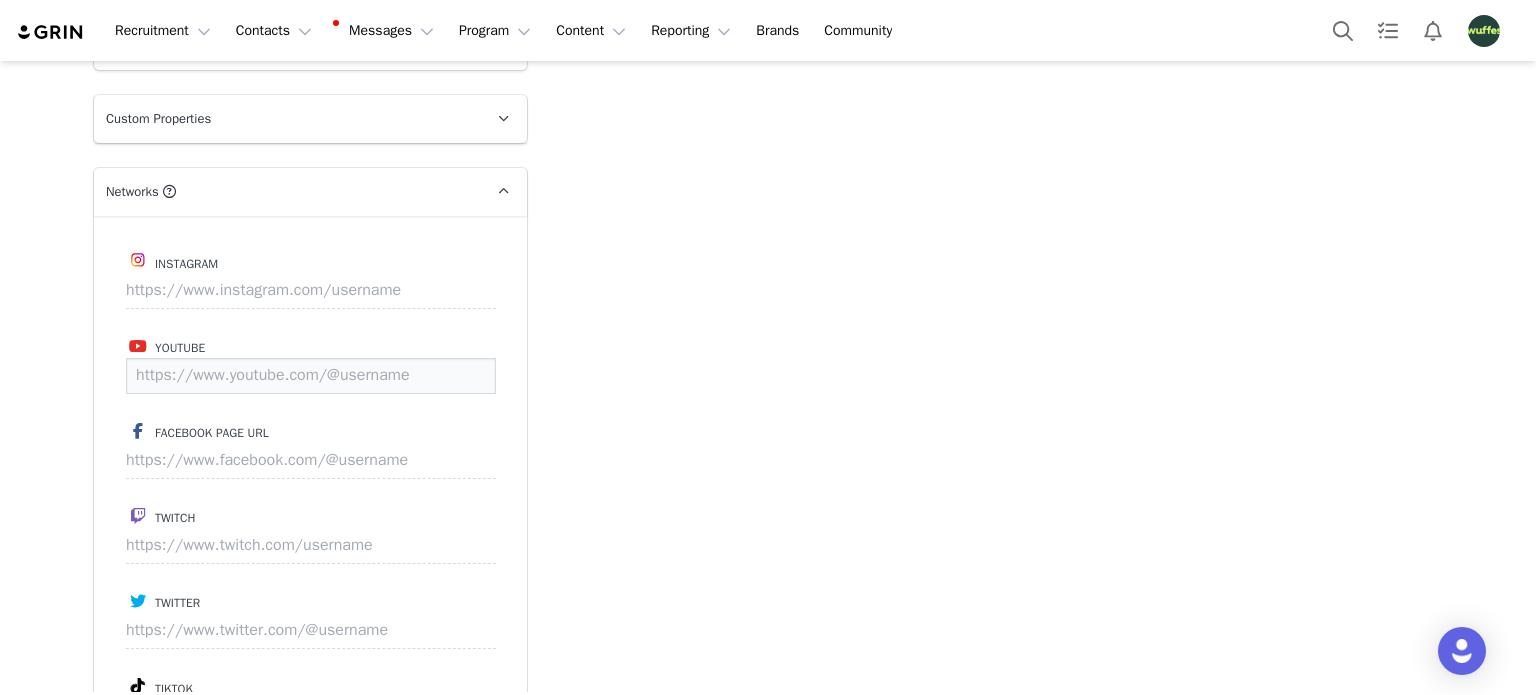paste on "[URL][DOMAIN_NAME]" 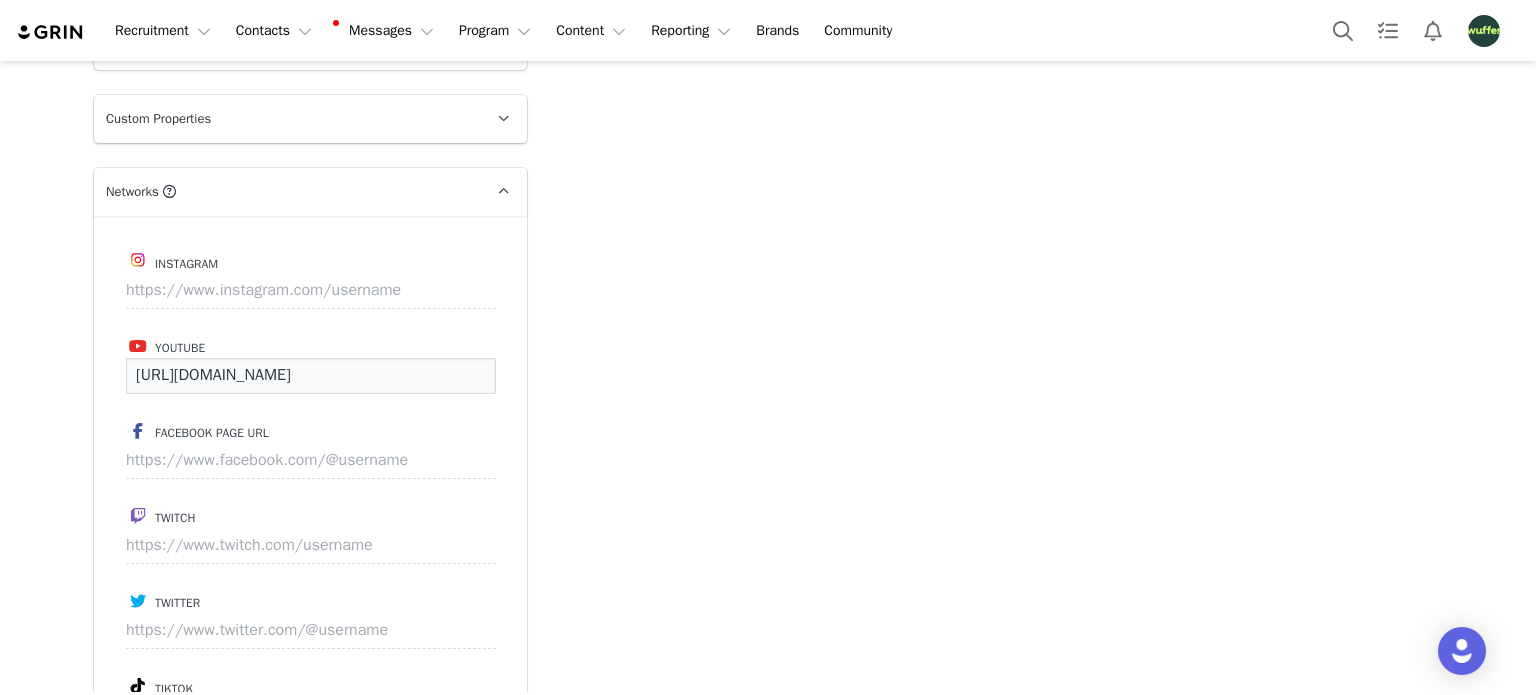 scroll, scrollTop: 0, scrollLeft: 24, axis: horizontal 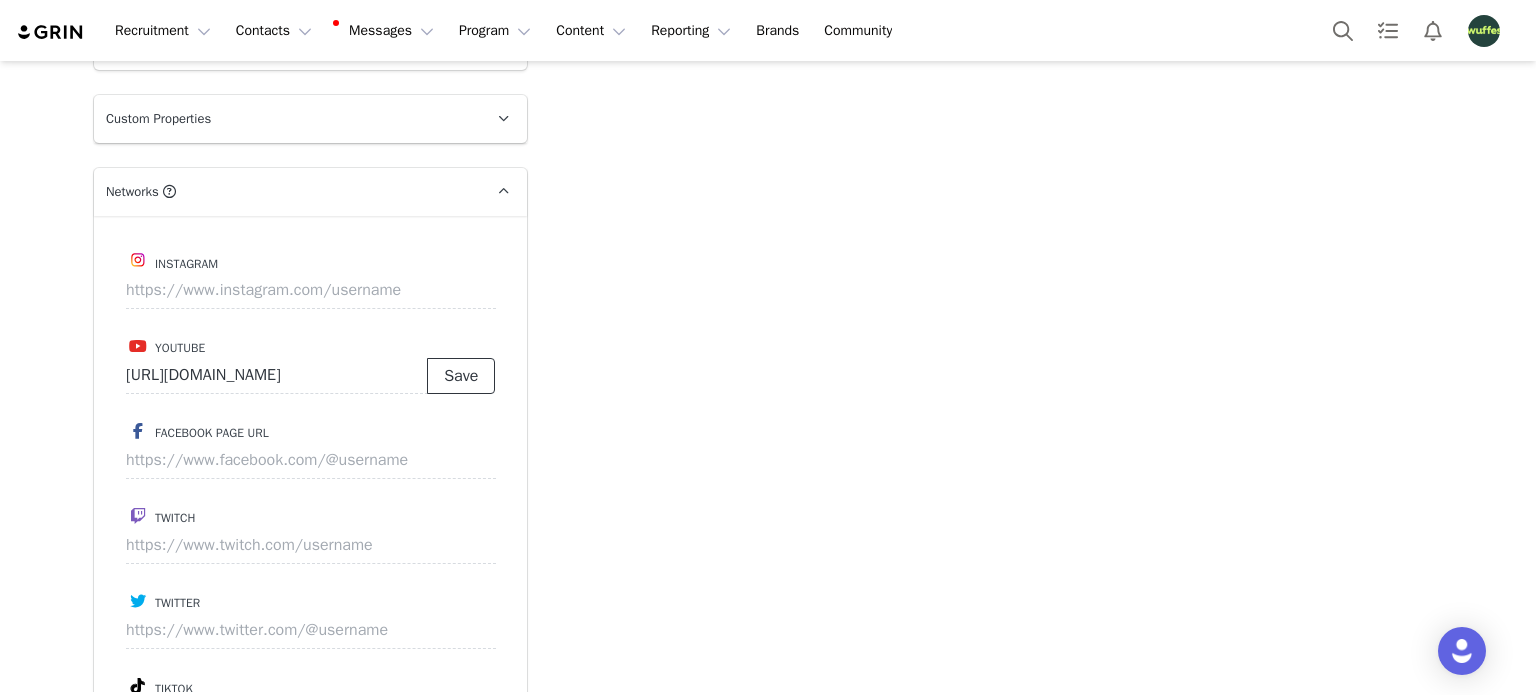 click on "Save" at bounding box center (461, 376) 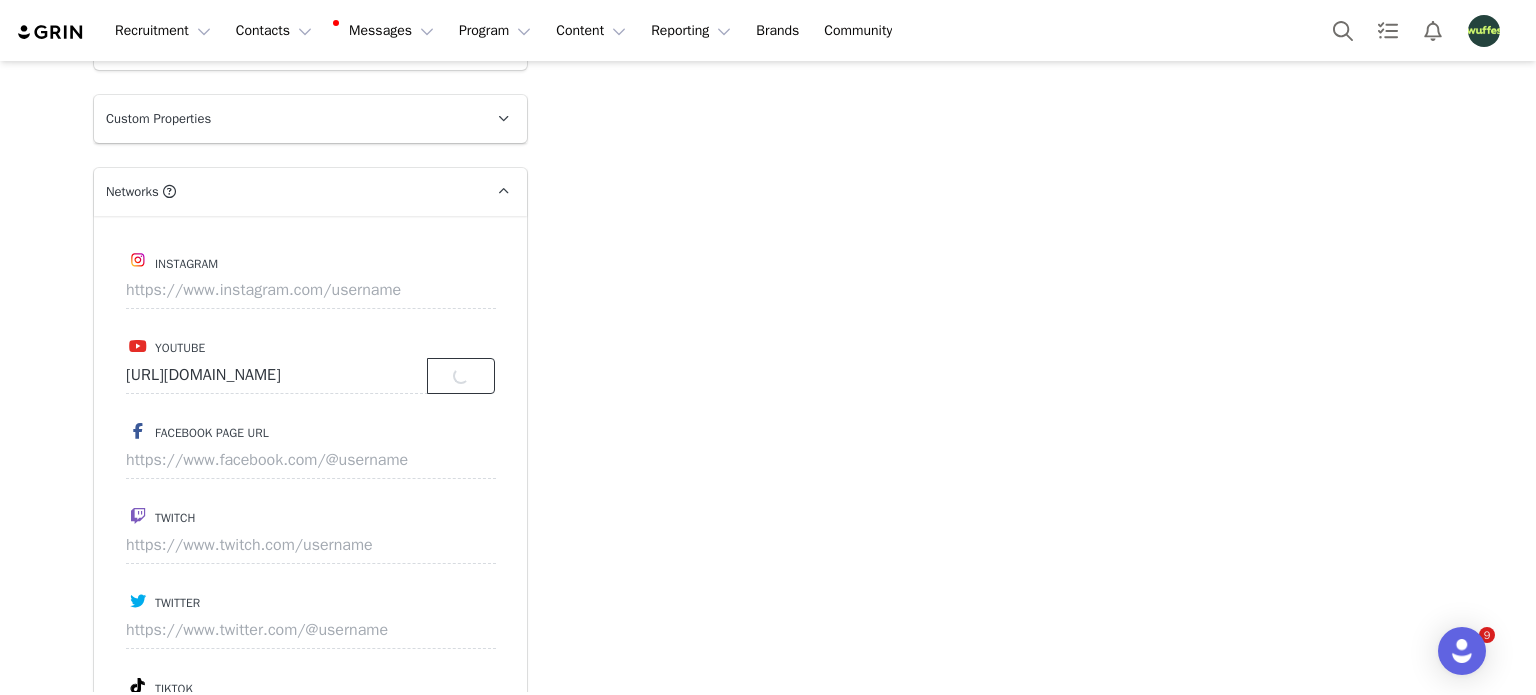 scroll, scrollTop: 0, scrollLeft: 0, axis: both 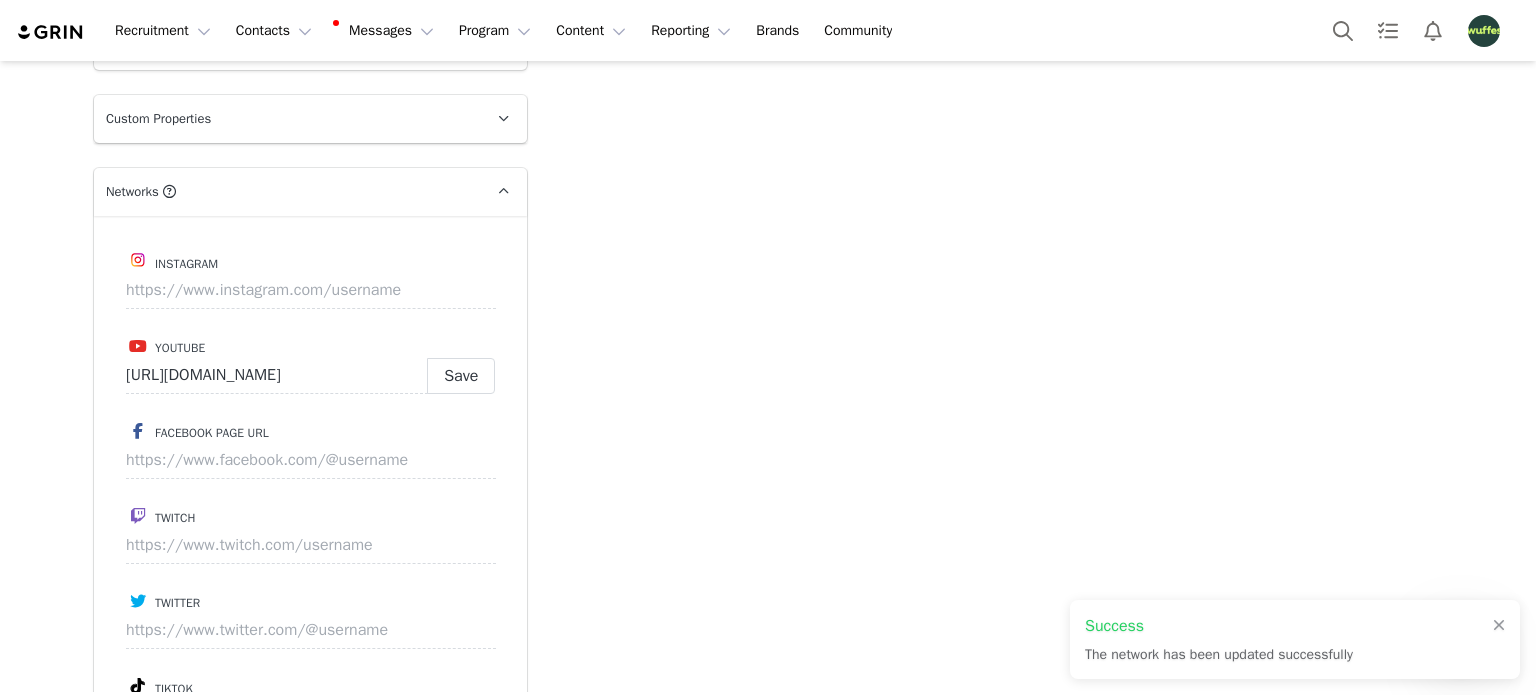 type on "[URL][DOMAIN_NAME]" 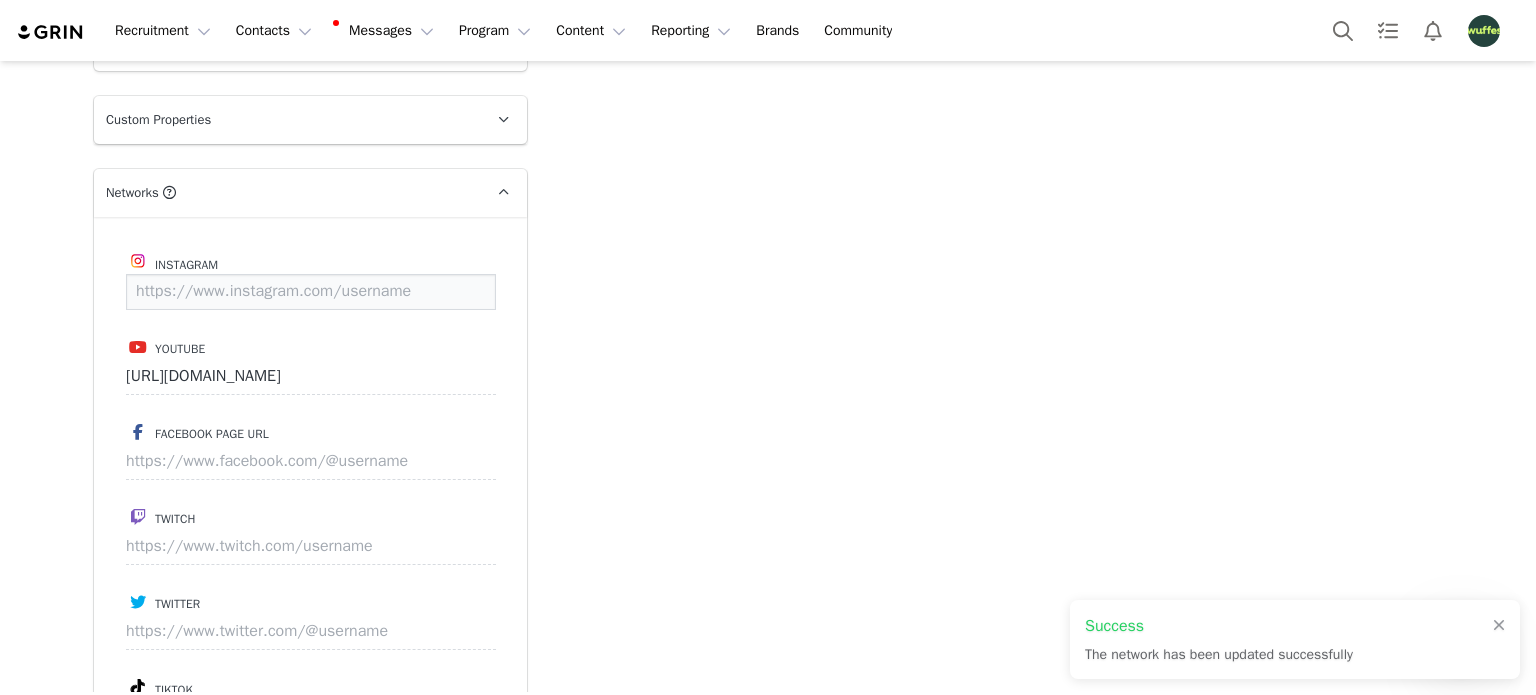 click at bounding box center (311, 292) 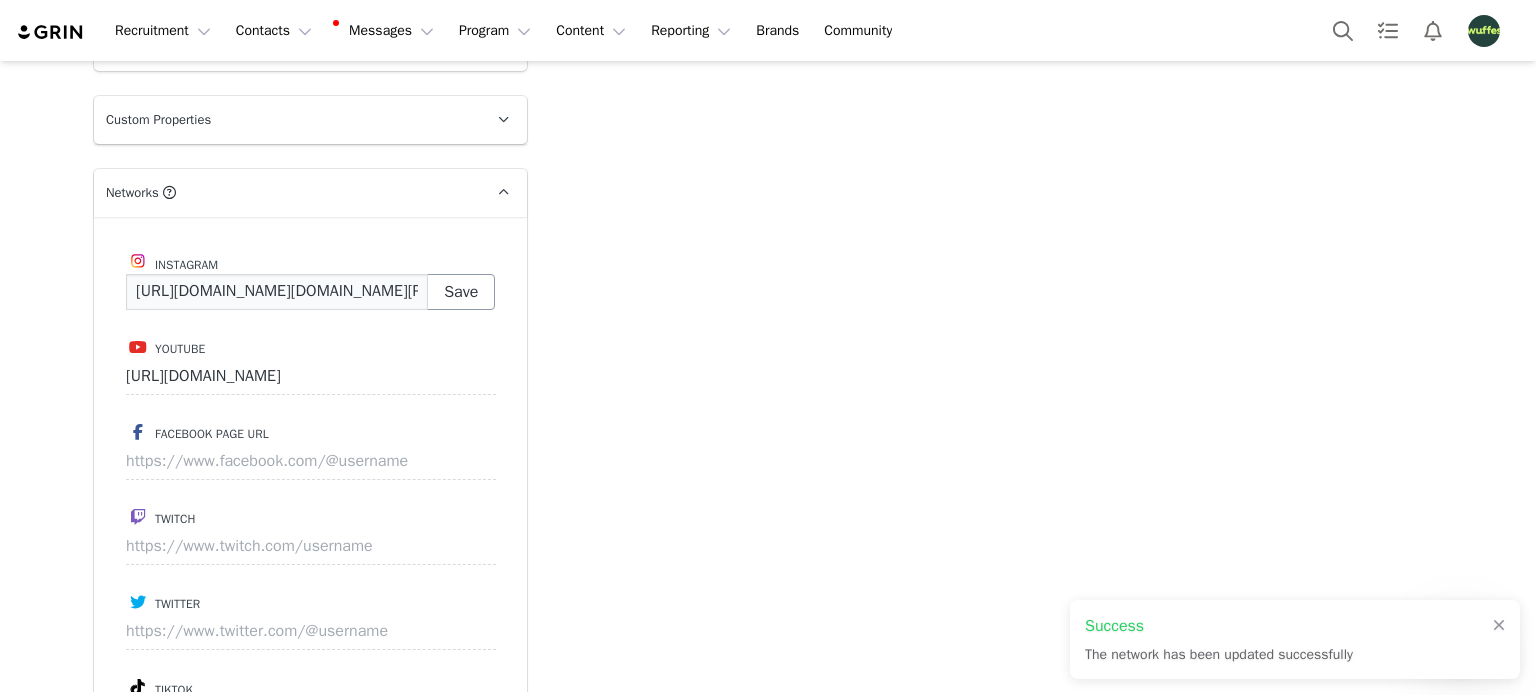 type on "[URL][DOMAIN_NAME][DOMAIN_NAME][PERSON_NAME]" 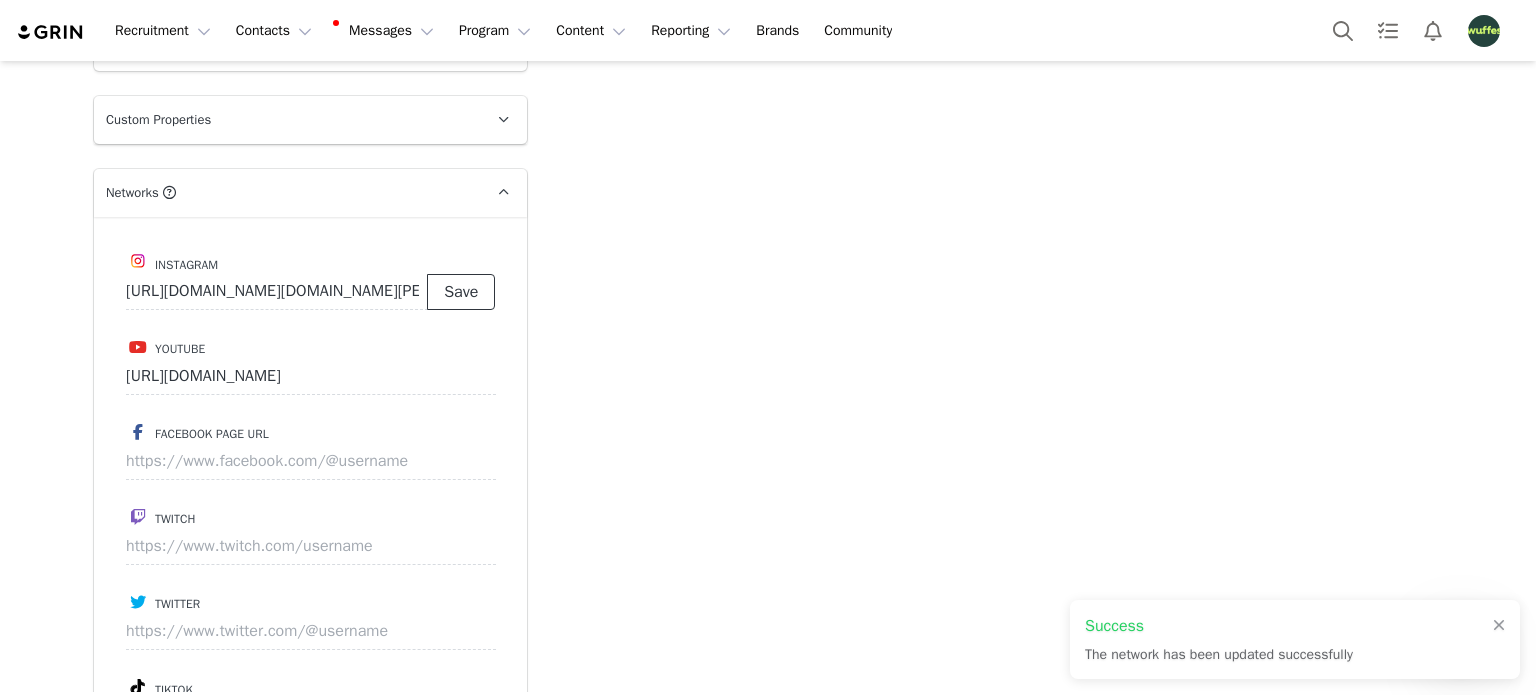 click on "Save" at bounding box center (461, 292) 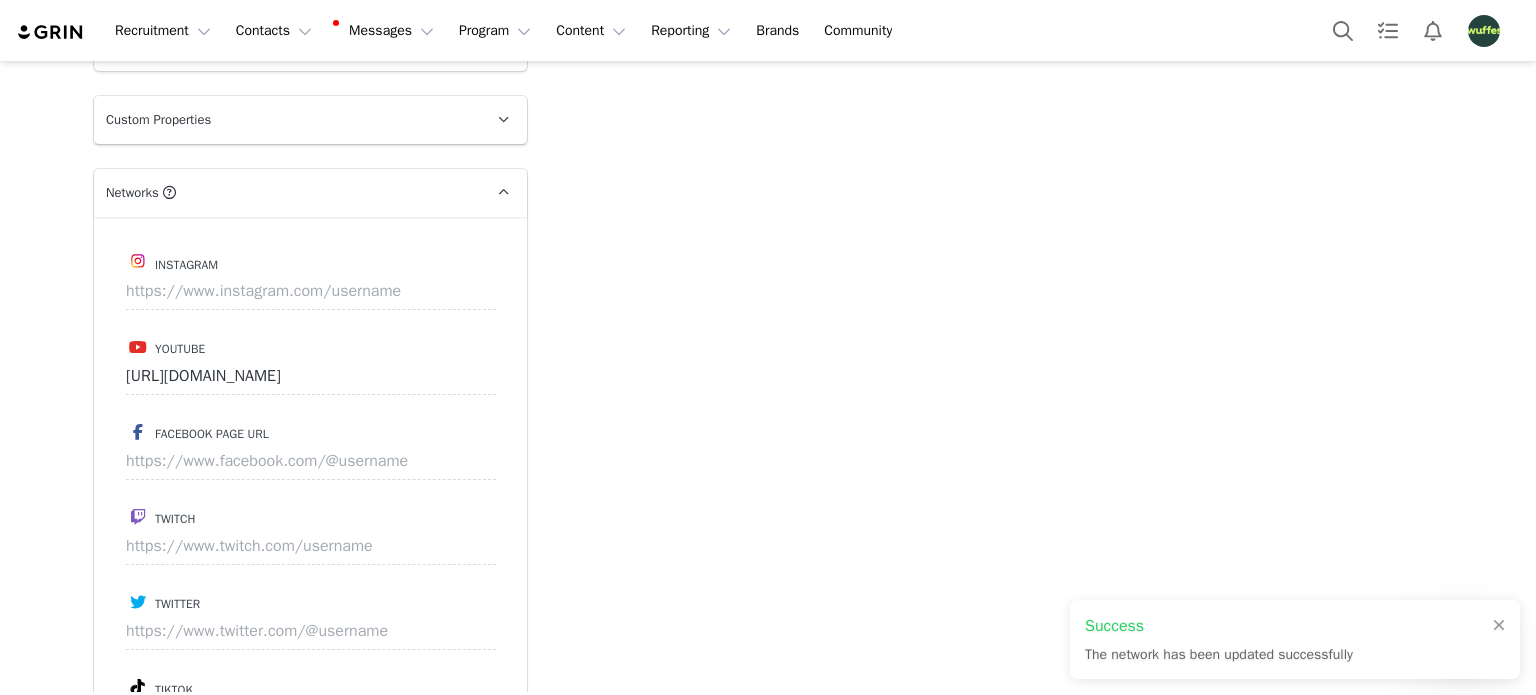 type on "[URL][DOMAIN_NAME][DOMAIN_NAME][PERSON_NAME]" 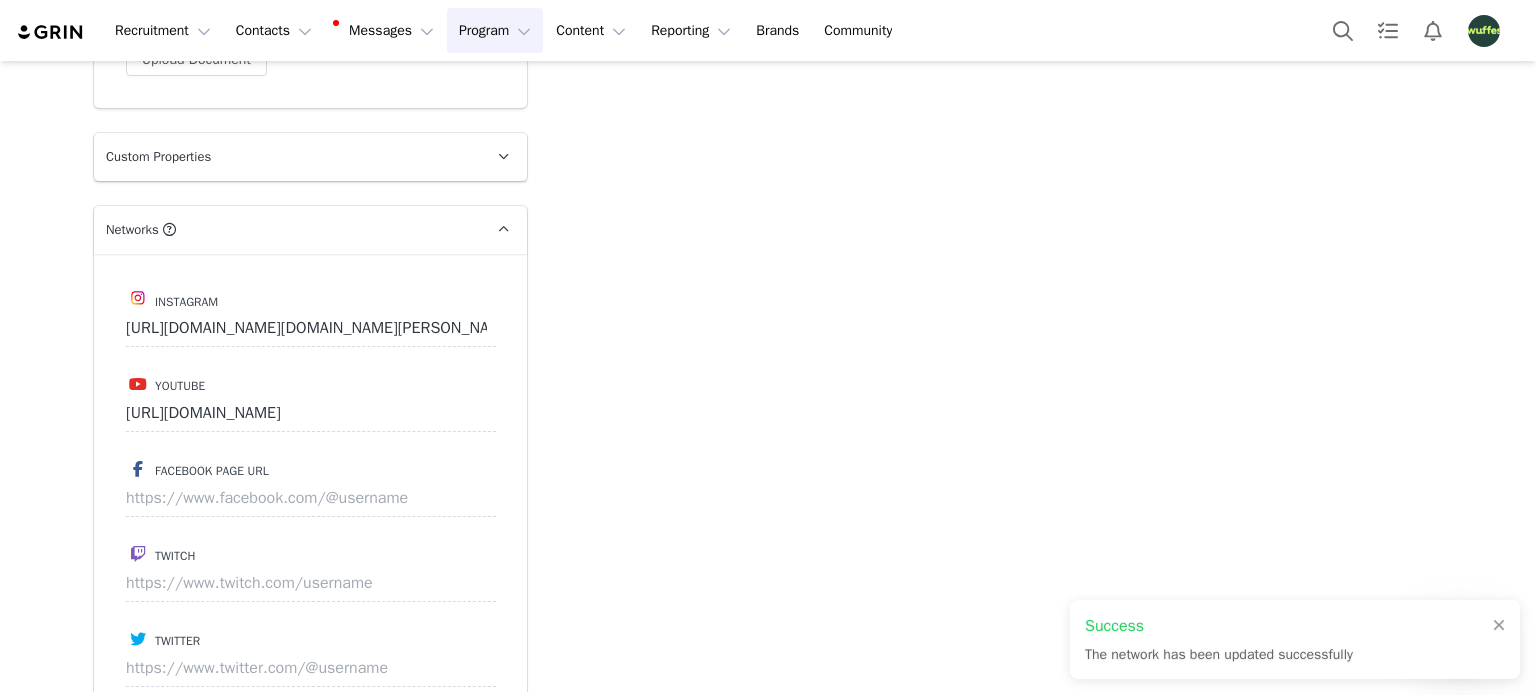 scroll, scrollTop: 2173, scrollLeft: 0, axis: vertical 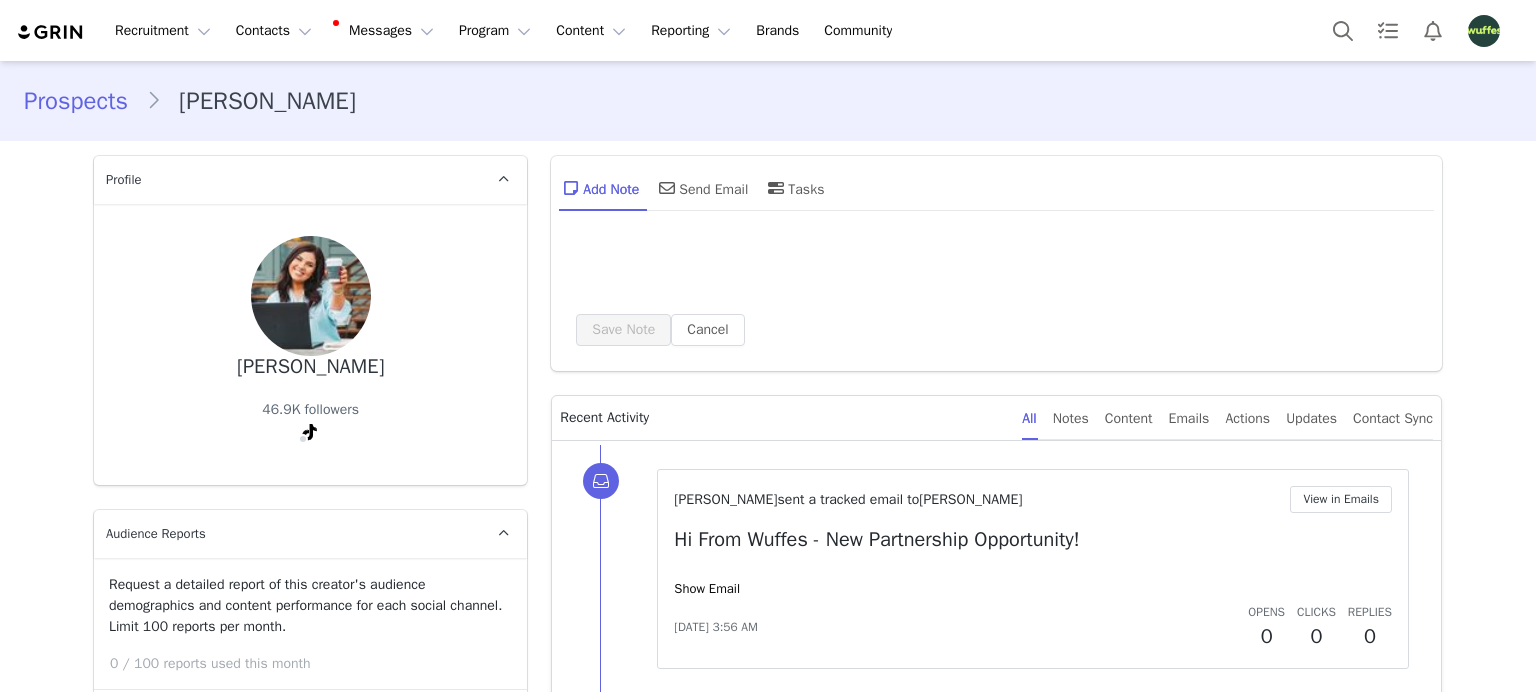 click at bounding box center [311, 2391] 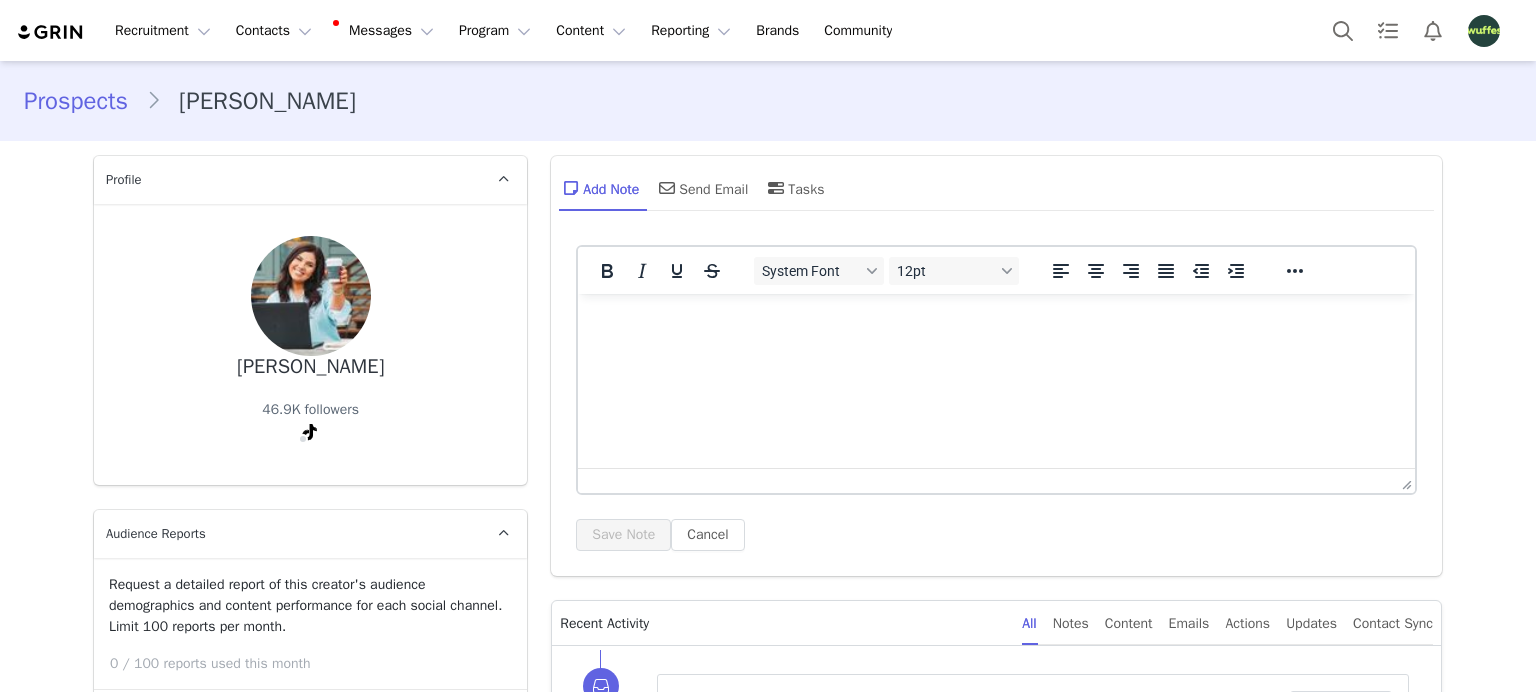 scroll, scrollTop: 2200, scrollLeft: 0, axis: vertical 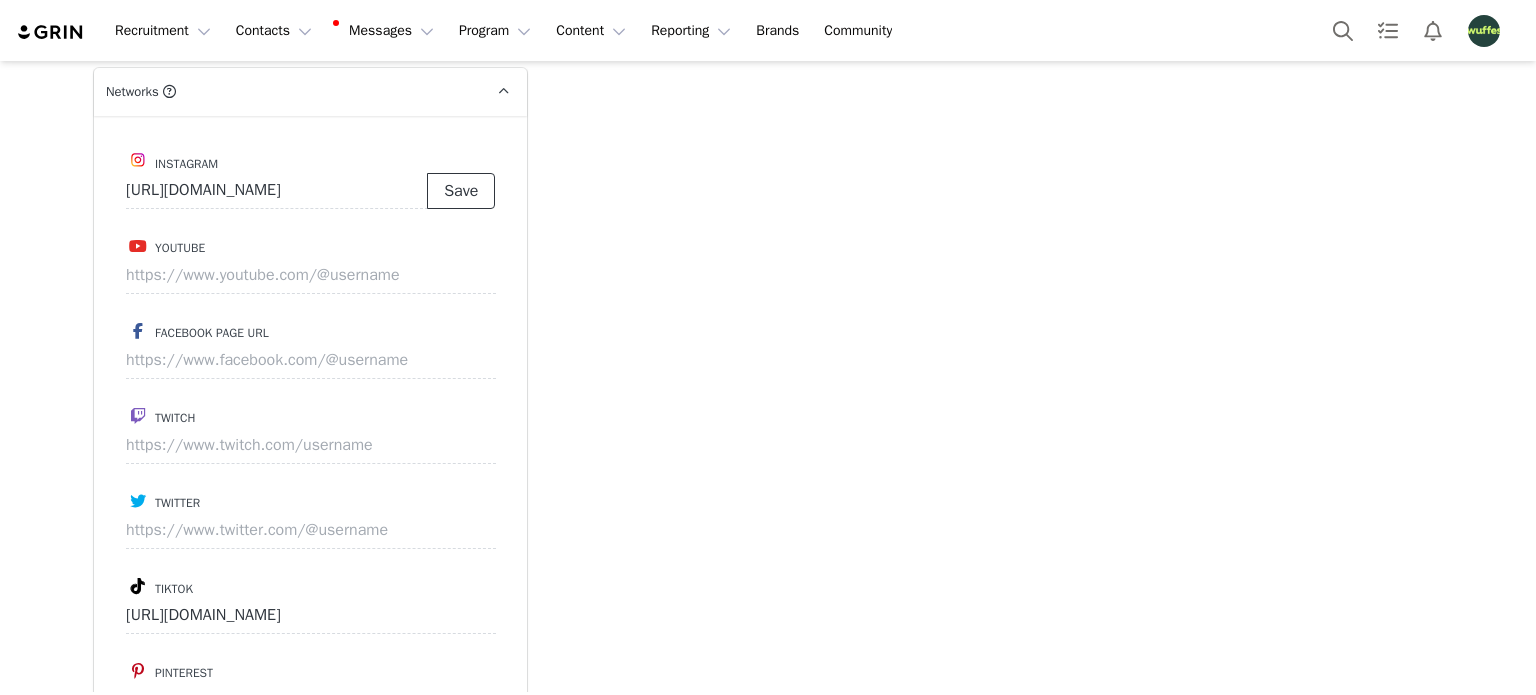 click on "Save" at bounding box center [461, 191] 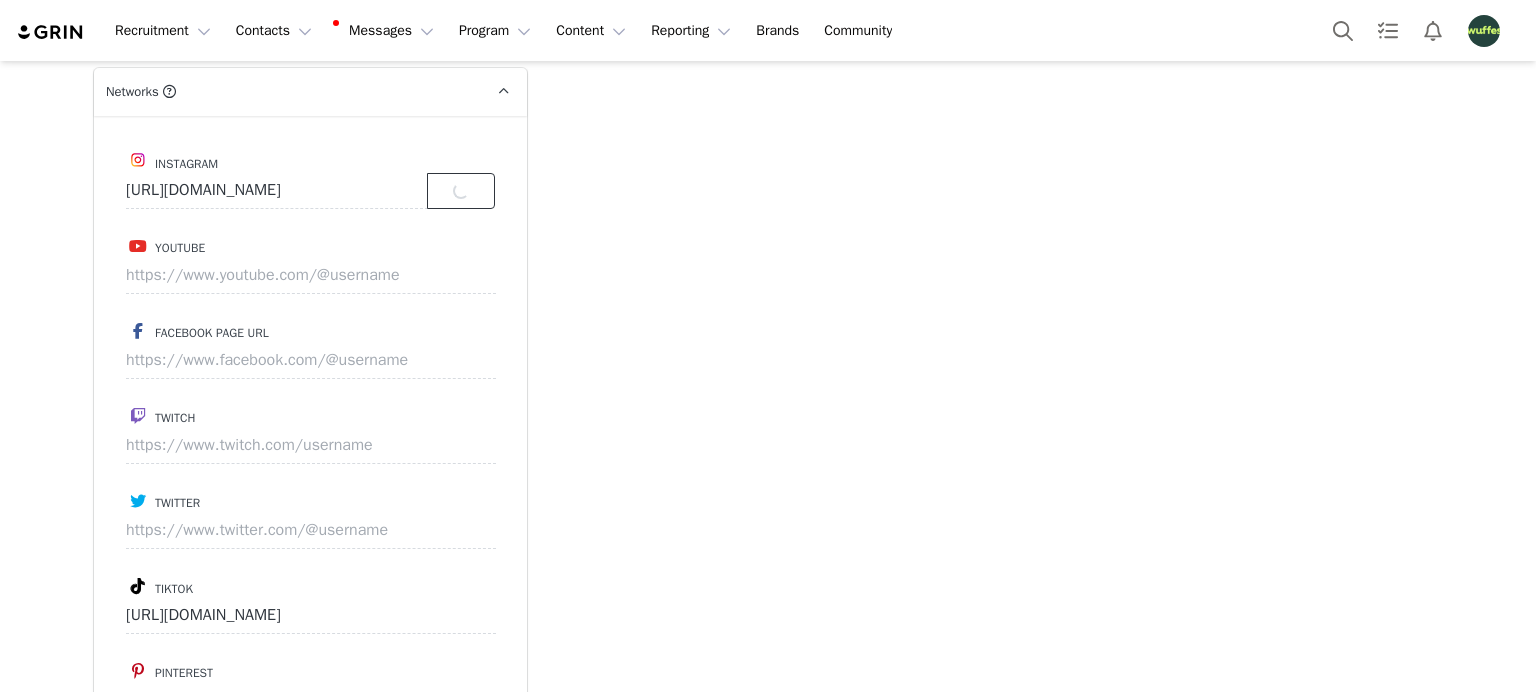 scroll, scrollTop: 0, scrollLeft: 0, axis: both 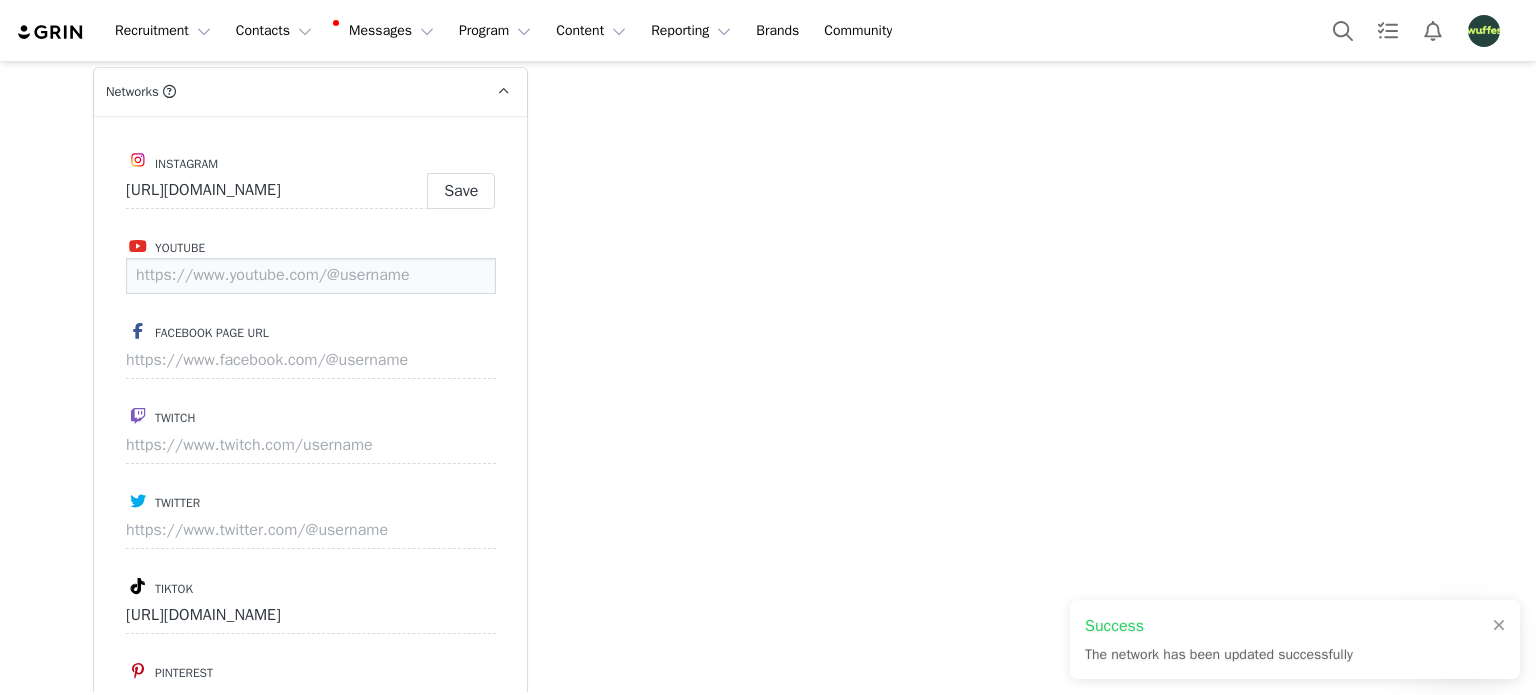 click at bounding box center (311, 276) 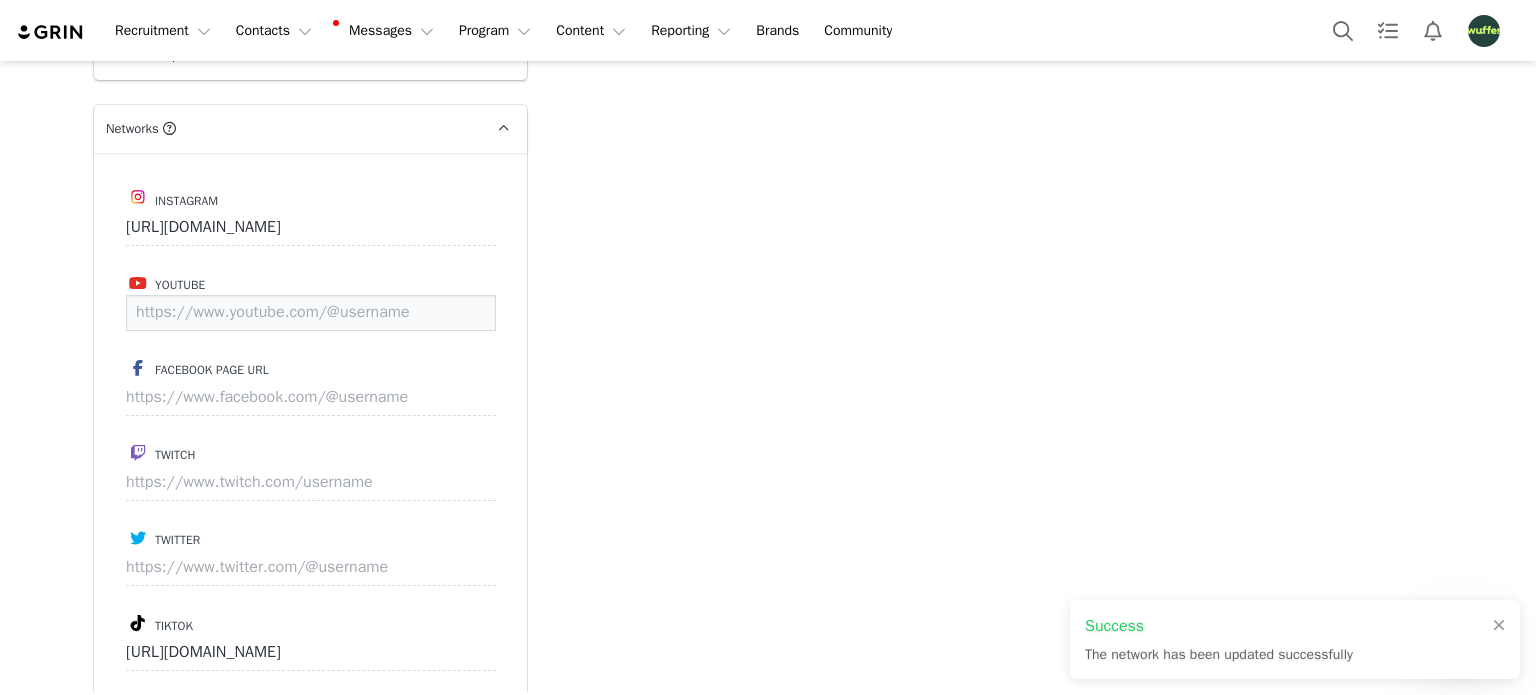 type on "[URL][DOMAIN_NAME]" 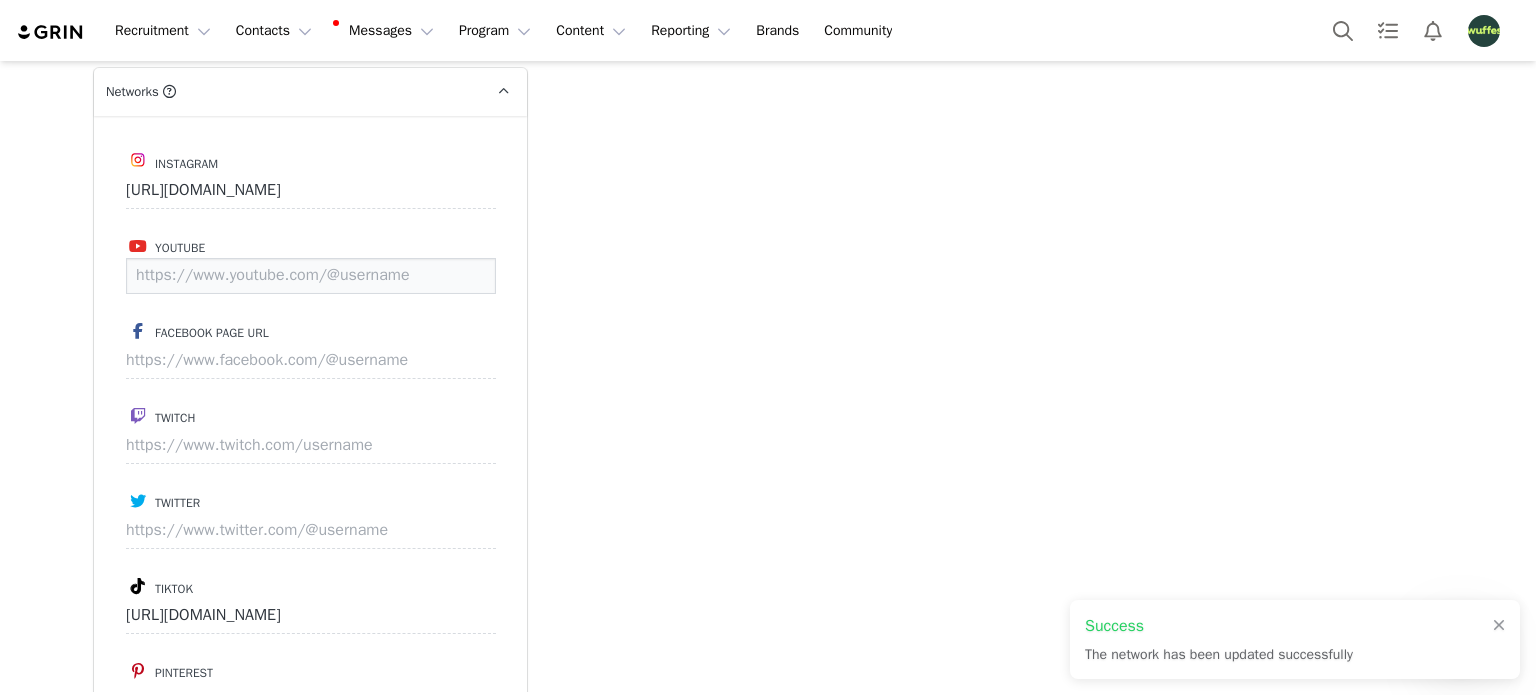 paste on "[URL][DOMAIN_NAME]" 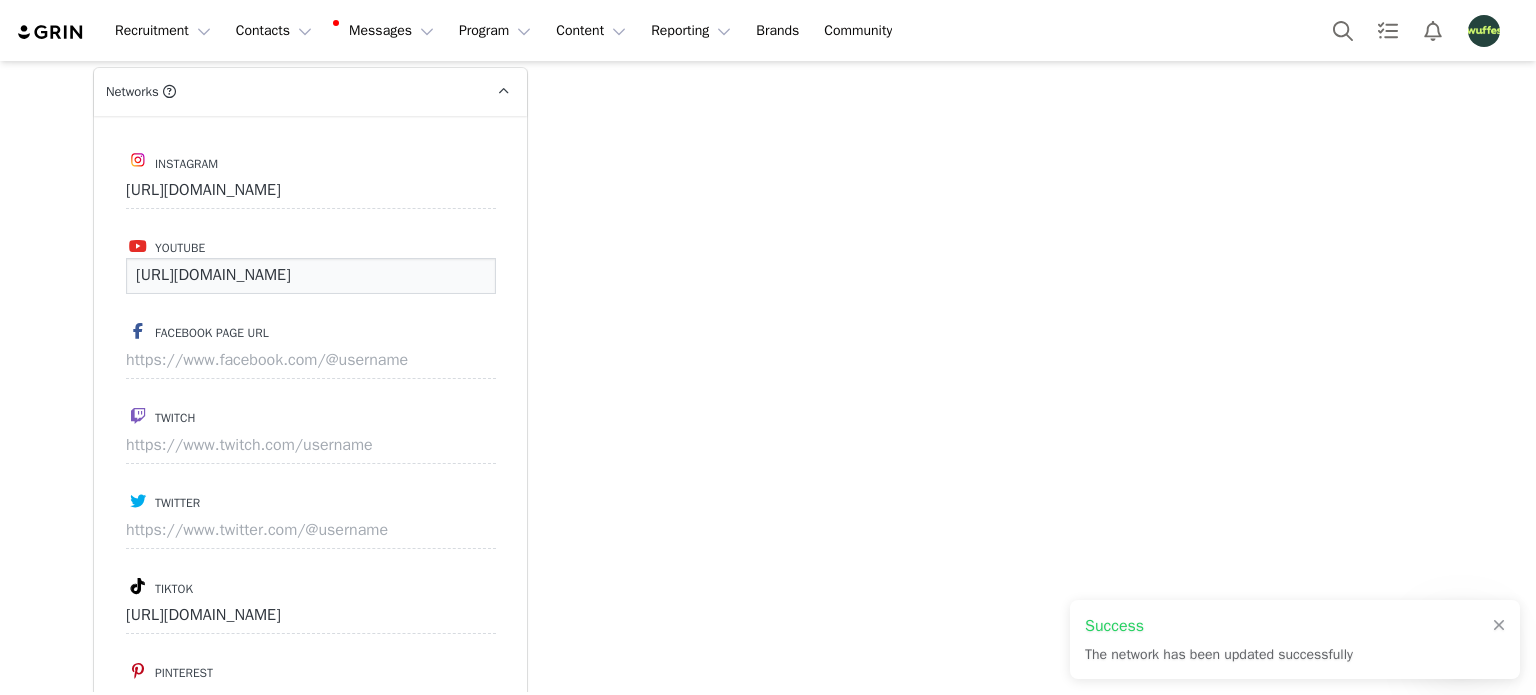 scroll, scrollTop: 0, scrollLeft: 176, axis: horizontal 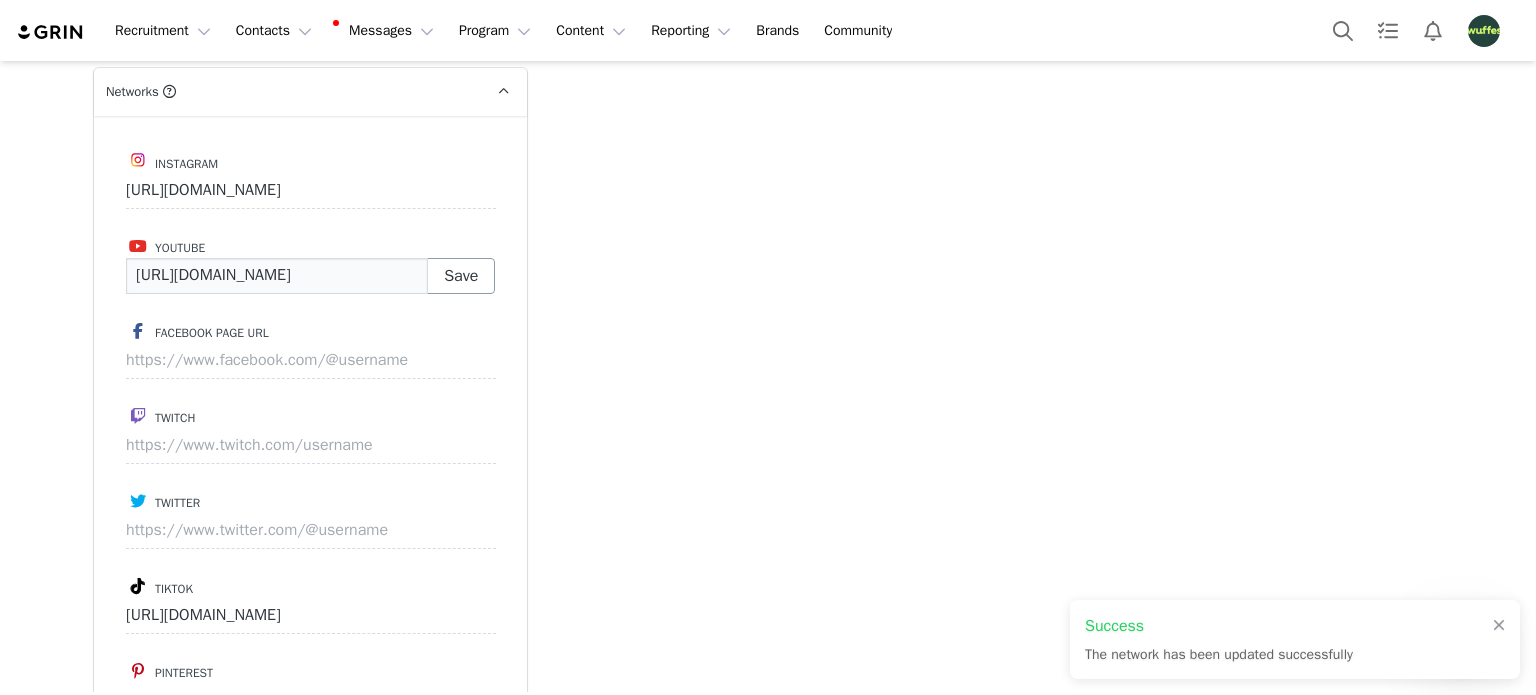 type on "[URL][DOMAIN_NAME]" 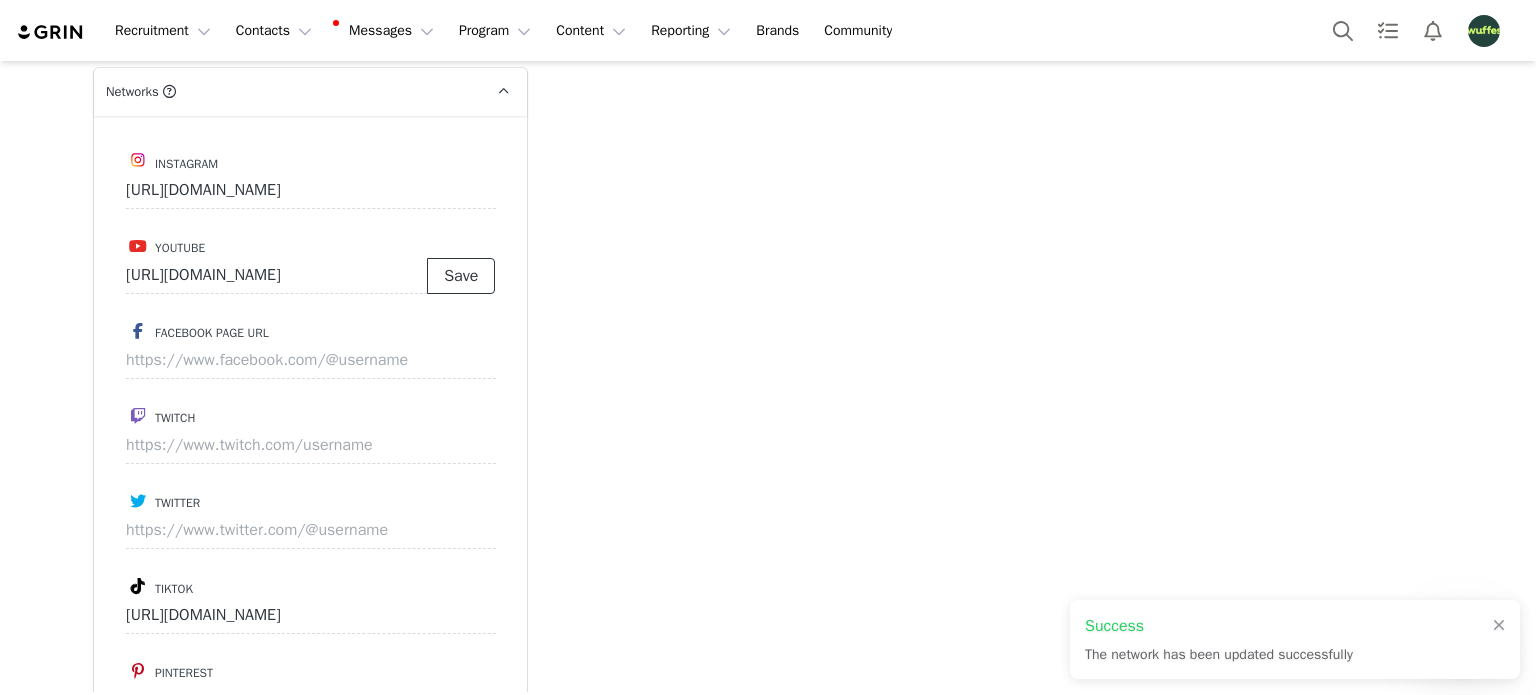 click on "Save" at bounding box center [461, 276] 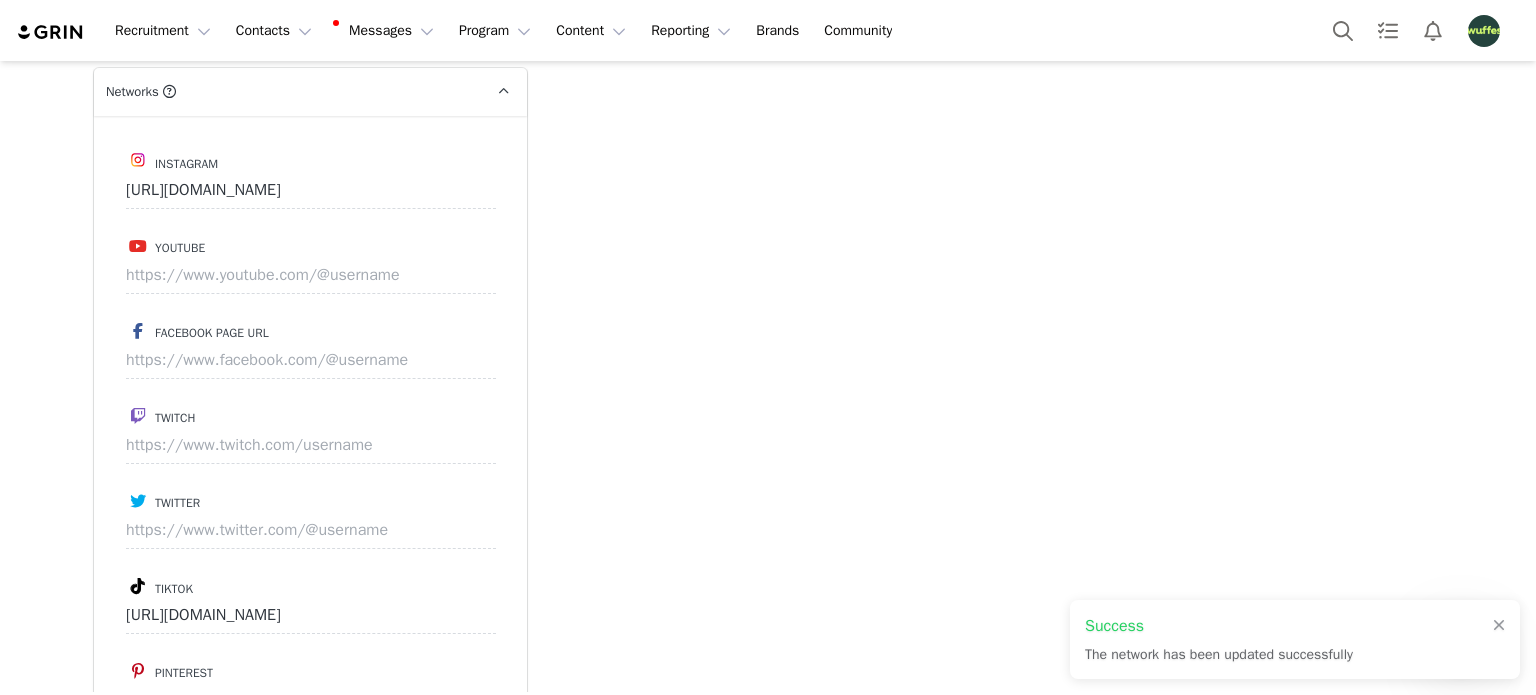 type on "[URL][DOMAIN_NAME]" 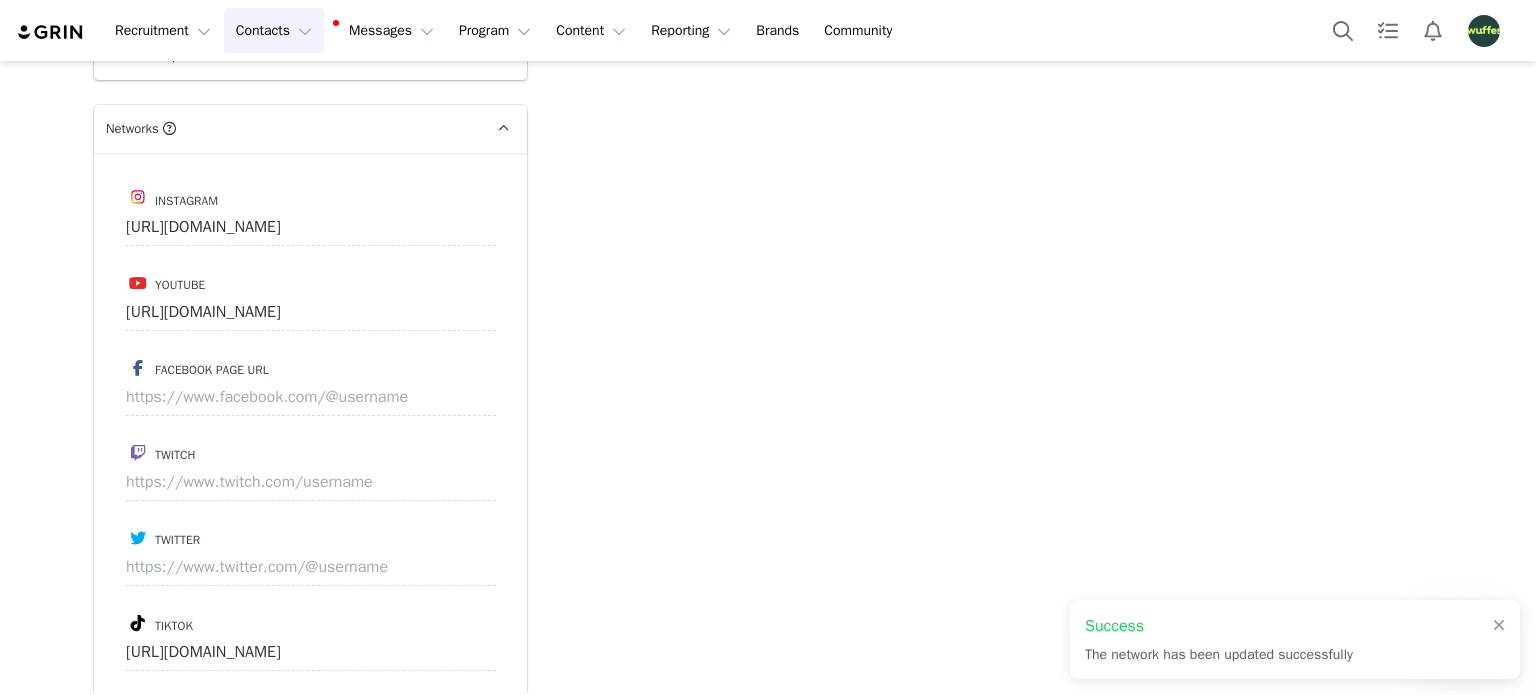 scroll, scrollTop: 2274, scrollLeft: 0, axis: vertical 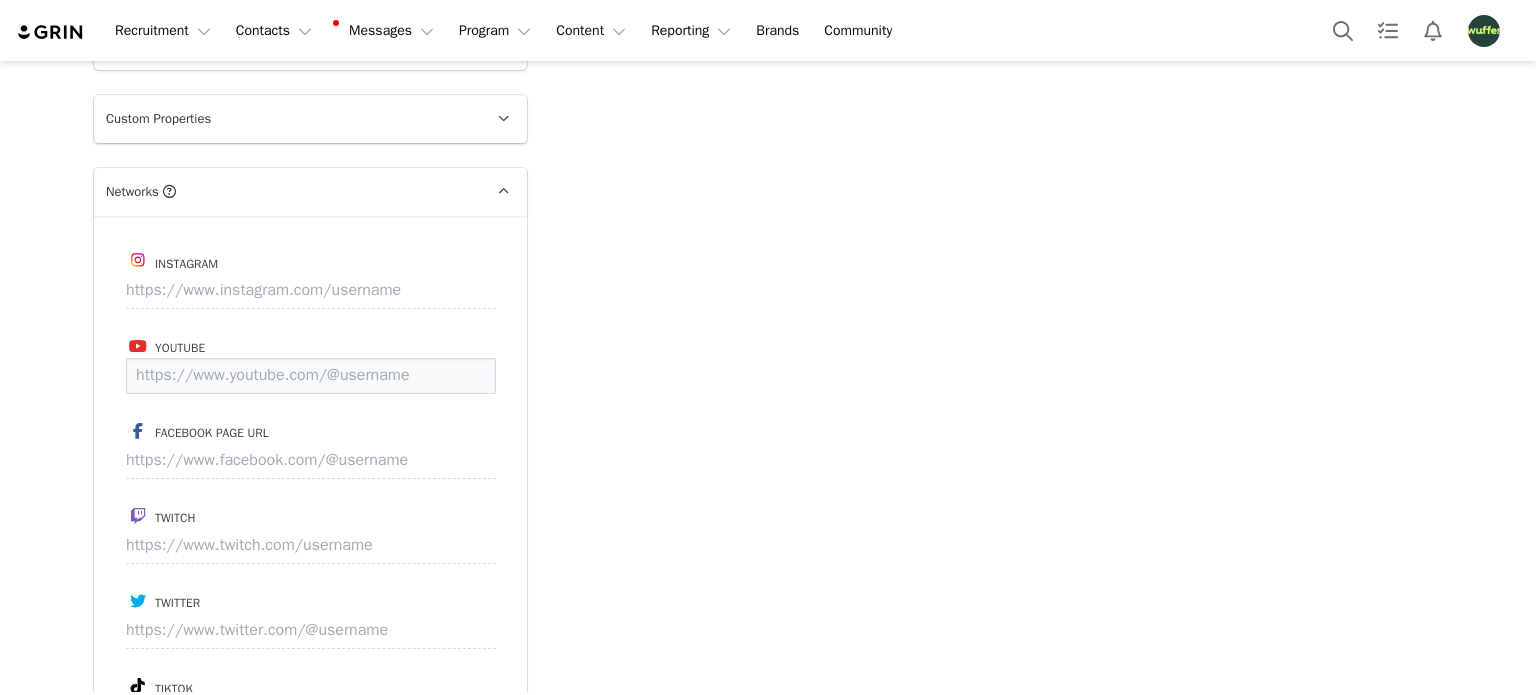 click at bounding box center [311, 376] 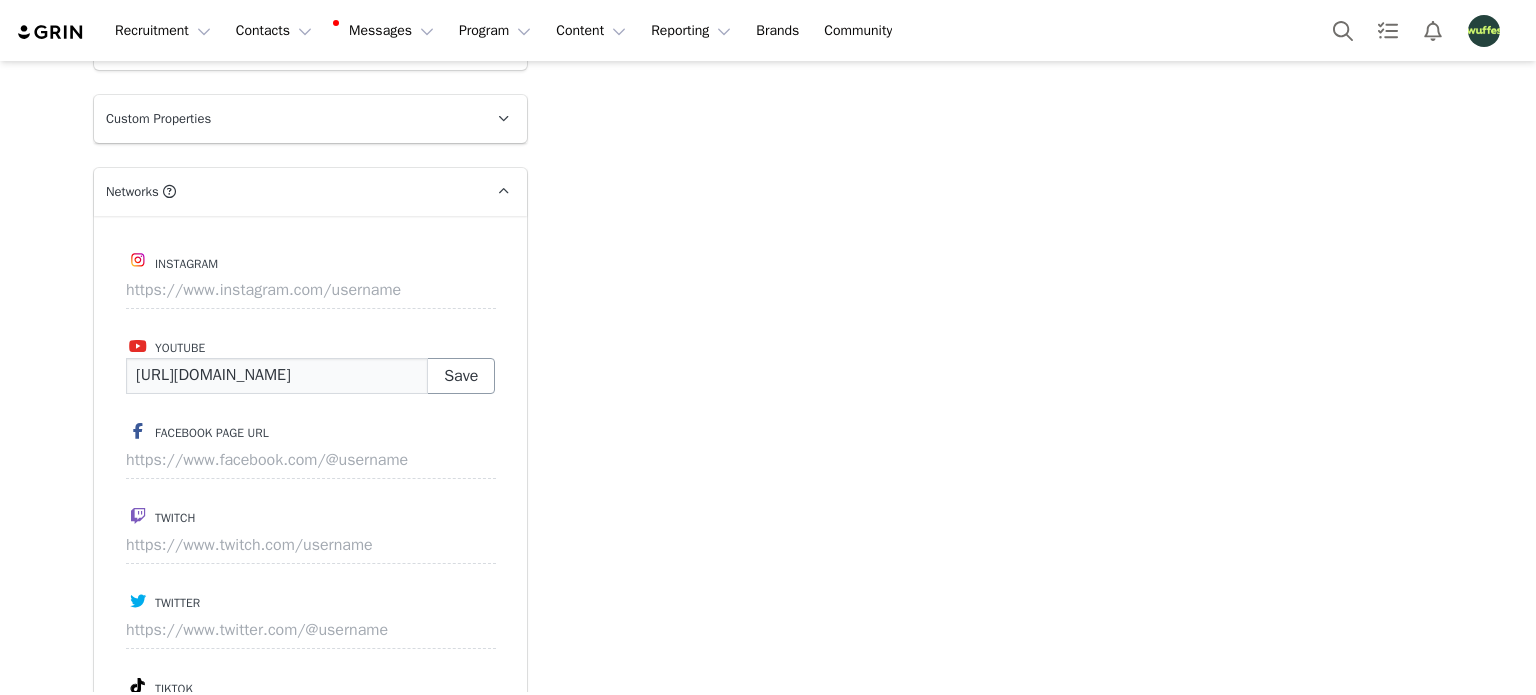 scroll, scrollTop: 0, scrollLeft: 25, axis: horizontal 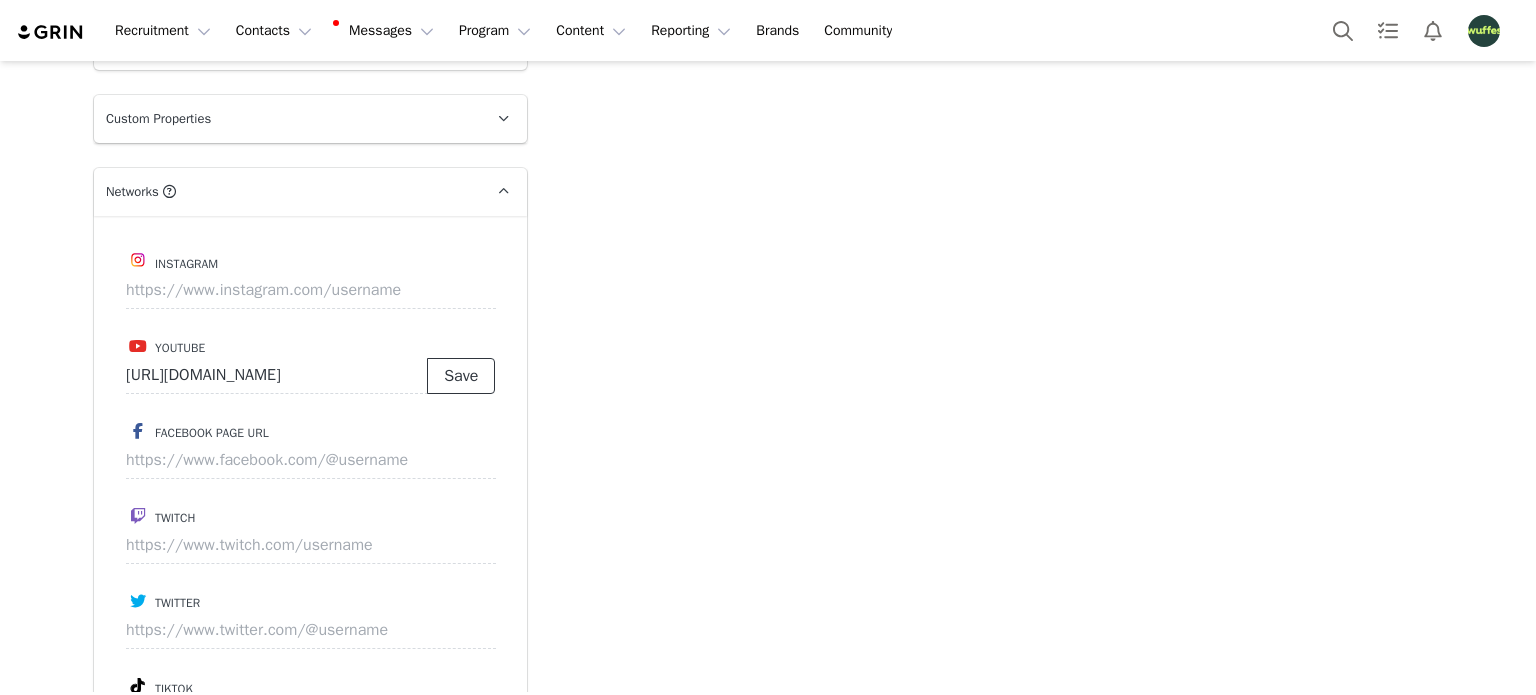 click on "Save" at bounding box center (461, 376) 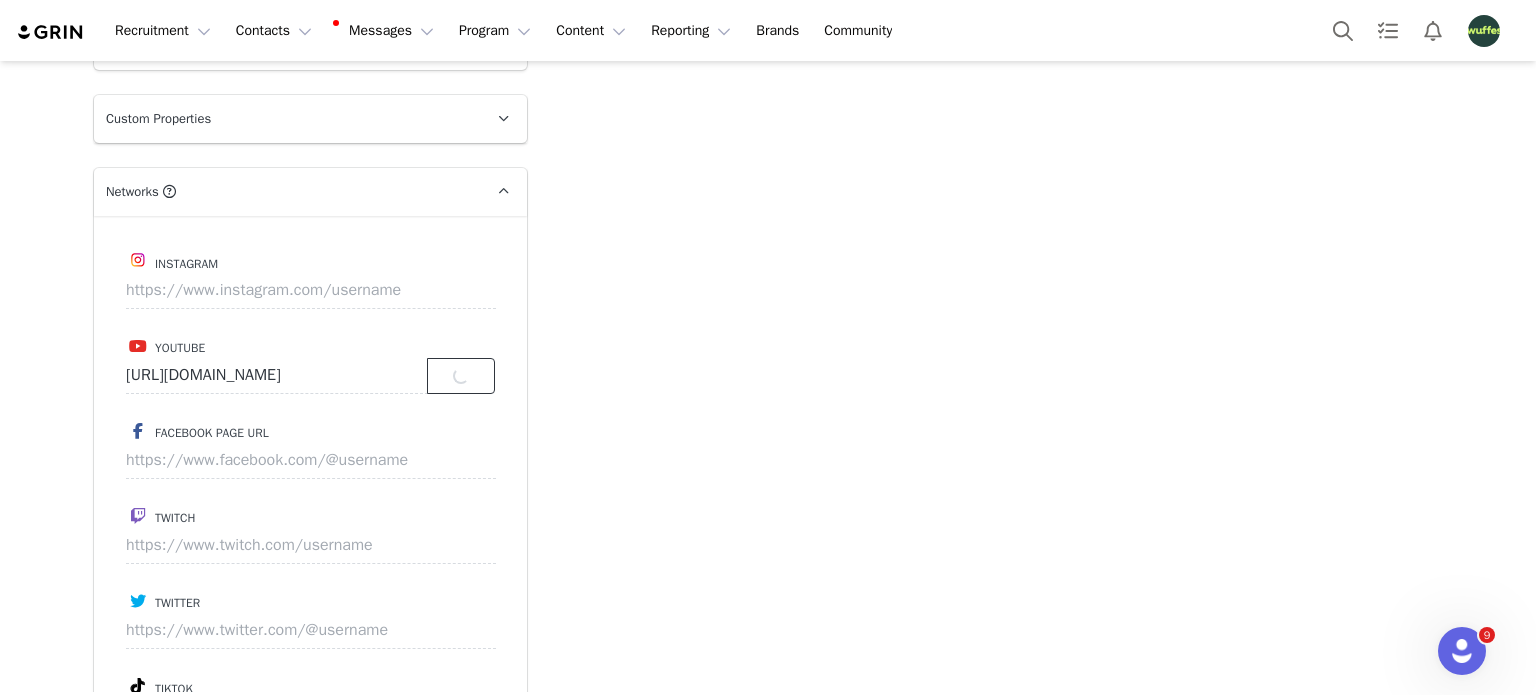 scroll, scrollTop: 0, scrollLeft: 0, axis: both 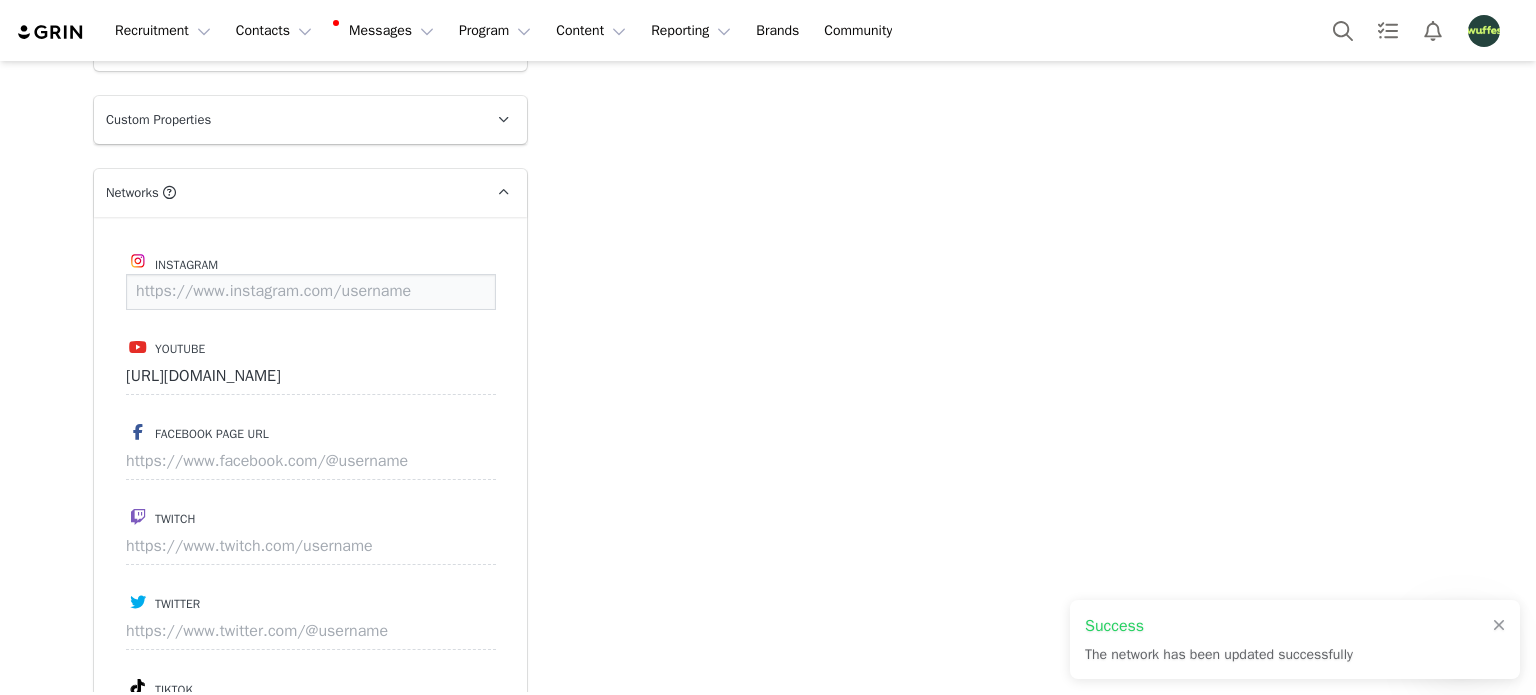 click at bounding box center (311, 292) 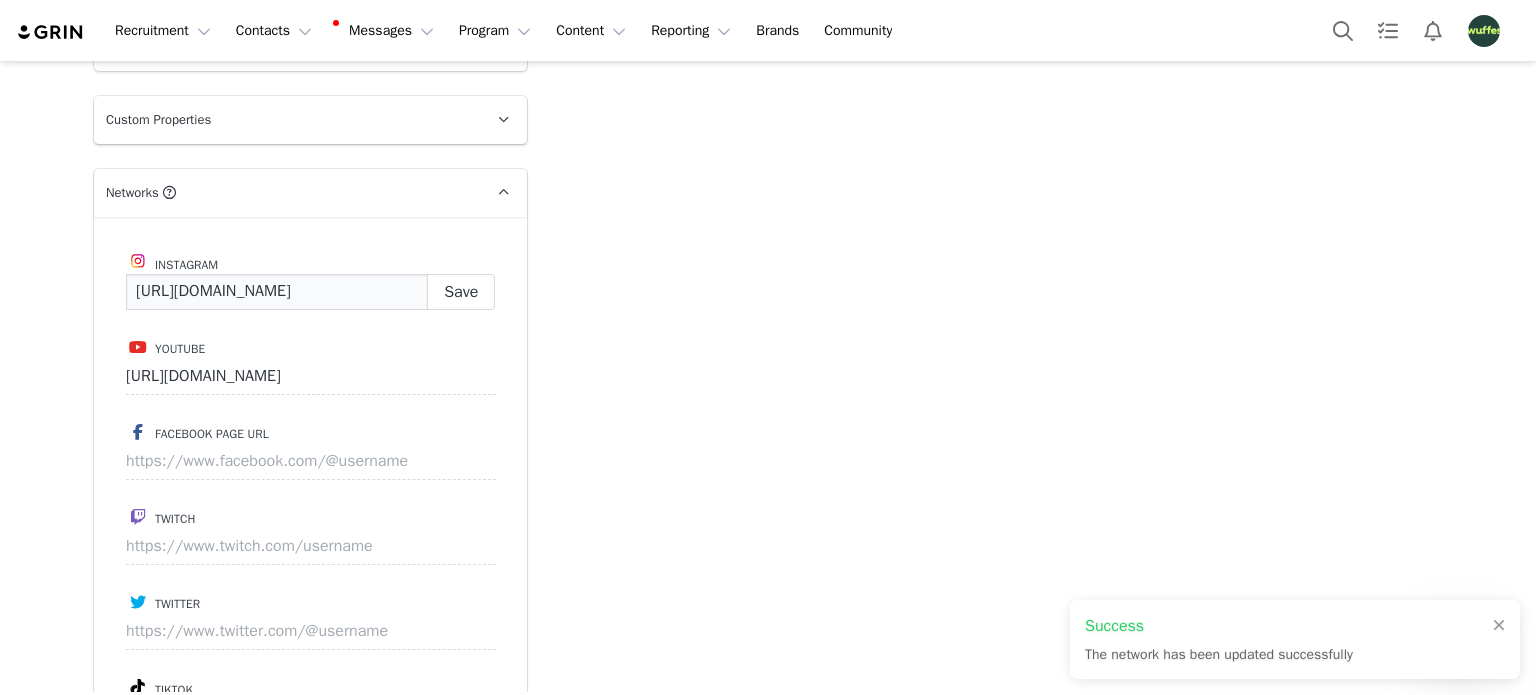 scroll, scrollTop: 0, scrollLeft: 28, axis: horizontal 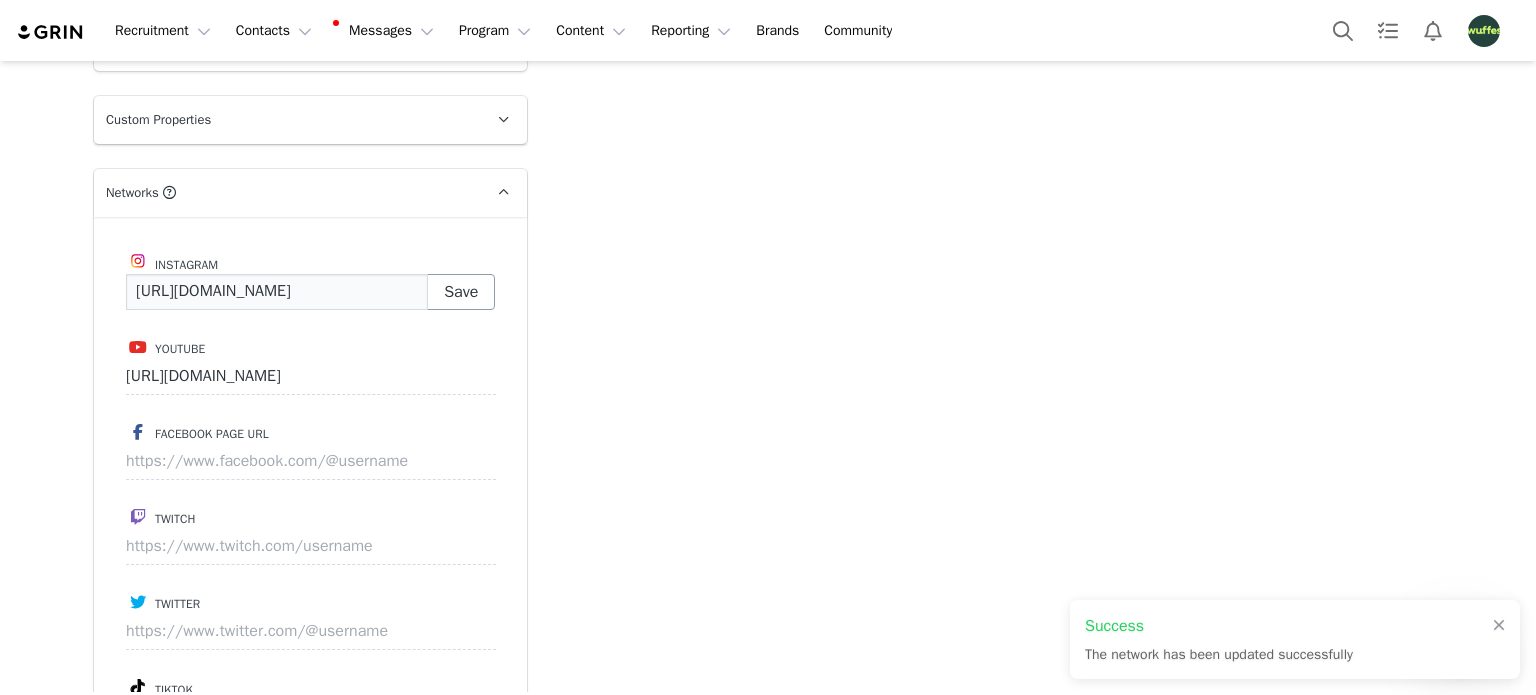 type on "[URL][DOMAIN_NAME]" 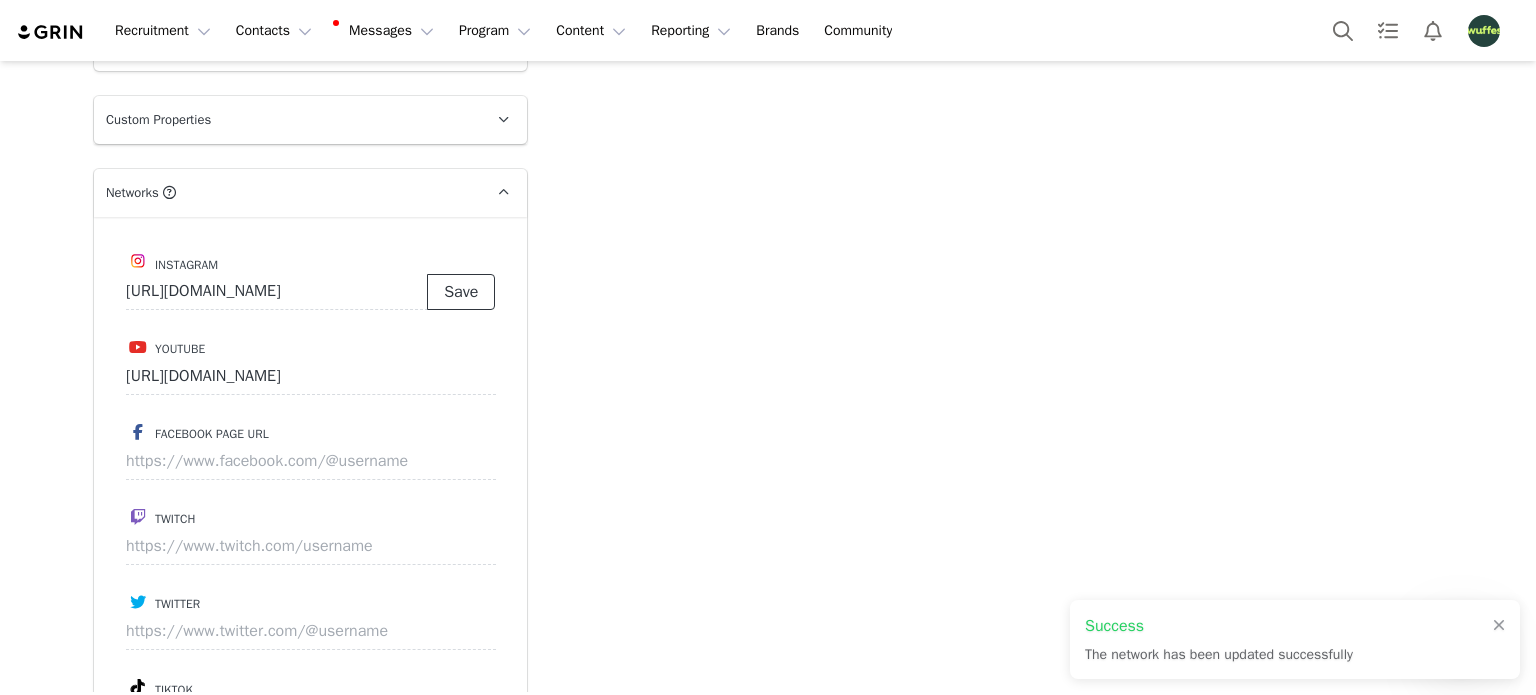 click on "Save" at bounding box center [461, 292] 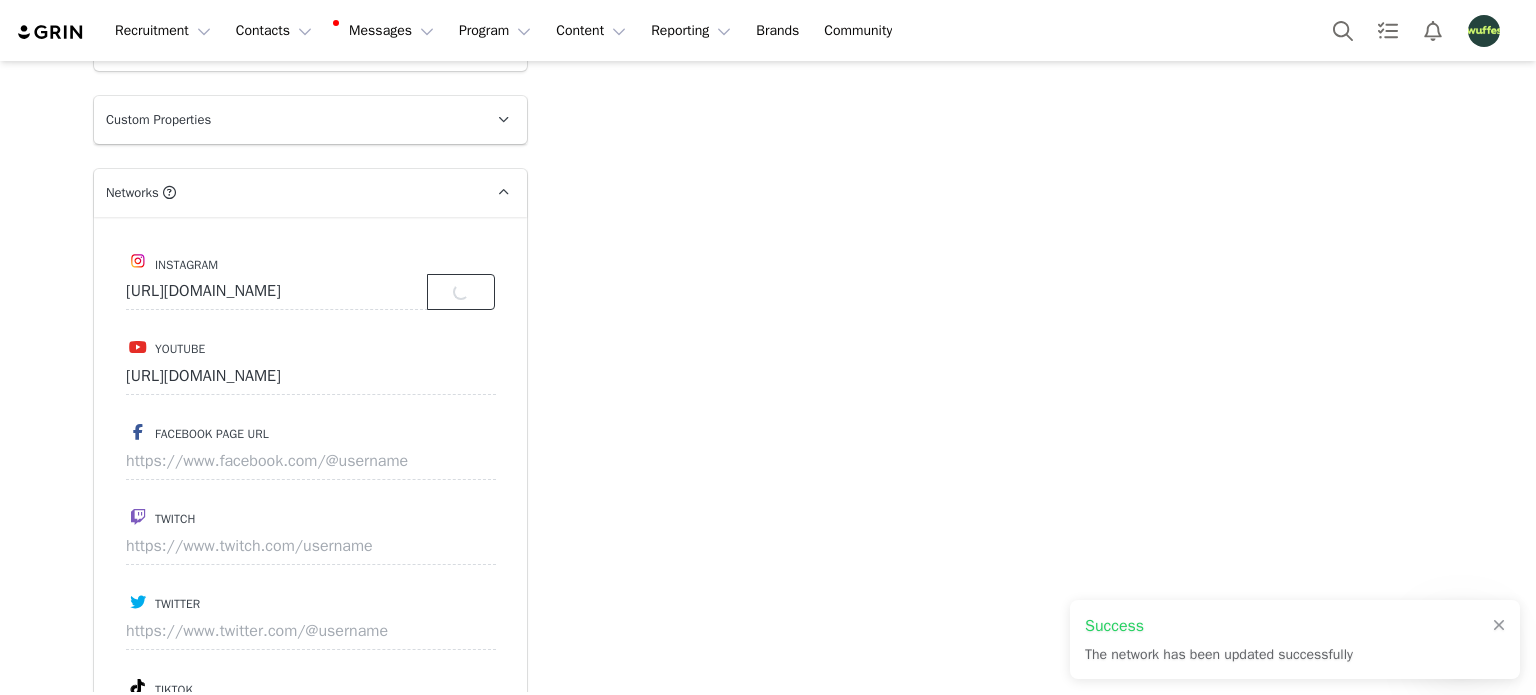 scroll, scrollTop: 0, scrollLeft: 0, axis: both 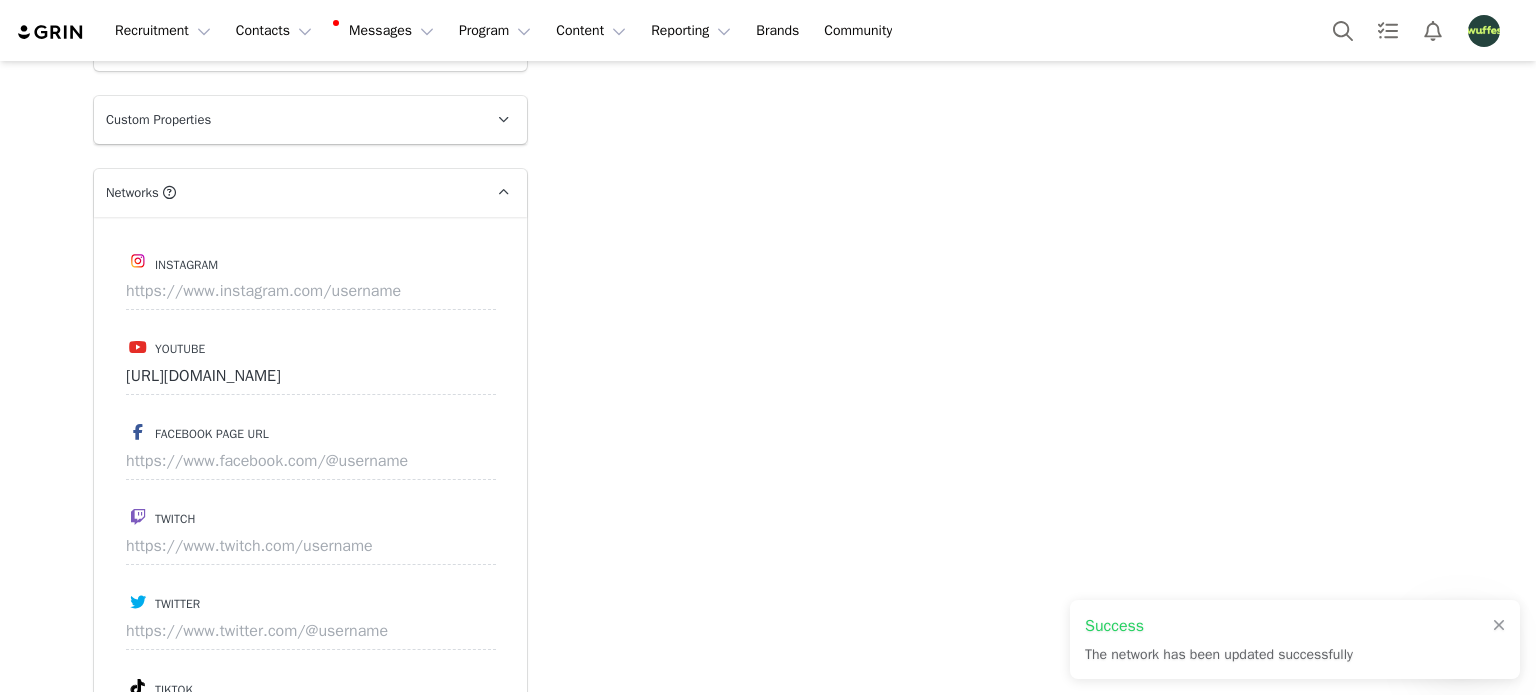 type on "[URL][DOMAIN_NAME]" 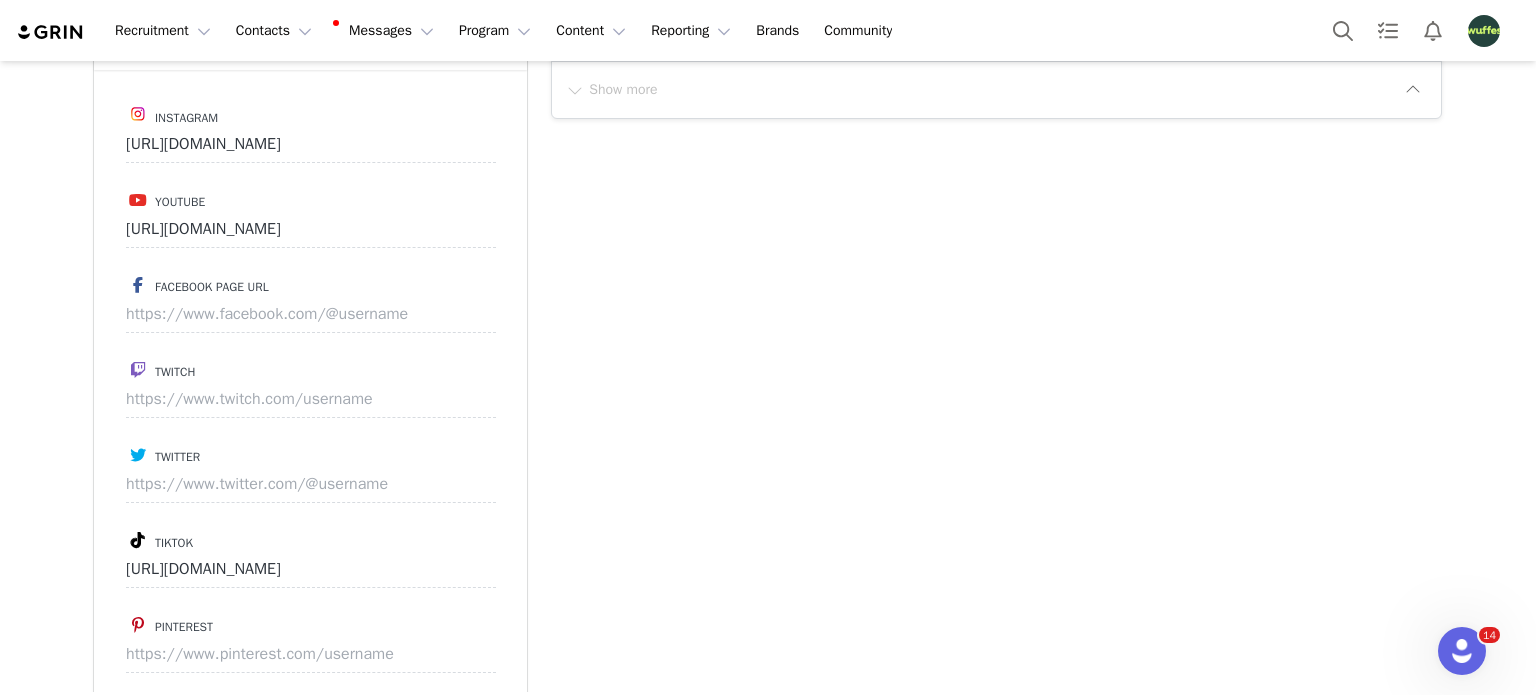 scroll, scrollTop: 2273, scrollLeft: 0, axis: vertical 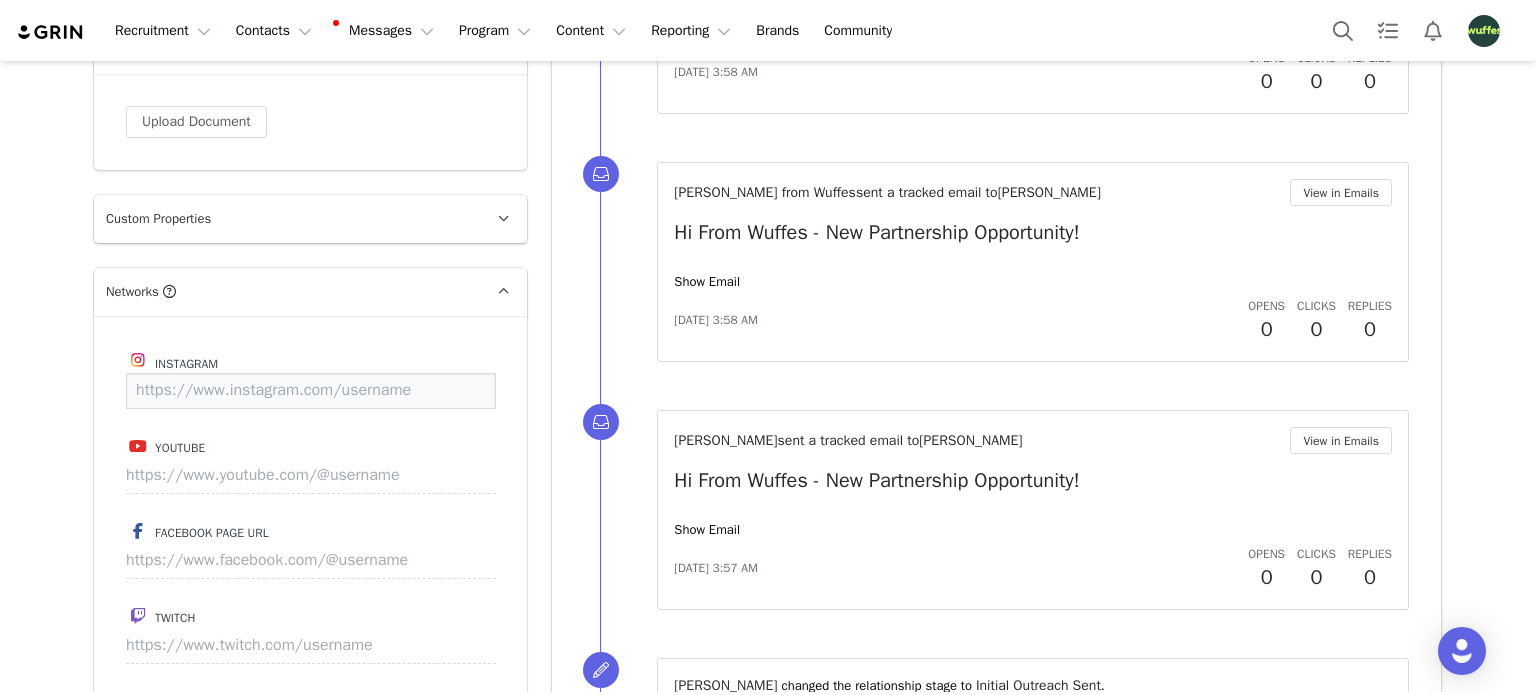 click at bounding box center [311, 391] 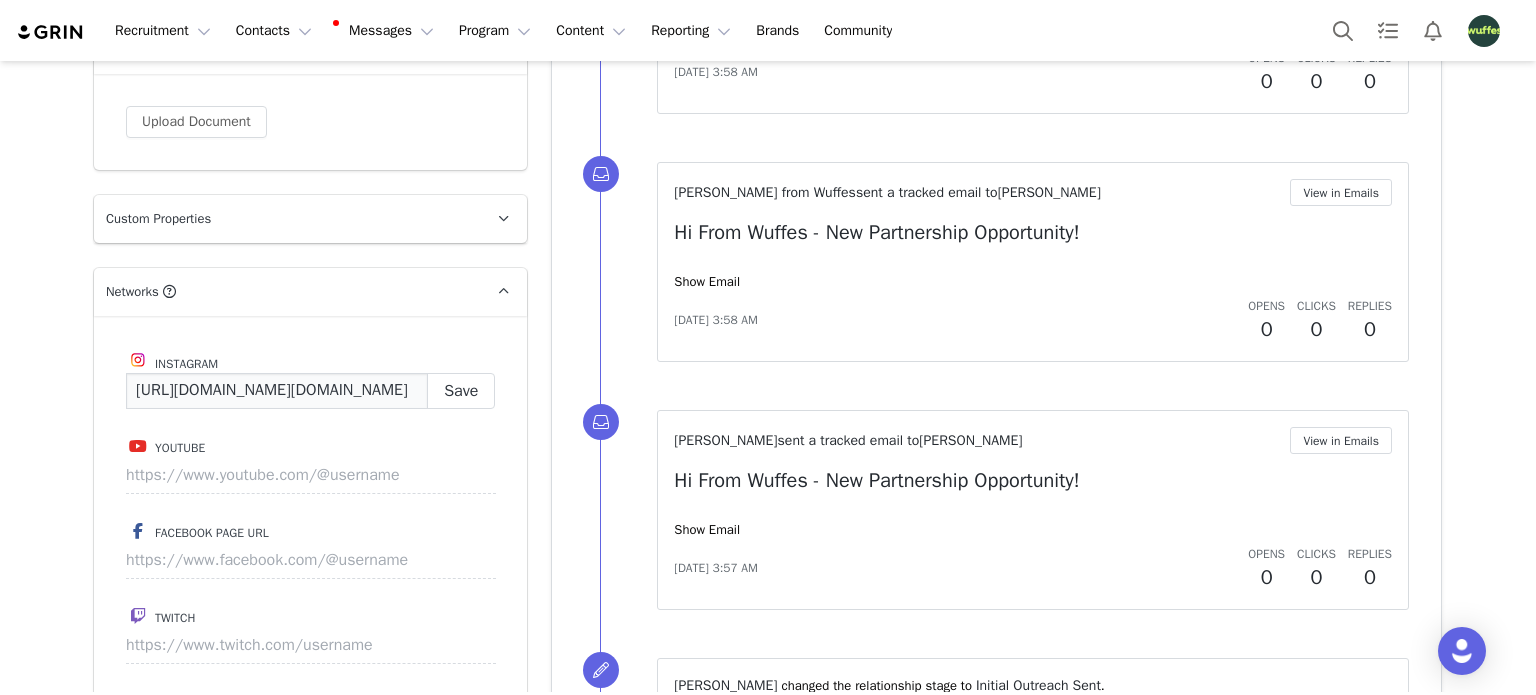 scroll, scrollTop: 0, scrollLeft: 12, axis: horizontal 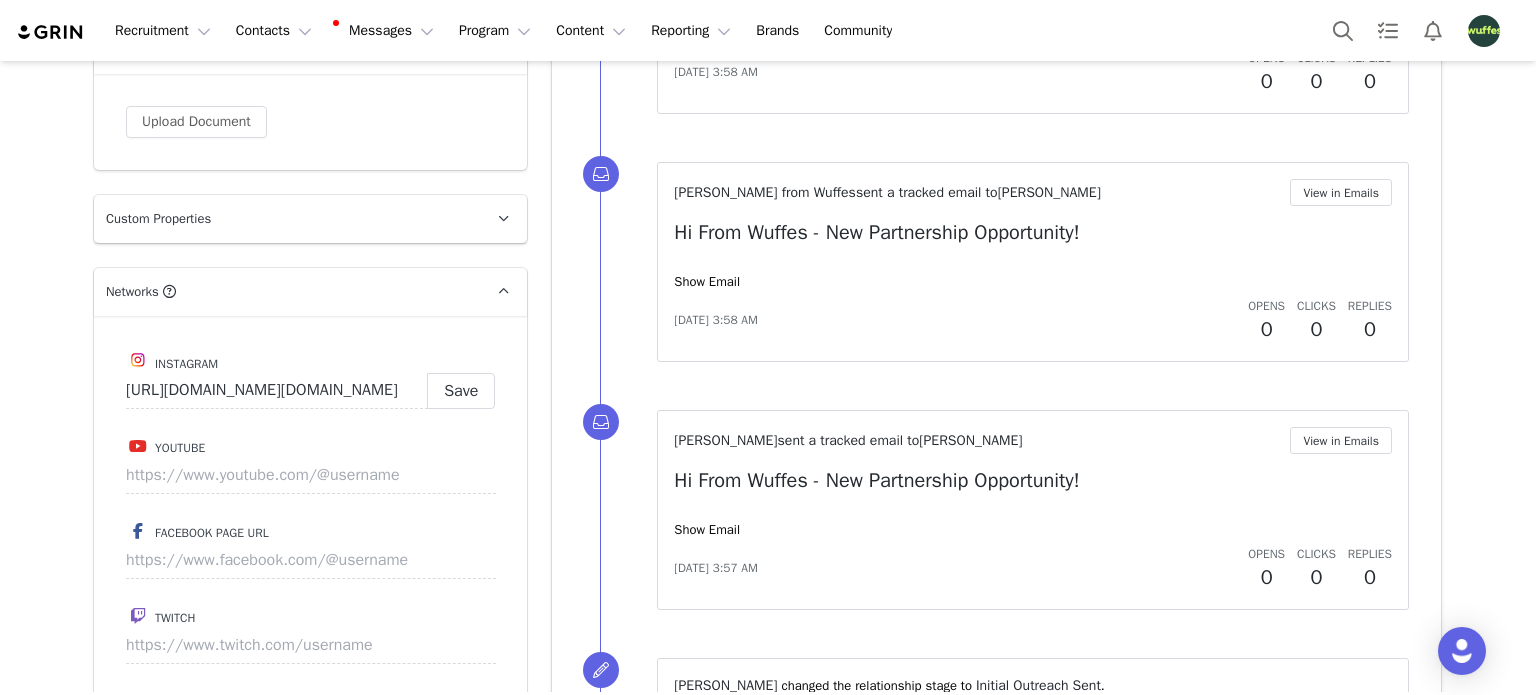 click on "Instagram https://www.instagram.com/_chan.marie_/ Save Youtube Facebook Page URL Twitch Twitter Tiktok https://www.tiktok.com/@channn.marieee Pinterest" at bounding box center (310, 646) 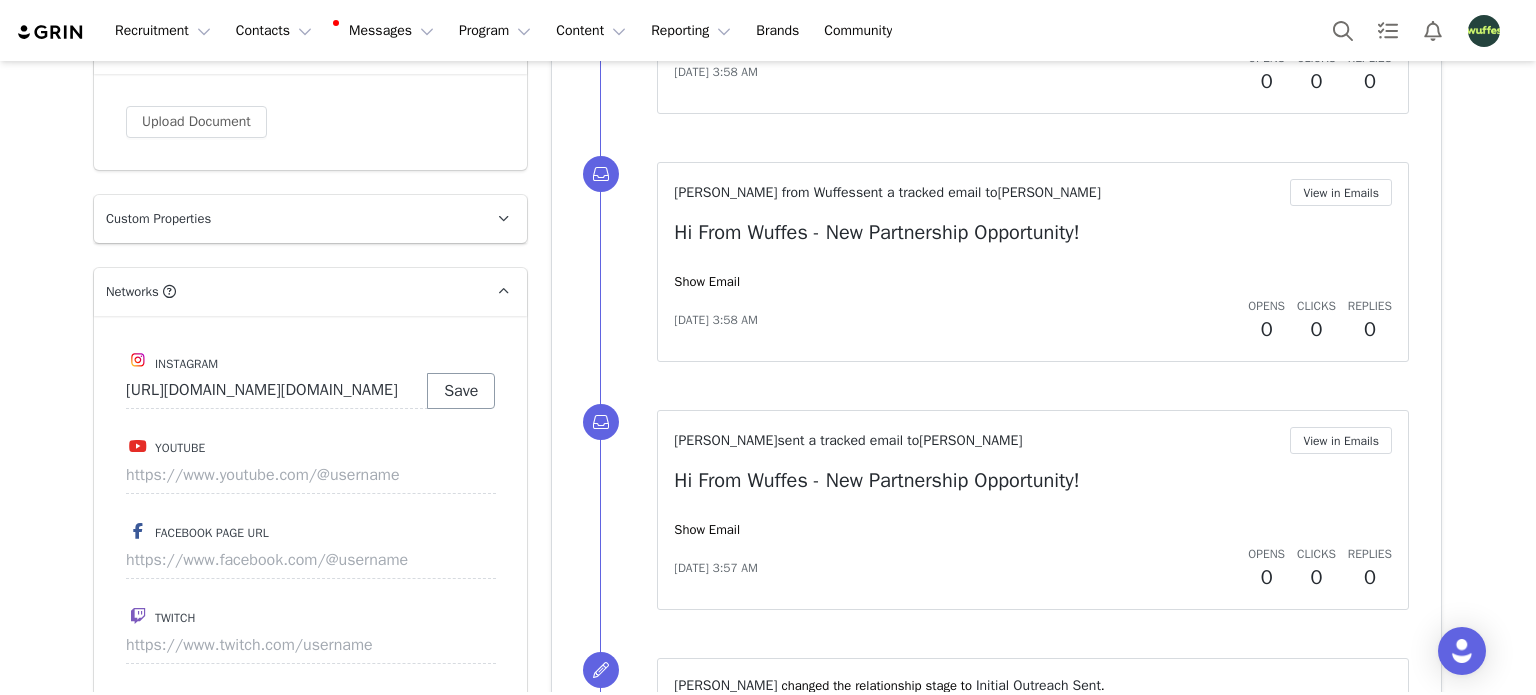 scroll, scrollTop: 0, scrollLeft: 0, axis: both 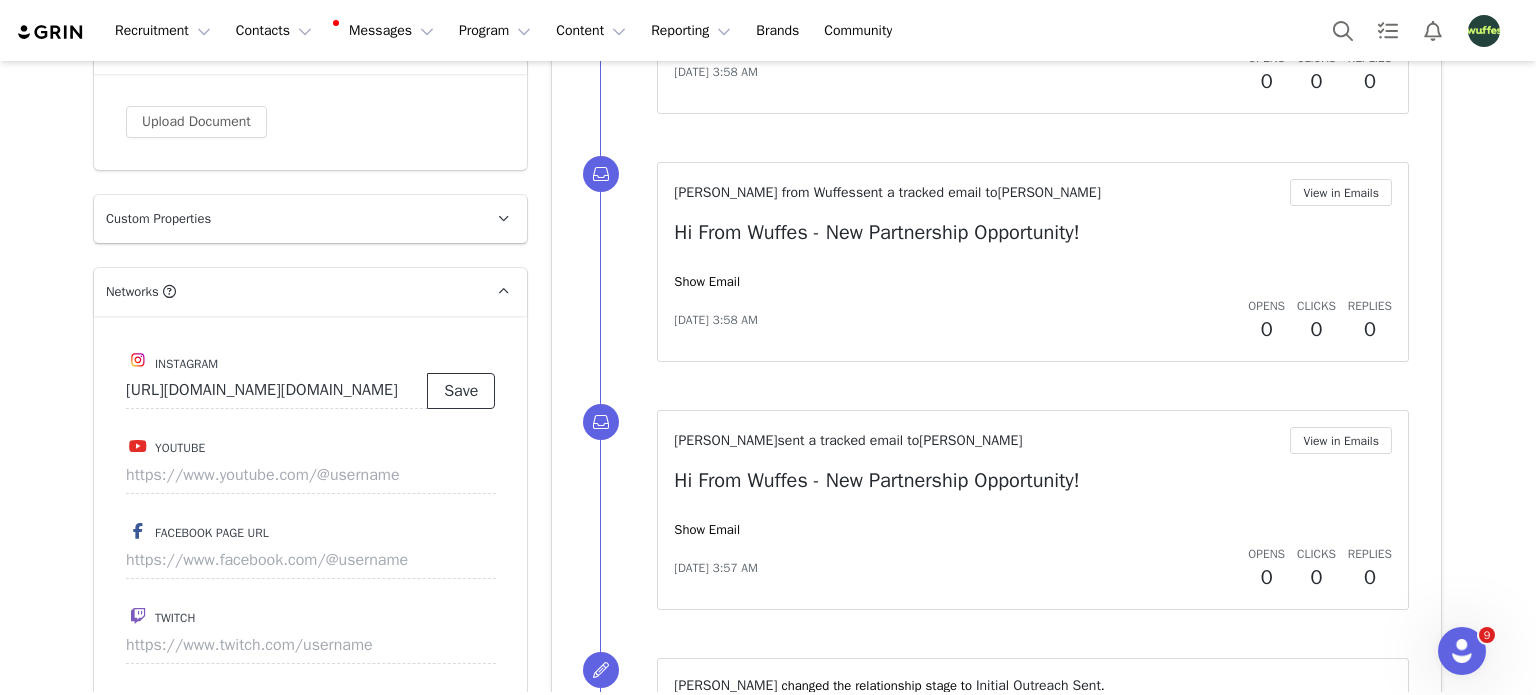 click on "Save" at bounding box center (461, 391) 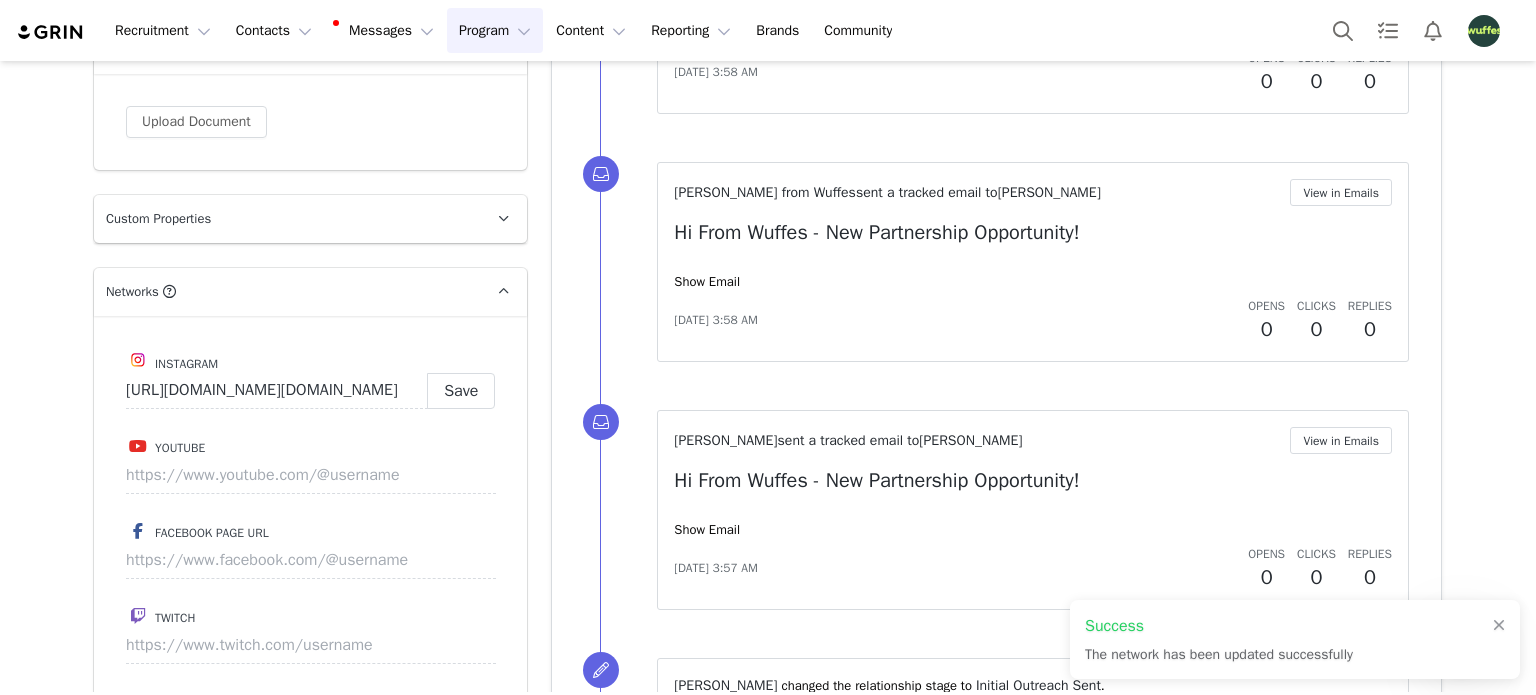 type on "https://www.instagram.com/_chan.marie_" 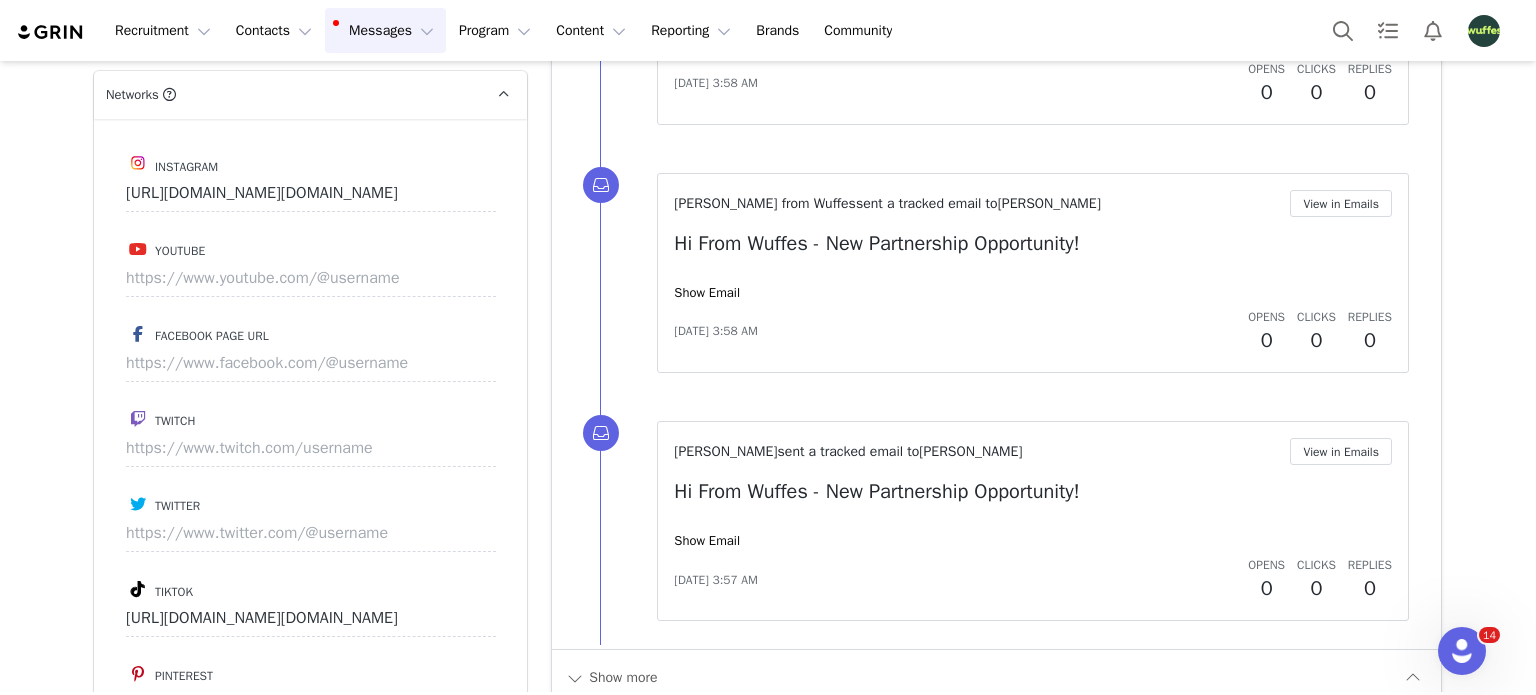 scroll, scrollTop: 2200, scrollLeft: 0, axis: vertical 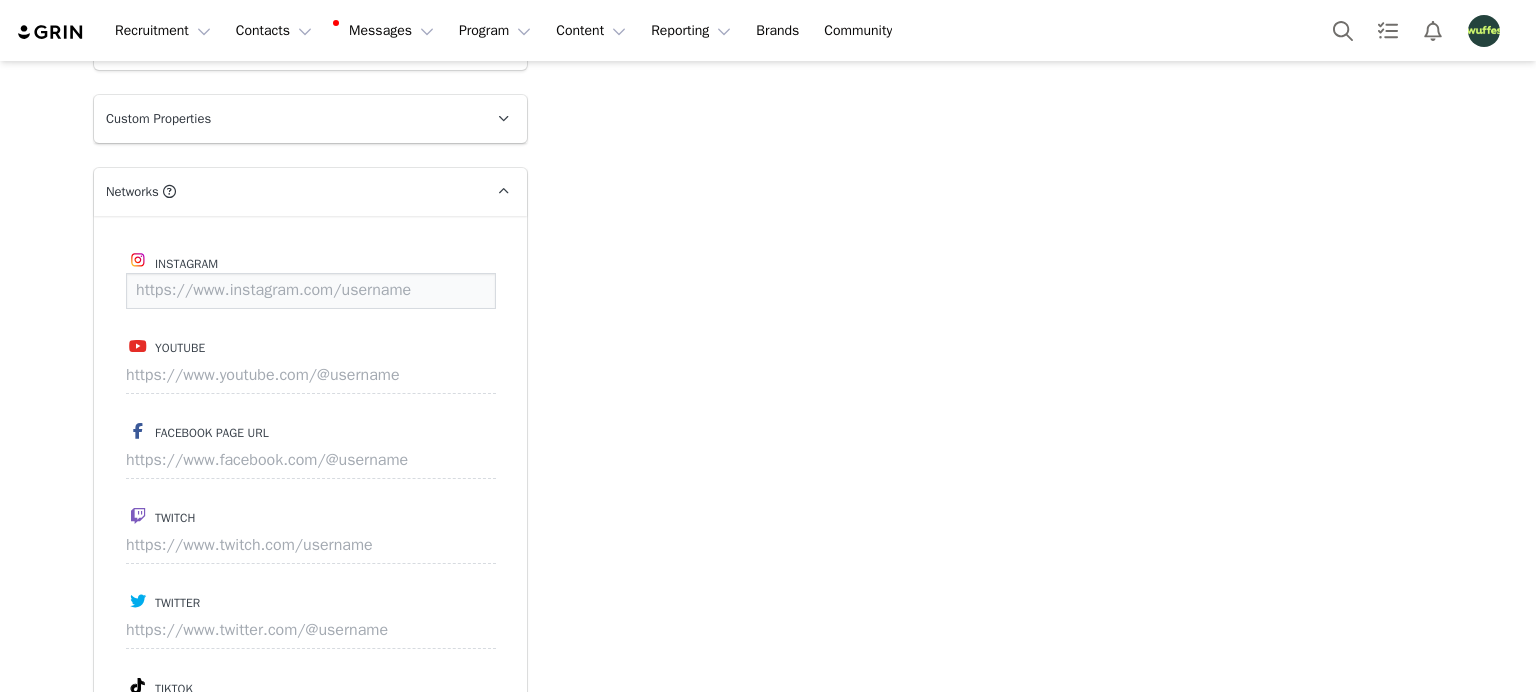click at bounding box center [311, 291] 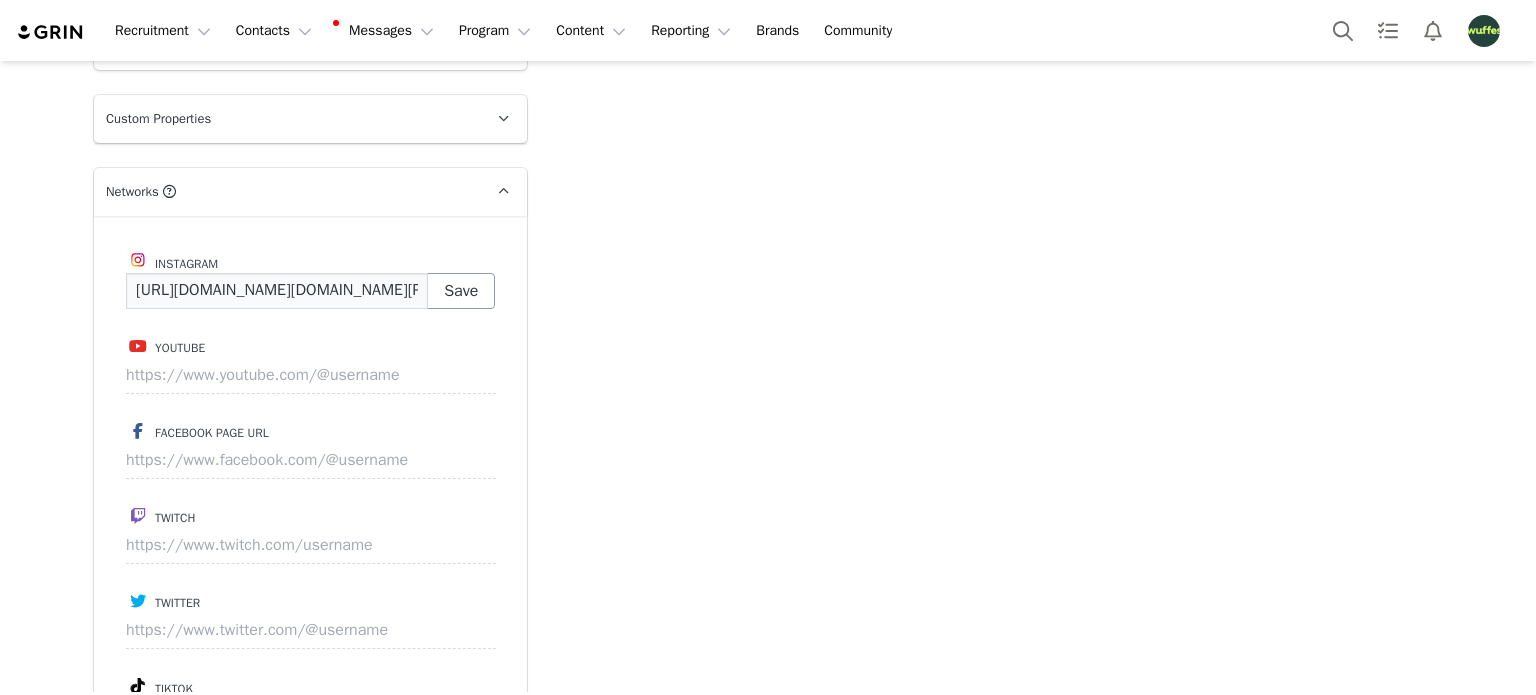 scroll, scrollTop: 0, scrollLeft: 18, axis: horizontal 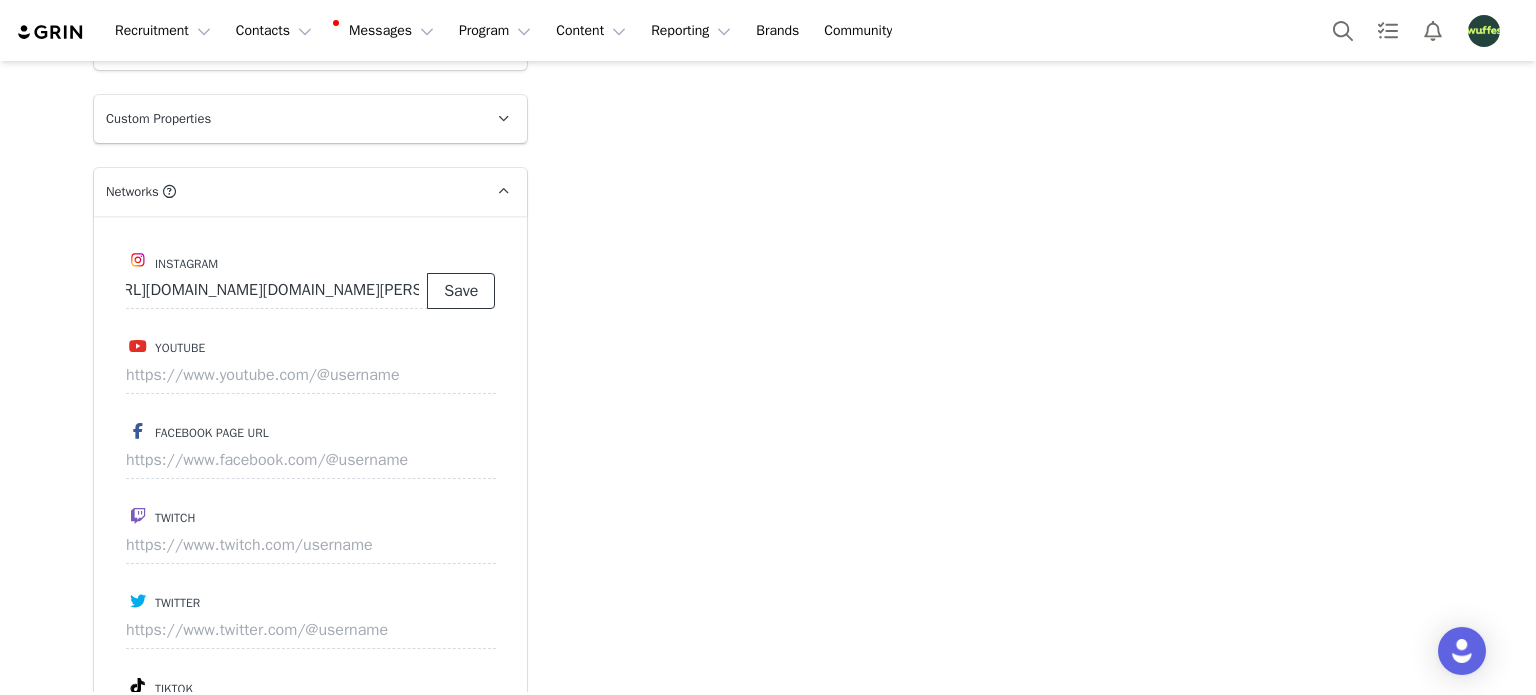 click on "Save" at bounding box center (461, 291) 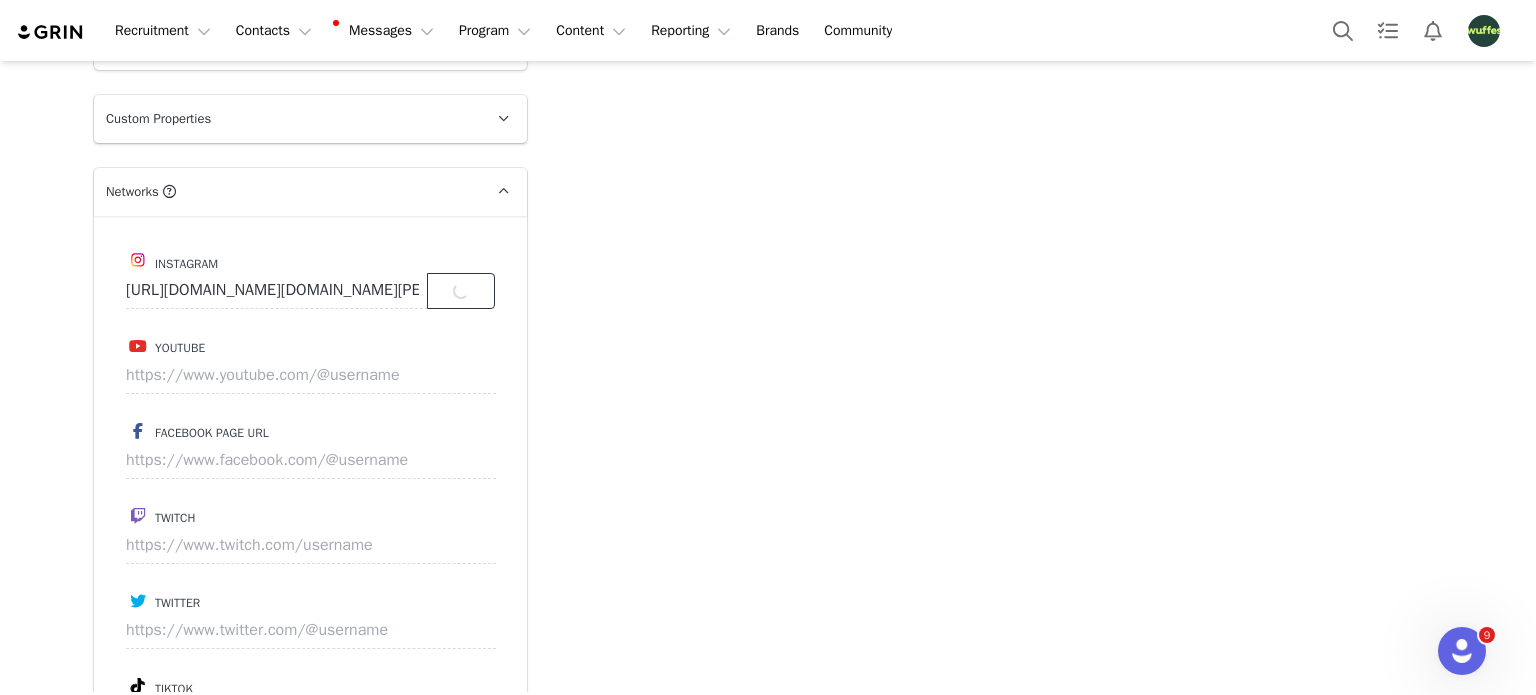 scroll, scrollTop: 0, scrollLeft: 0, axis: both 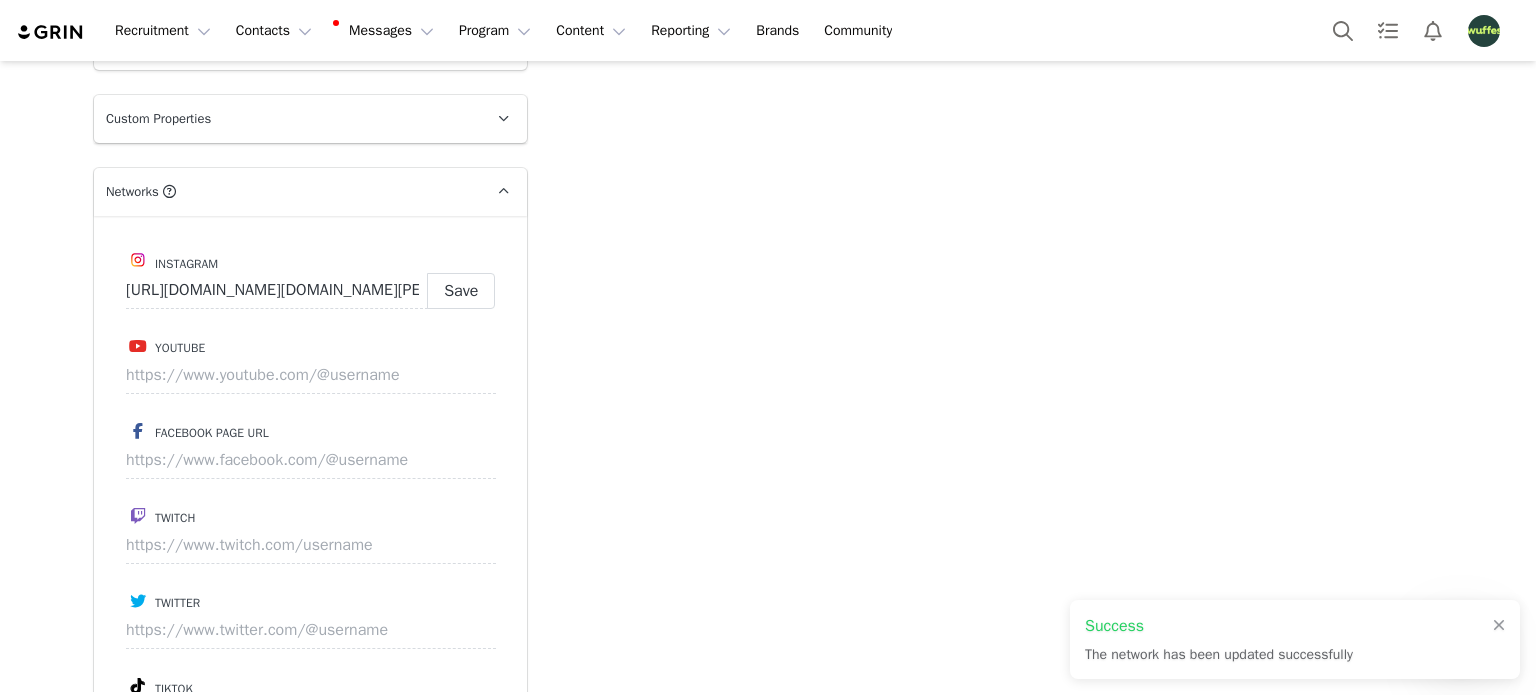 type on "[URL][DOMAIN_NAME][DOMAIN_NAME][PERSON_NAME]" 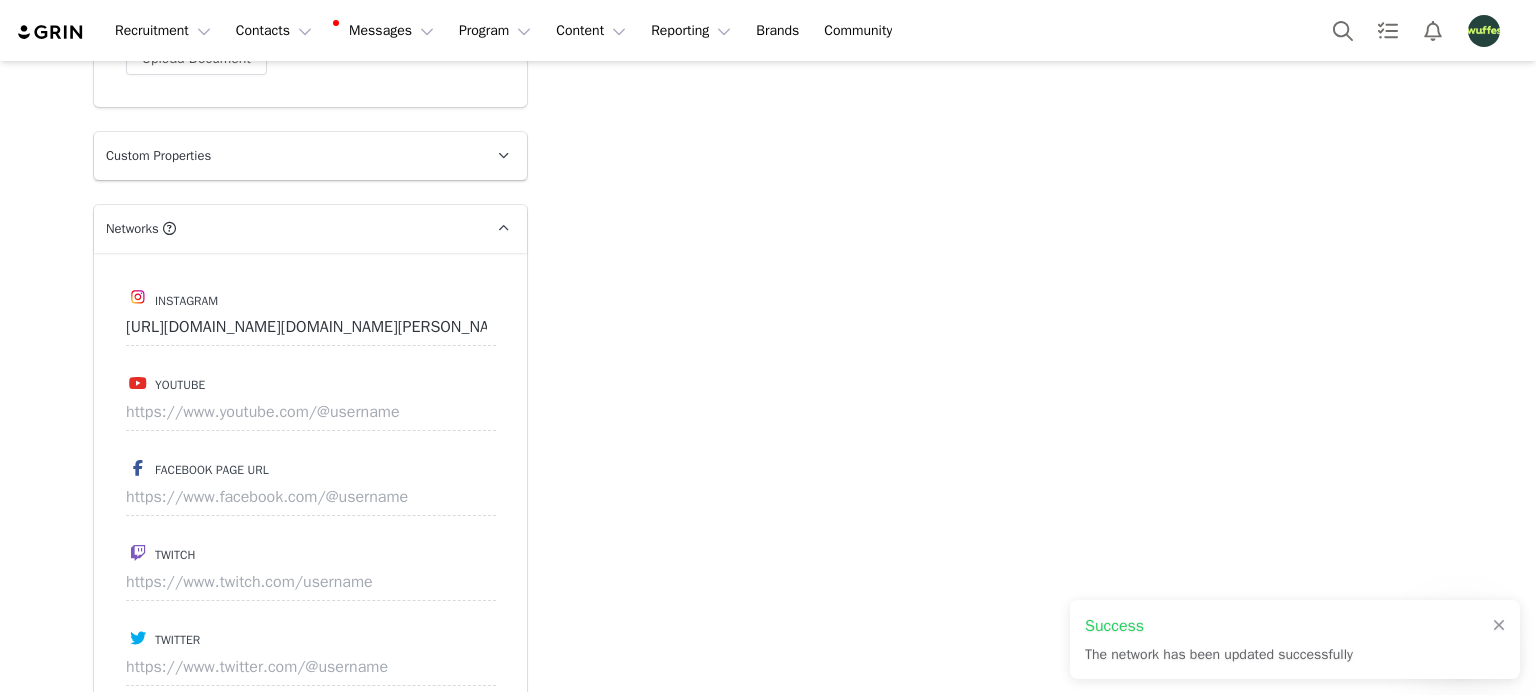 scroll, scrollTop: 2136, scrollLeft: 0, axis: vertical 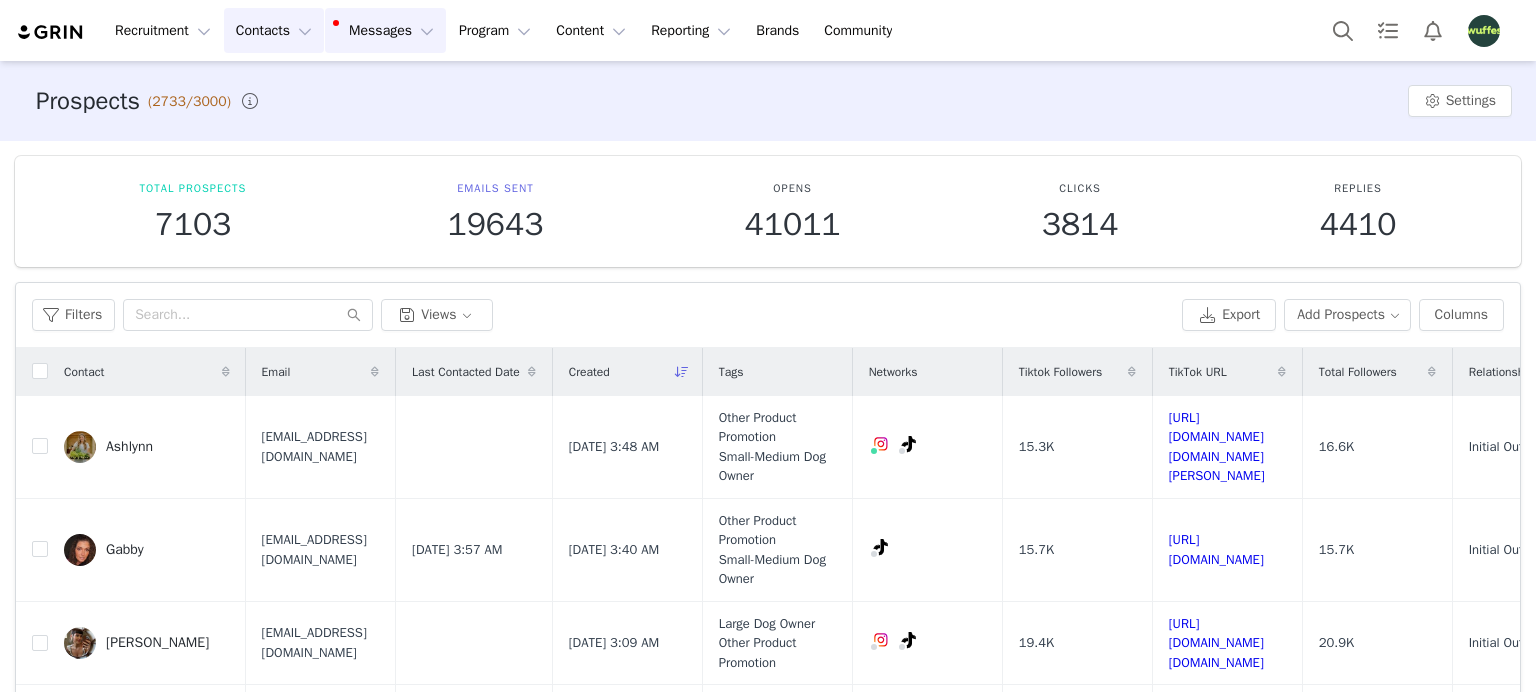 click on "Messages Messages" at bounding box center (385, 30) 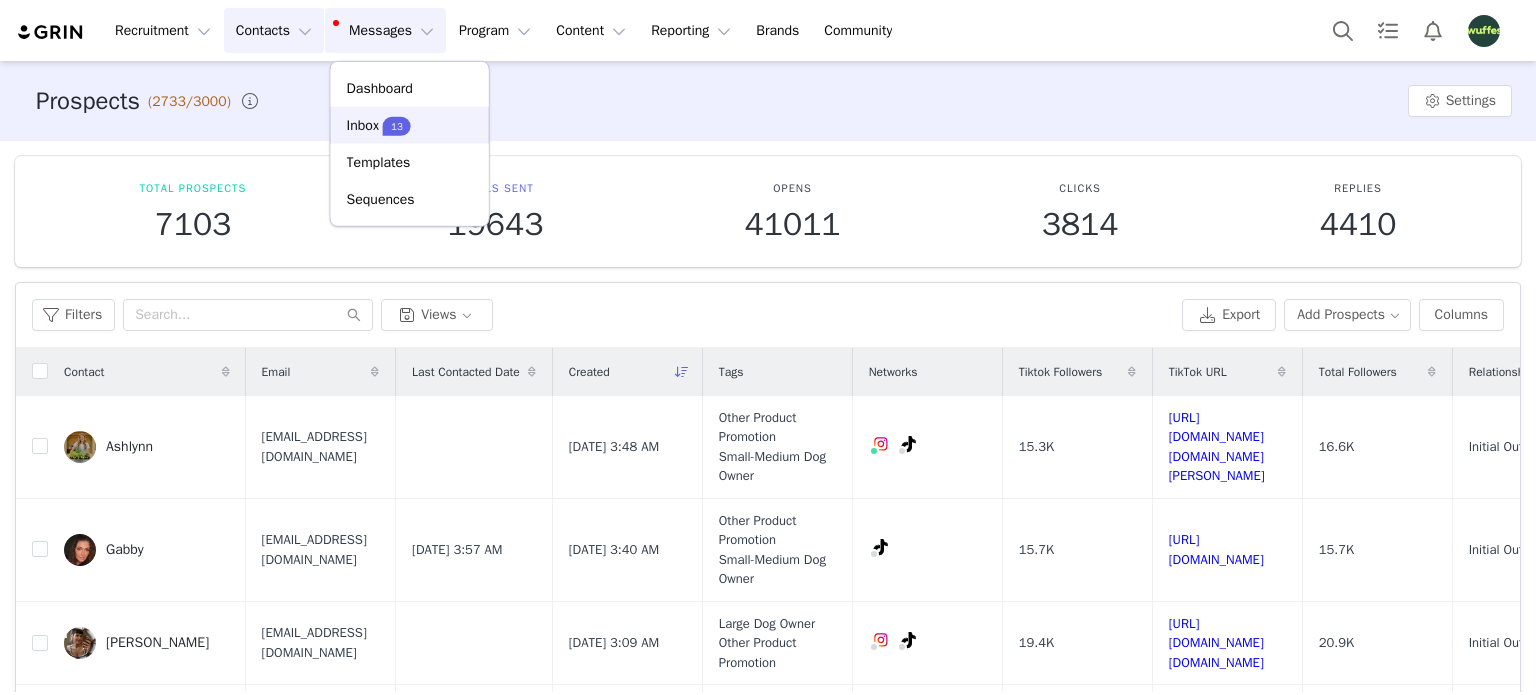 click on "Inbox 13" at bounding box center [410, 125] 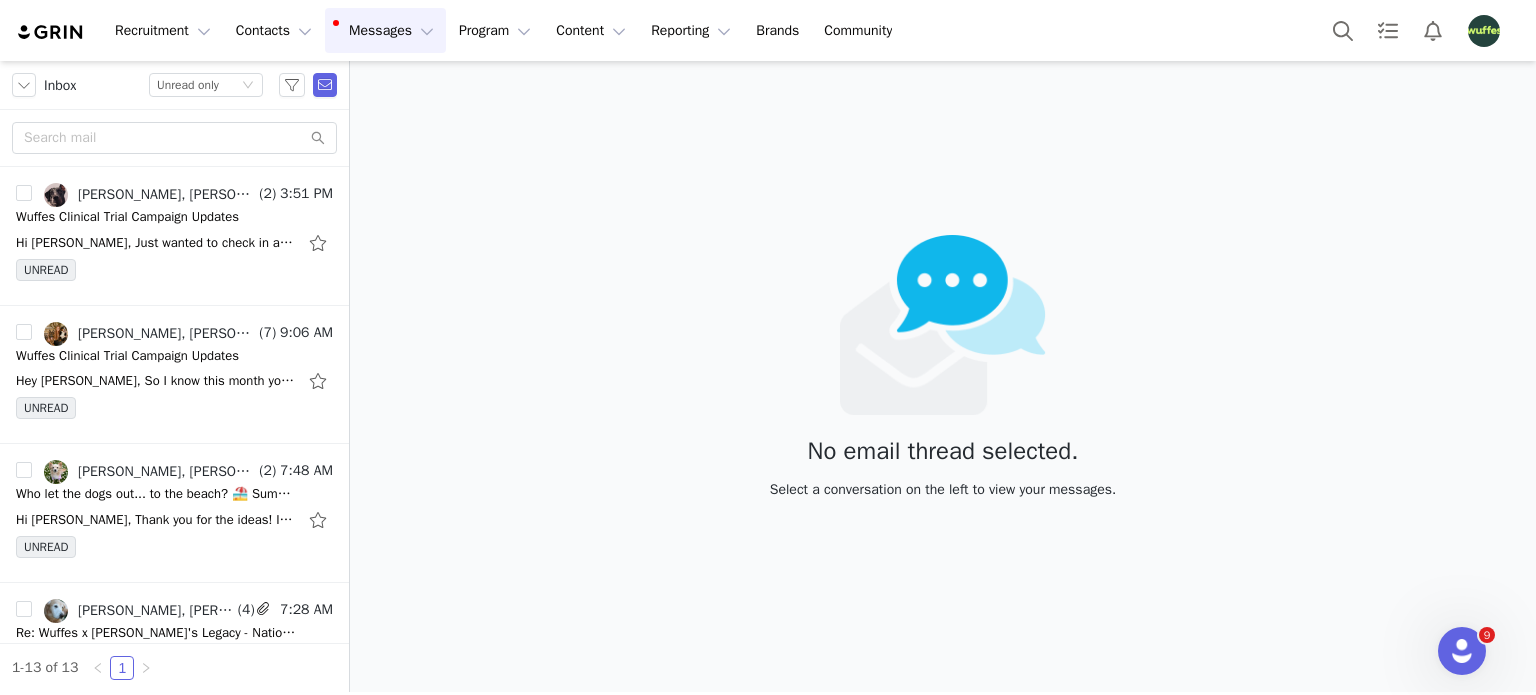 scroll, scrollTop: 0, scrollLeft: 0, axis: both 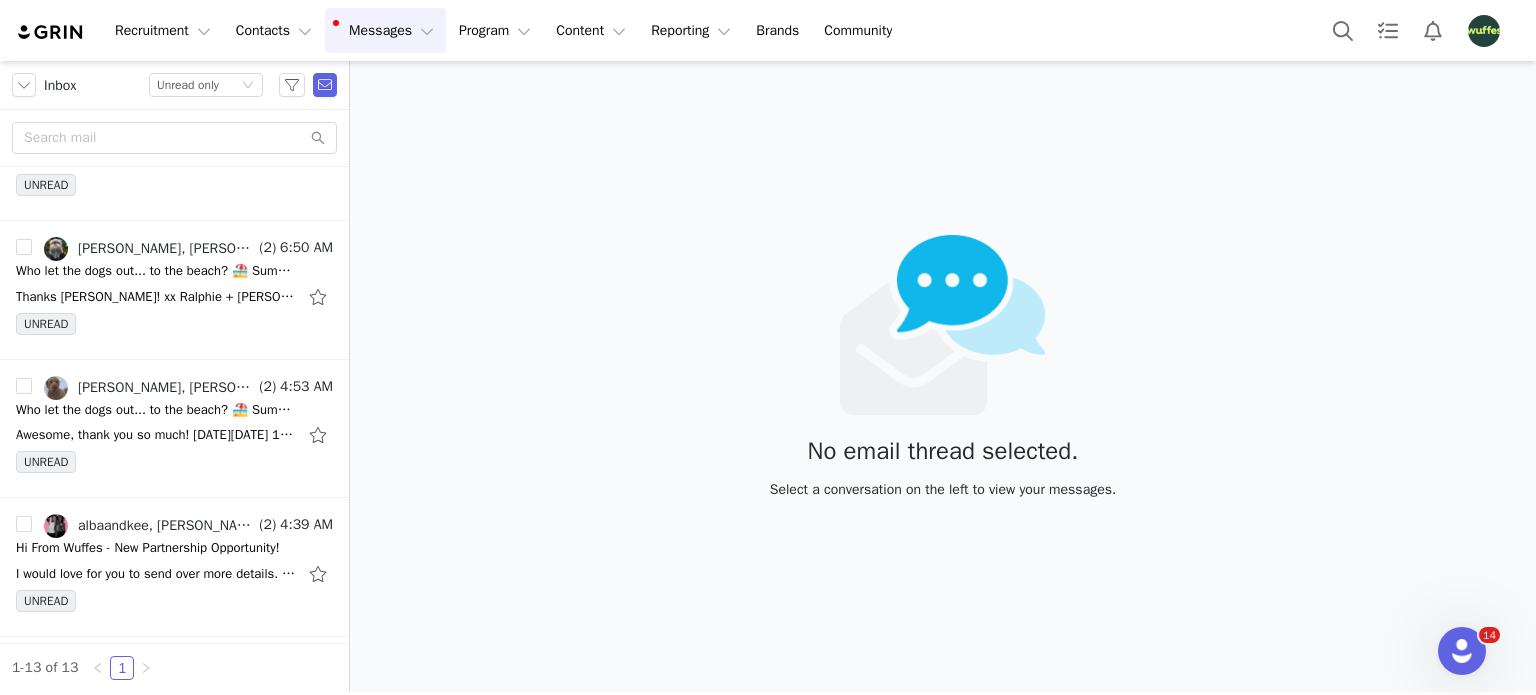 drag, startPoint x: 180, startPoint y: 457, endPoint x: 708, endPoint y: 420, distance: 529.2948 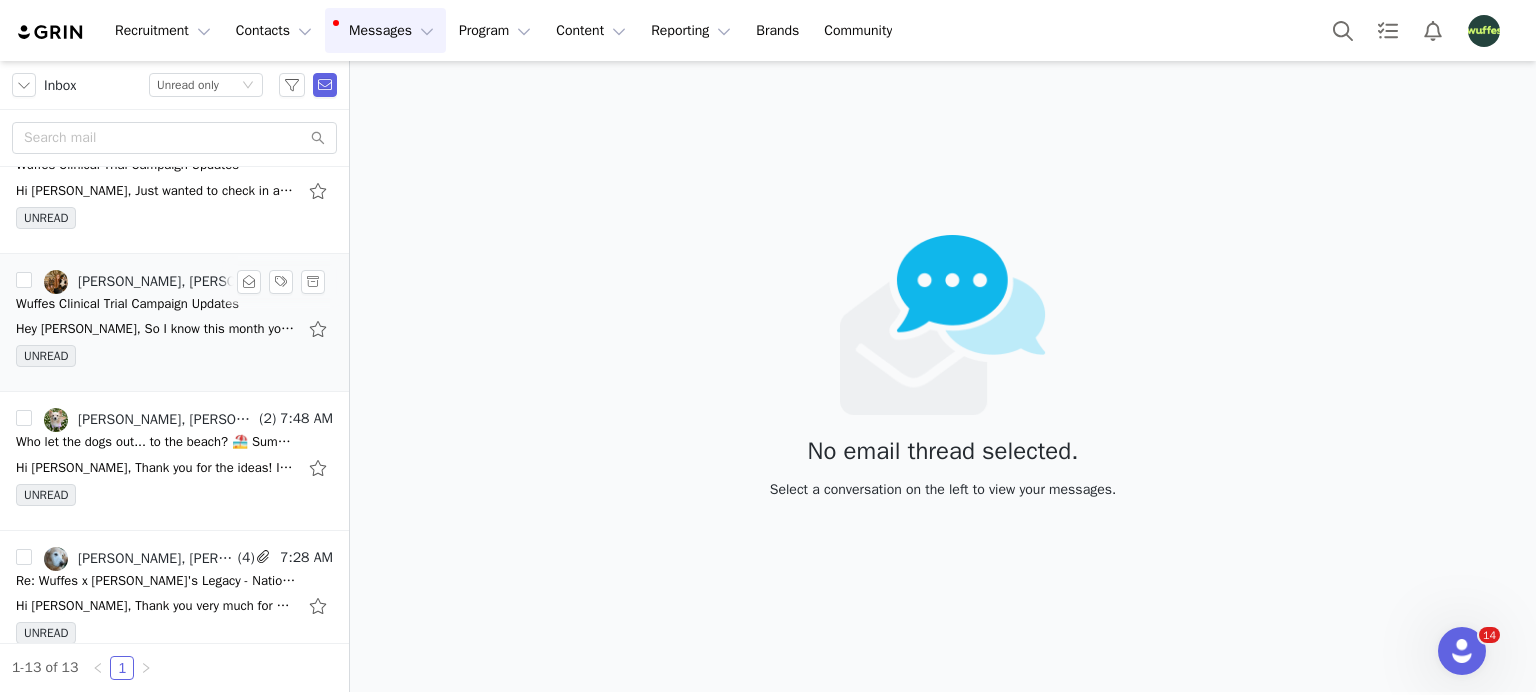 scroll, scrollTop: 0, scrollLeft: 0, axis: both 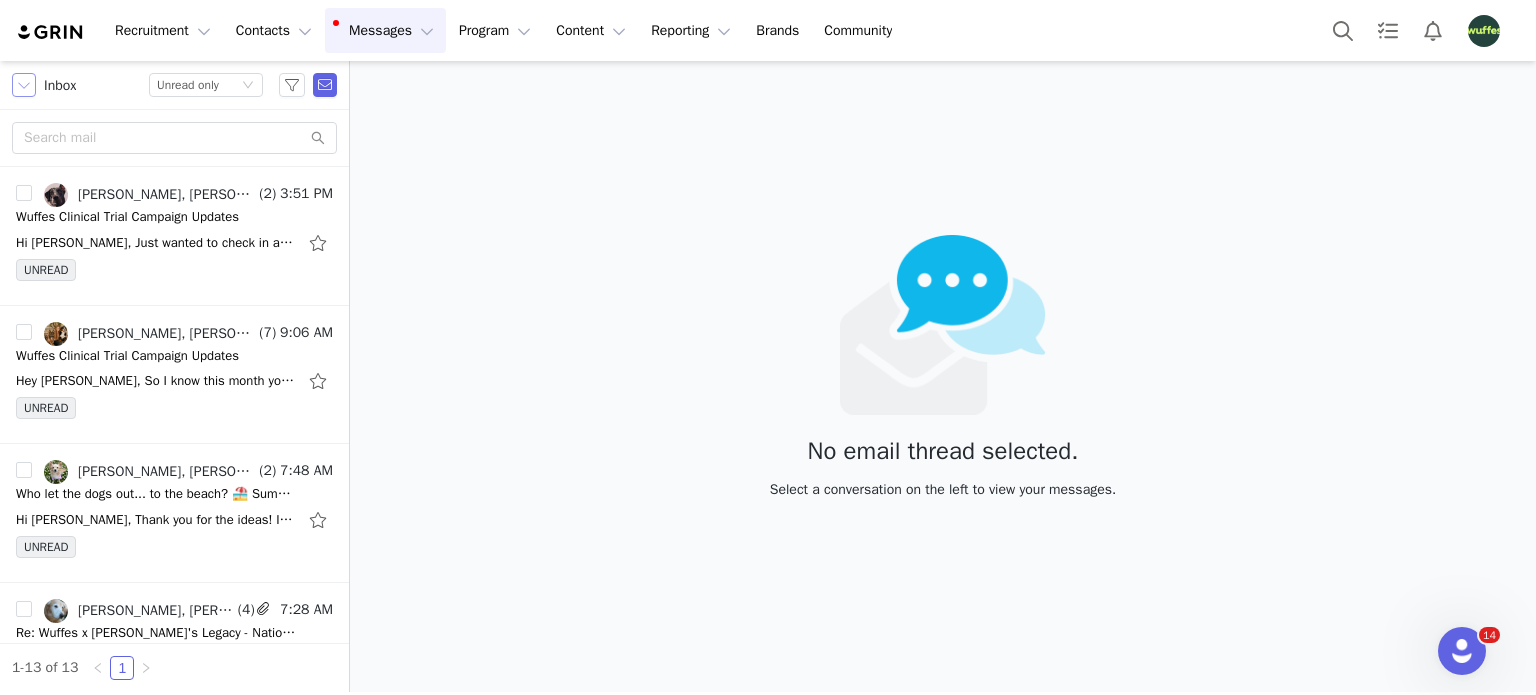 click at bounding box center (24, 85) 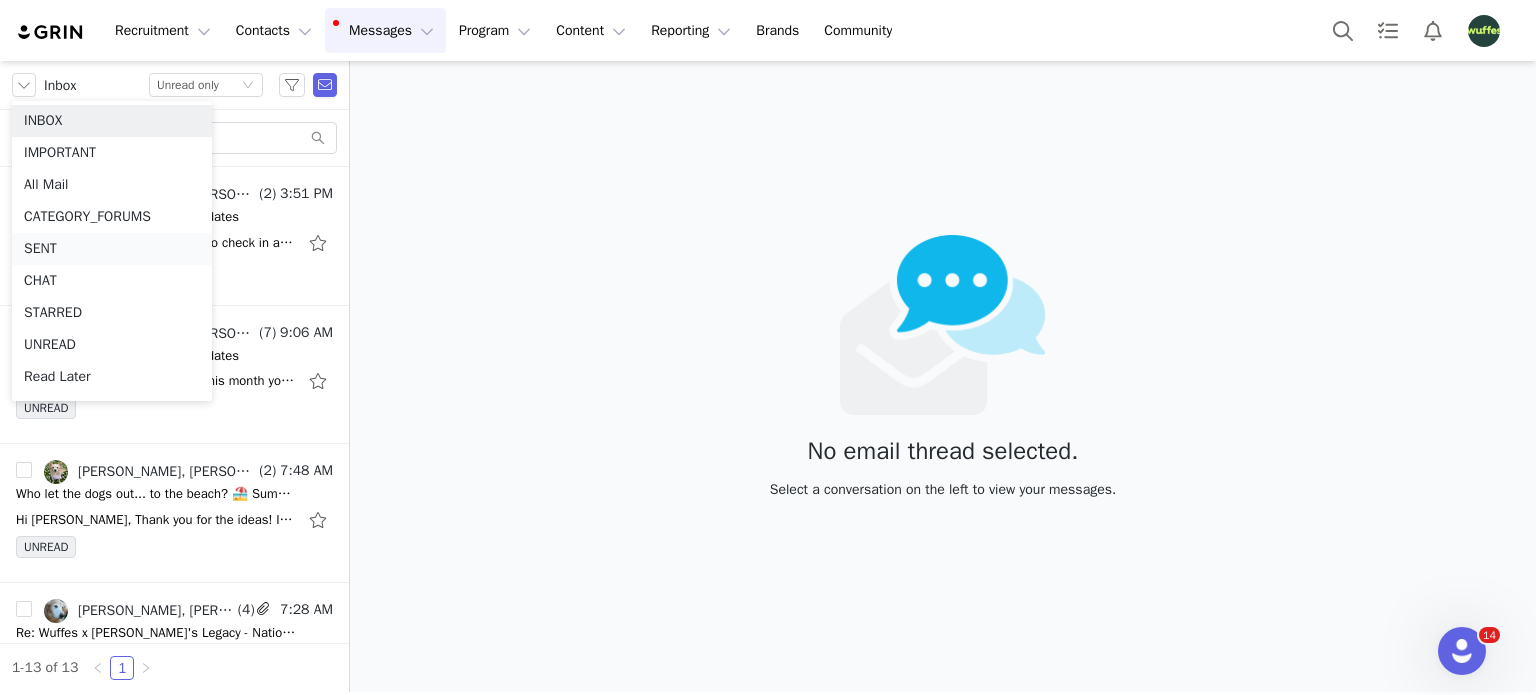click on "SENT" at bounding box center [112, 249] 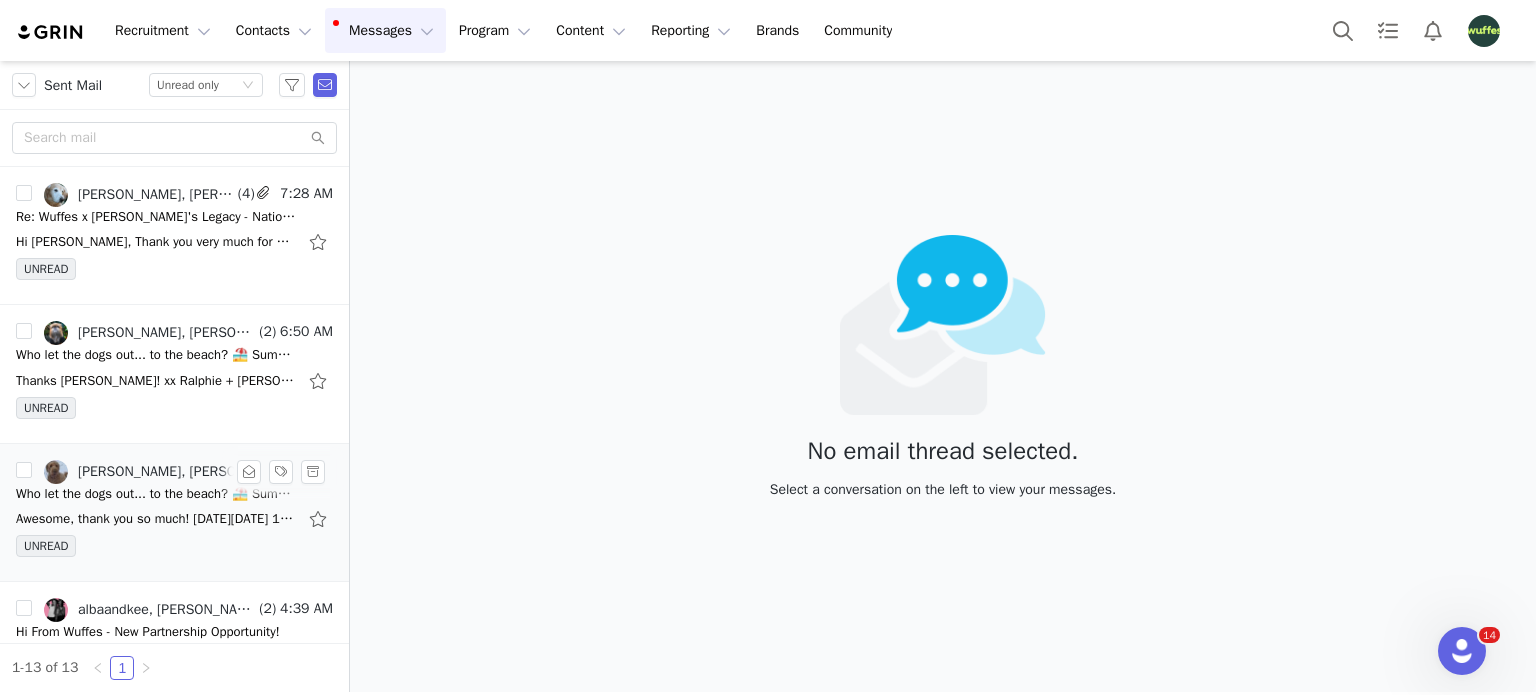 scroll, scrollTop: 0, scrollLeft: 0, axis: both 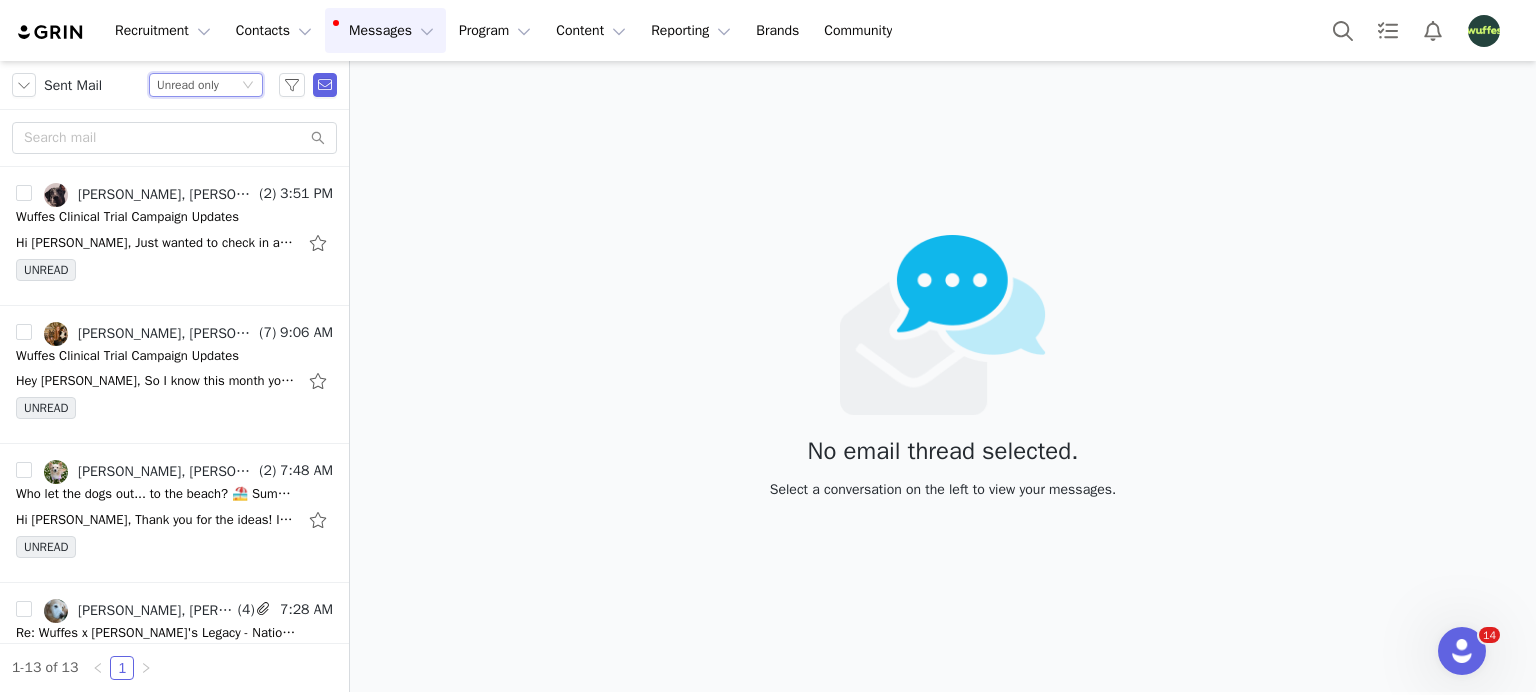 click on "Unread only" at bounding box center (188, 85) 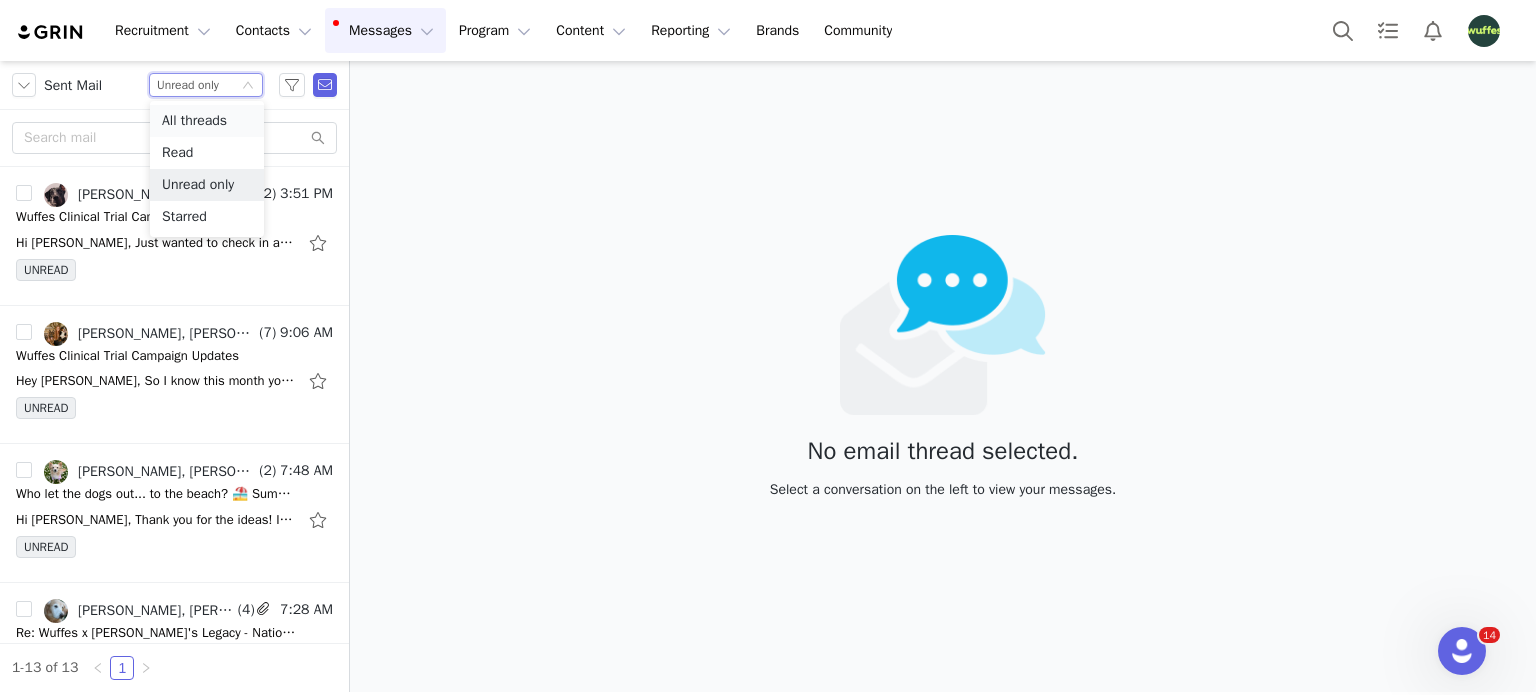 click on "All threads" at bounding box center (207, 121) 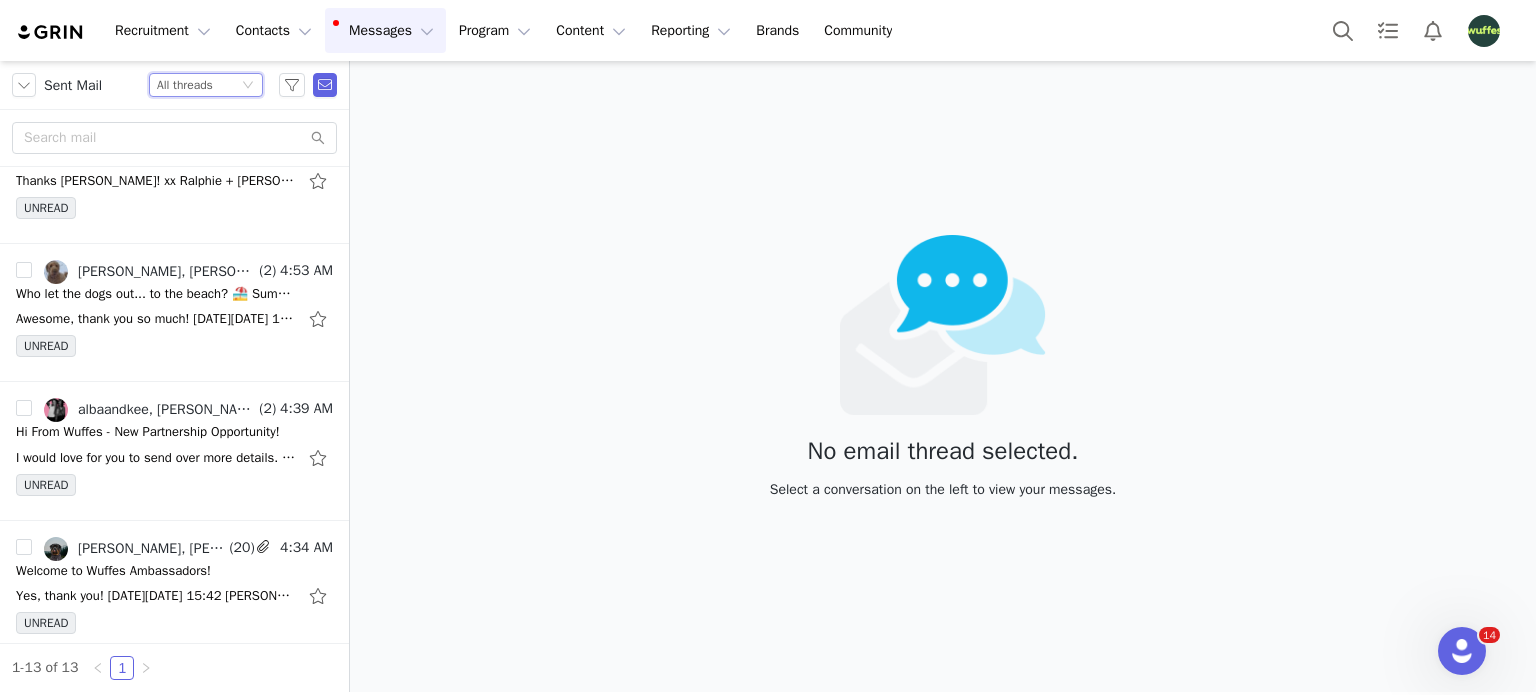 scroll, scrollTop: 0, scrollLeft: 0, axis: both 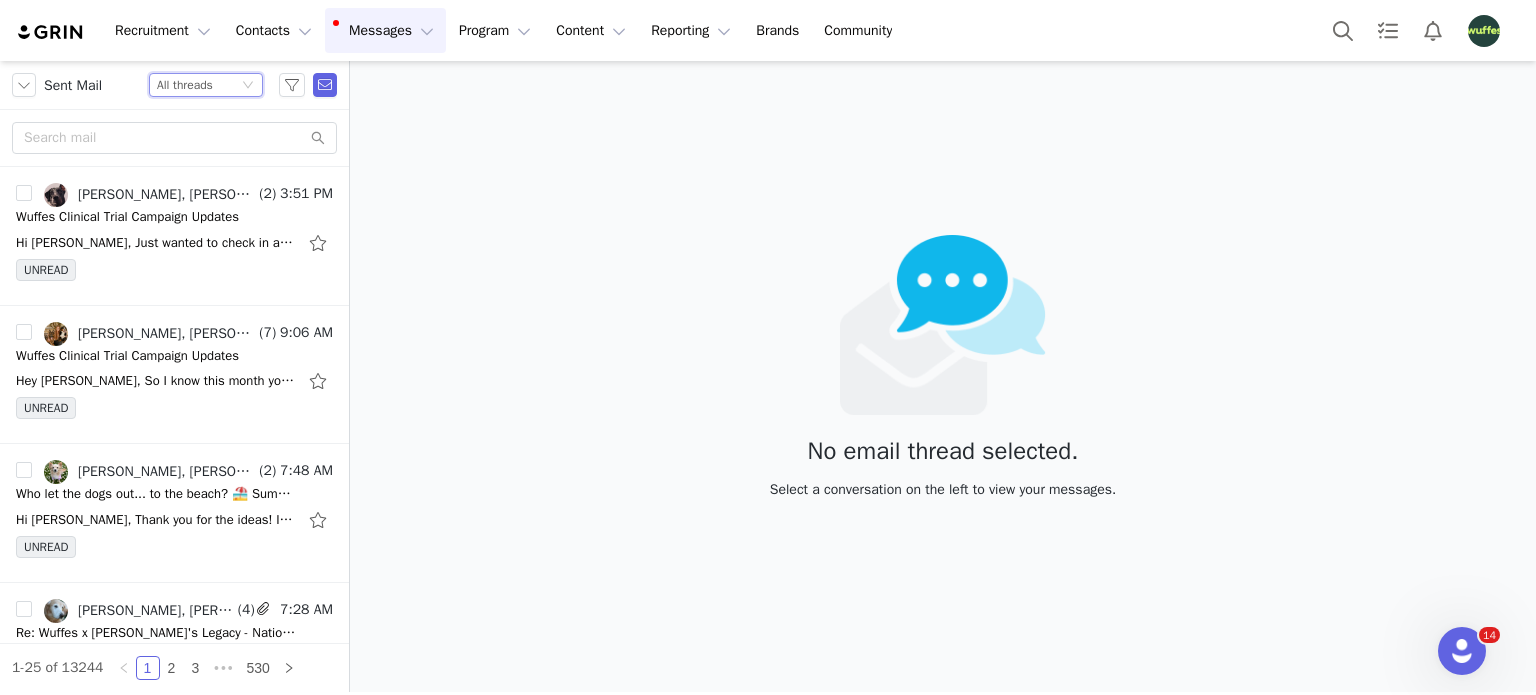 click on "All threads" at bounding box center (185, 85) 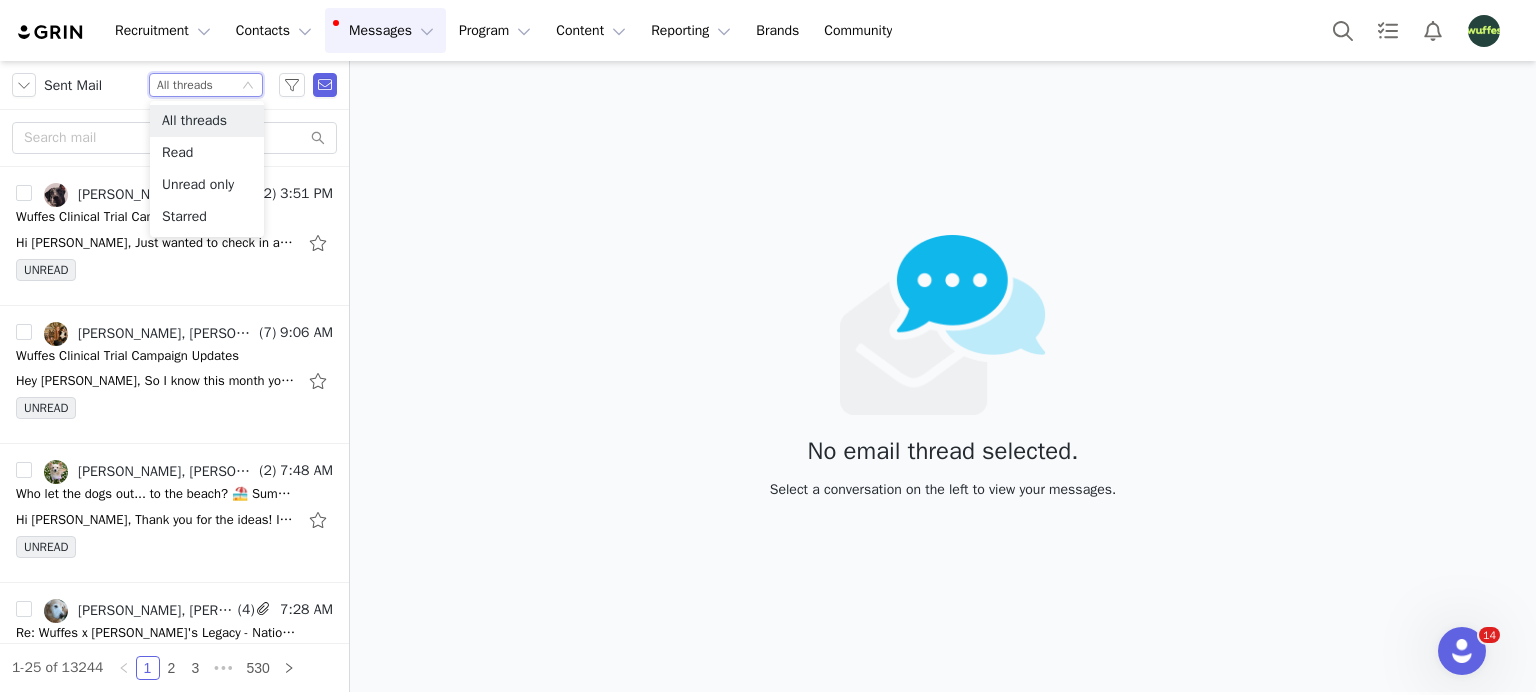 click on "All threads" at bounding box center (185, 85) 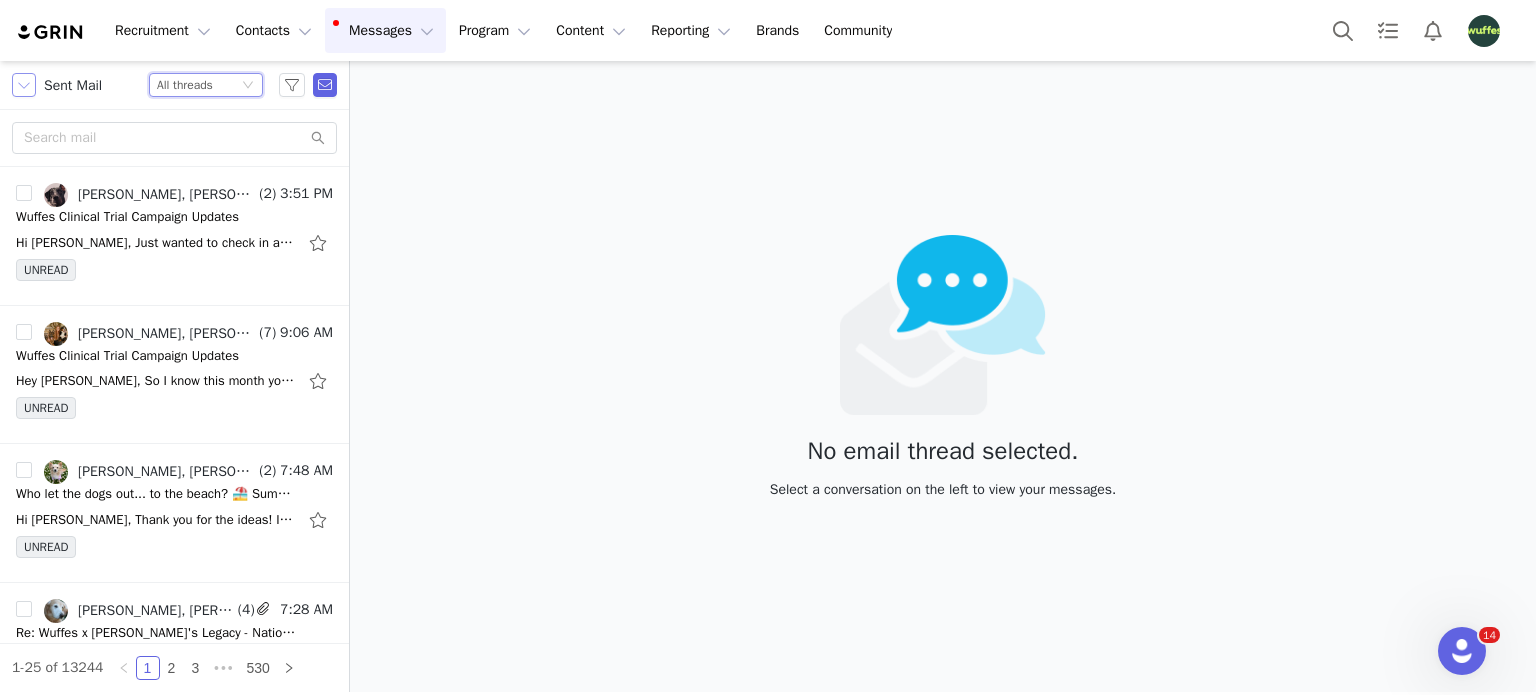 click at bounding box center [24, 85] 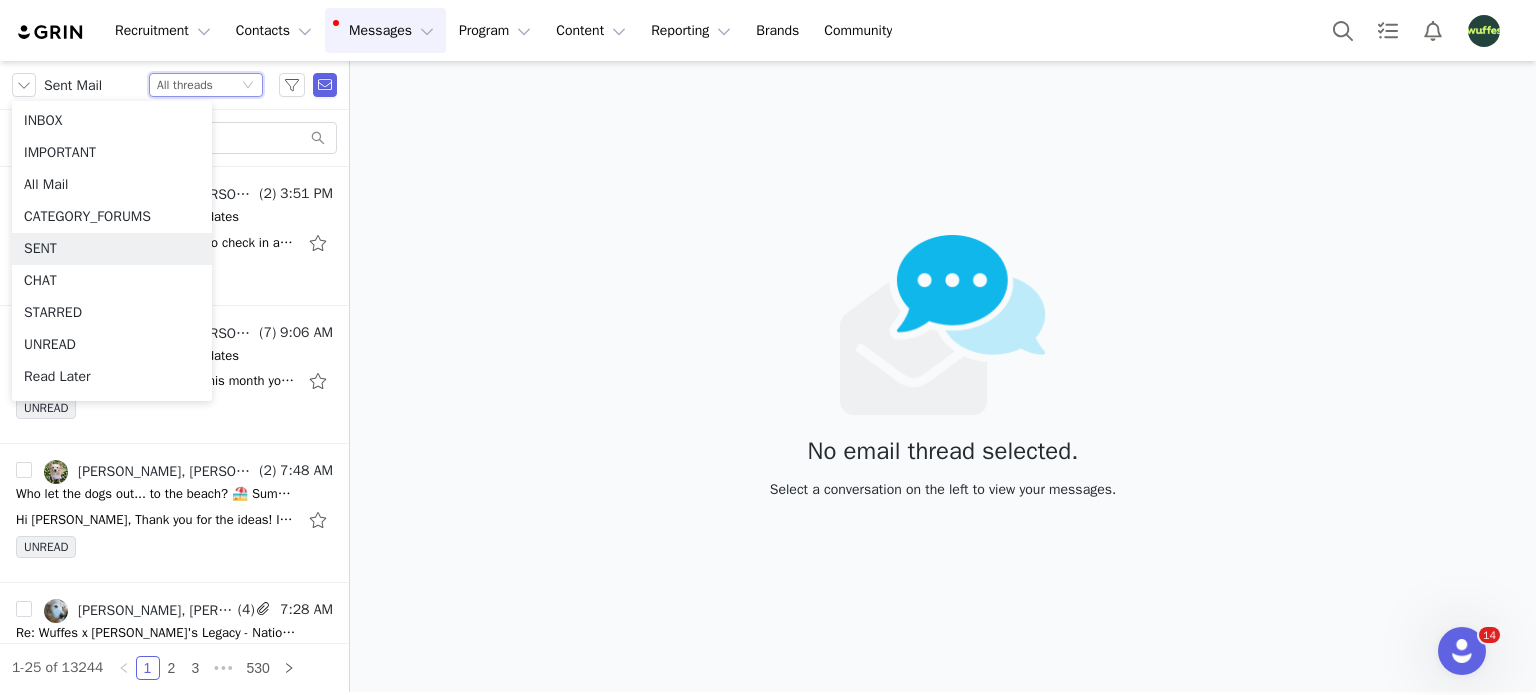 click on "Status All threads" at bounding box center (197, 85) 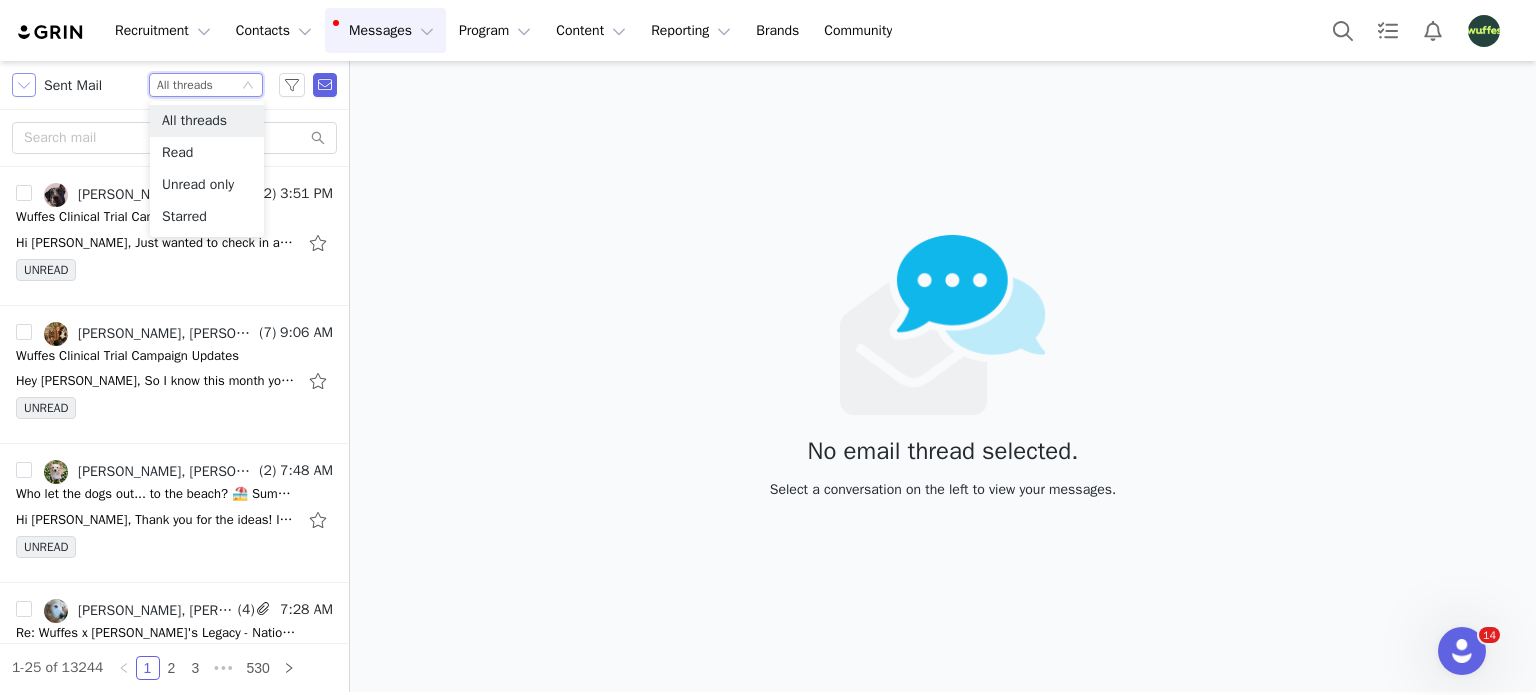 click at bounding box center (24, 85) 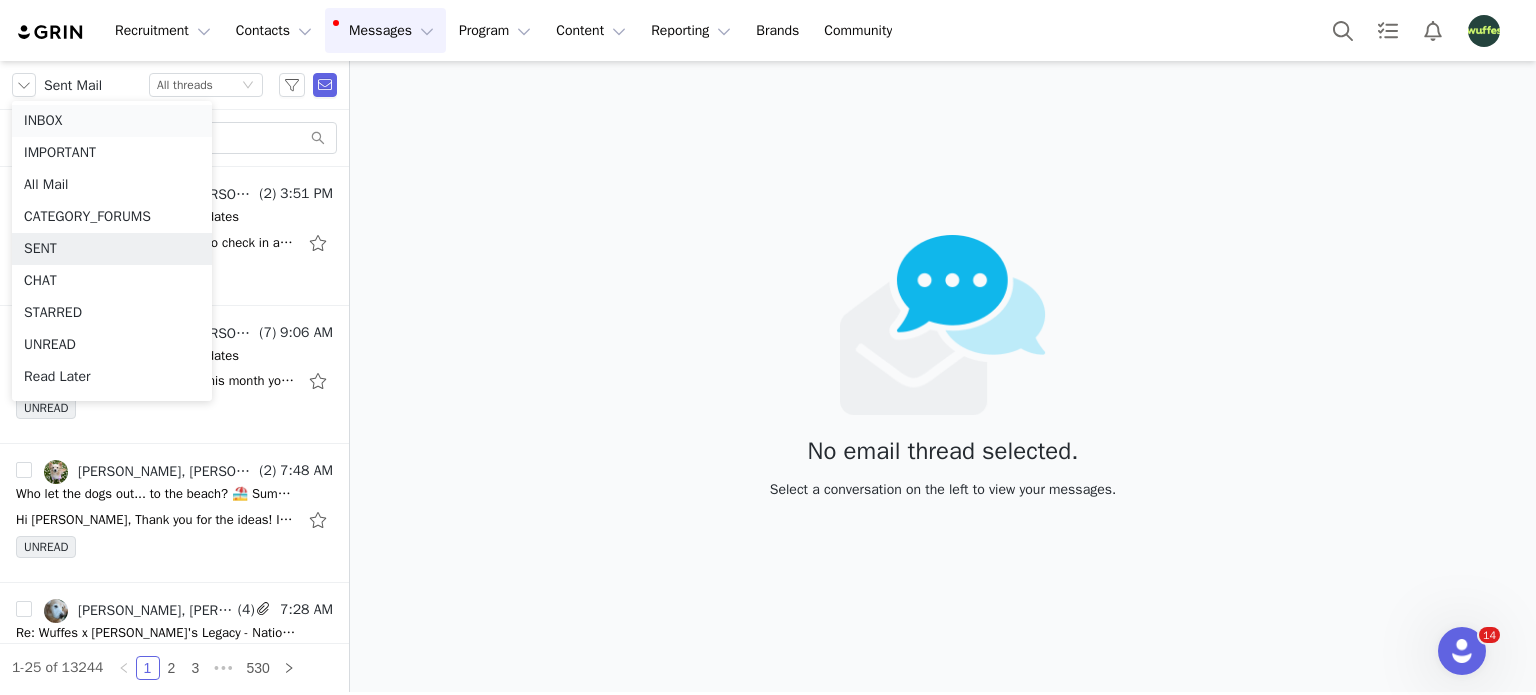 click on "INBOX" at bounding box center [112, 121] 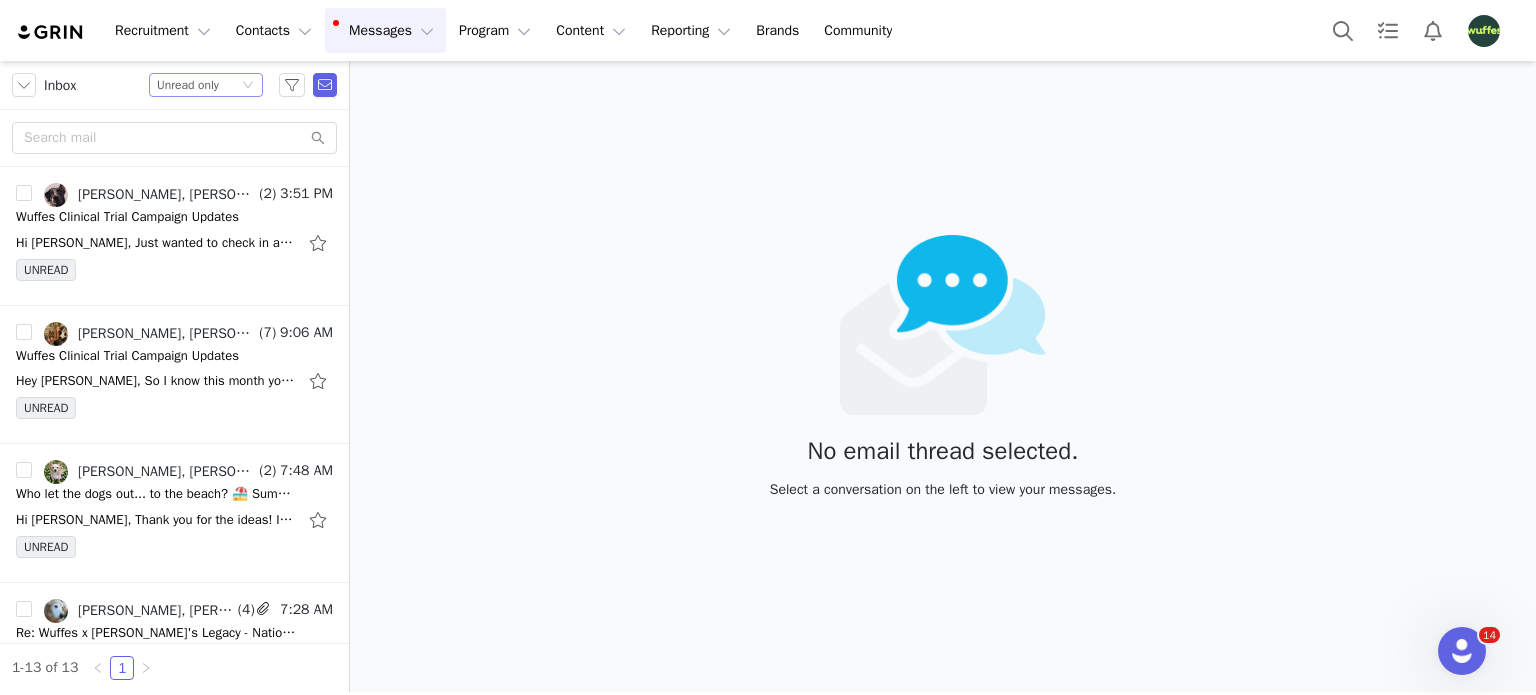 click on "Unread only" at bounding box center [188, 85] 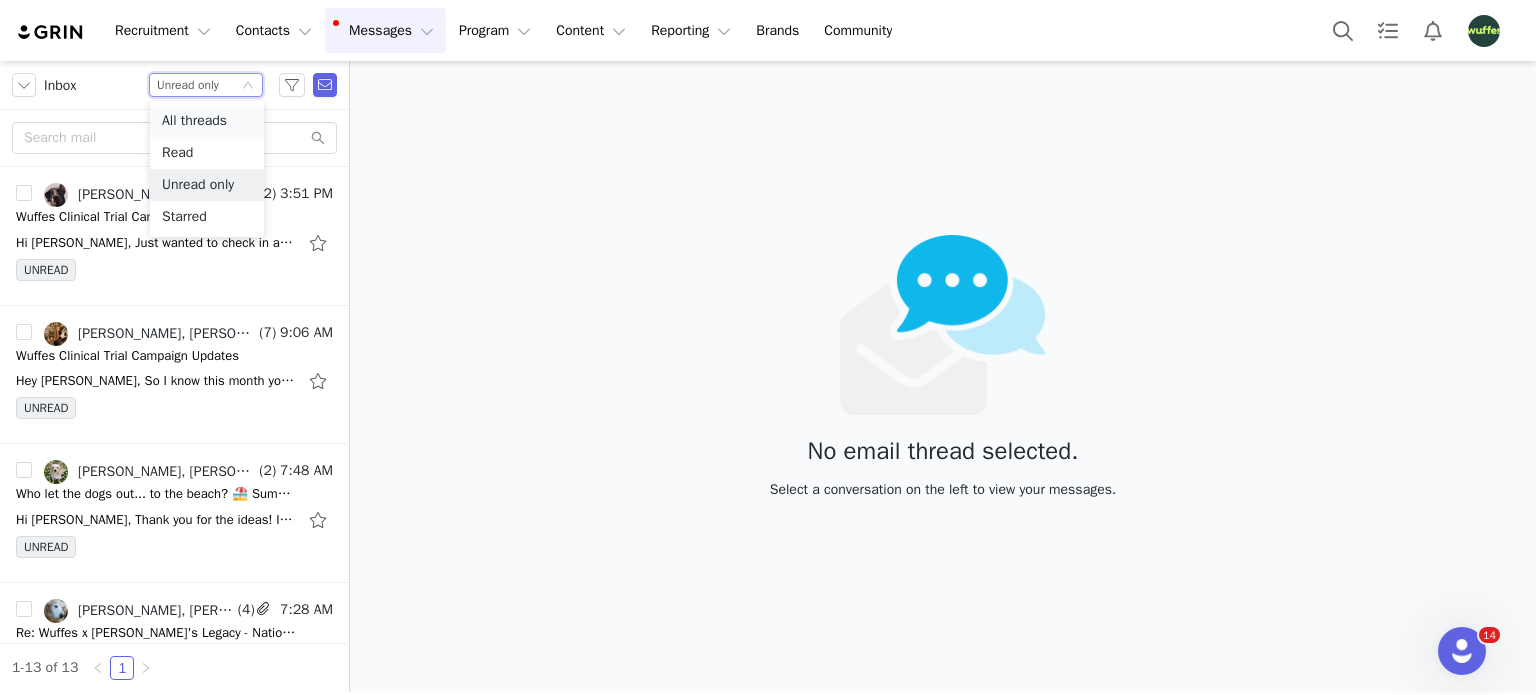 click on "All threads" at bounding box center [207, 121] 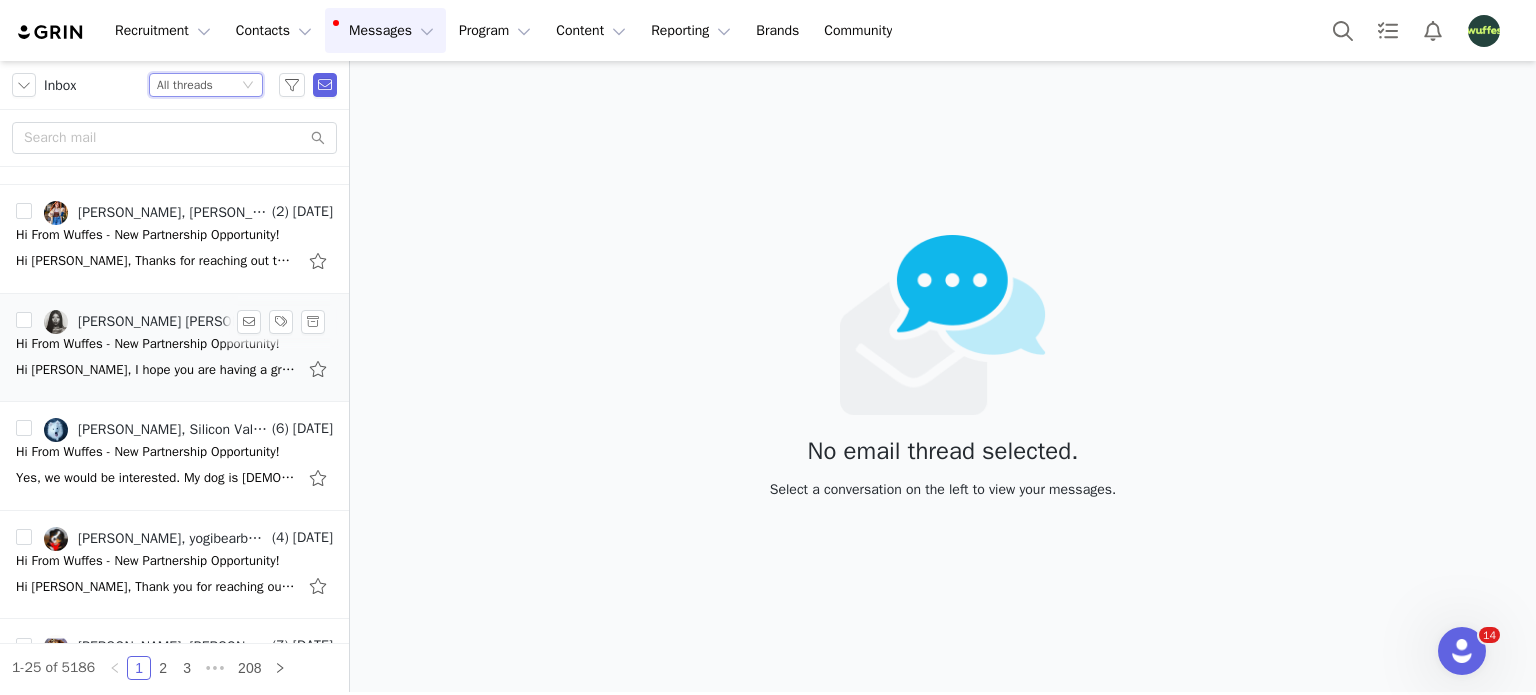 scroll, scrollTop: 2000, scrollLeft: 0, axis: vertical 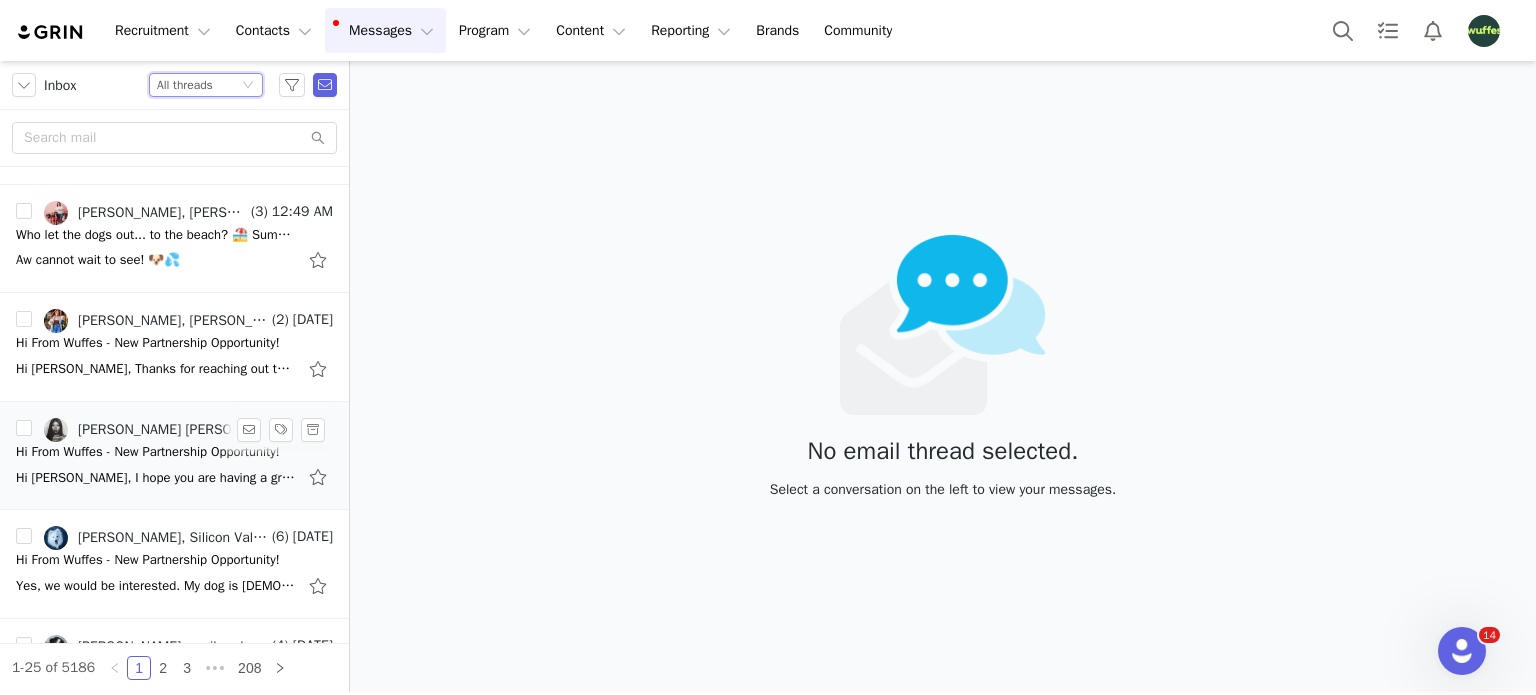 click on "Hi [PERSON_NAME], I hope you are having a great week so far! Thank you for reaching out to [PERSON_NAME], we'd love to explore a collaboration with you. What did you have in mind? x [PERSON_NAME], (she/" at bounding box center (156, 478) 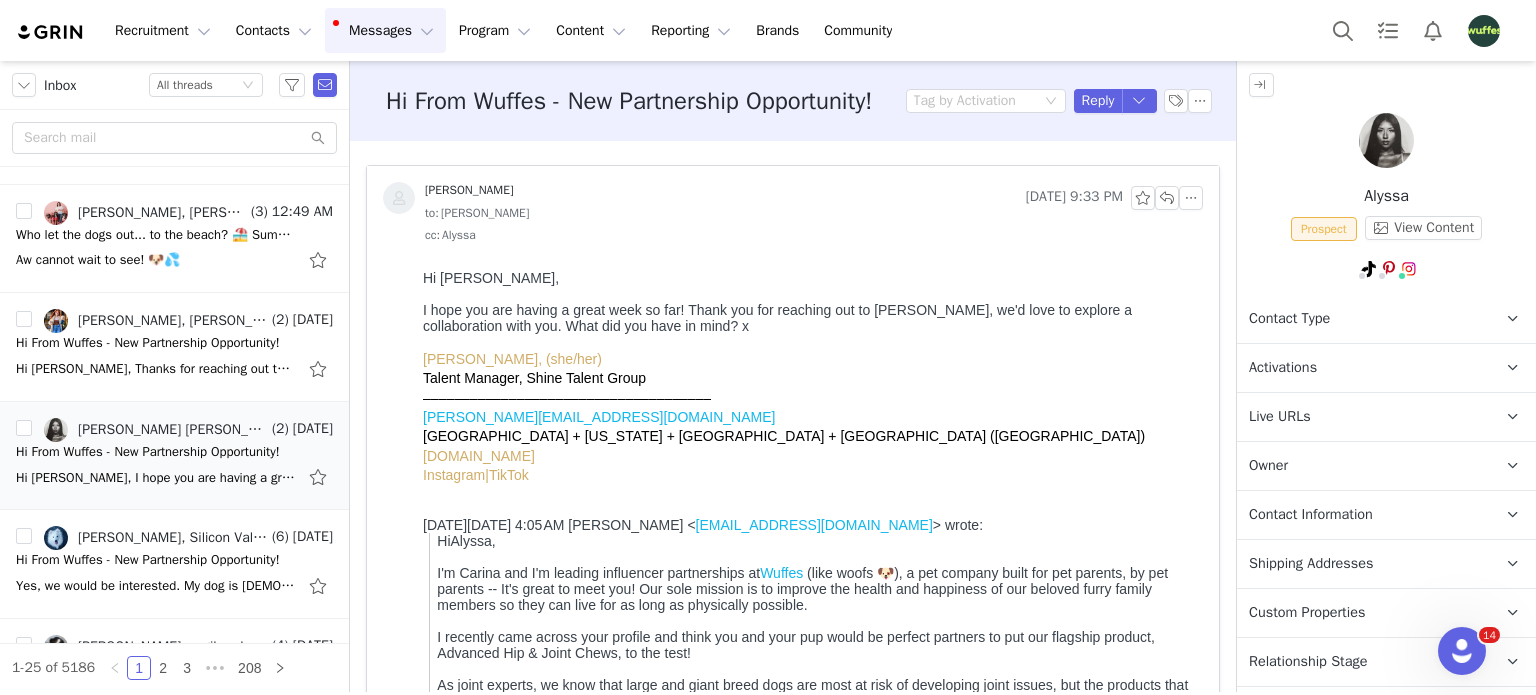 scroll, scrollTop: 0, scrollLeft: 0, axis: both 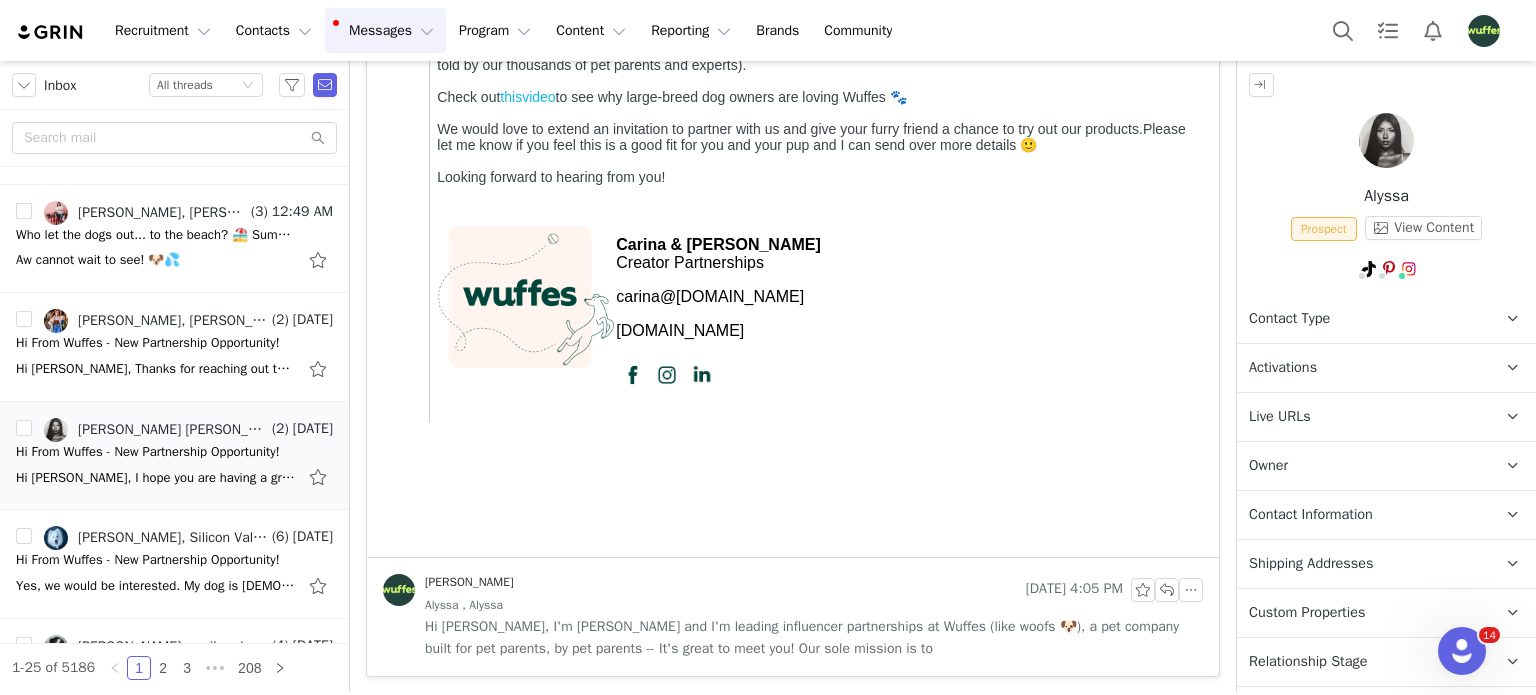 click on "Alyssa , Alyssa" at bounding box center (814, 605) 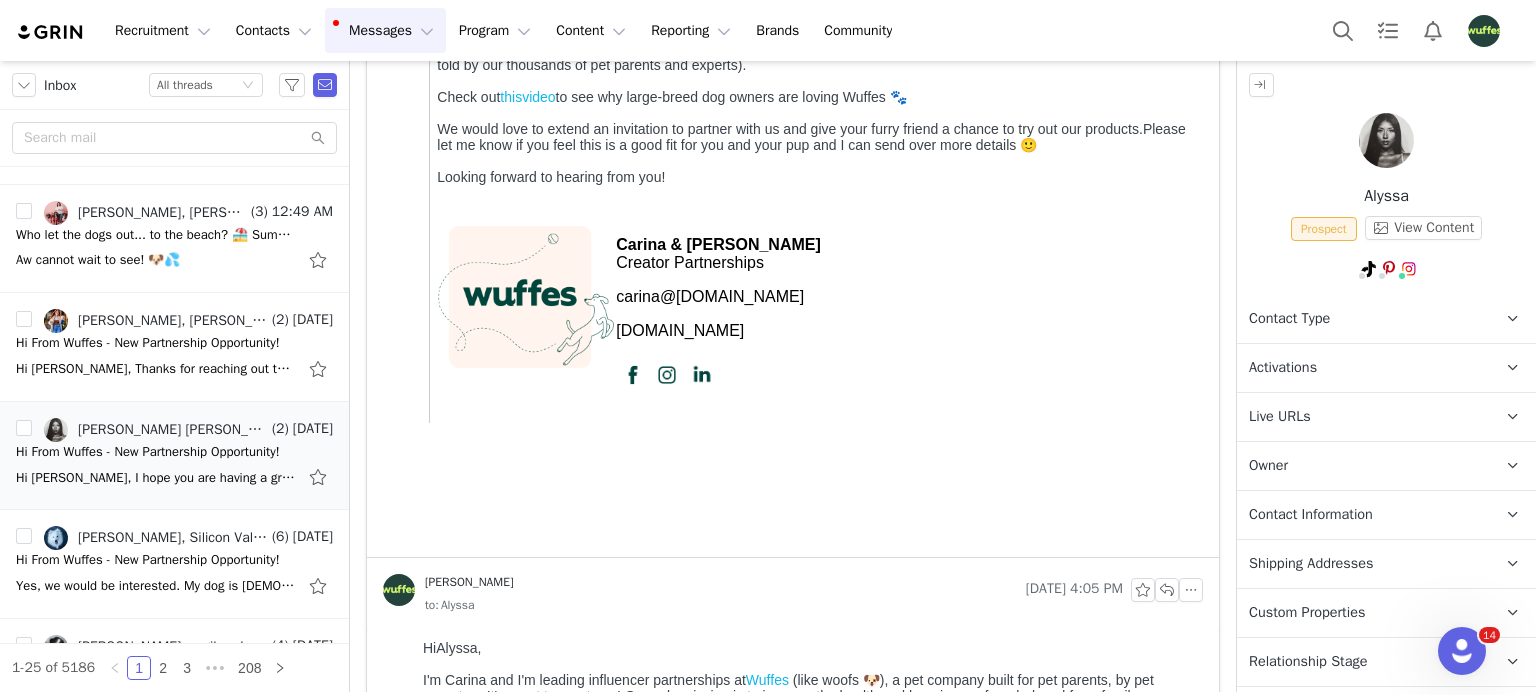scroll, scrollTop: 0, scrollLeft: 0, axis: both 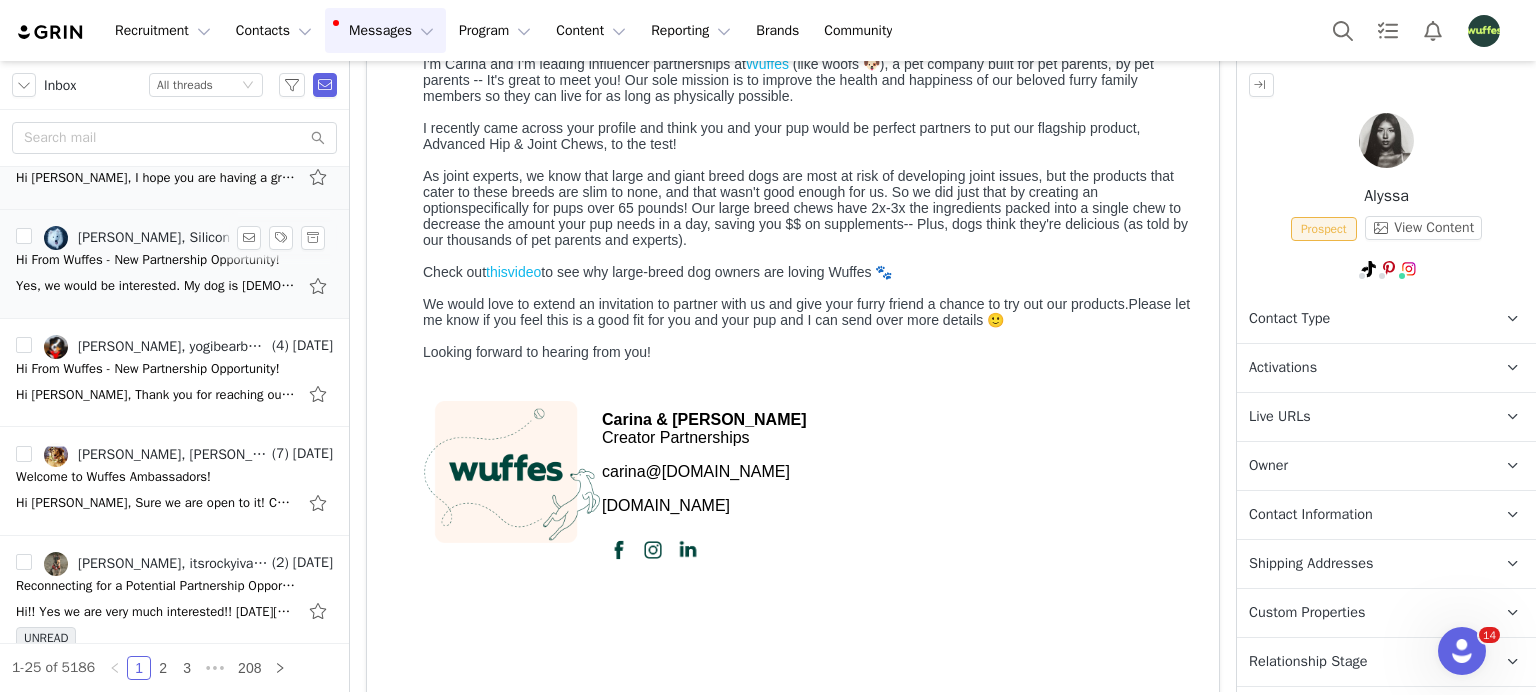 click on "Hi From Wuffes - New Partnership Opportunity!" at bounding box center (148, 260) 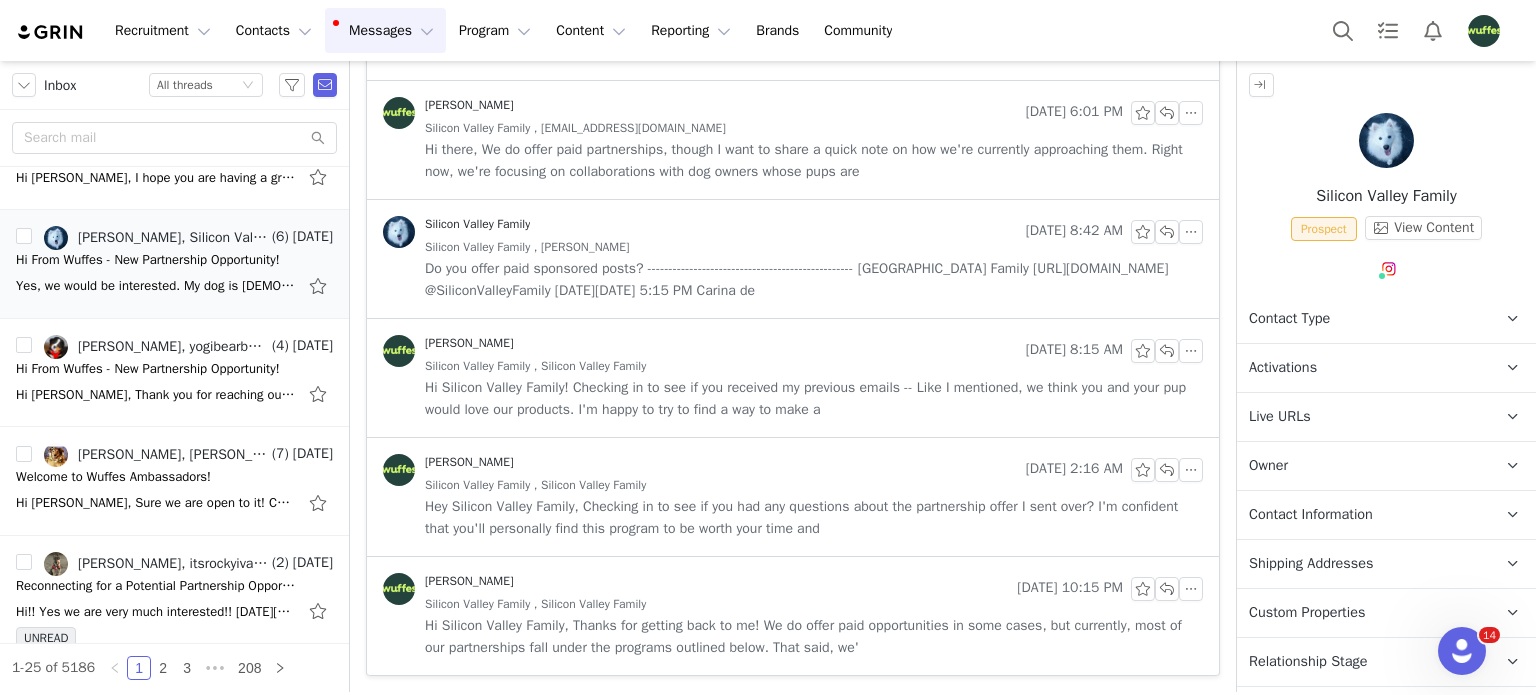 scroll, scrollTop: 530, scrollLeft: 0, axis: vertical 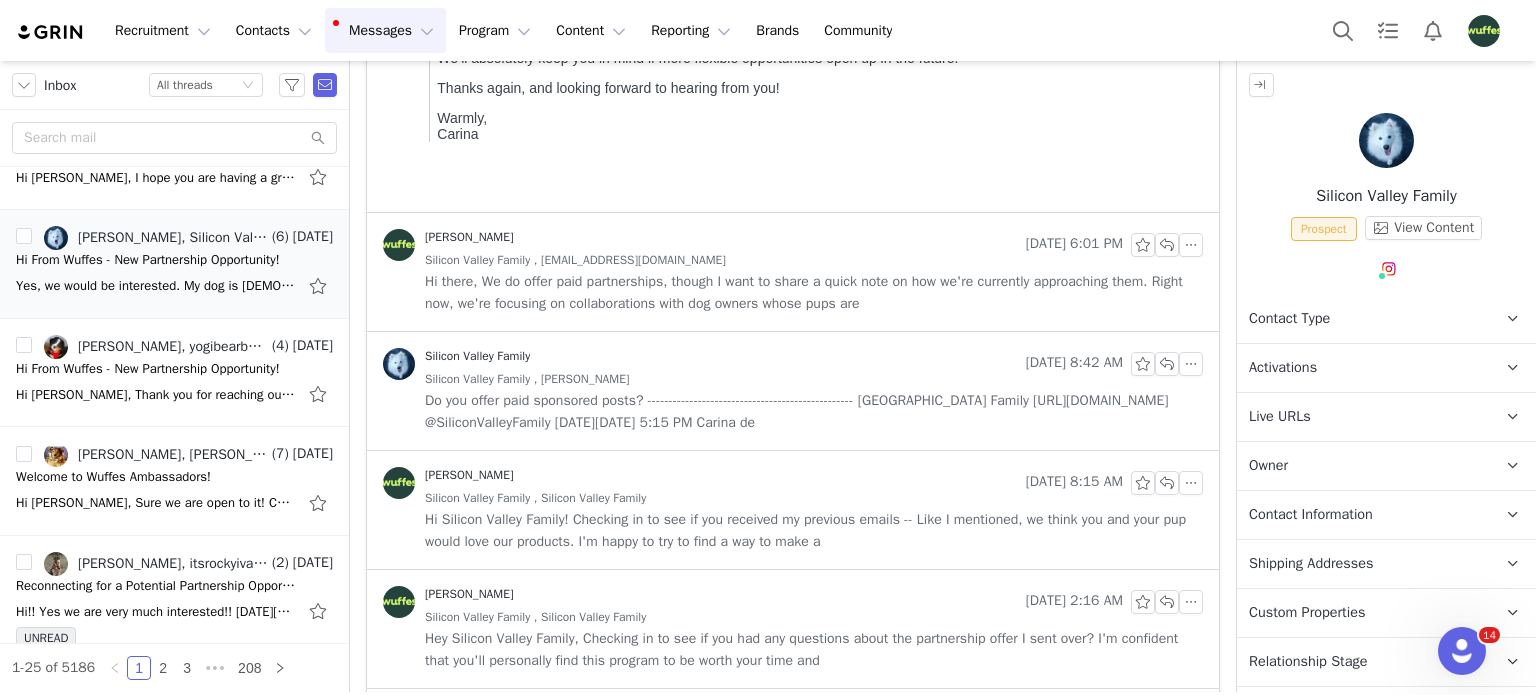 click on "Hi there, We do offer paid partnerships, though I want to share a quick note on how we're currently approaching them. Right now, we're focusing on collaborations with dog owners whose pups are" at bounding box center (814, 293) 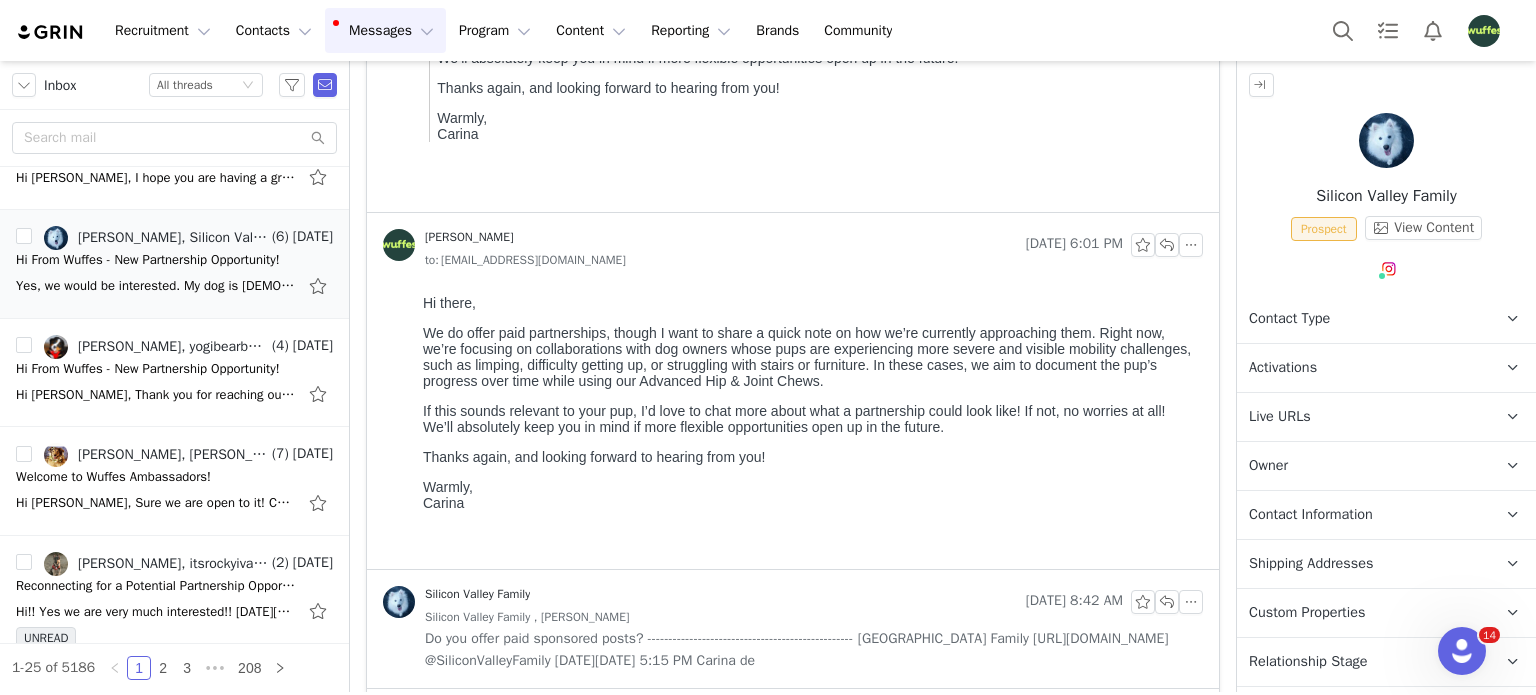 scroll, scrollTop: 0, scrollLeft: 0, axis: both 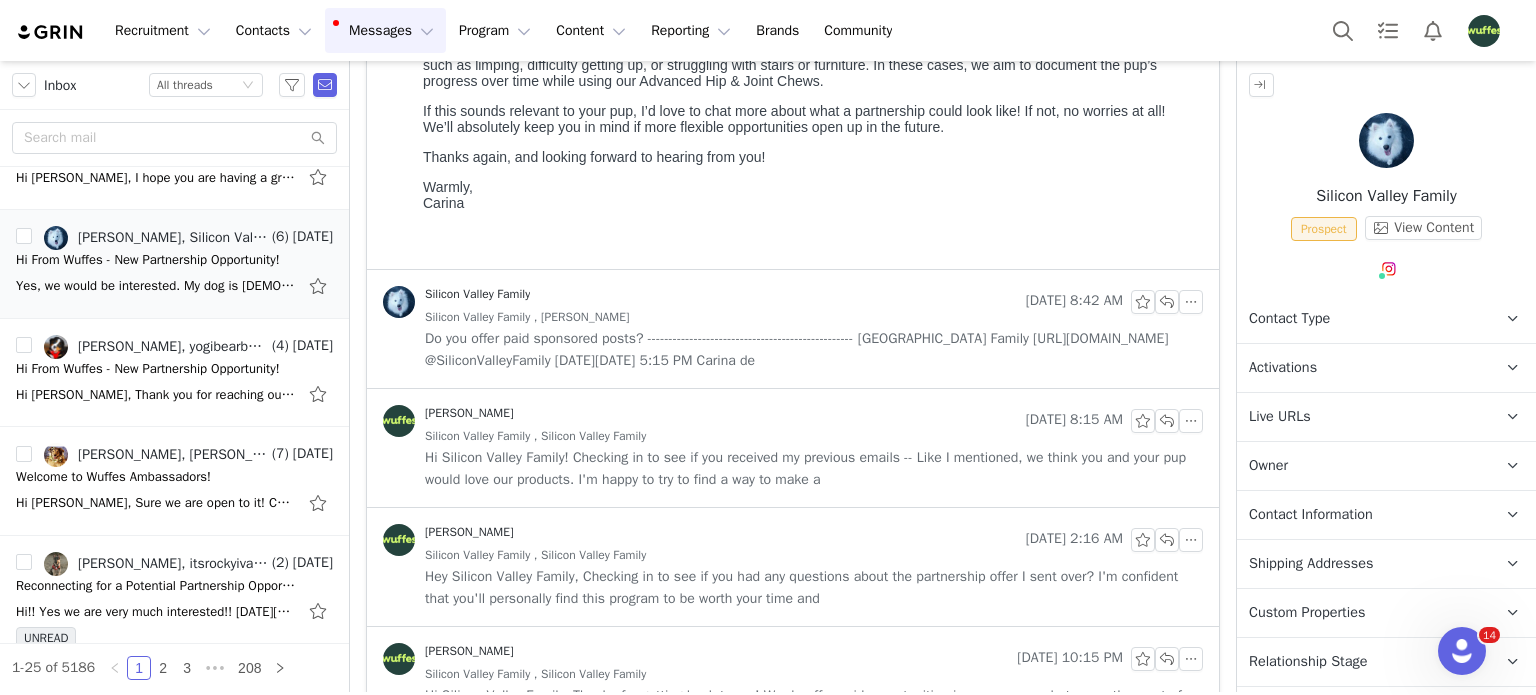 click on "Hi Silicon Valley Family! Checking in to see if you received my previous emails -- Like I mentioned, we think you and your pup would love our products. I'm happy to try to find a way to make a" at bounding box center [814, 469] 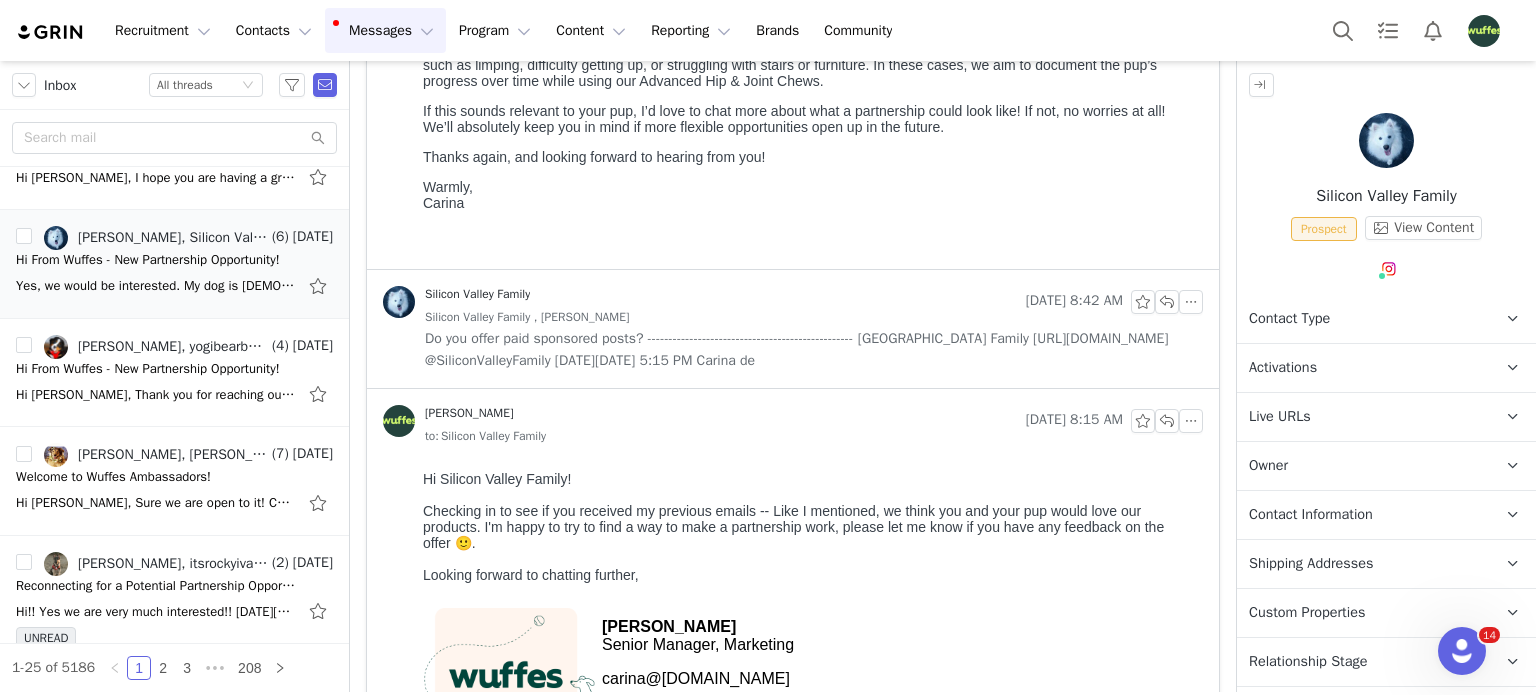 scroll, scrollTop: 0, scrollLeft: 0, axis: both 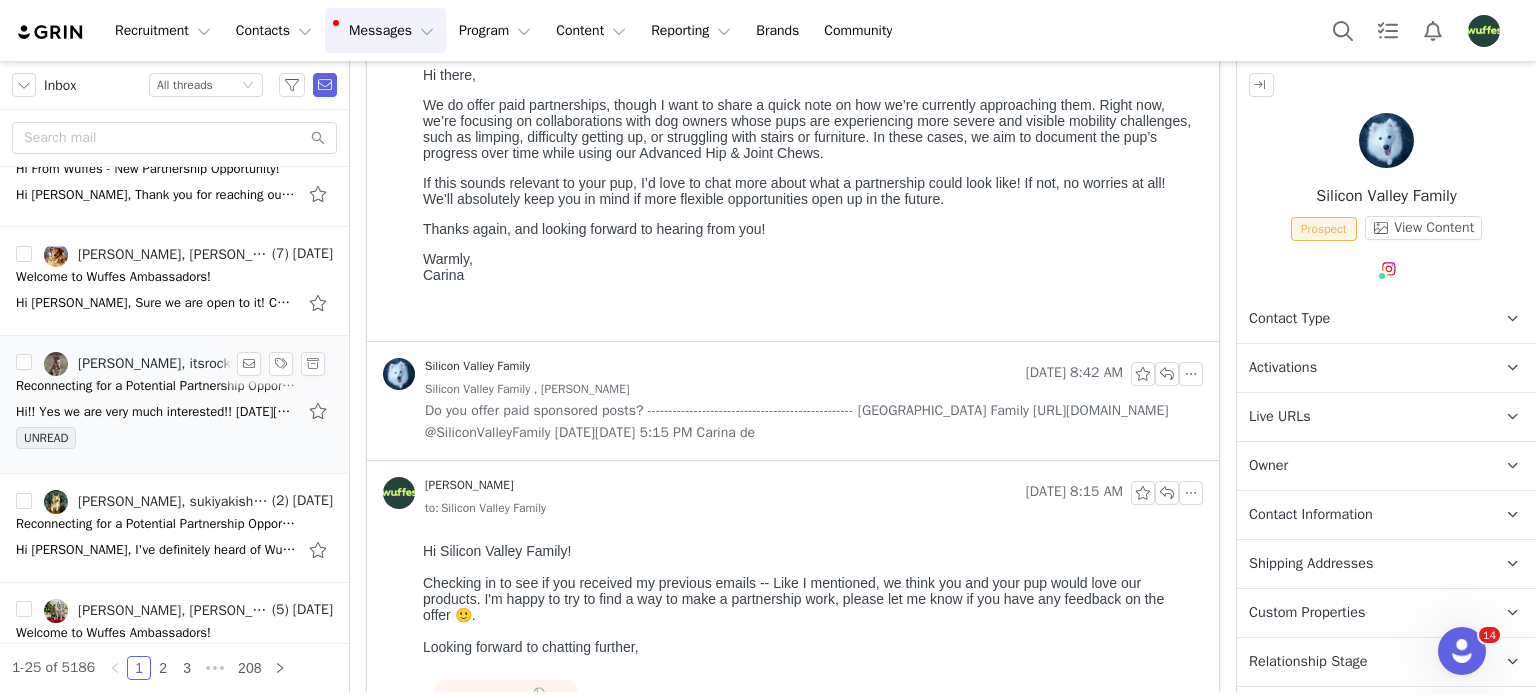 click on "UNREAD" at bounding box center (174, 442) 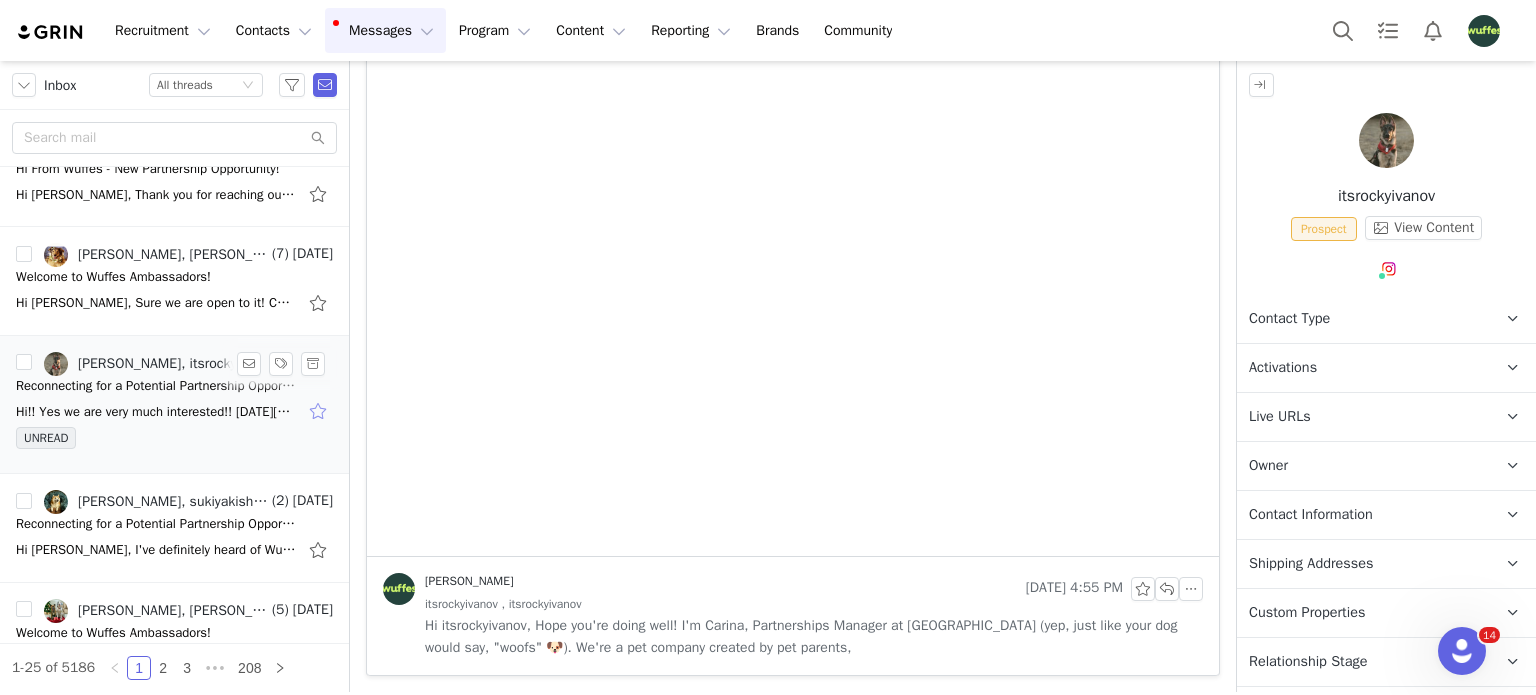 scroll, scrollTop: 0, scrollLeft: 0, axis: both 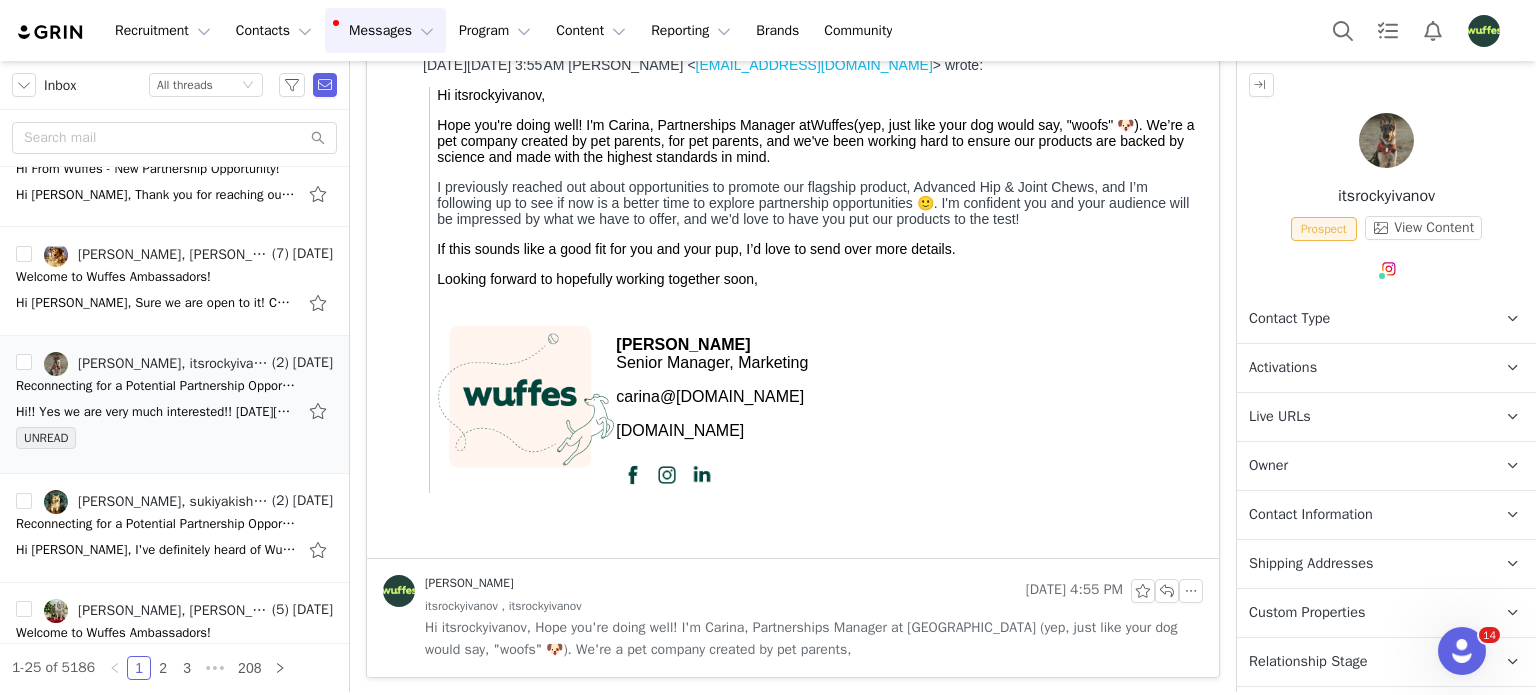 click on "Hi itsrockyivanov, Hope you're doing well! I'm Carina, Partnerships Manager at [GEOGRAPHIC_DATA] (yep, just like your dog would say, "woofs" 🐶). We're a pet company created by pet parents," at bounding box center (814, 639) 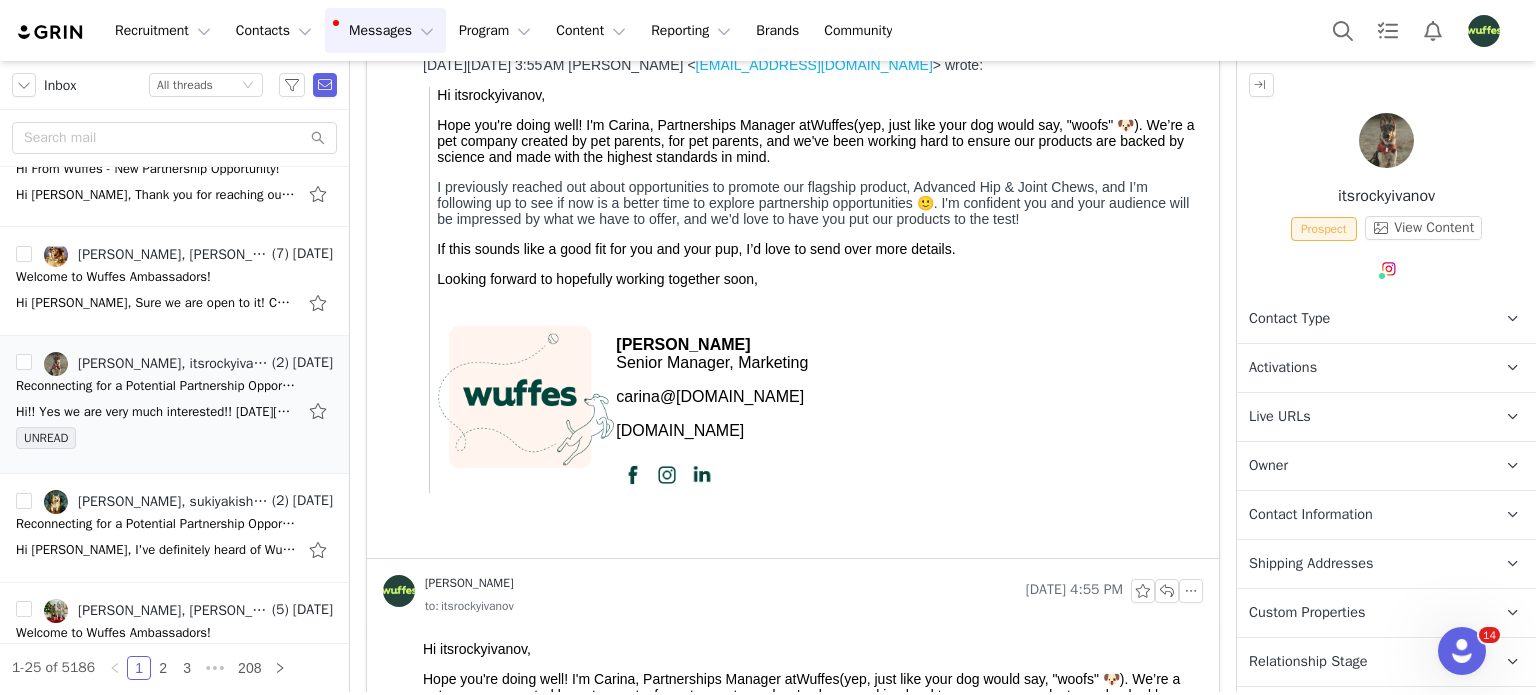 scroll, scrollTop: 0, scrollLeft: 0, axis: both 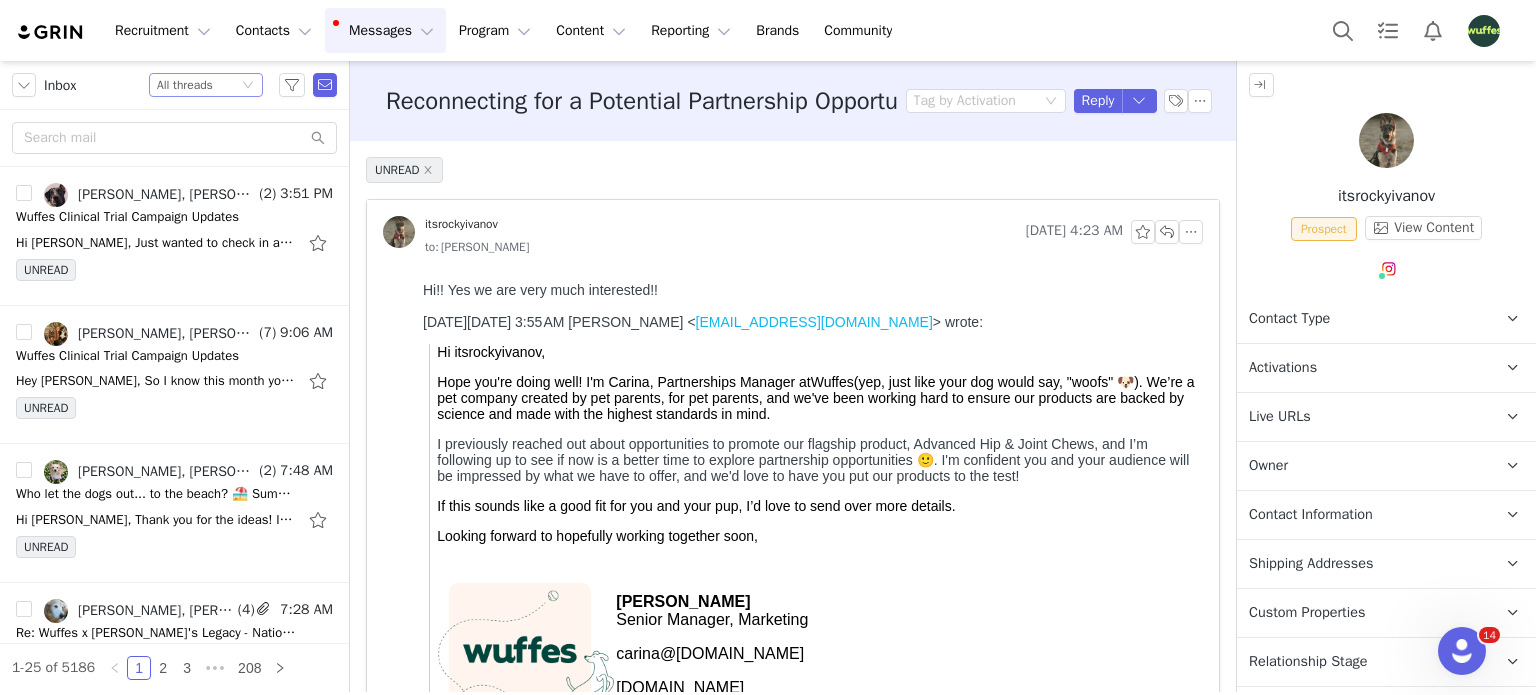 click on "All threads" at bounding box center (185, 85) 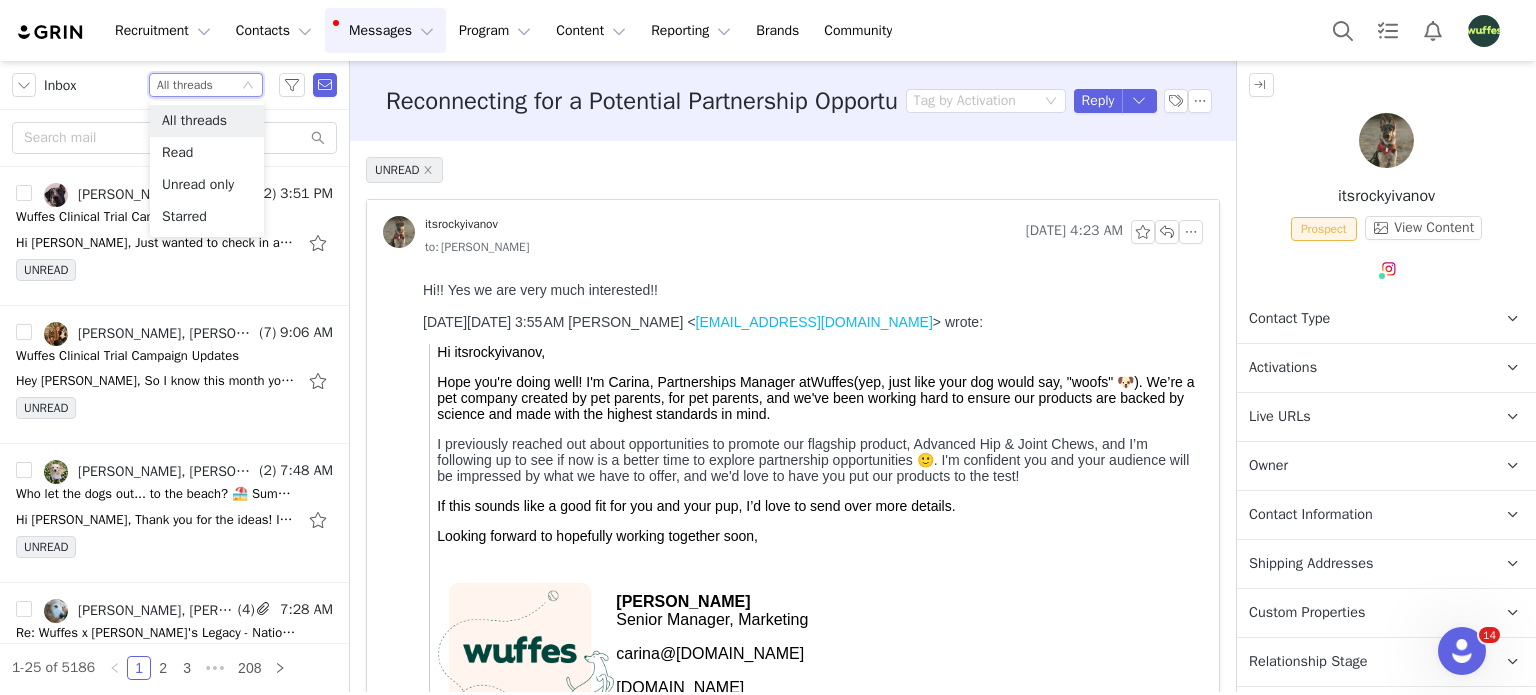 click on "Inbox     Status All threads" at bounding box center (174, 85) 